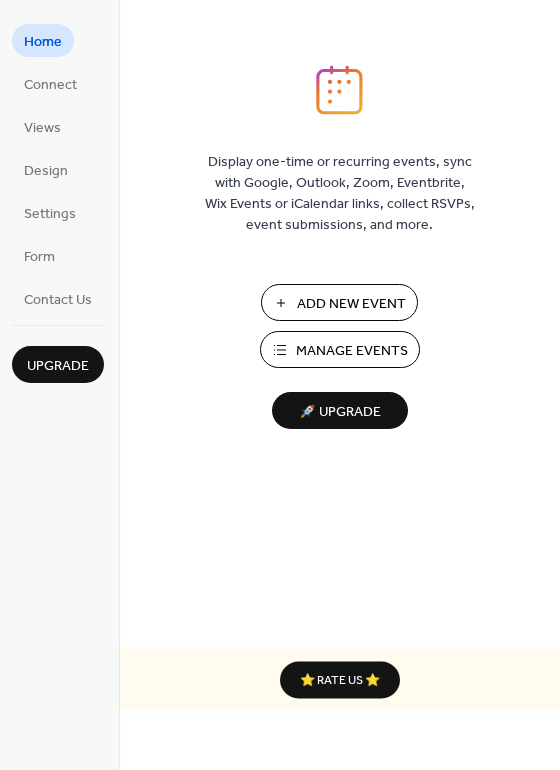 scroll, scrollTop: 0, scrollLeft: 0, axis: both 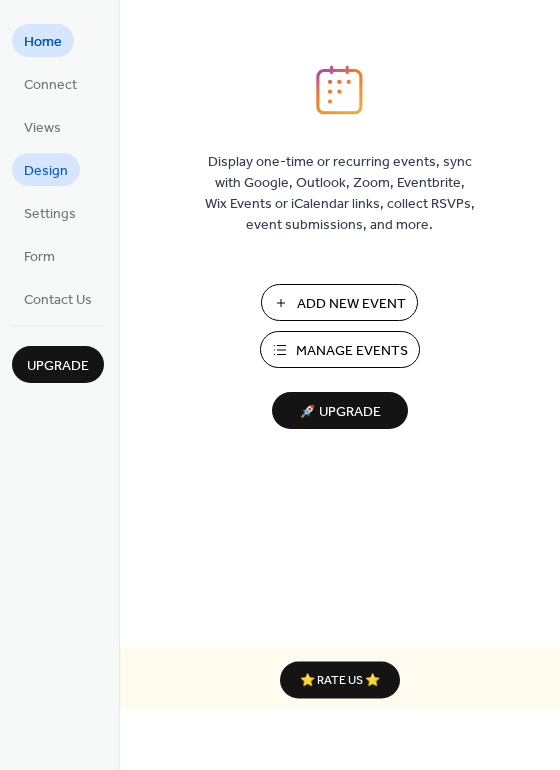 click on "Design" at bounding box center (46, 169) 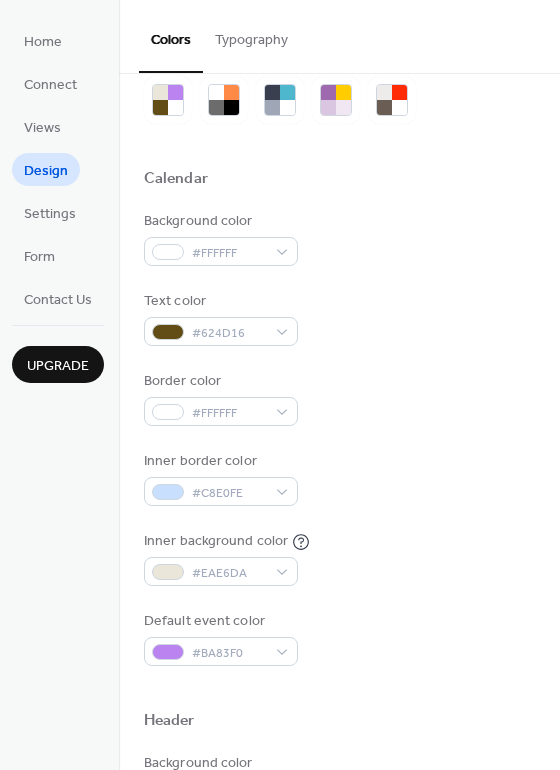 scroll, scrollTop: 0, scrollLeft: 0, axis: both 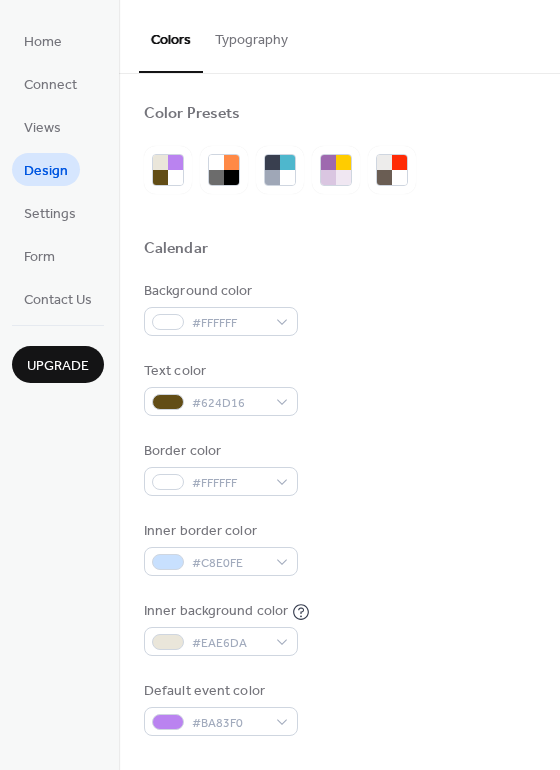 click on "Typography" at bounding box center (251, 35) 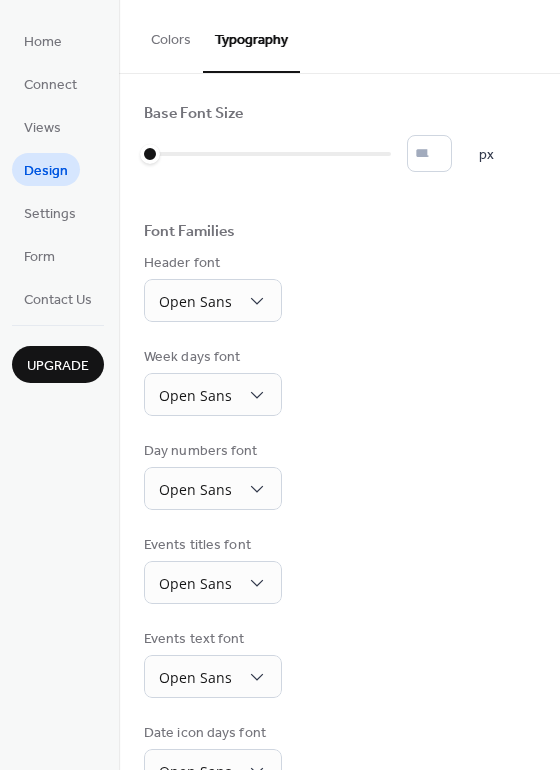 click on "Colors" at bounding box center (171, 35) 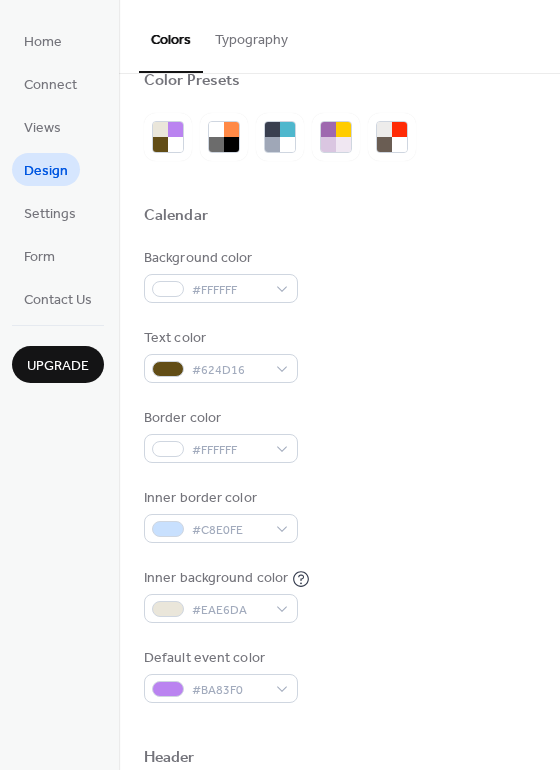 scroll, scrollTop: 0, scrollLeft: 0, axis: both 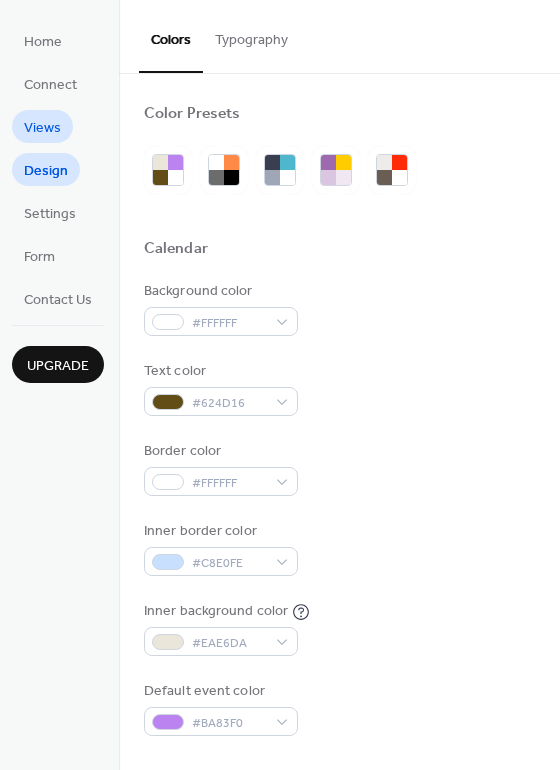 click on "Views" at bounding box center [42, 128] 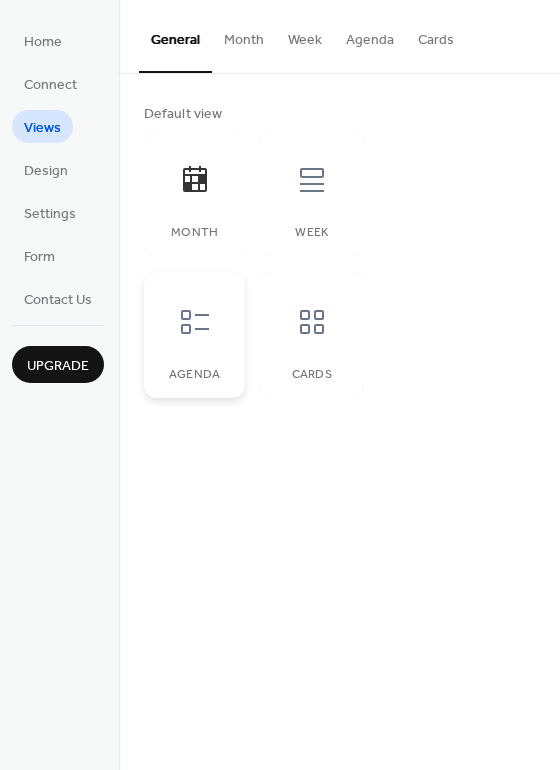 click at bounding box center [195, 322] 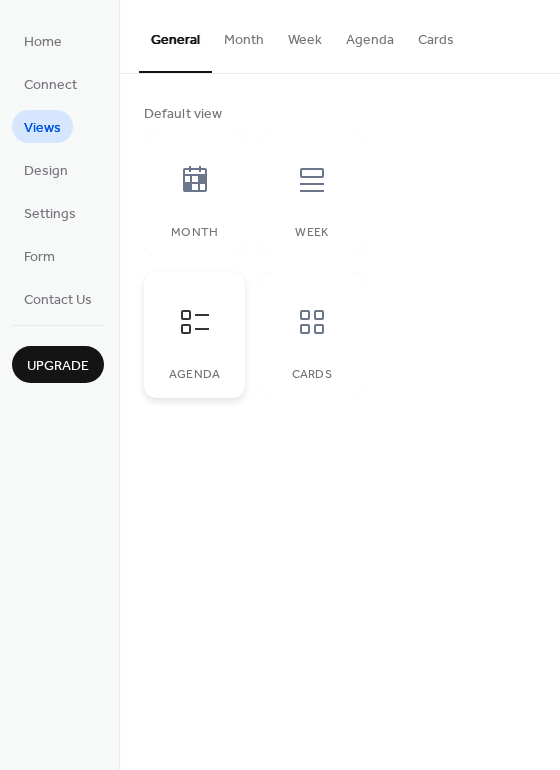 click on "Agenda" at bounding box center (194, 335) 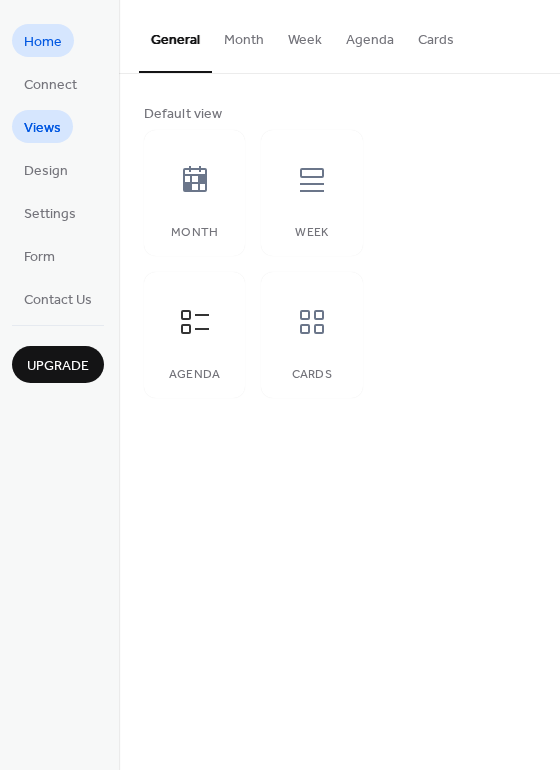 click on "Home" at bounding box center (43, 42) 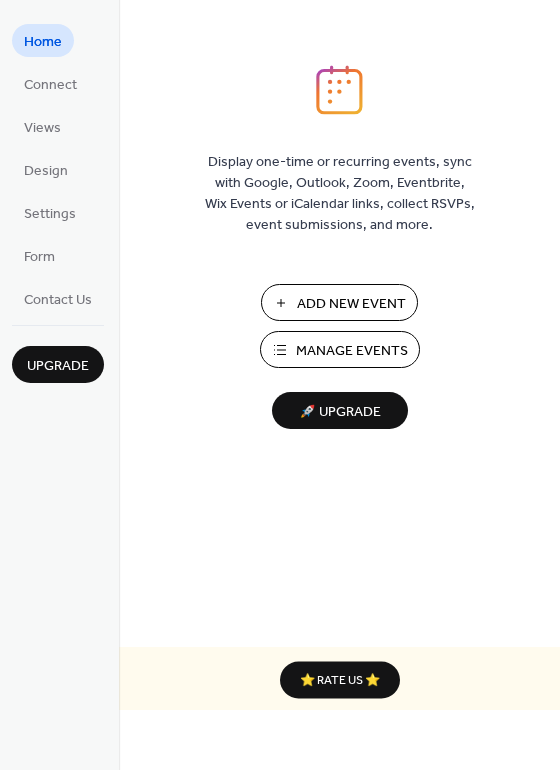 click on "Add New Event" at bounding box center (351, 304) 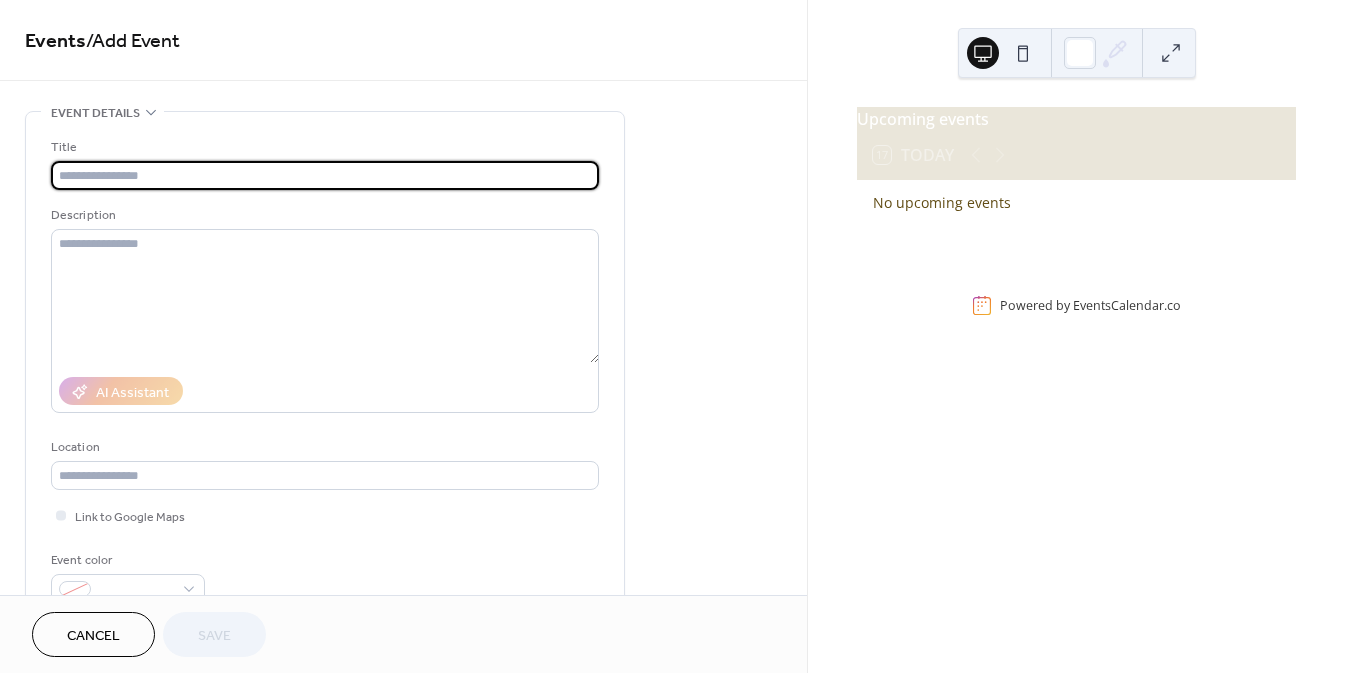 scroll, scrollTop: 0, scrollLeft: 0, axis: both 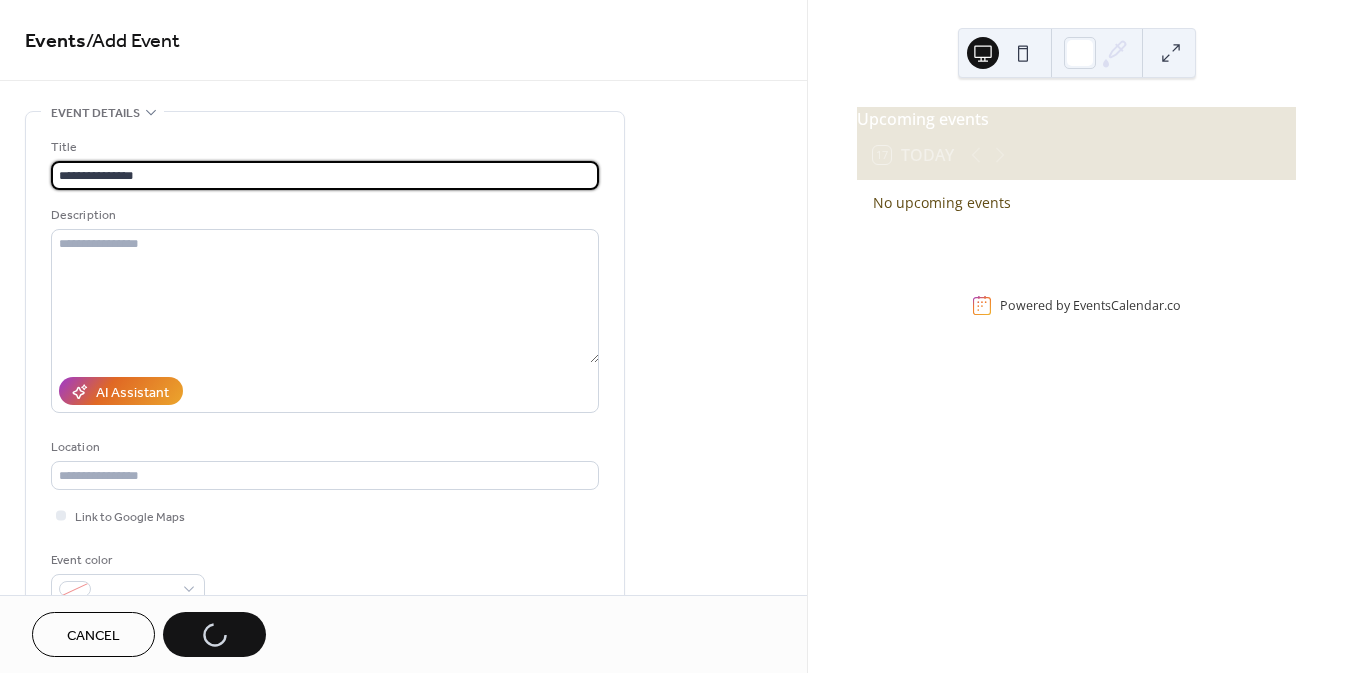 type on "**********" 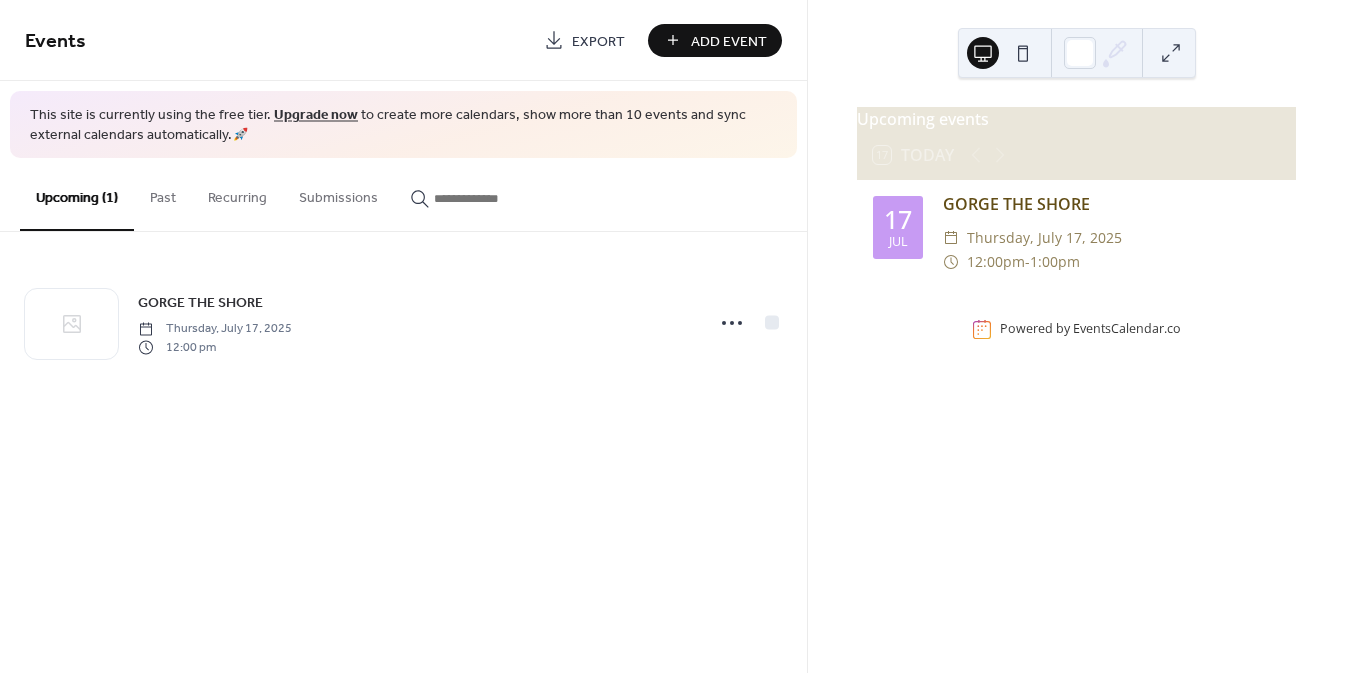 click on "GORGE THE SHORE Thursday, July 17, 2025 12:00 pm" at bounding box center (415, 323) 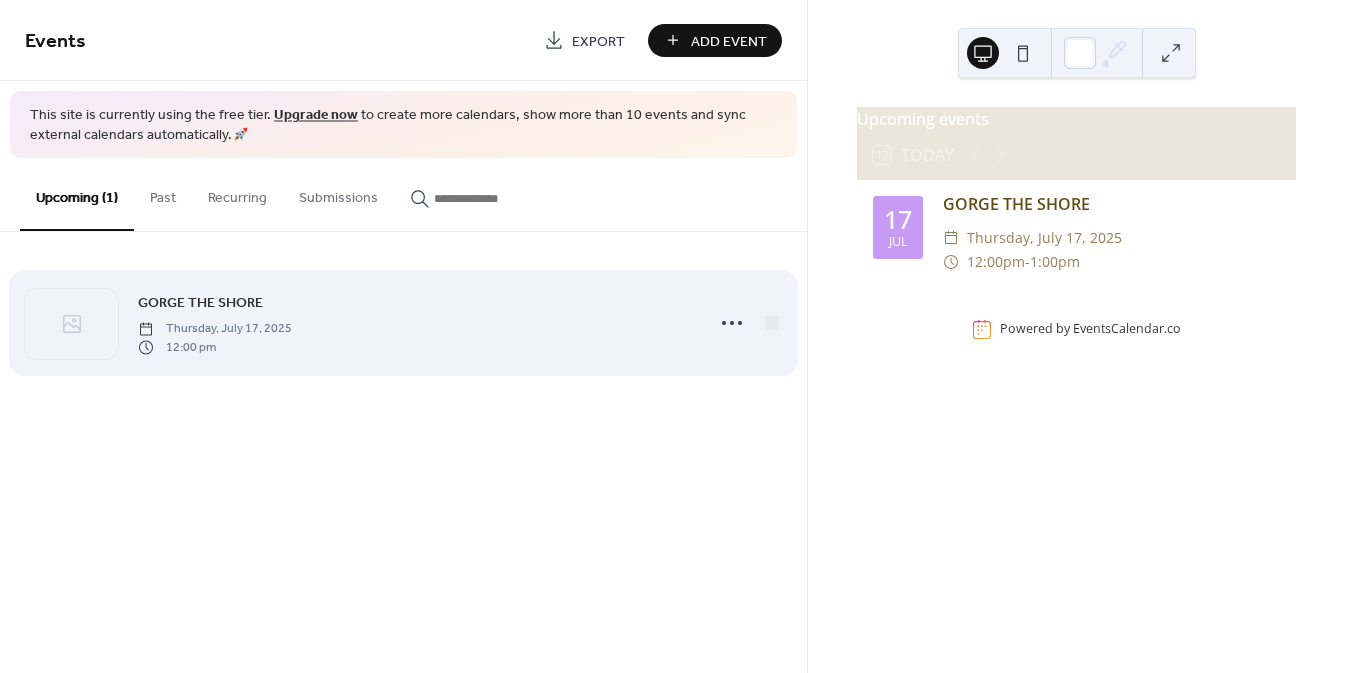 click 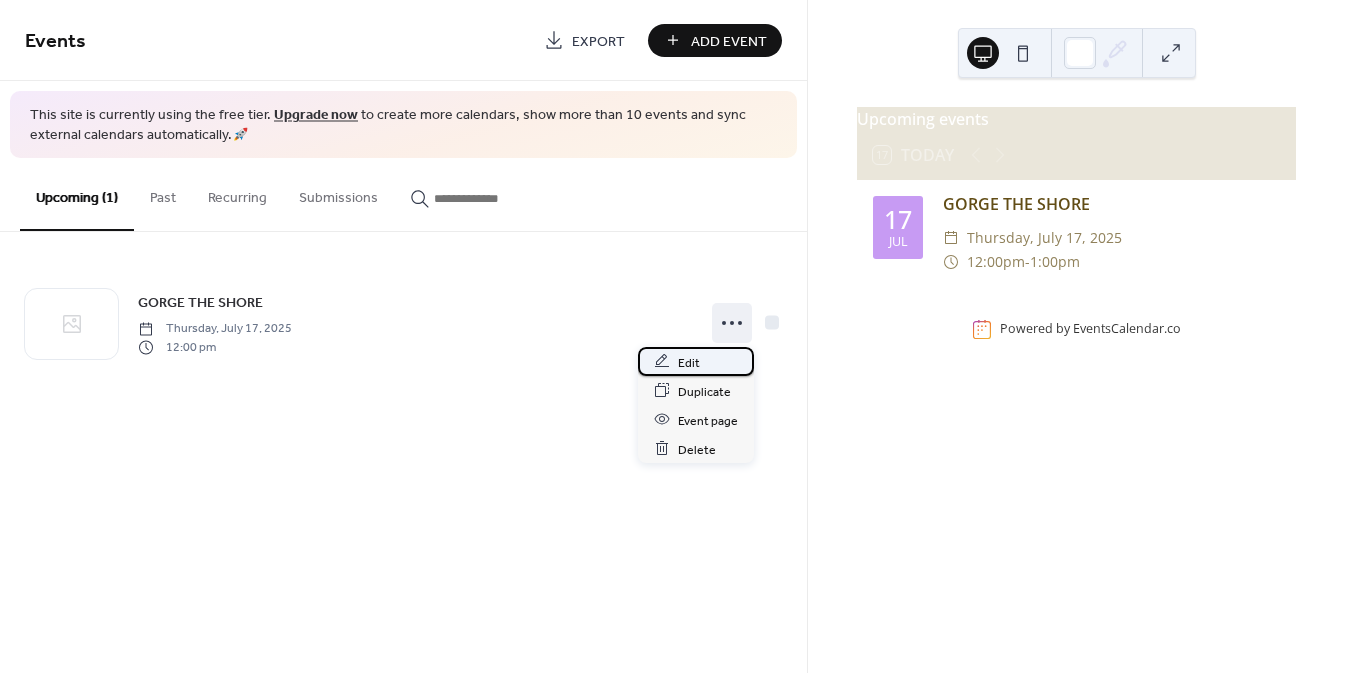 click on "Edit" at bounding box center [696, 361] 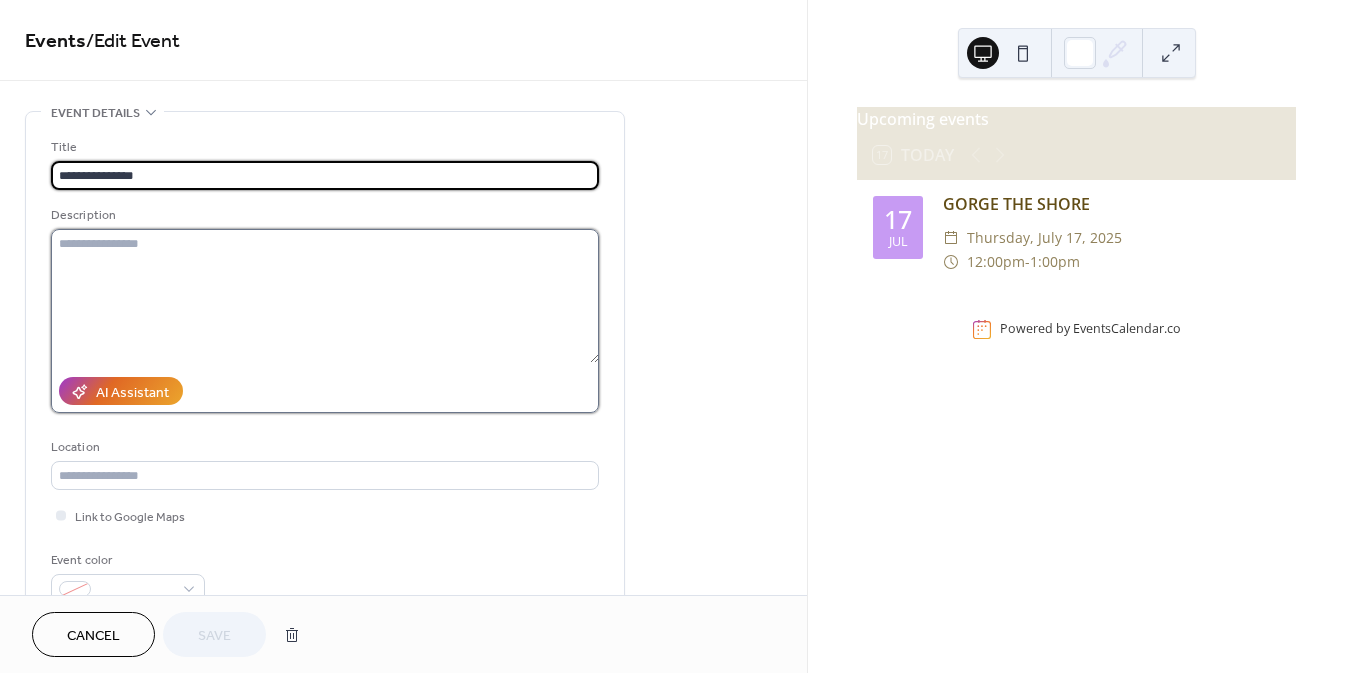 click at bounding box center (325, 296) 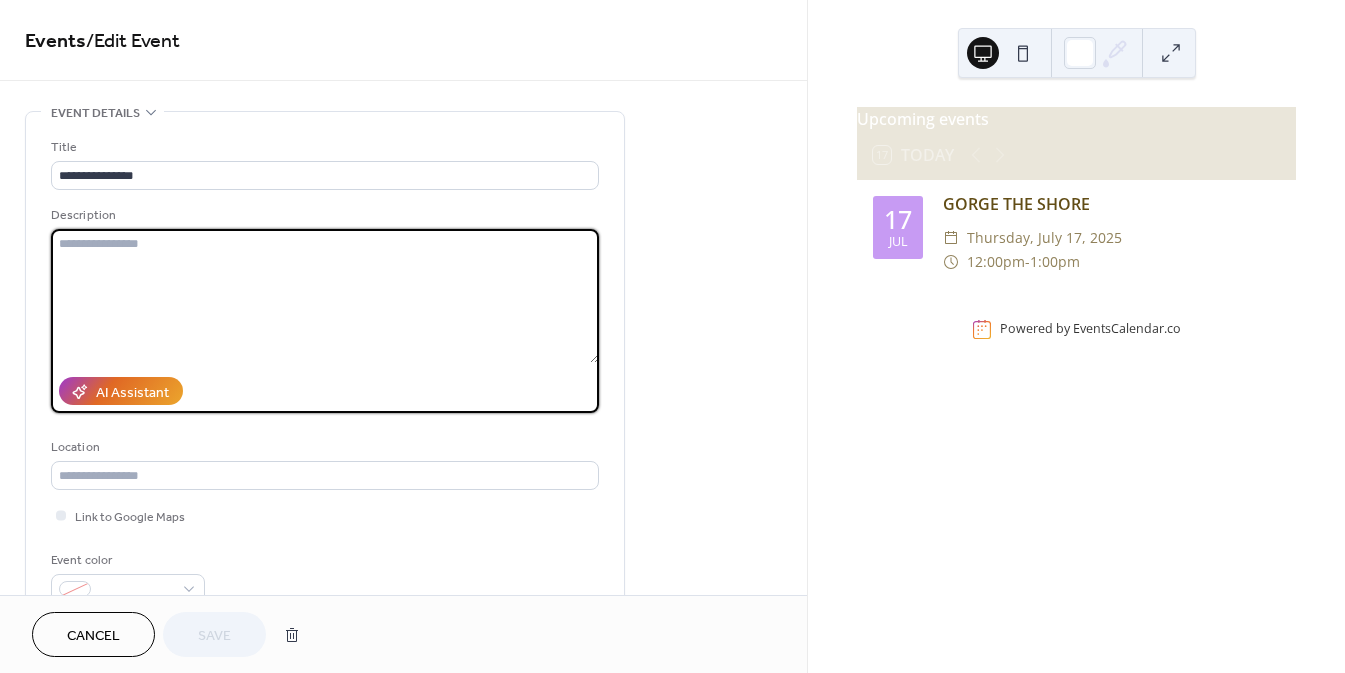 click at bounding box center [325, 296] 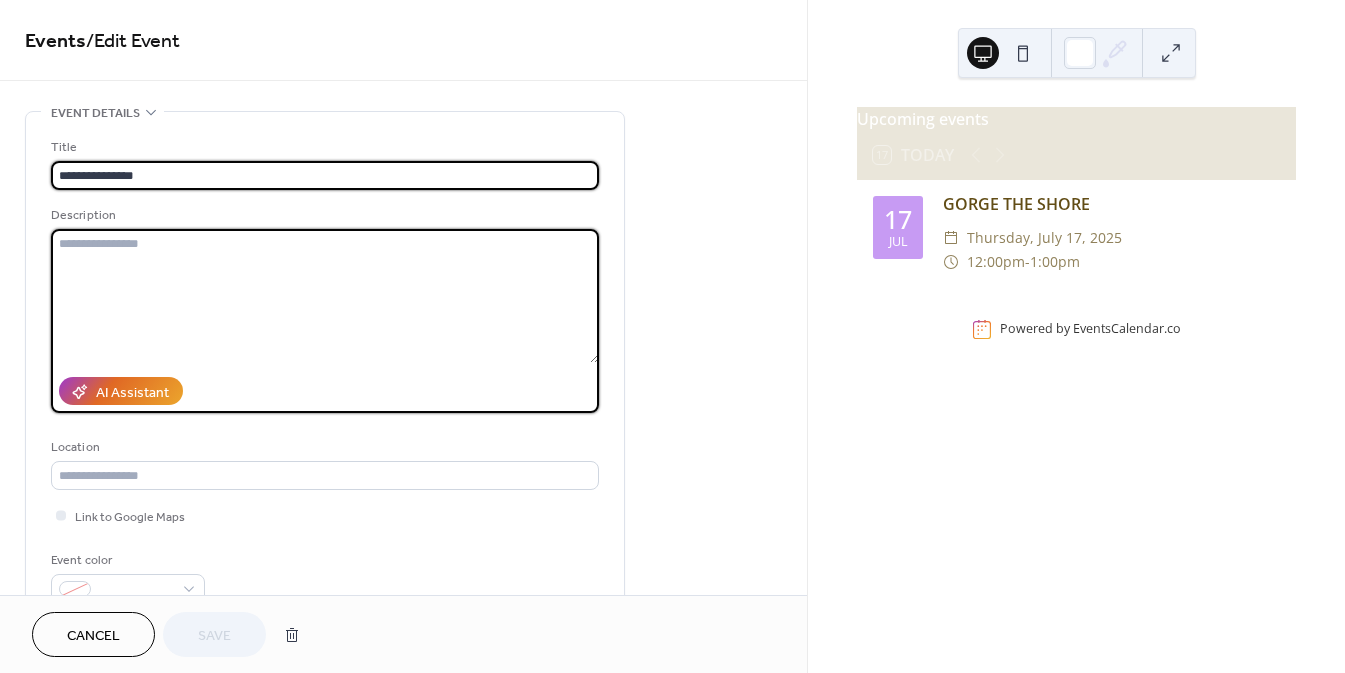 click on "**********" at bounding box center (325, 175) 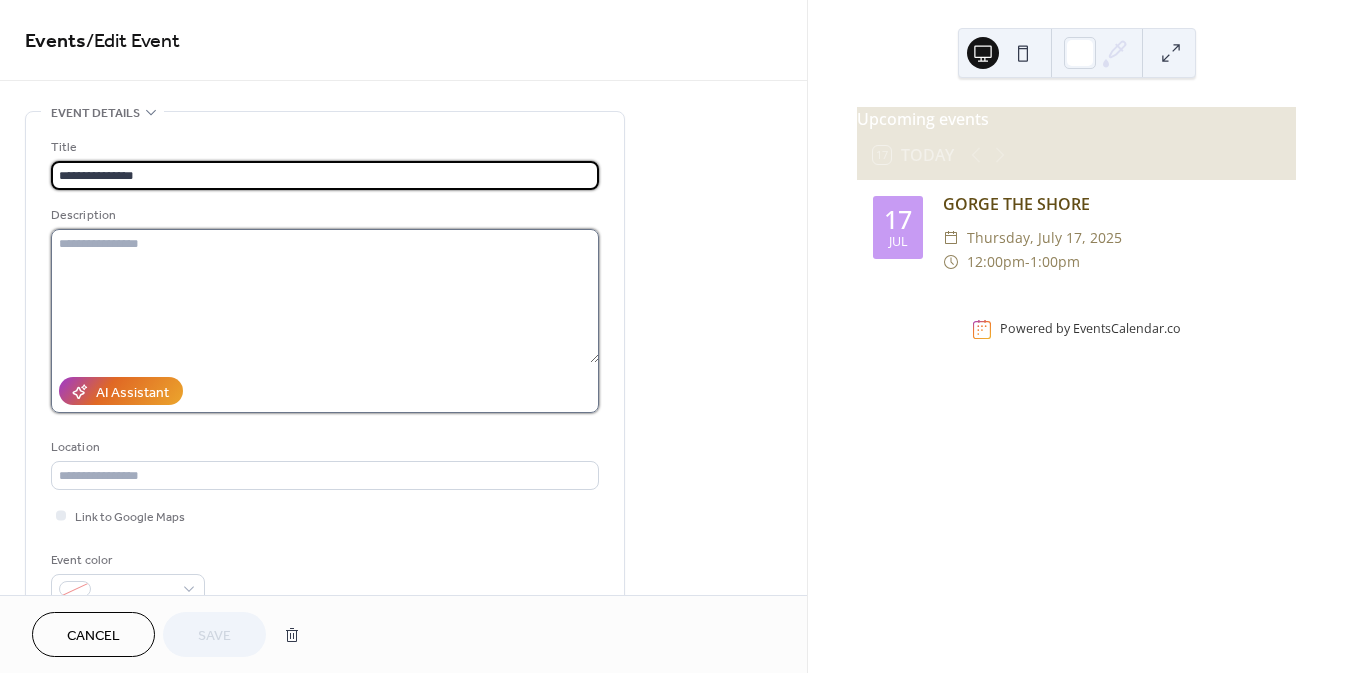 click at bounding box center (325, 296) 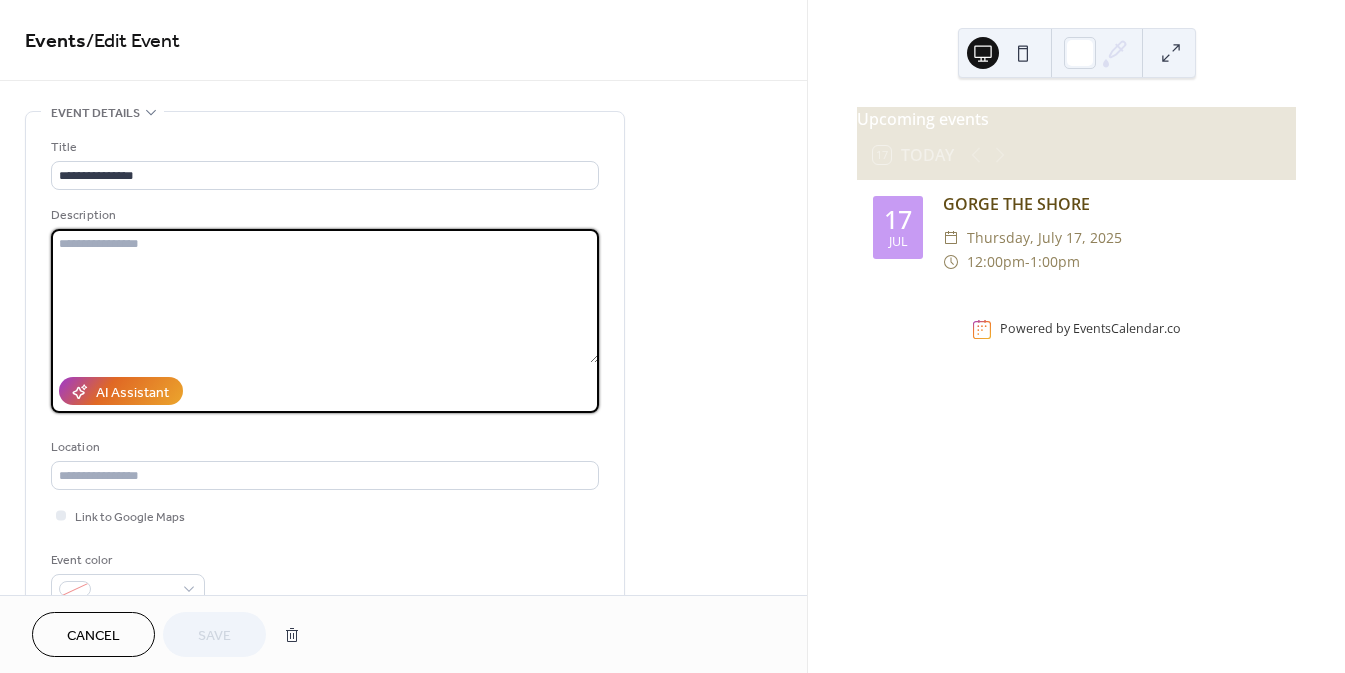 paste on "**********" 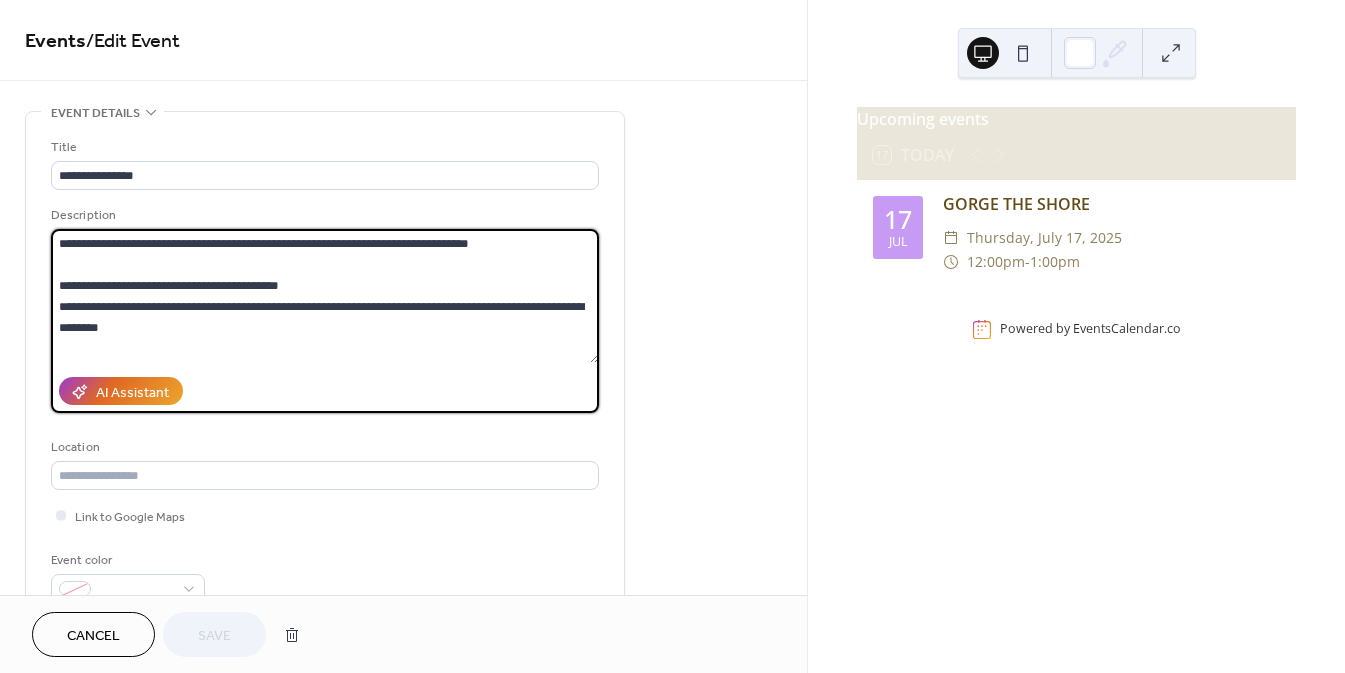 scroll, scrollTop: 123, scrollLeft: 0, axis: vertical 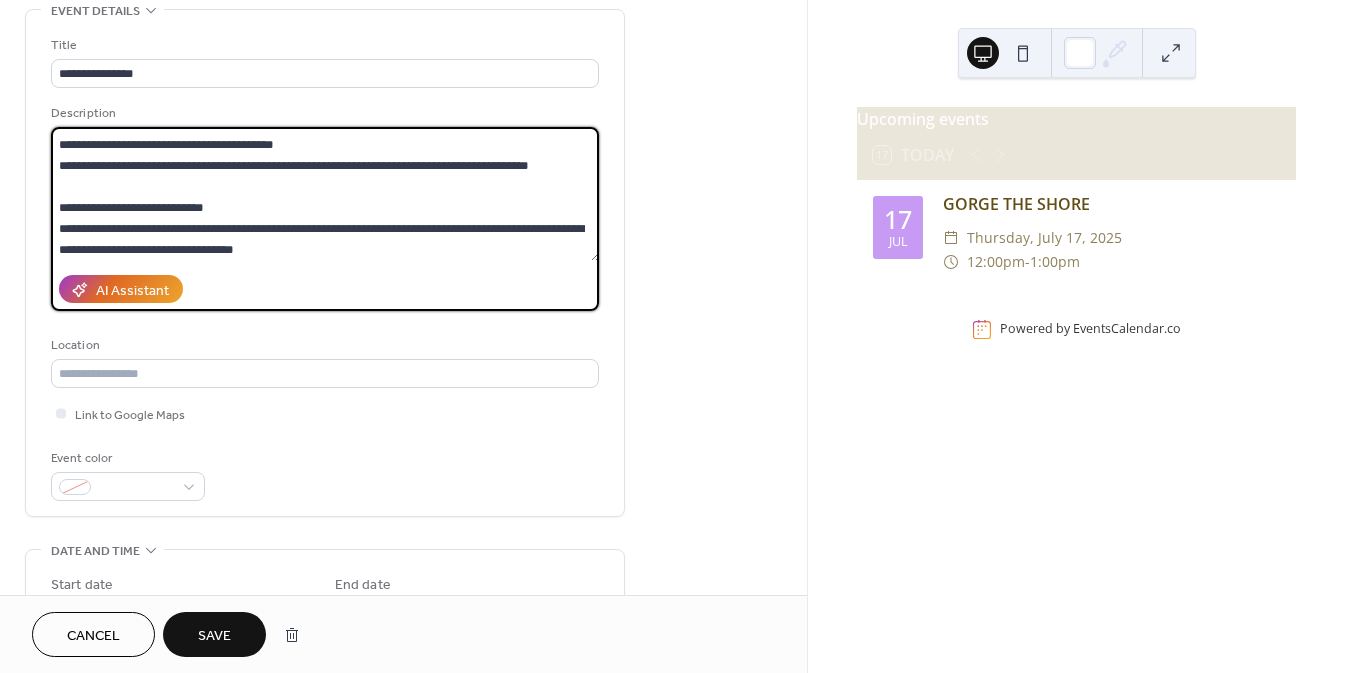 type on "**********" 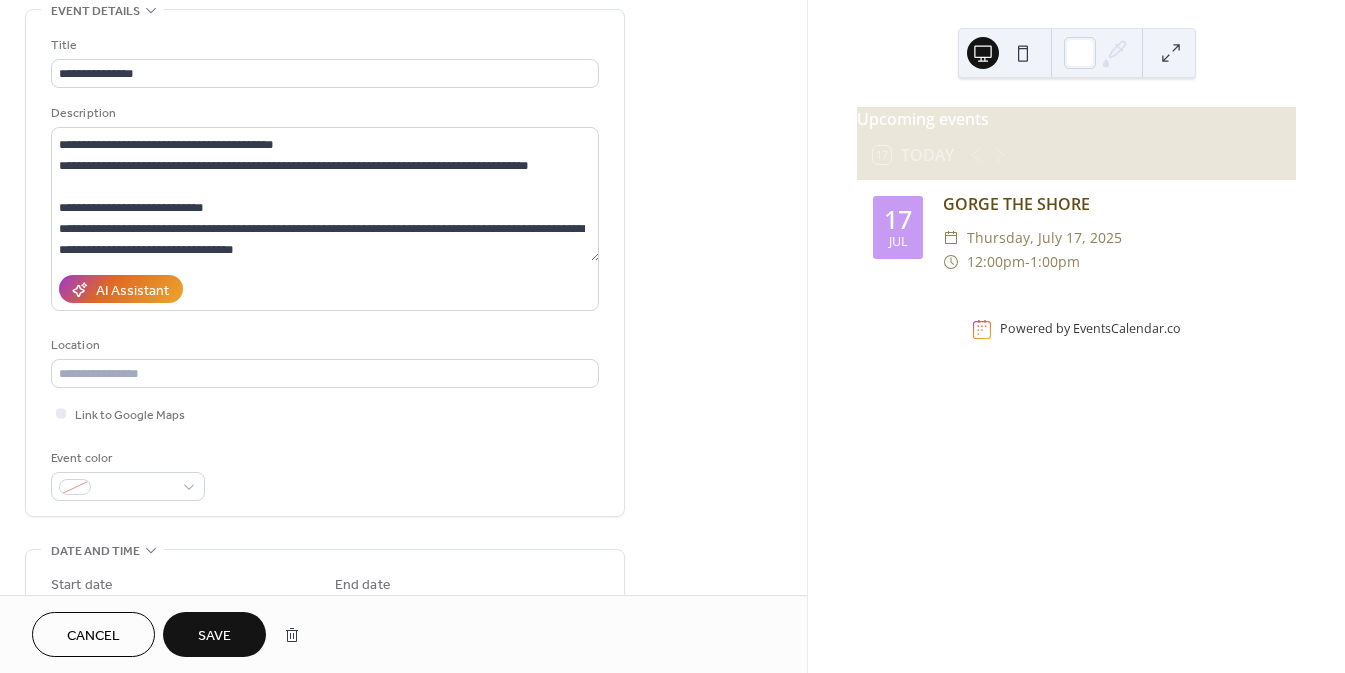 click on "Event color" at bounding box center [325, 474] 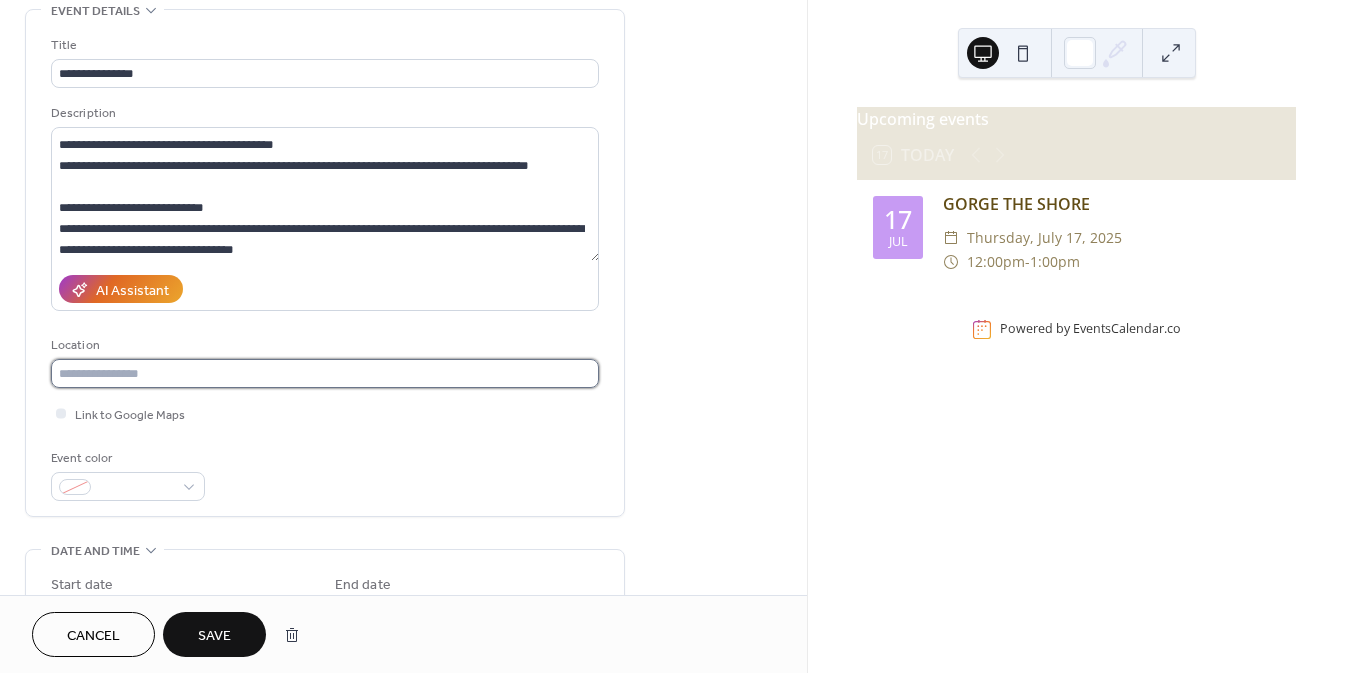 click at bounding box center (325, 373) 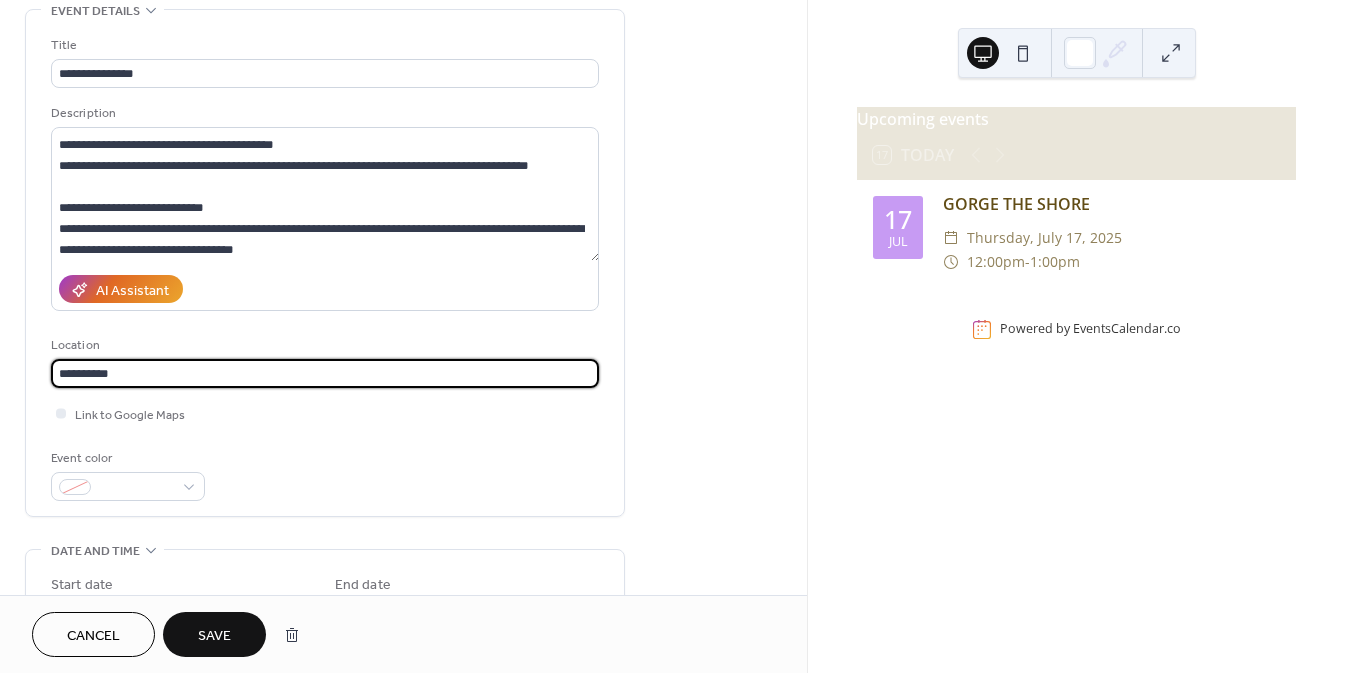 click on "*********" at bounding box center [325, 373] 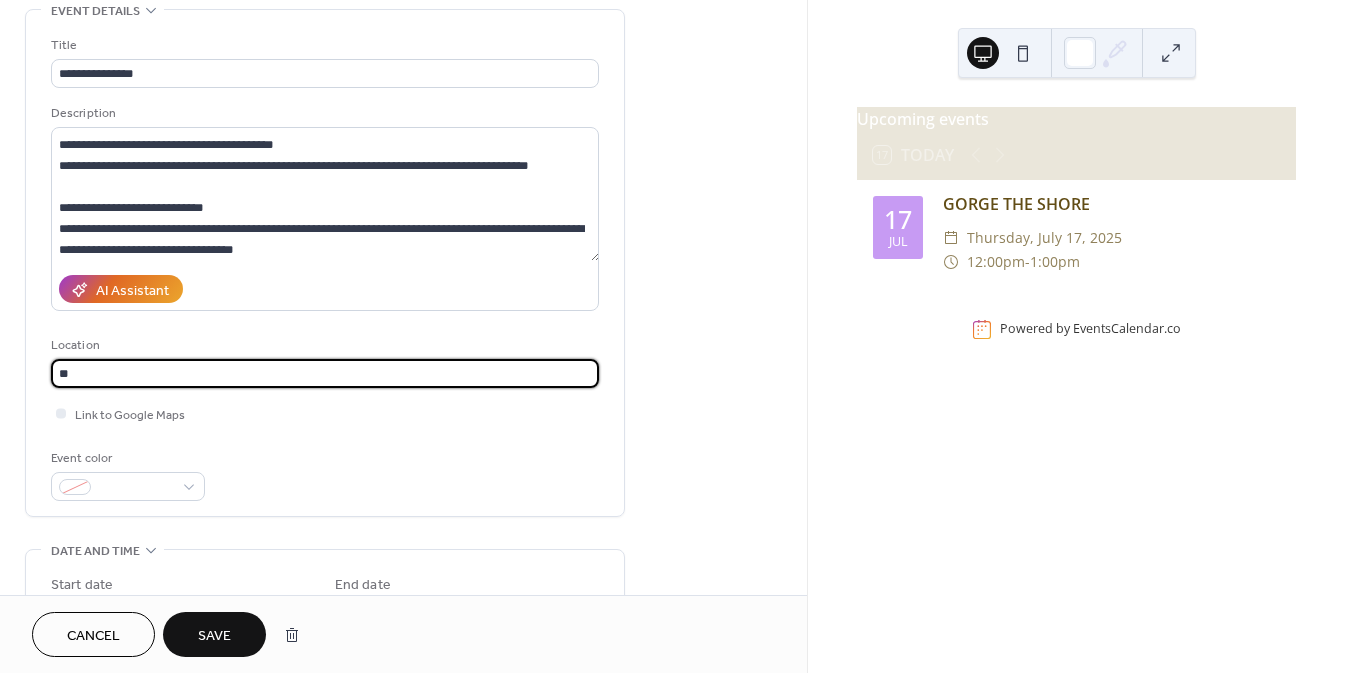 type on "*" 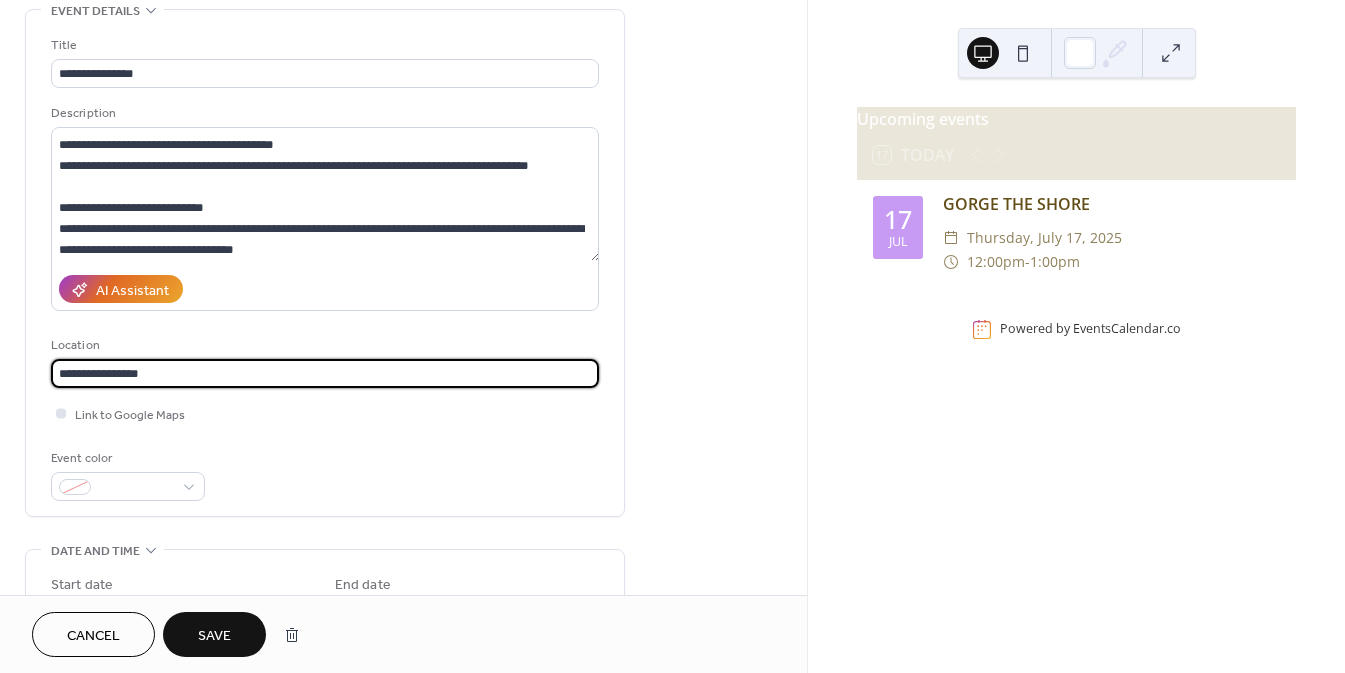 type on "**********" 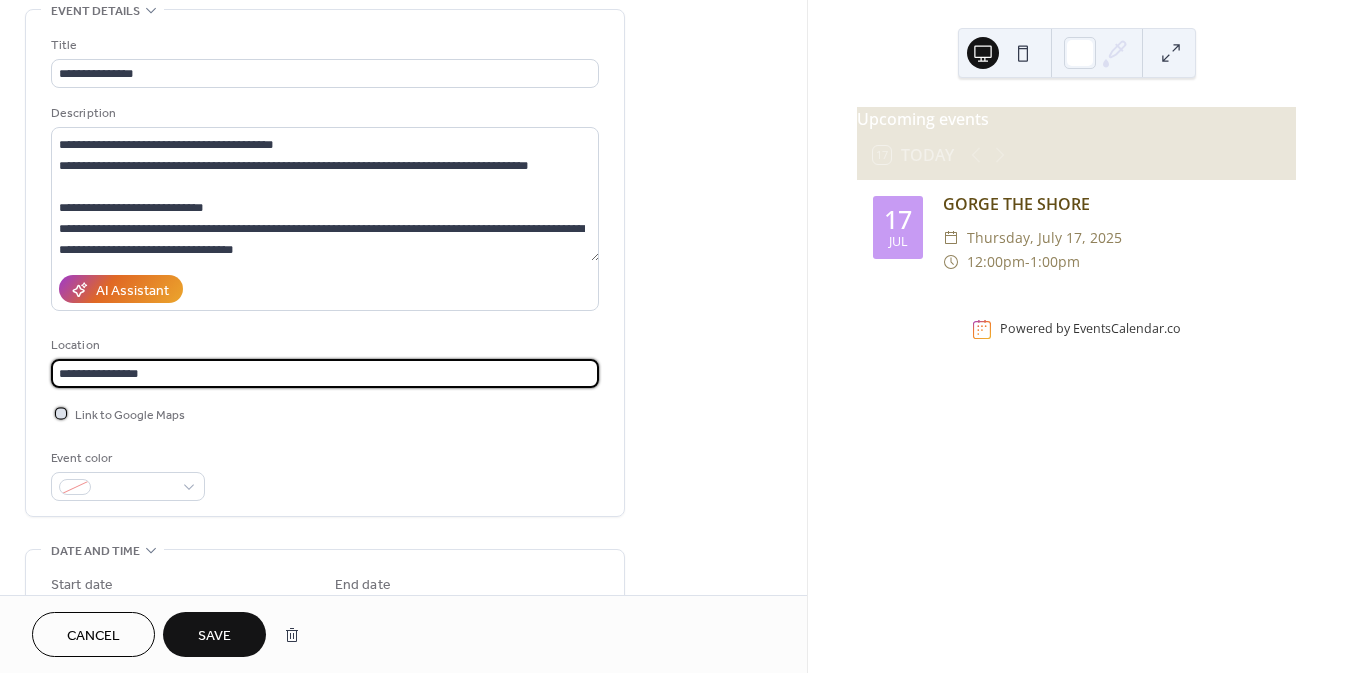 click at bounding box center [61, 413] 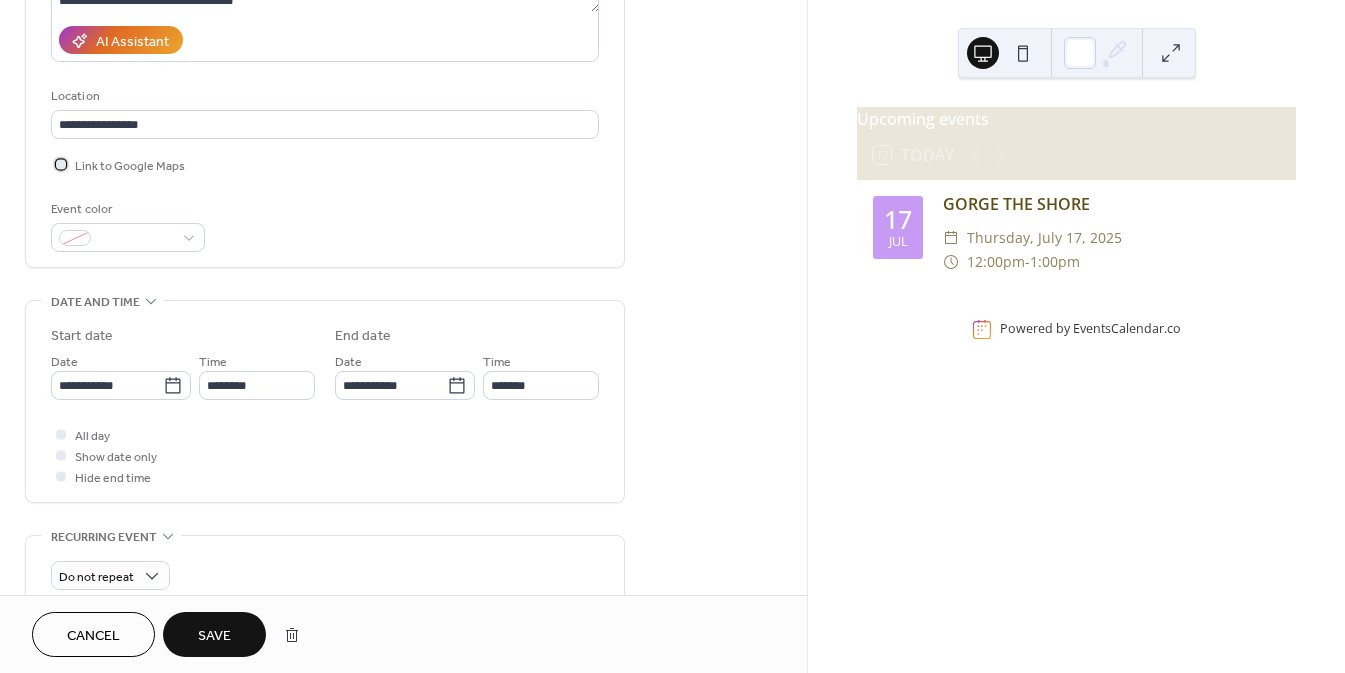 scroll, scrollTop: 423, scrollLeft: 0, axis: vertical 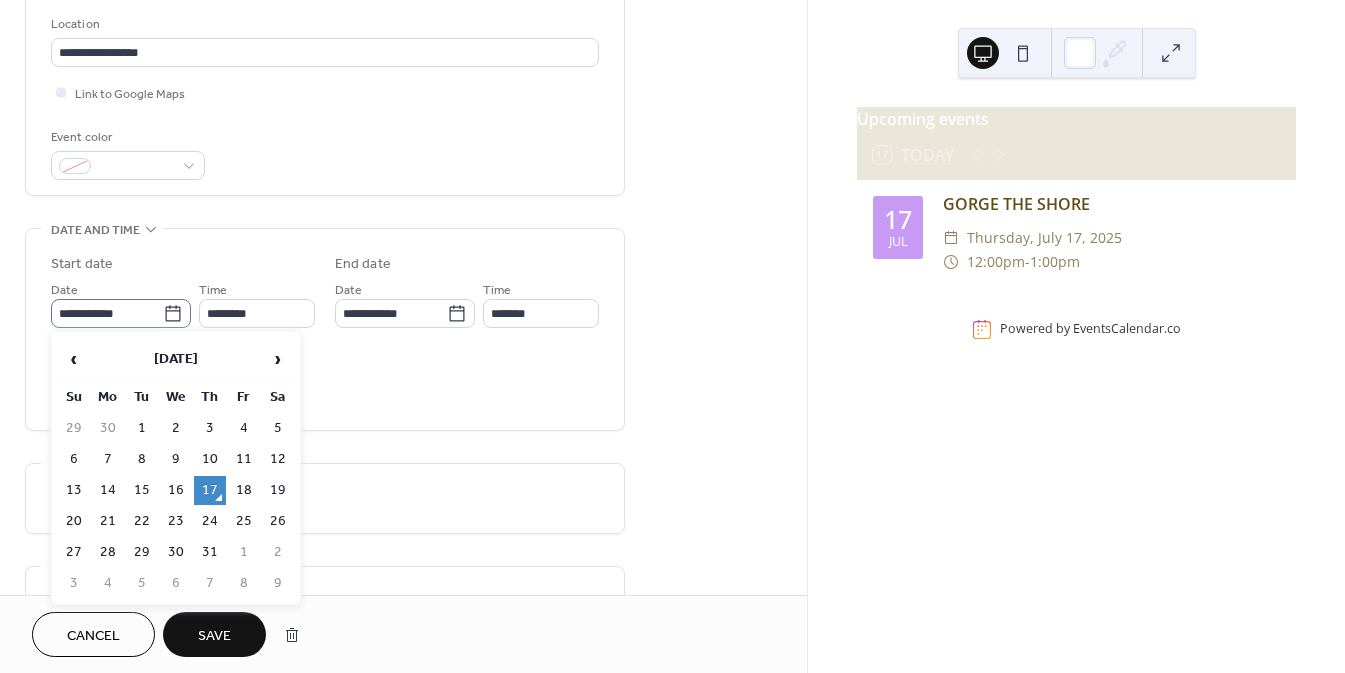 click 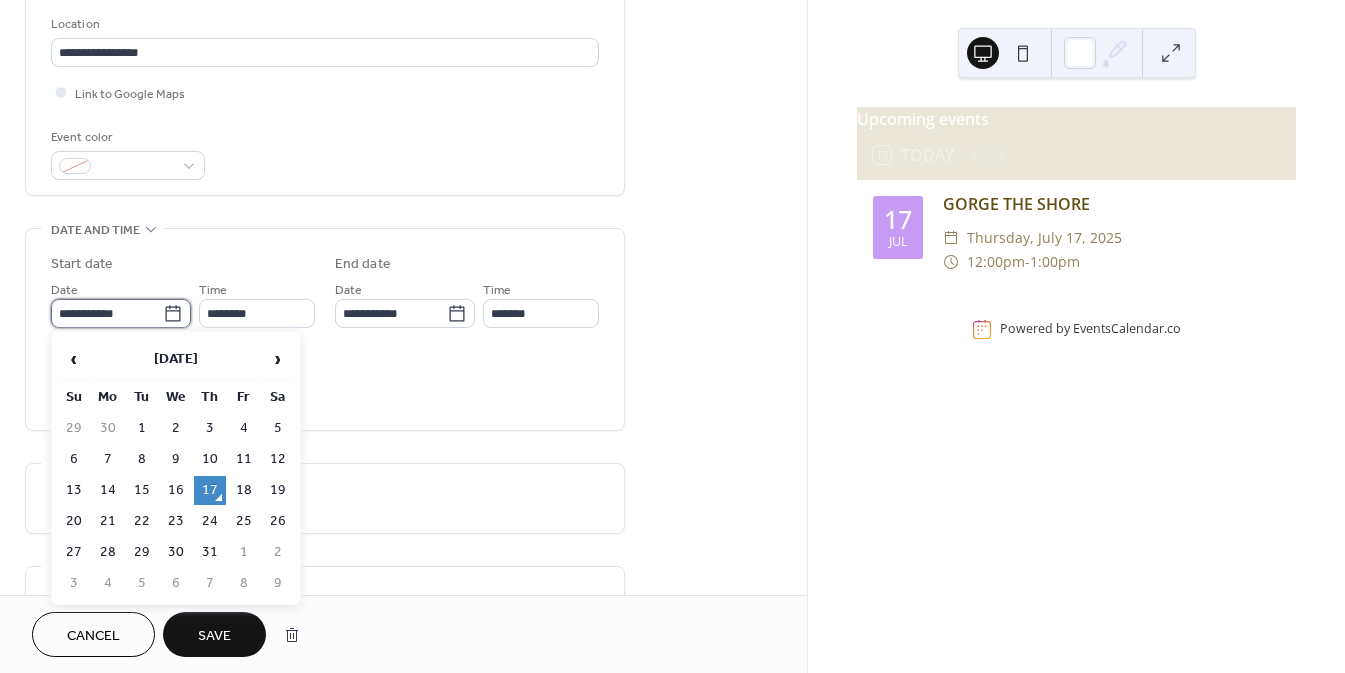 click on "**********" at bounding box center (107, 313) 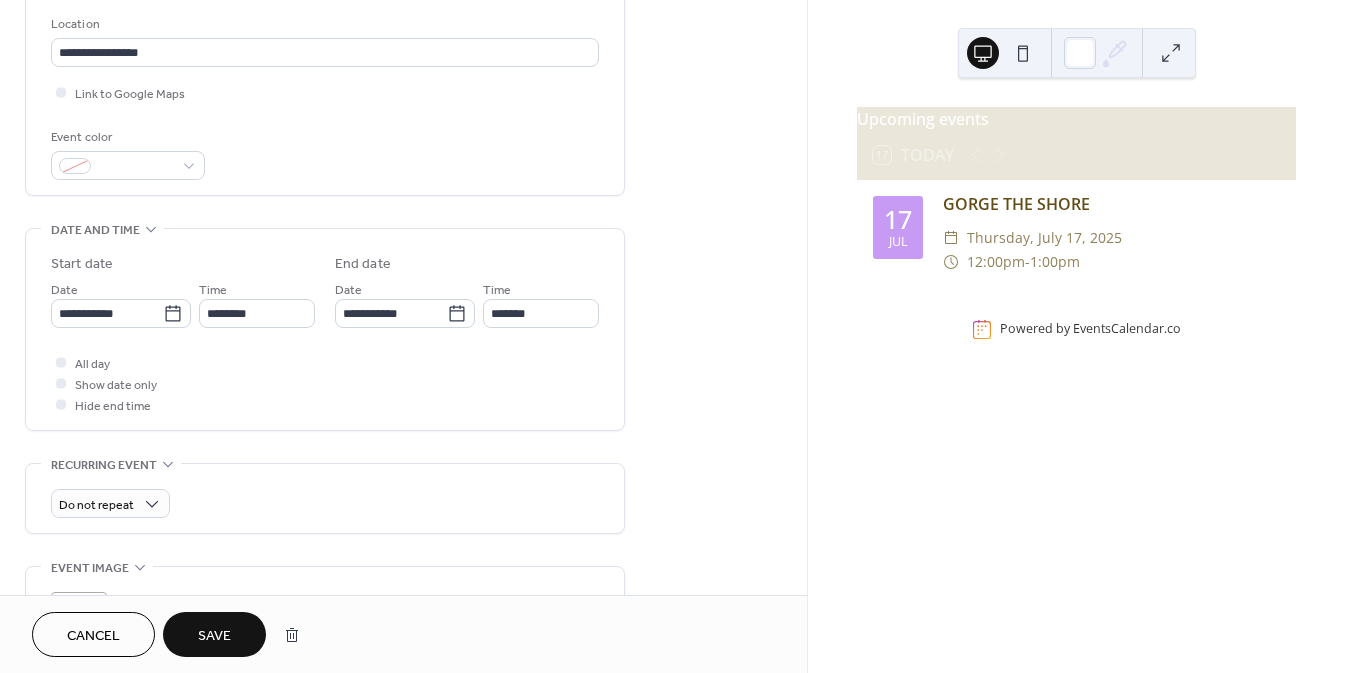 click on "Start date" at bounding box center (183, 264) 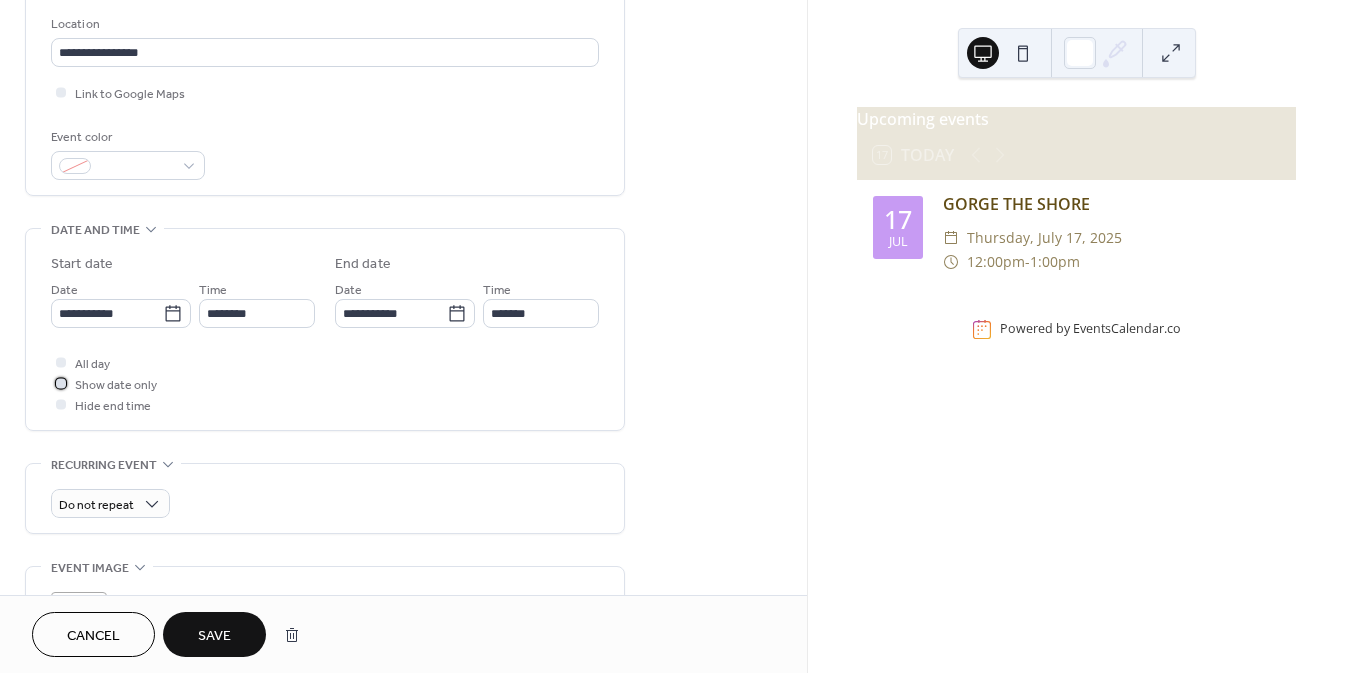 click on "Show date only" at bounding box center [116, 385] 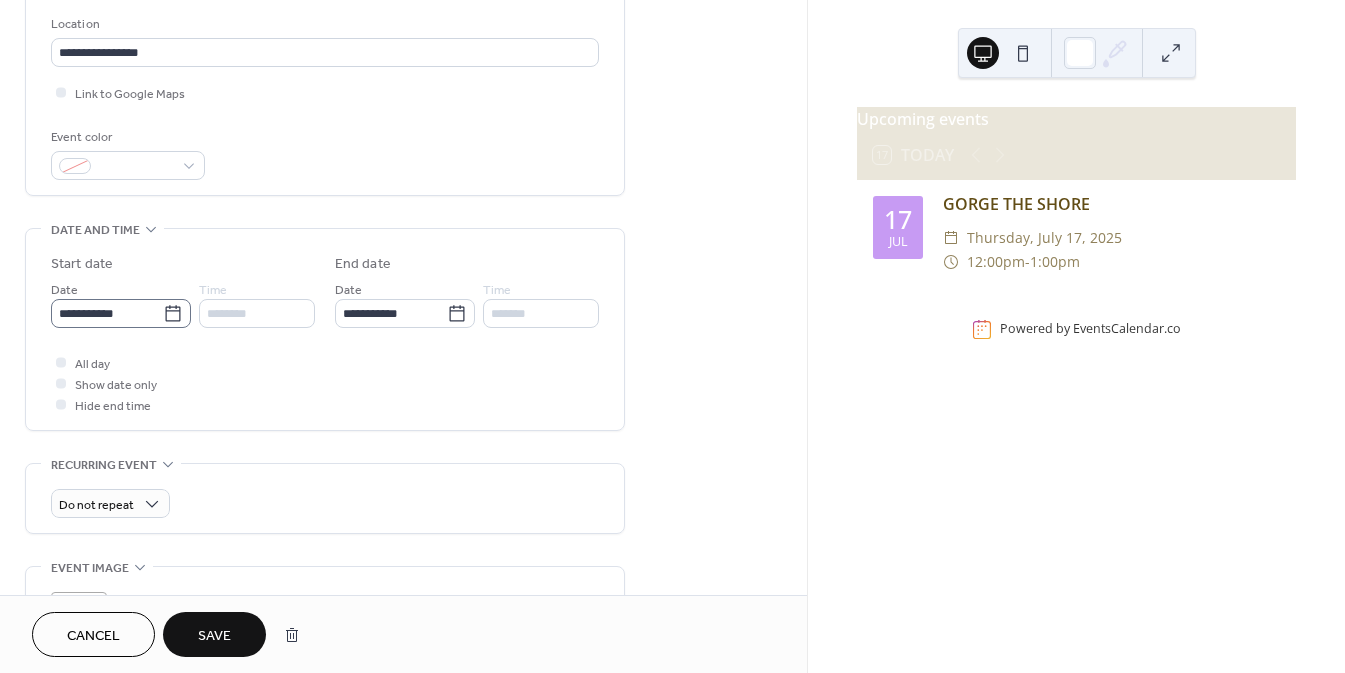 click 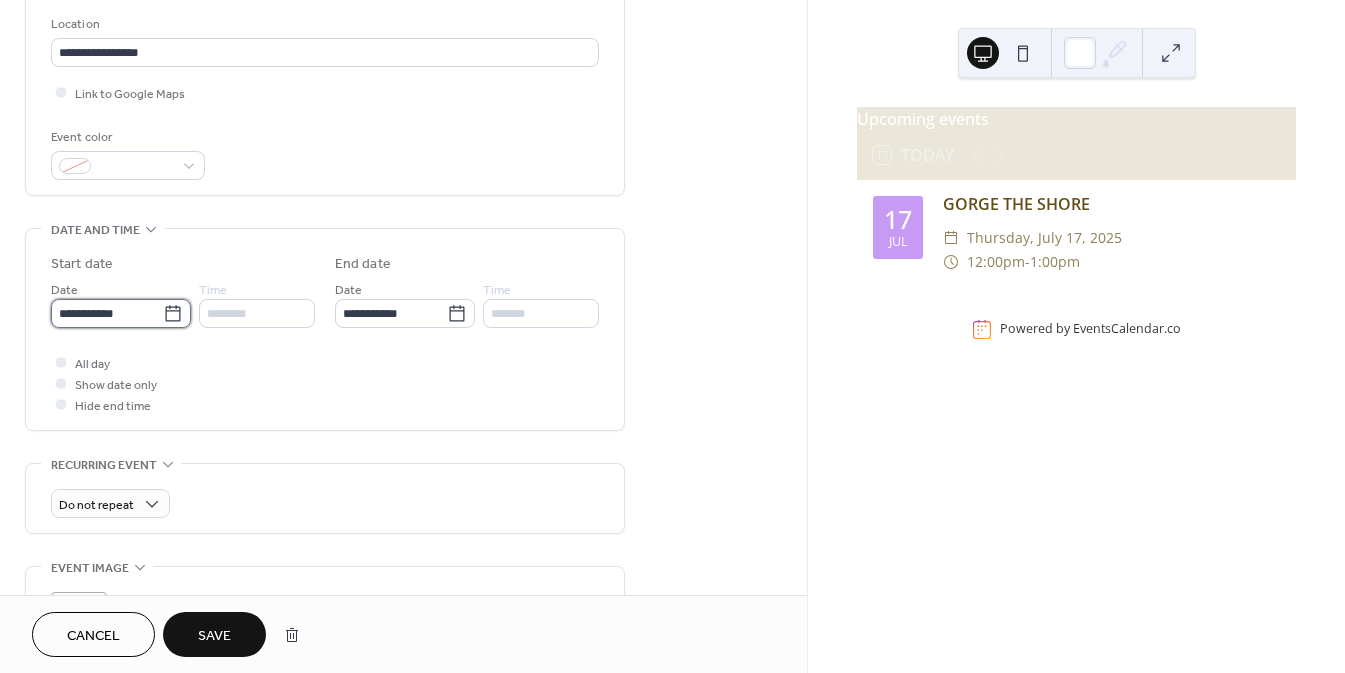 click on "**********" at bounding box center [107, 313] 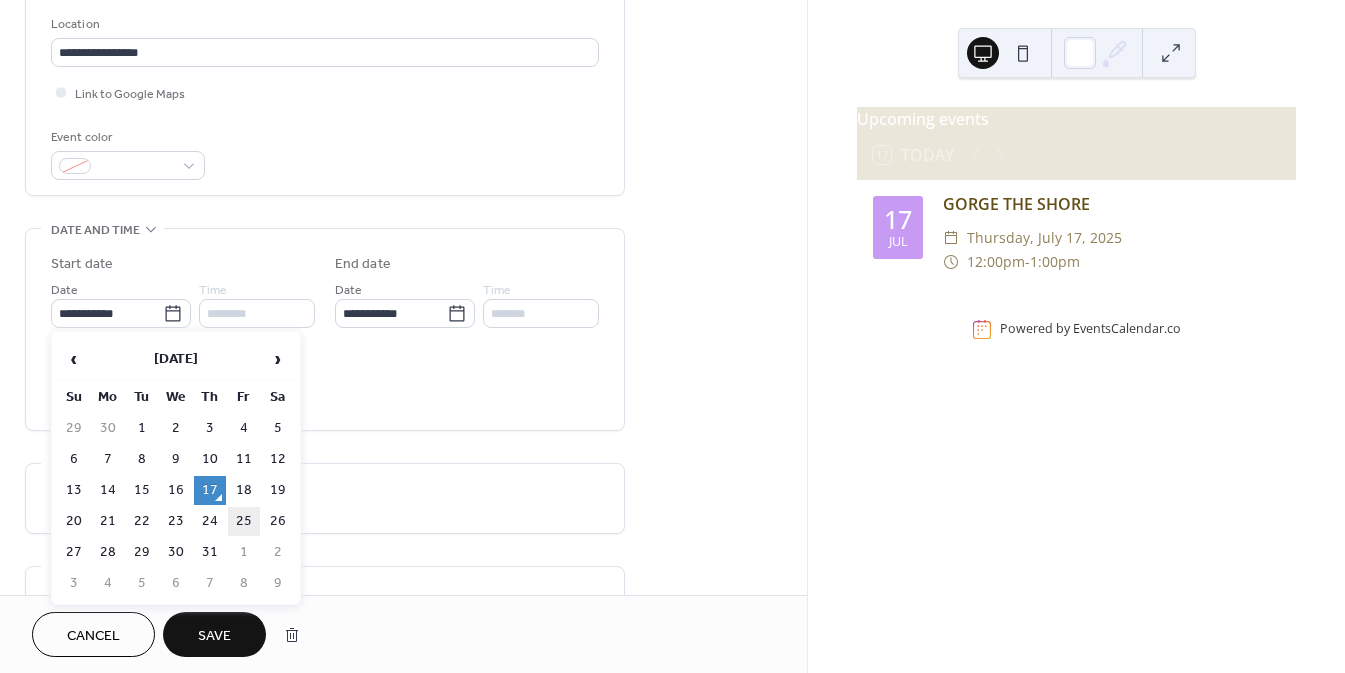 click on "25" at bounding box center [244, 521] 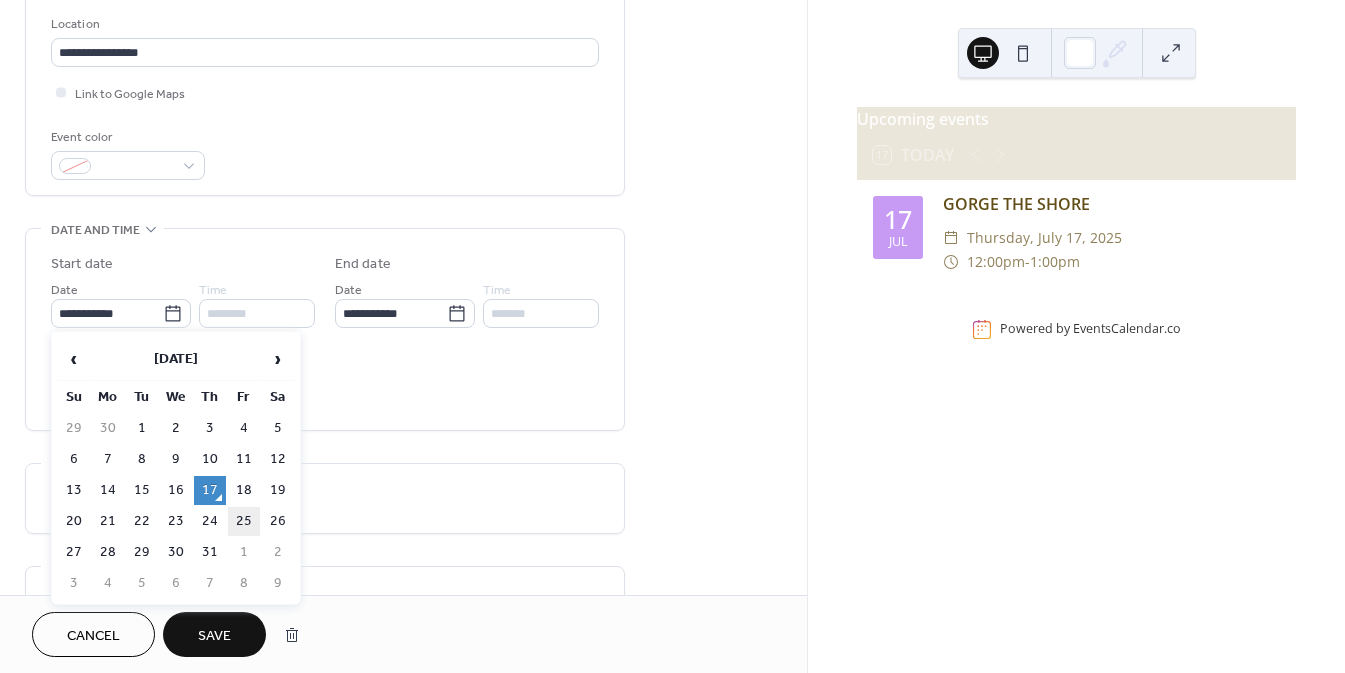 type on "**********" 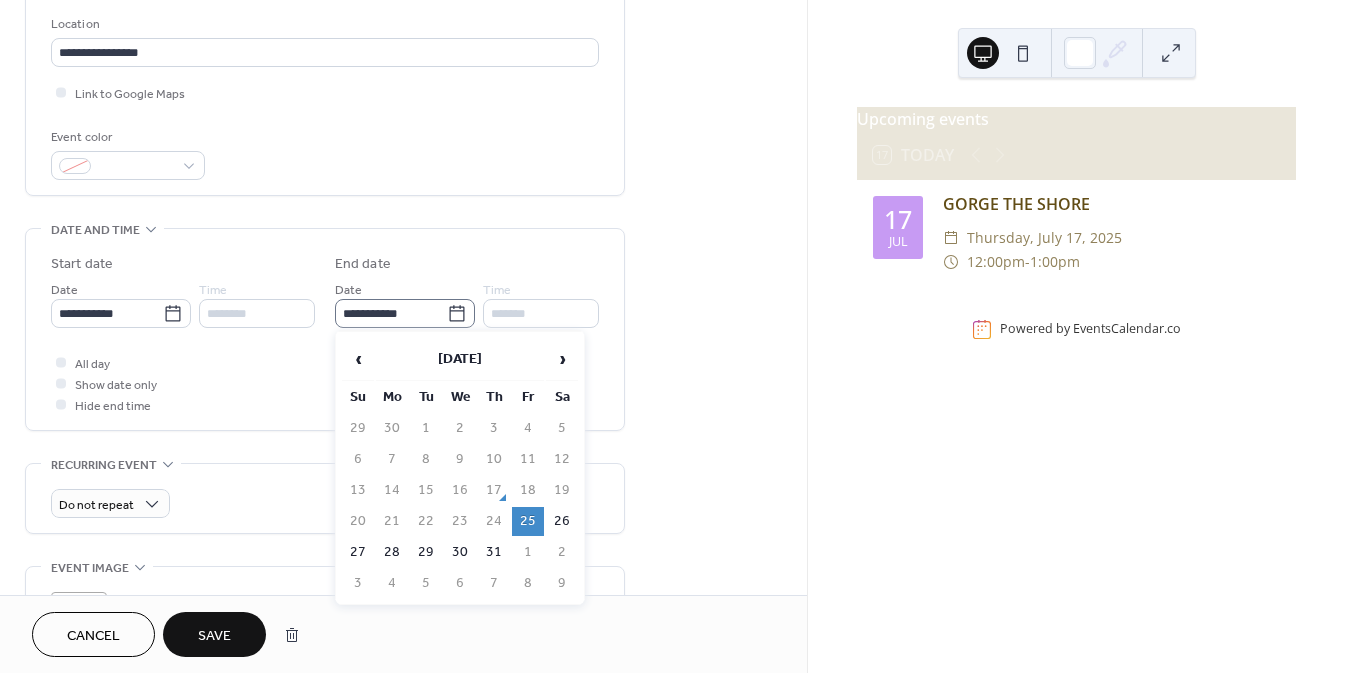click 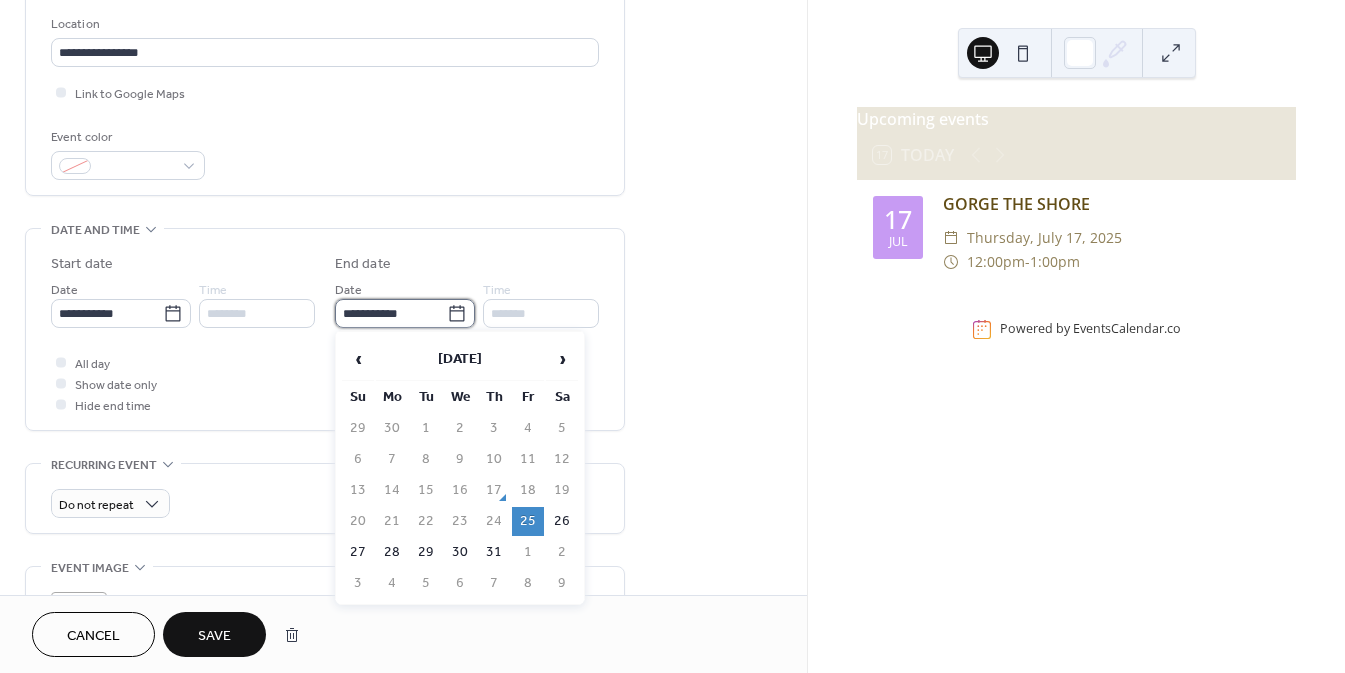 click on "**********" at bounding box center (391, 313) 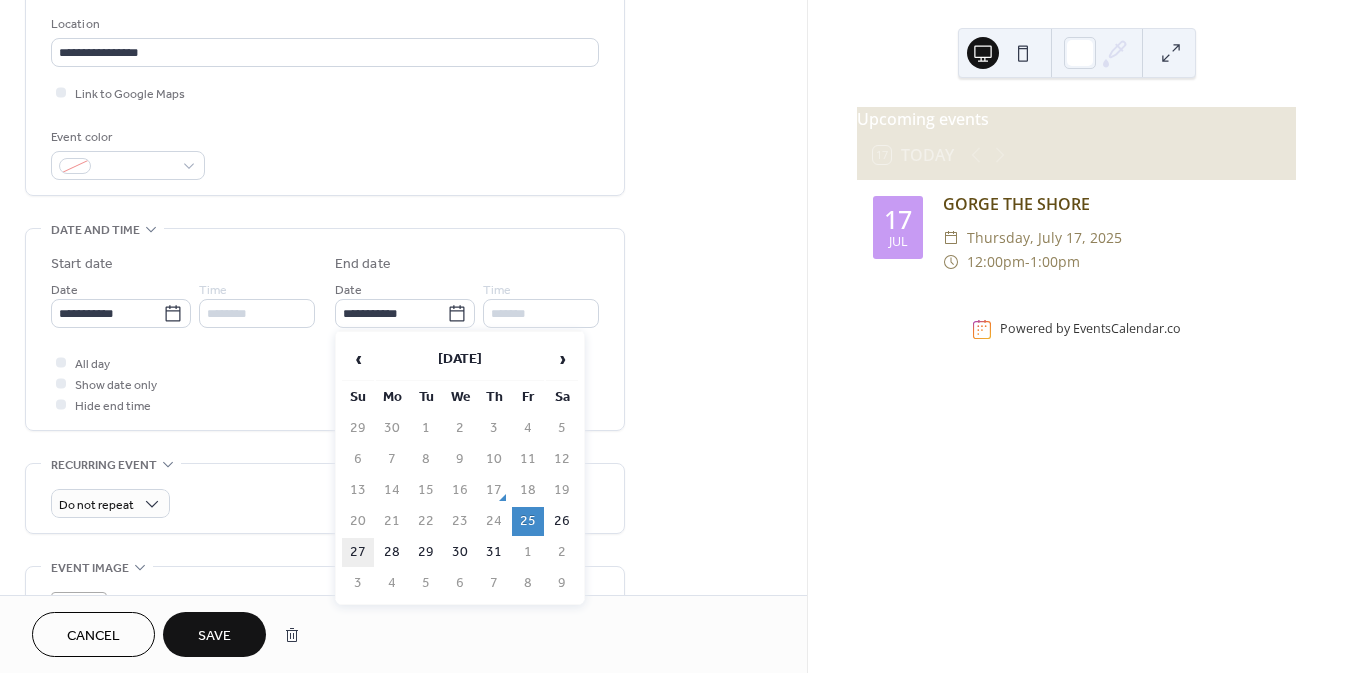 click on "27" at bounding box center (358, 552) 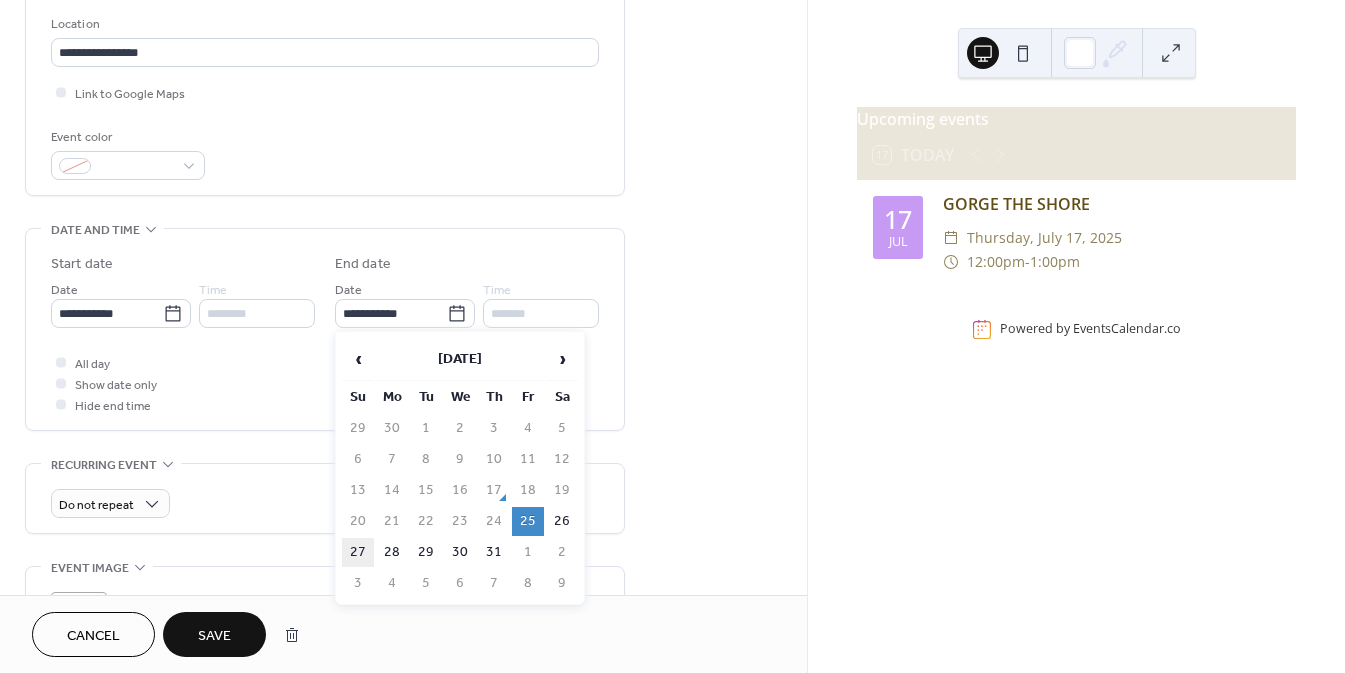 type on "**********" 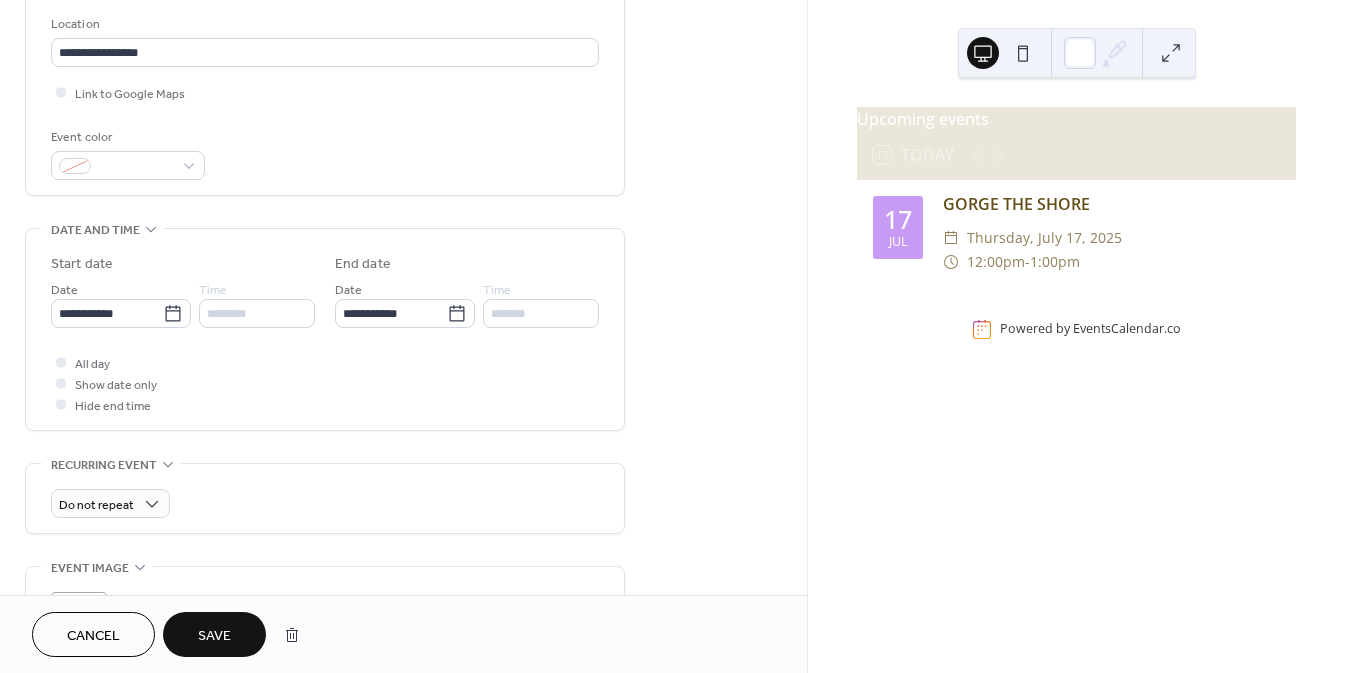 click on "All day Show date only Hide end time" at bounding box center [325, 383] 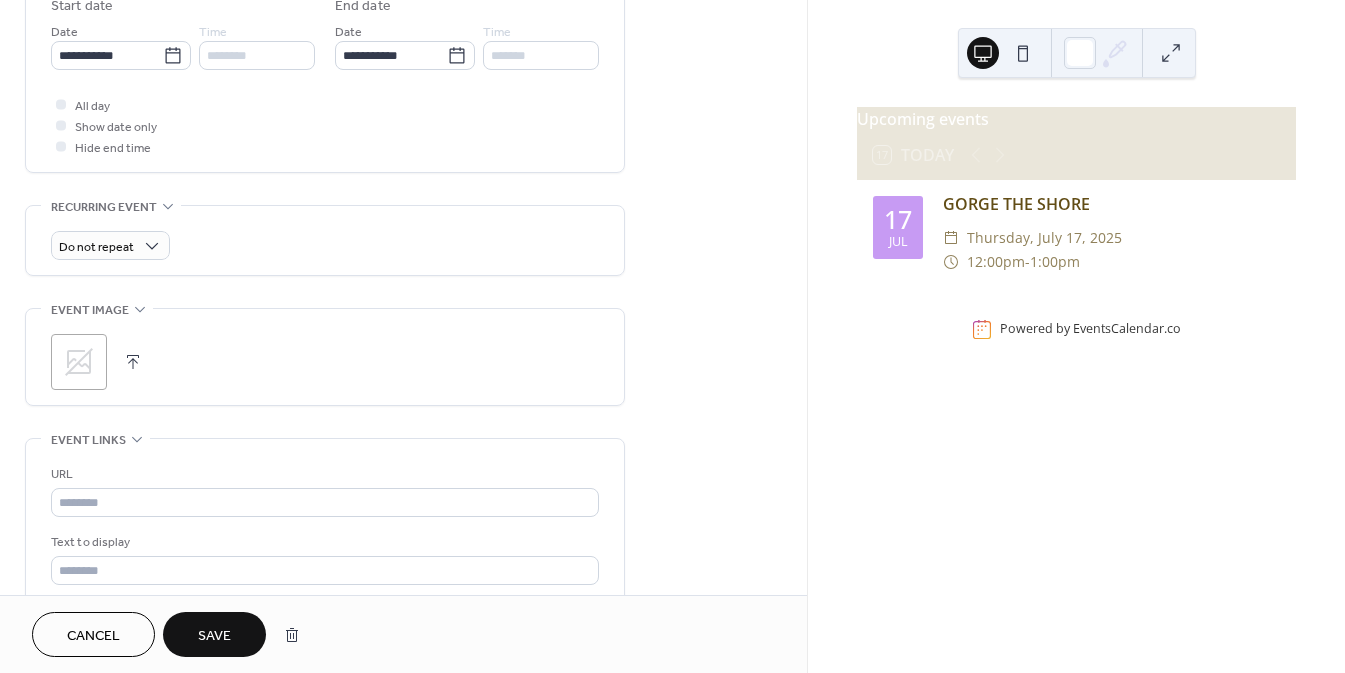 scroll, scrollTop: 697, scrollLeft: 0, axis: vertical 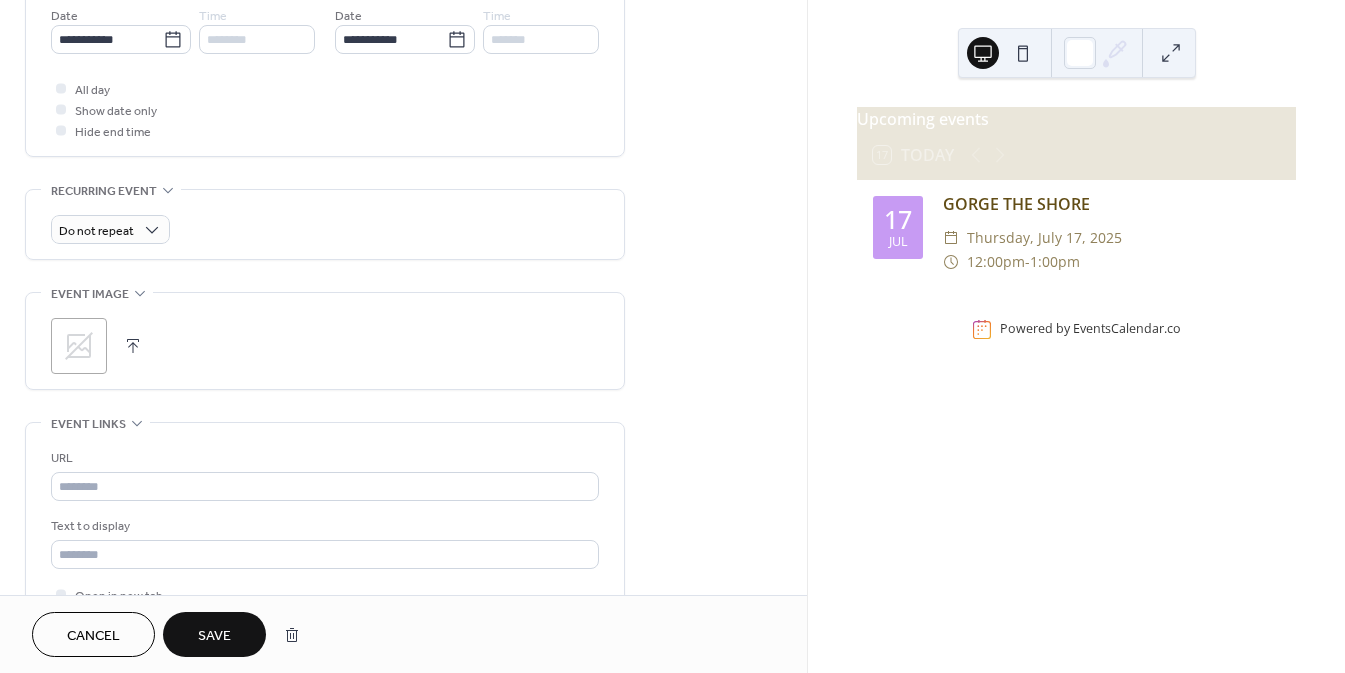 click at bounding box center (133, 346) 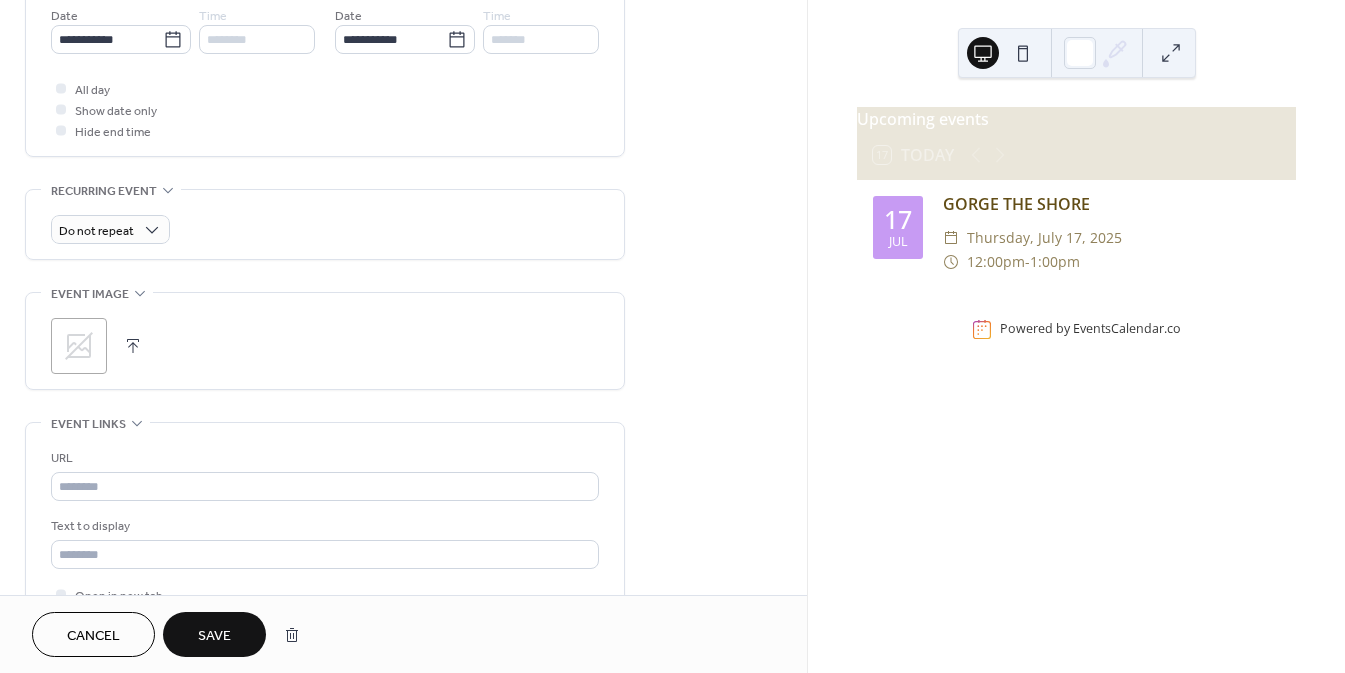 click at bounding box center [133, 346] 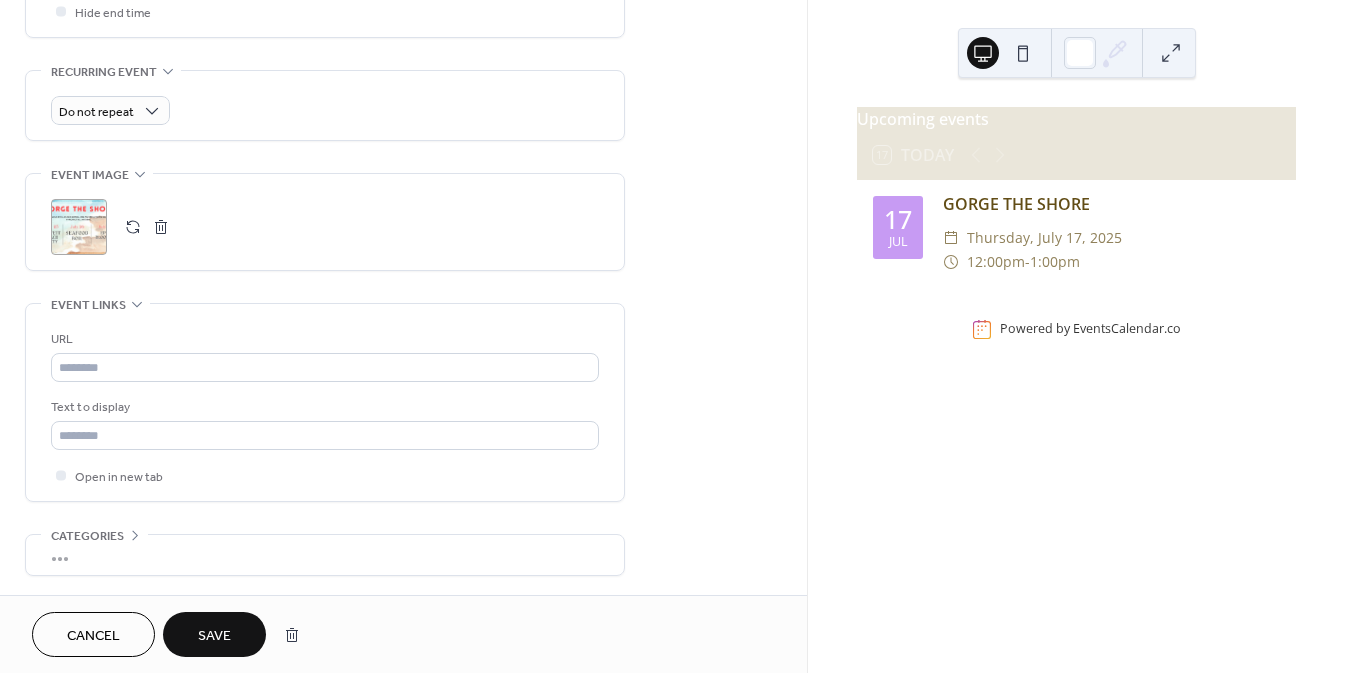 scroll, scrollTop: 885, scrollLeft: 0, axis: vertical 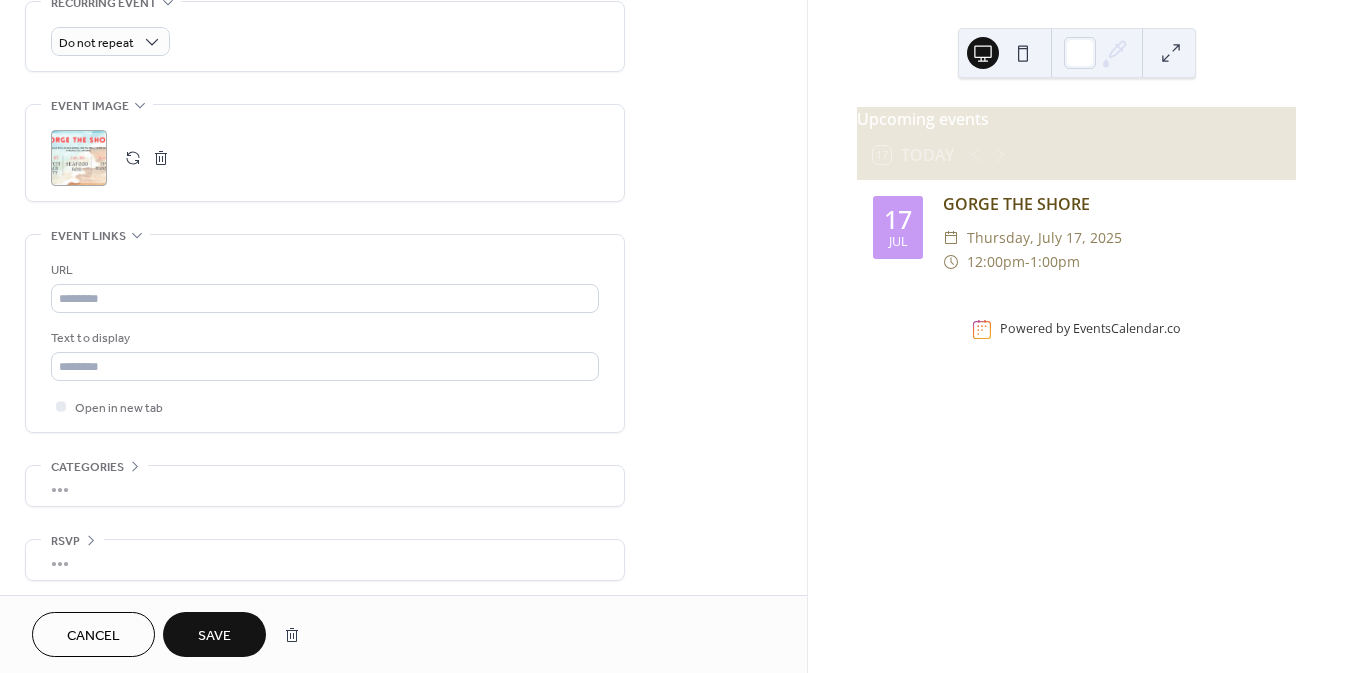 click on "Save" at bounding box center (214, 636) 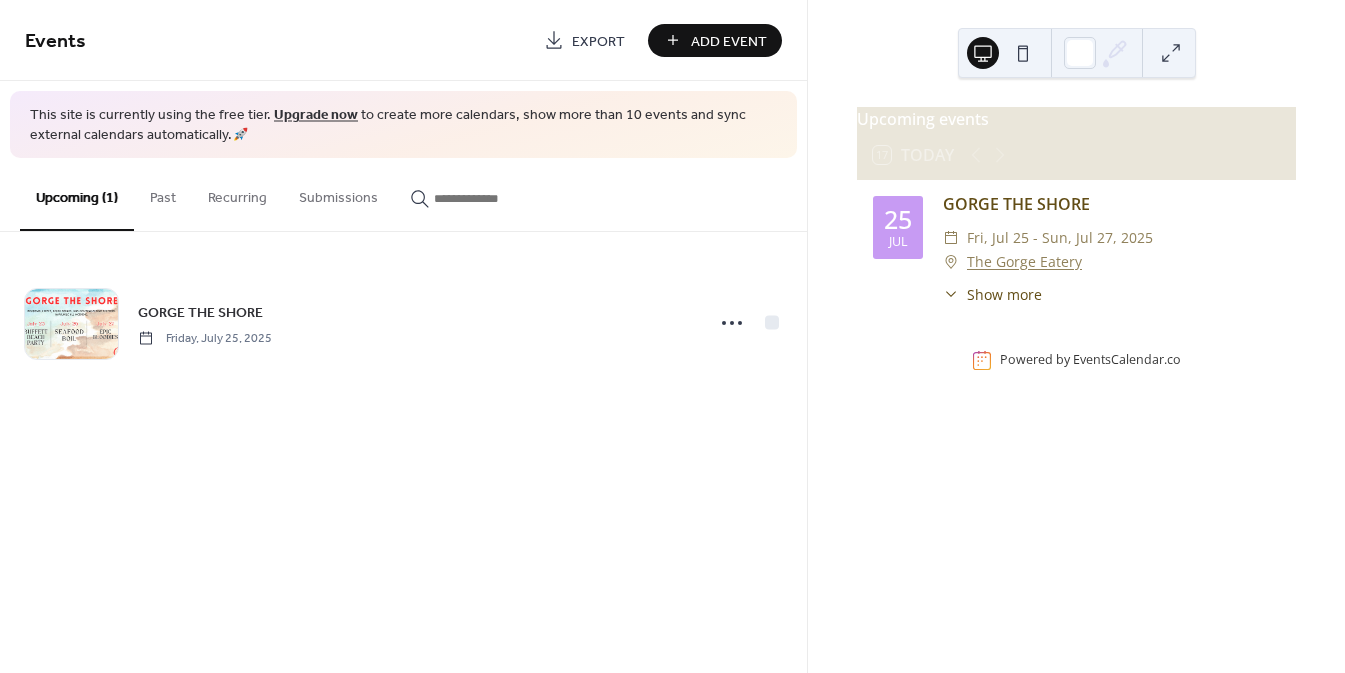 click on "Add Event" at bounding box center (729, 41) 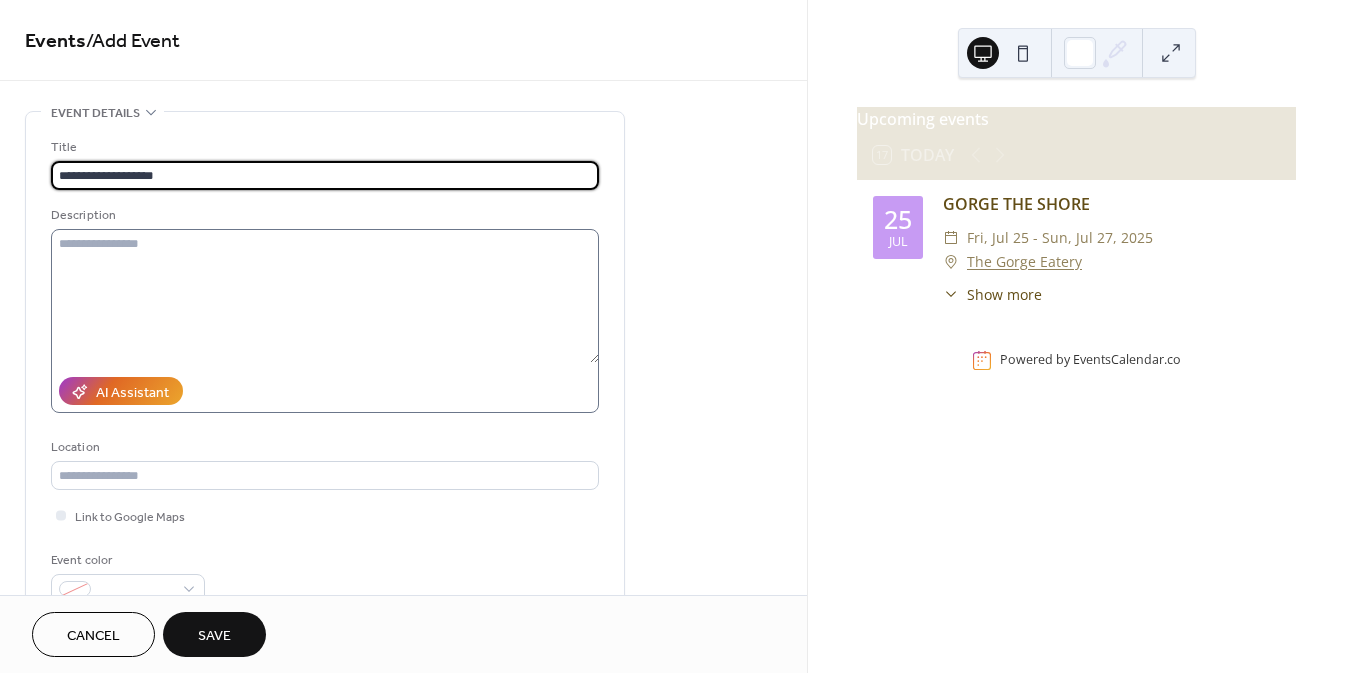 type on "**********" 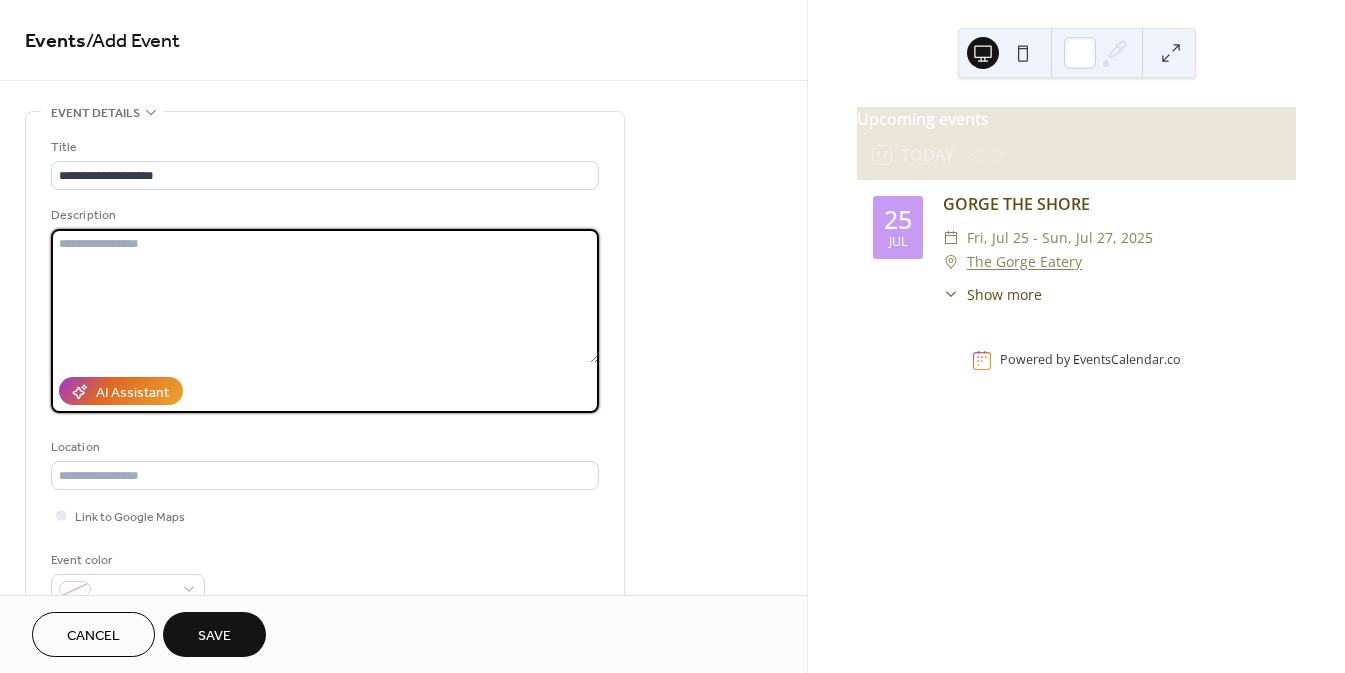 click at bounding box center (325, 296) 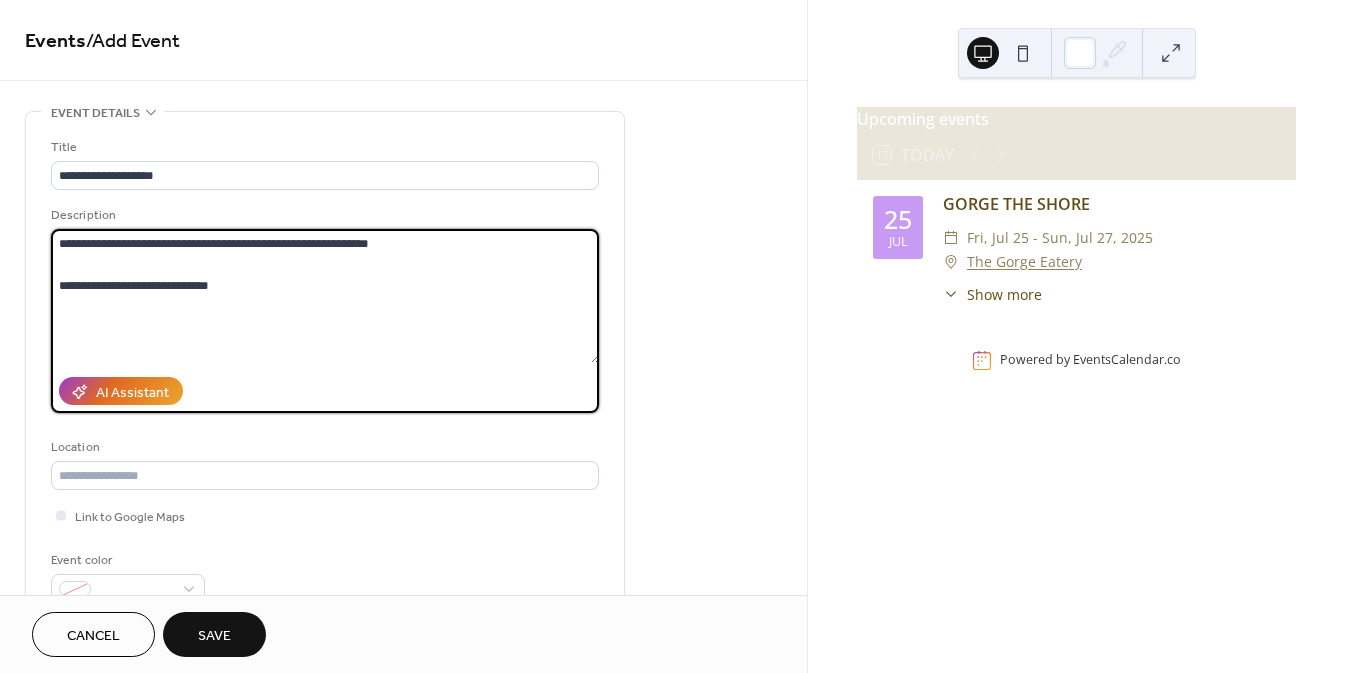 click on "**********" at bounding box center (325, 296) 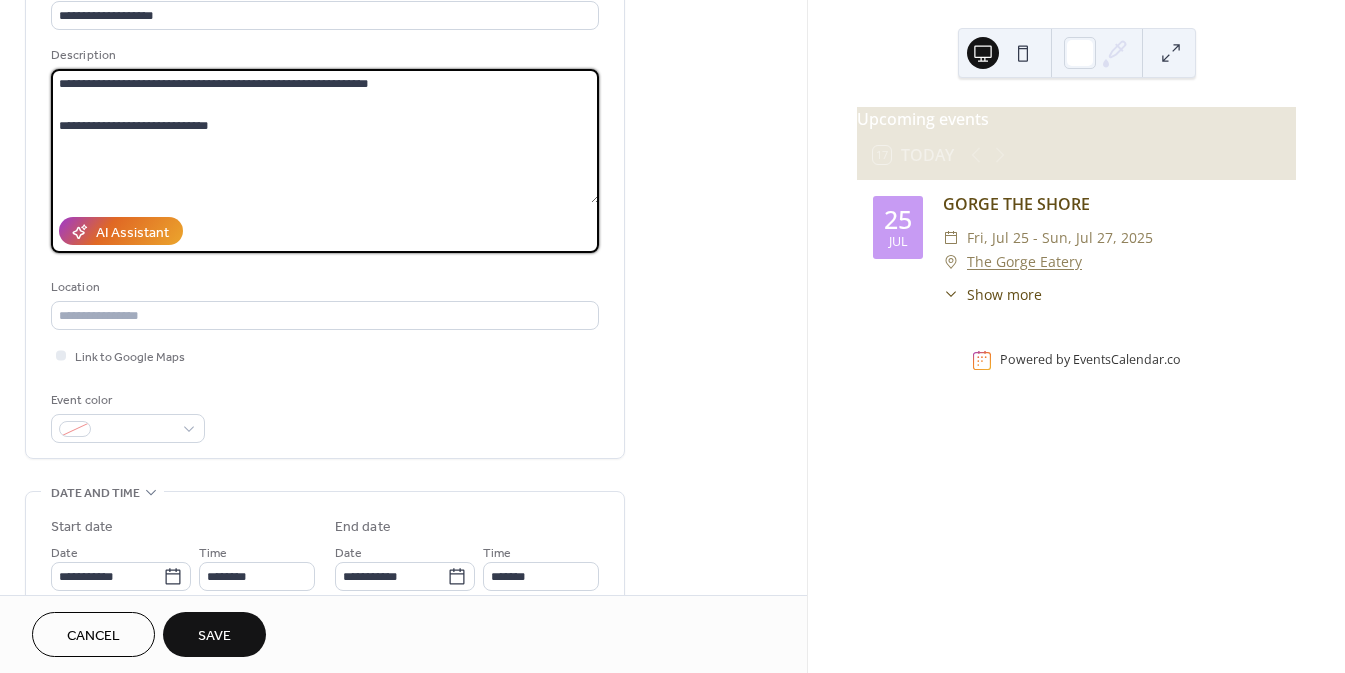 scroll, scrollTop: 168, scrollLeft: 0, axis: vertical 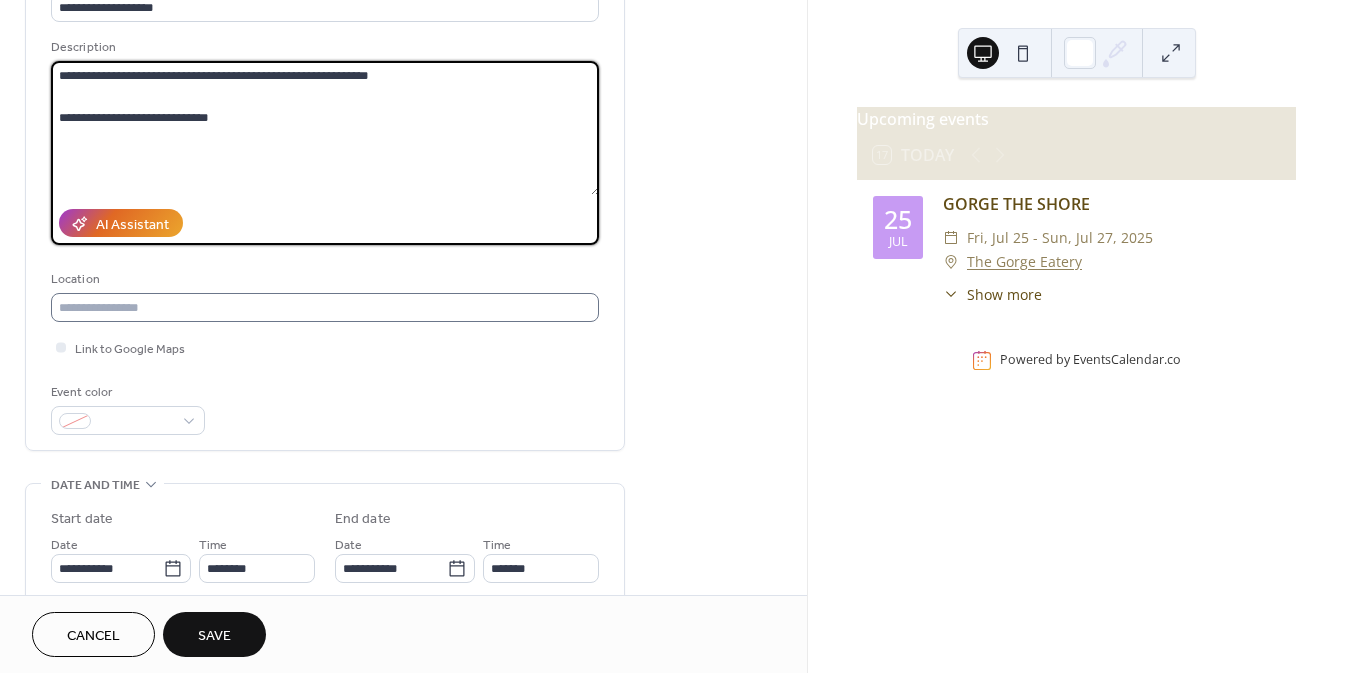 type on "**********" 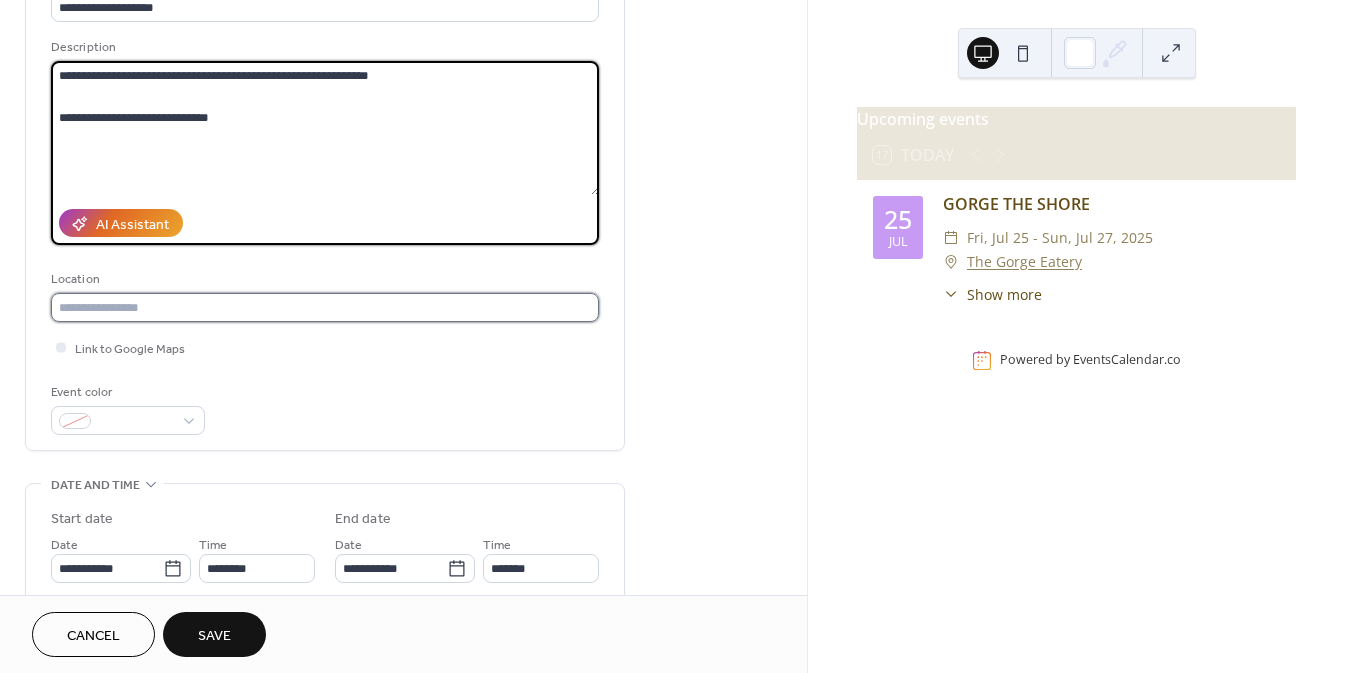 click at bounding box center (325, 307) 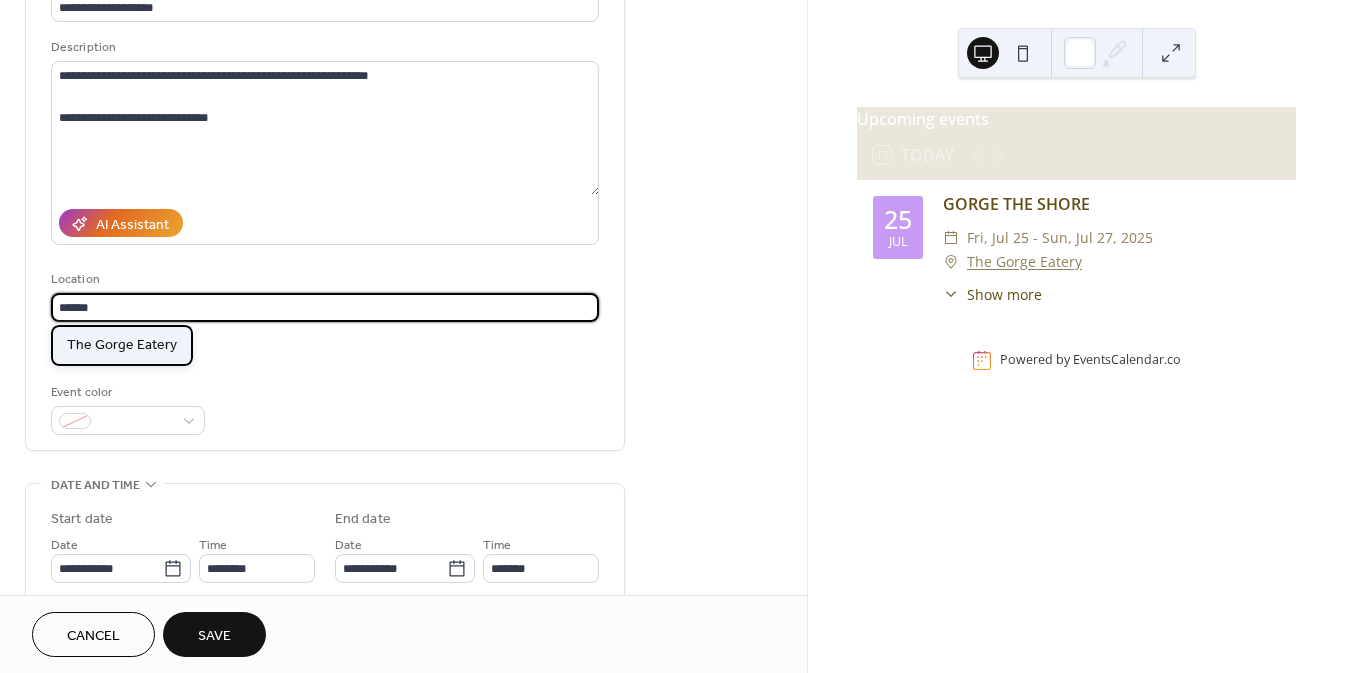 click on "The Gorge Eatery" at bounding box center (122, 345) 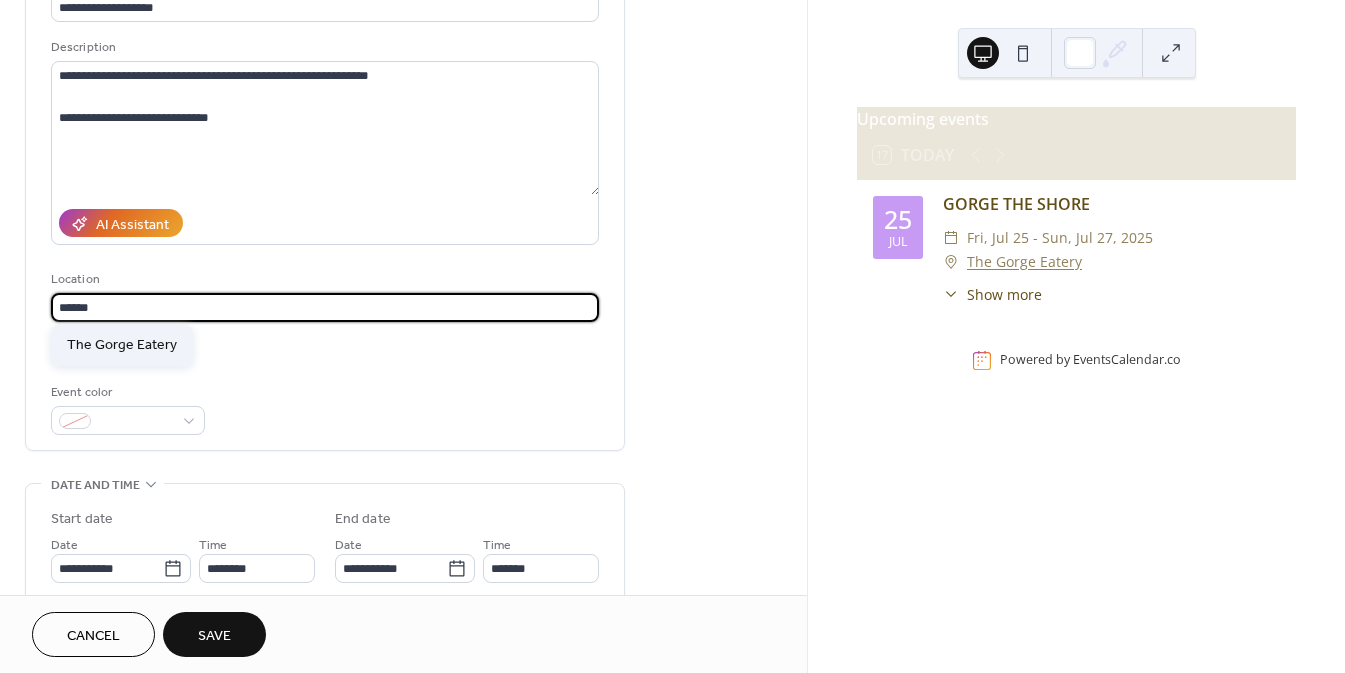 type on "**********" 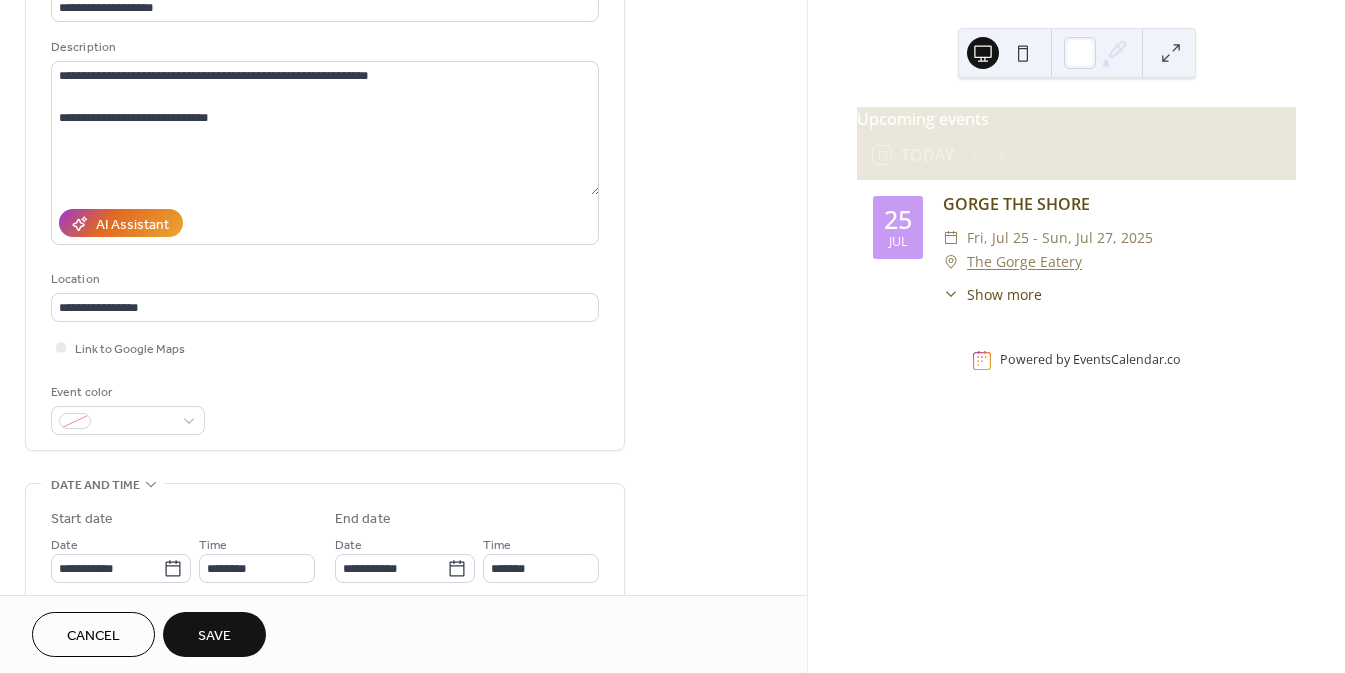 click on "Event color" at bounding box center (325, 408) 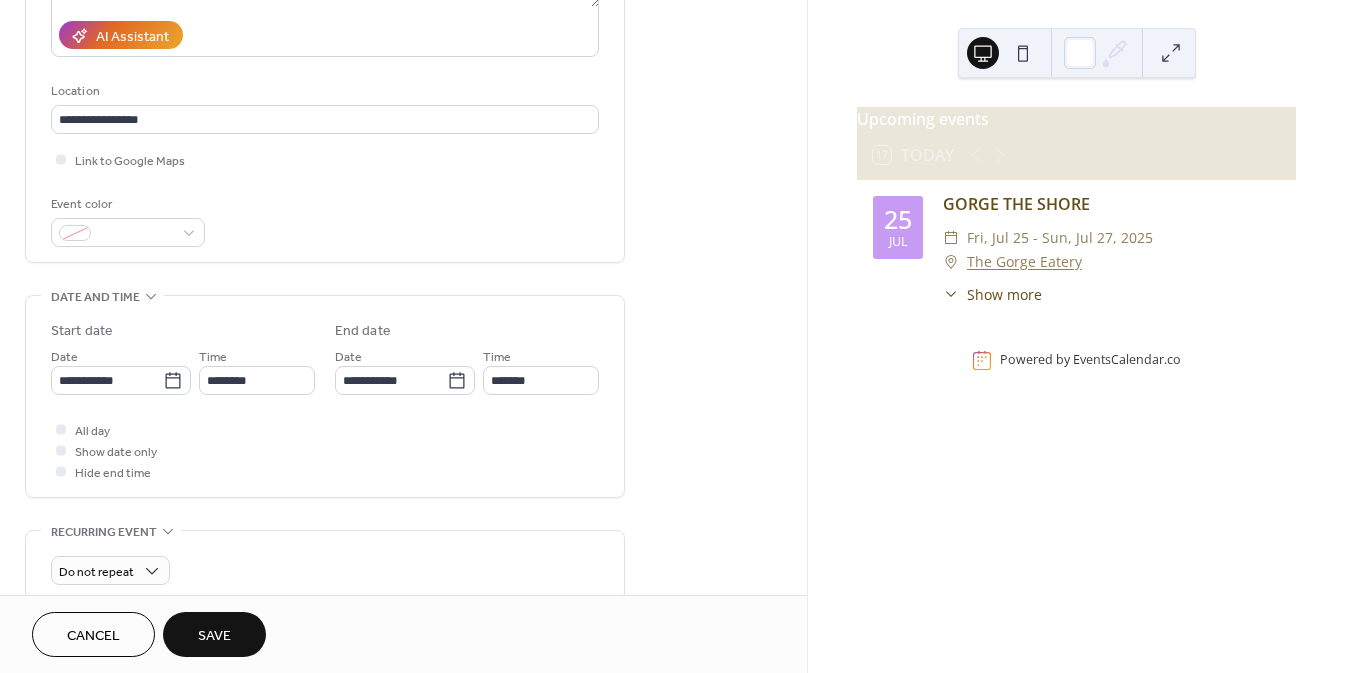 scroll, scrollTop: 394, scrollLeft: 0, axis: vertical 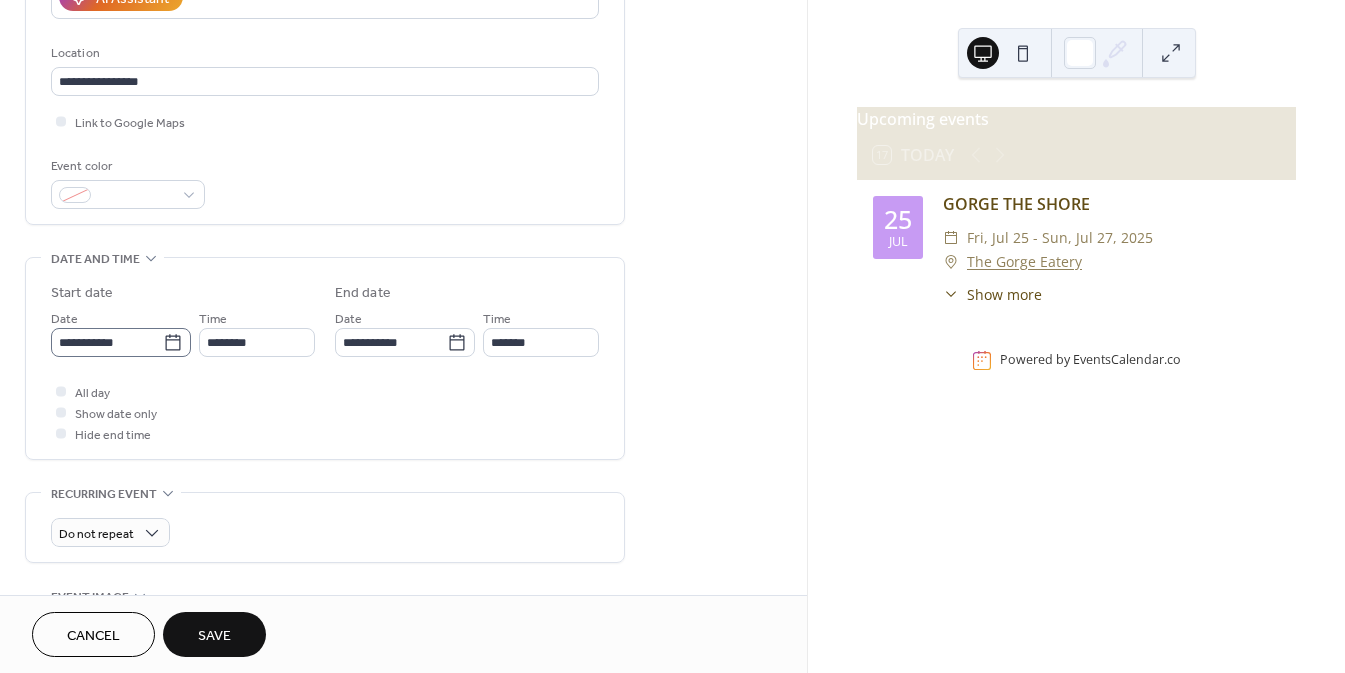 click 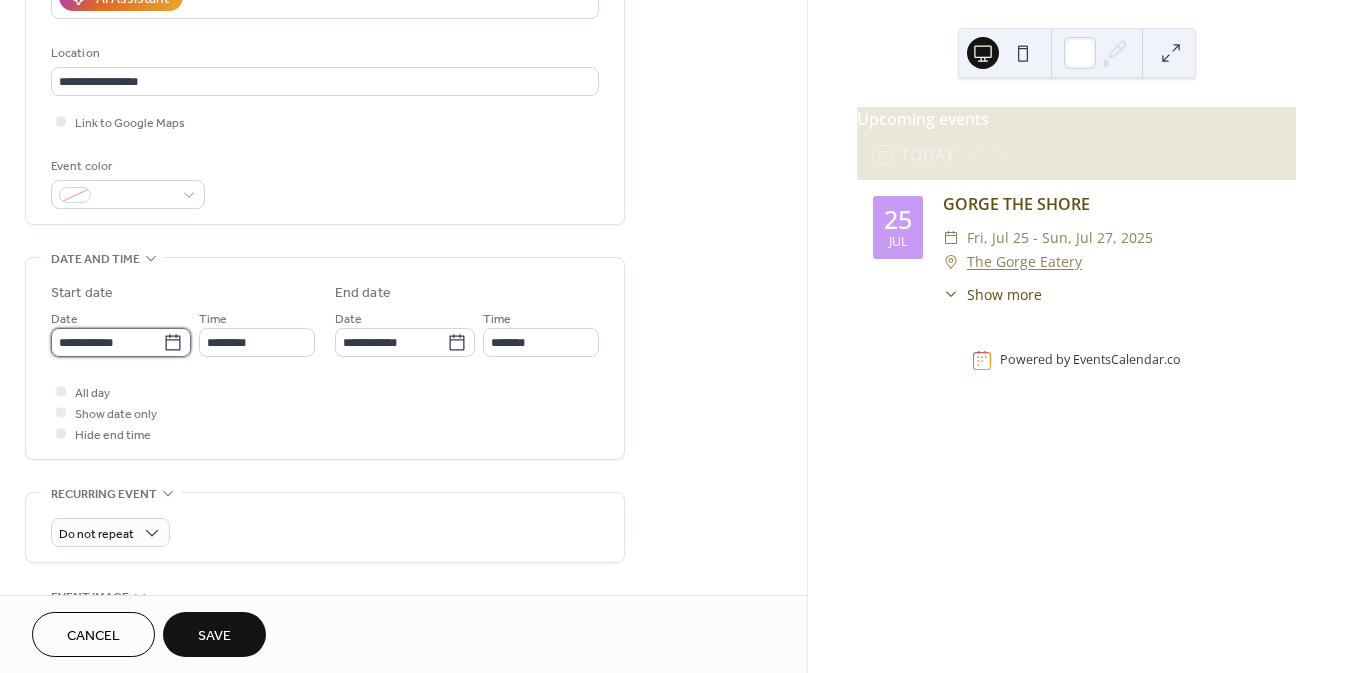 click on "**********" at bounding box center (107, 342) 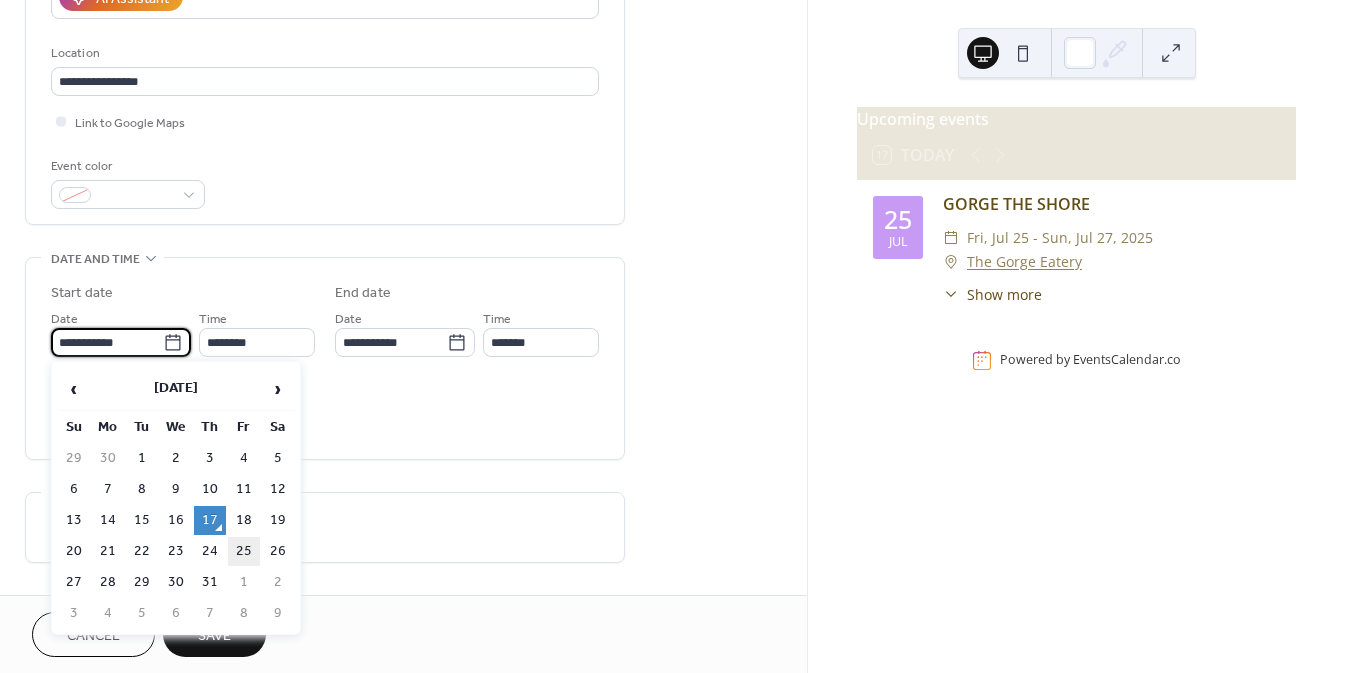 click on "25" at bounding box center [244, 551] 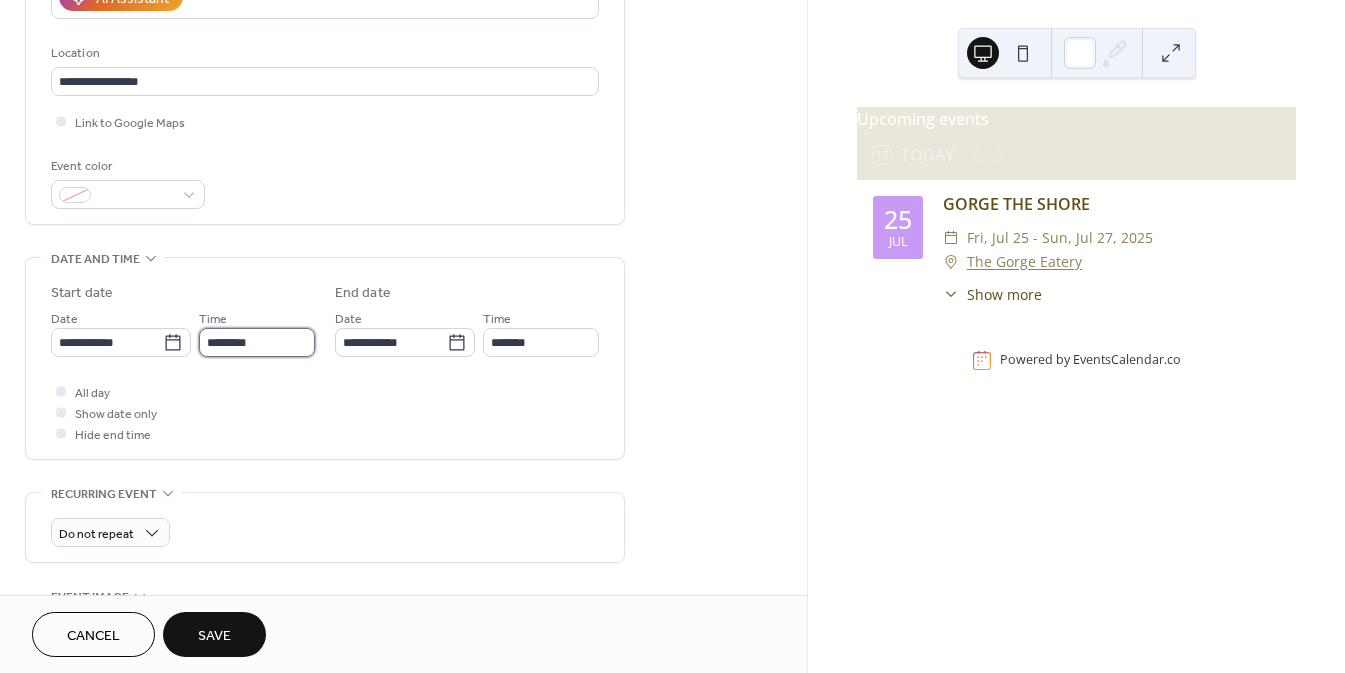 click on "********" at bounding box center [257, 342] 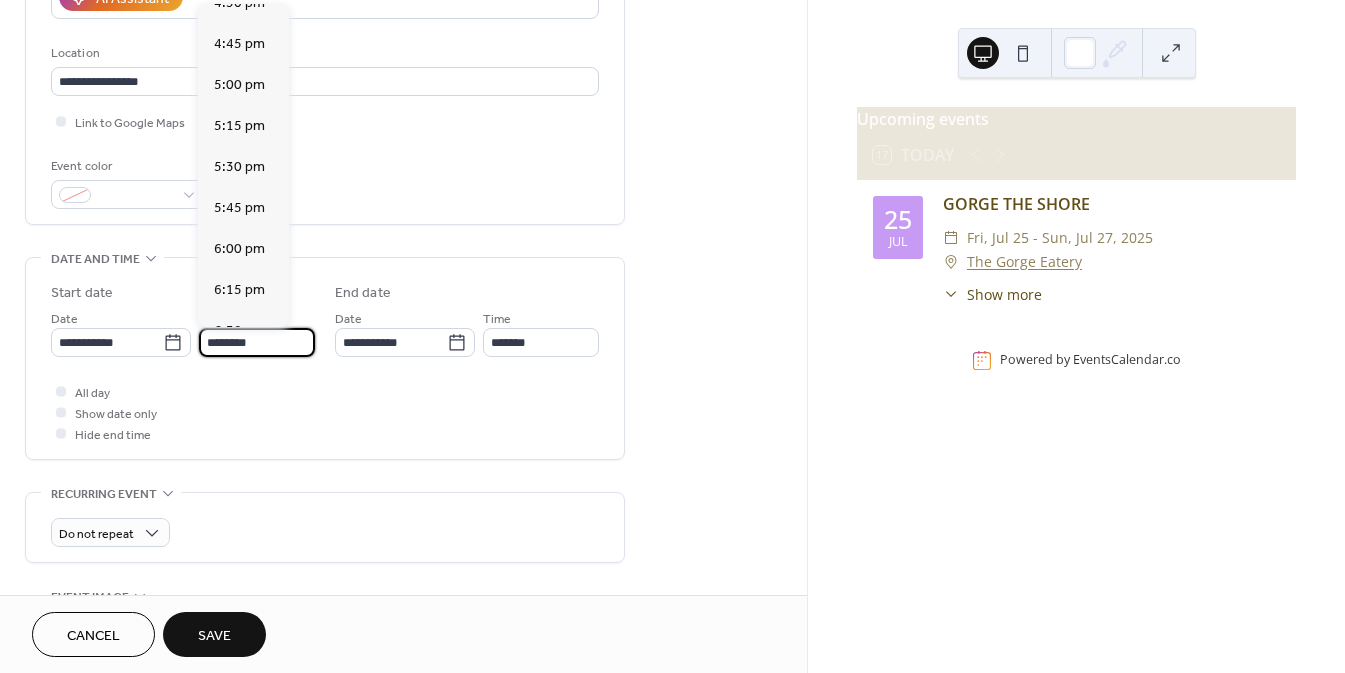 scroll, scrollTop: 2728, scrollLeft: 0, axis: vertical 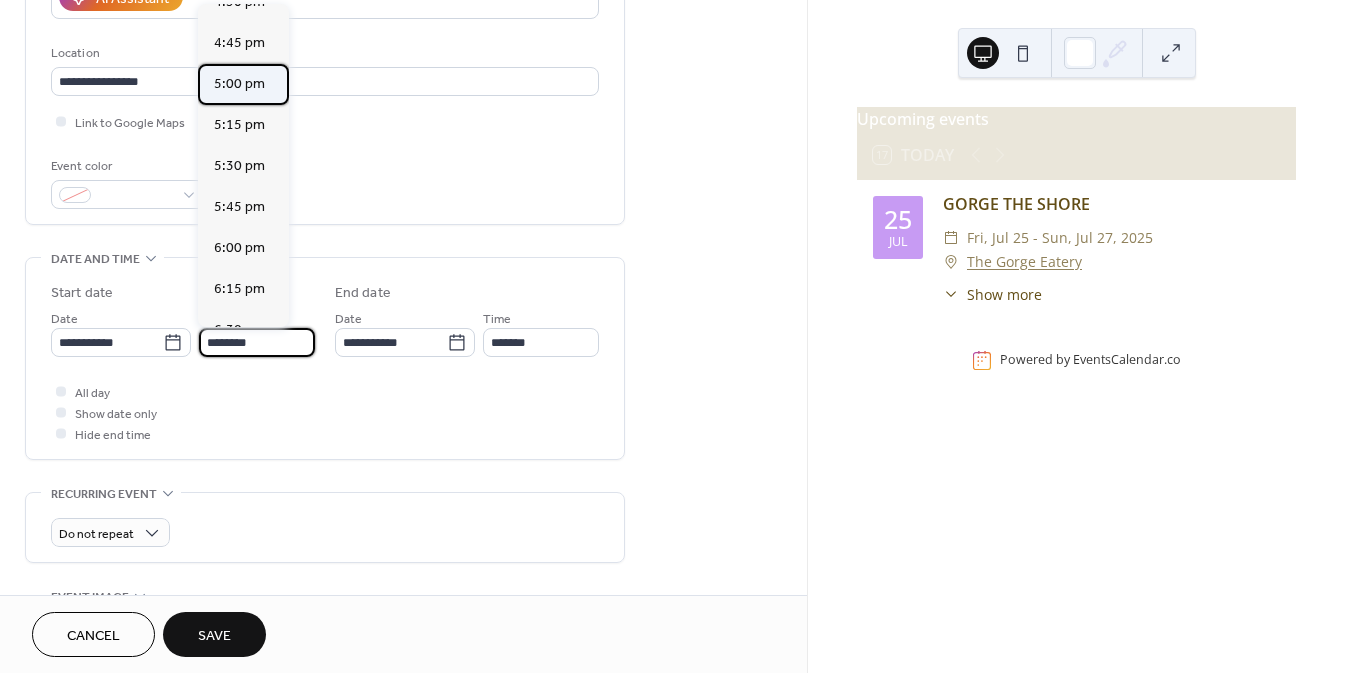 click on "5:00 pm" at bounding box center (243, 84) 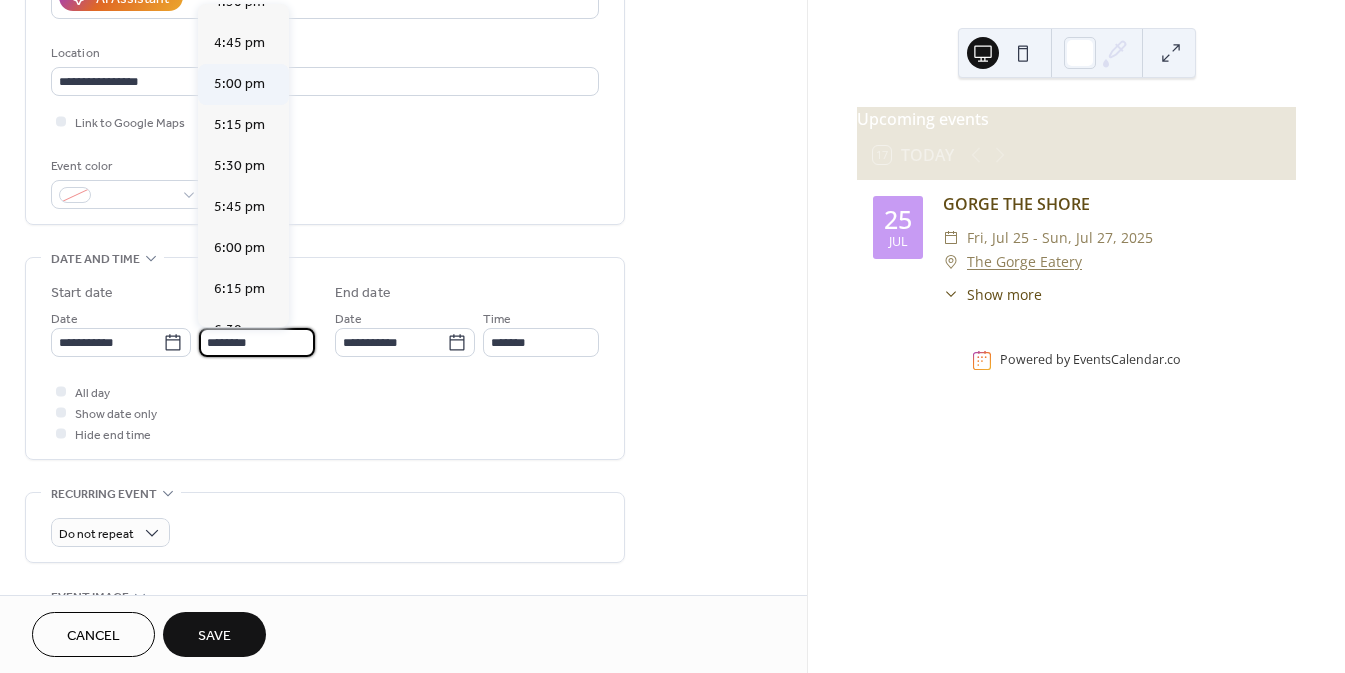 type on "*******" 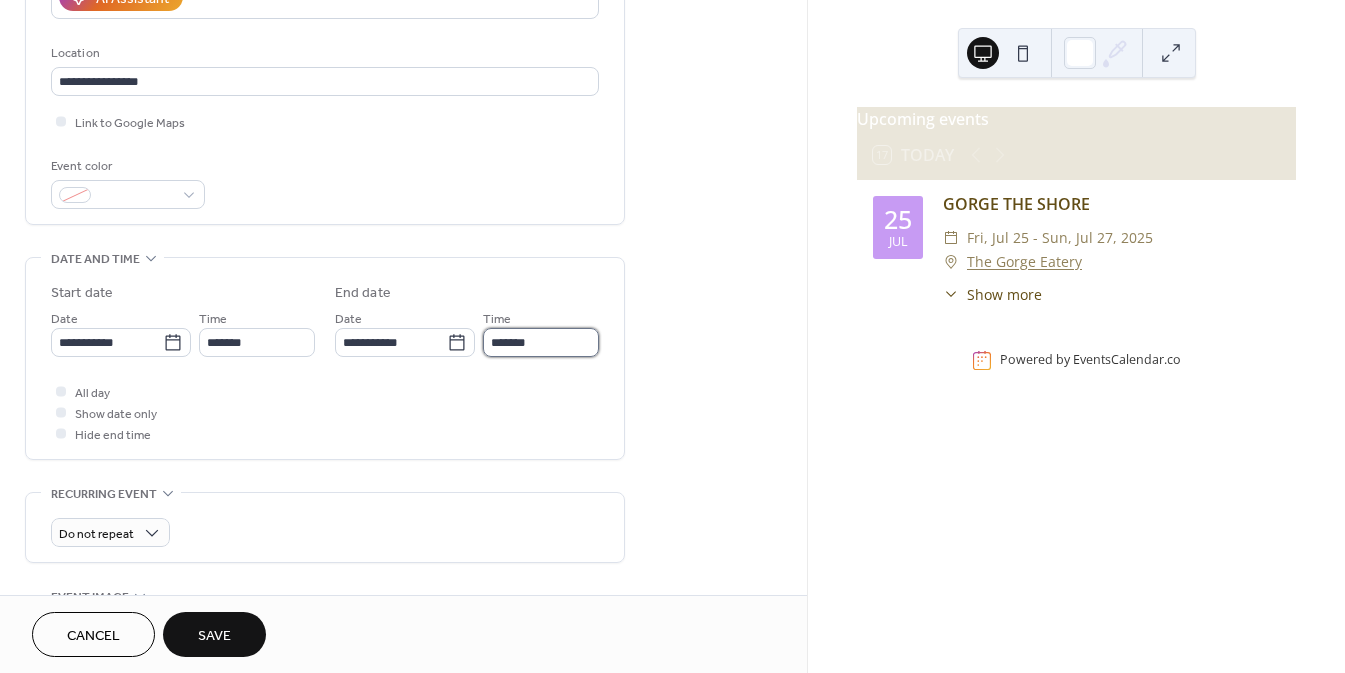 click on "*******" at bounding box center (541, 342) 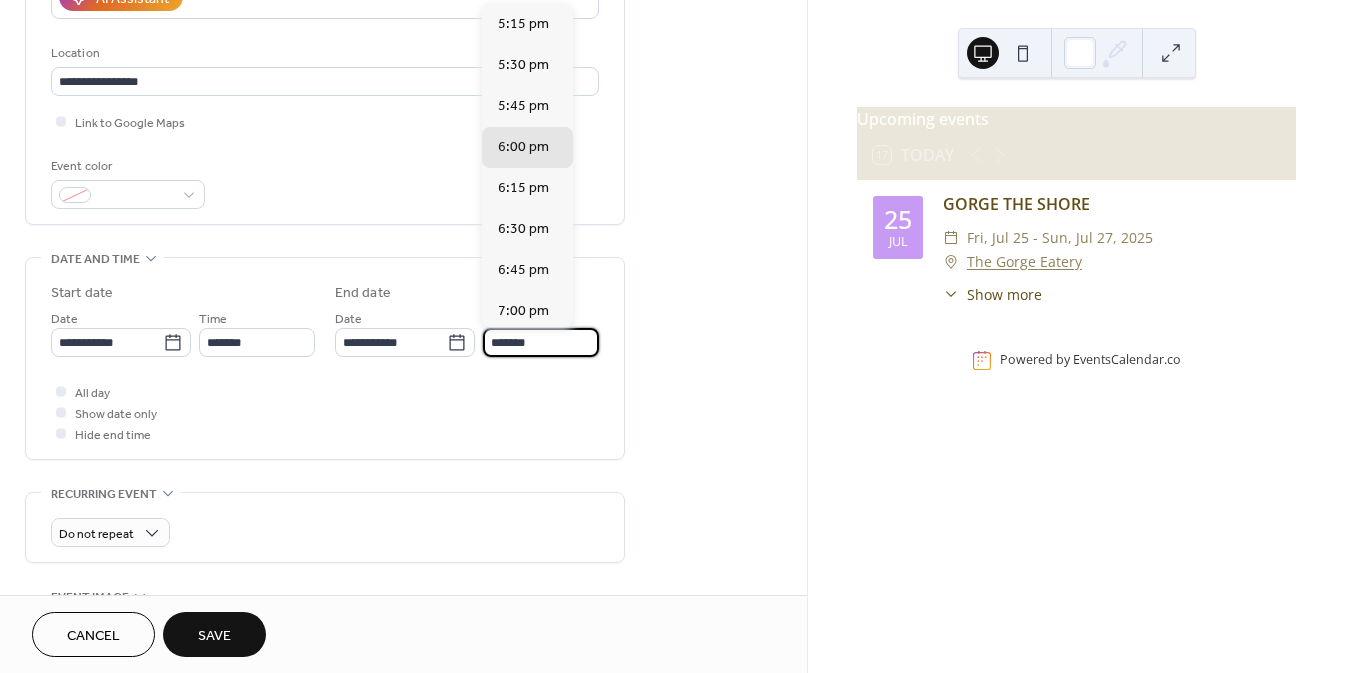 click on "*******" at bounding box center [541, 342] 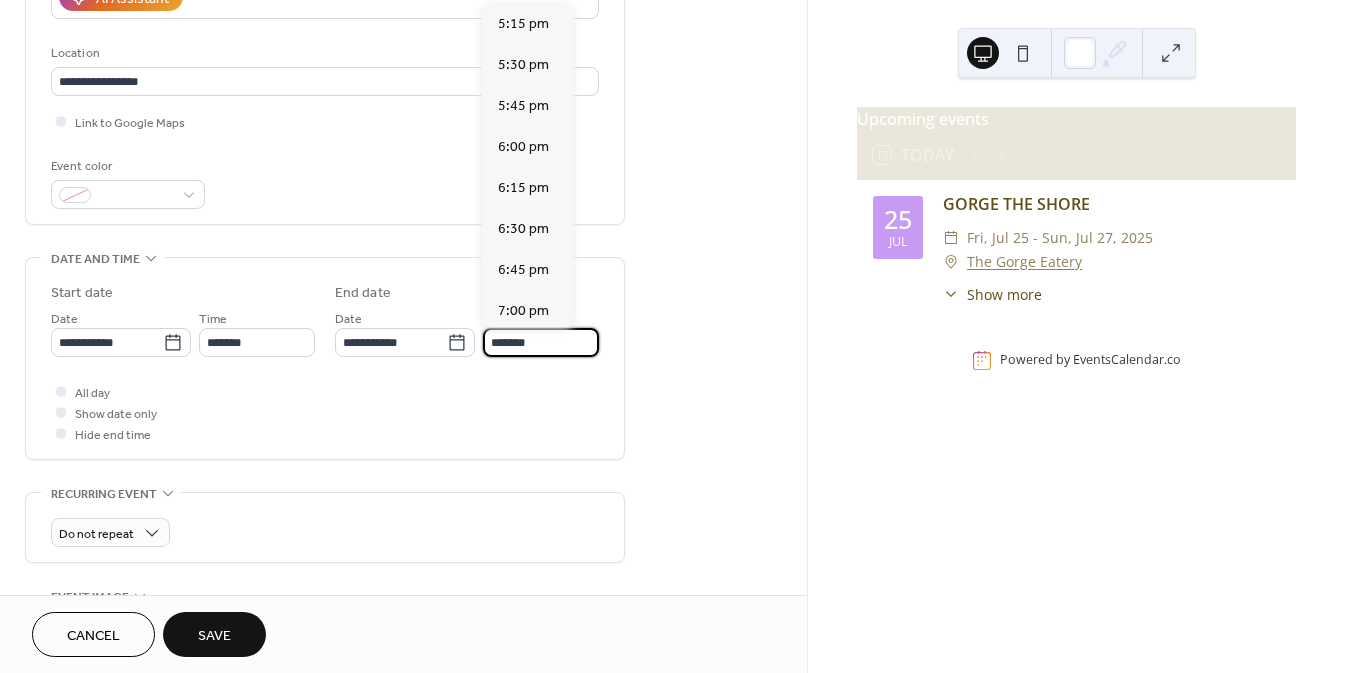 scroll, scrollTop: 451, scrollLeft: 0, axis: vertical 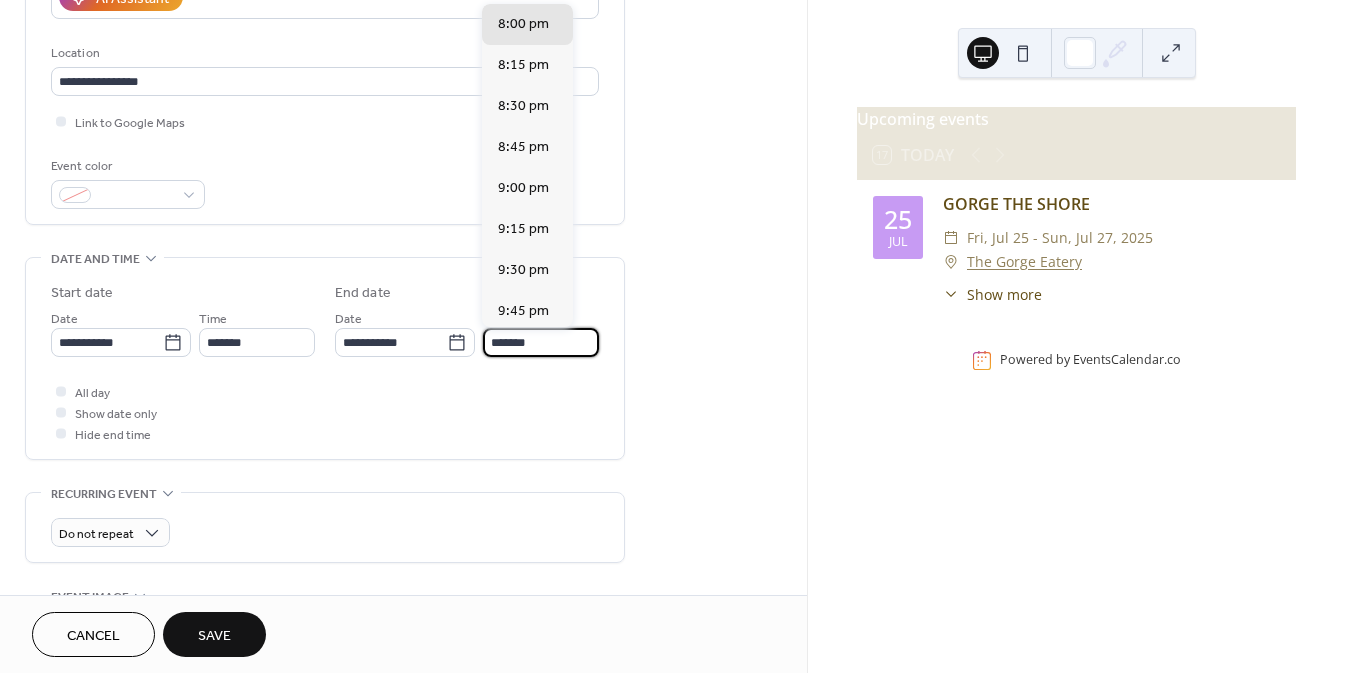 type on "*******" 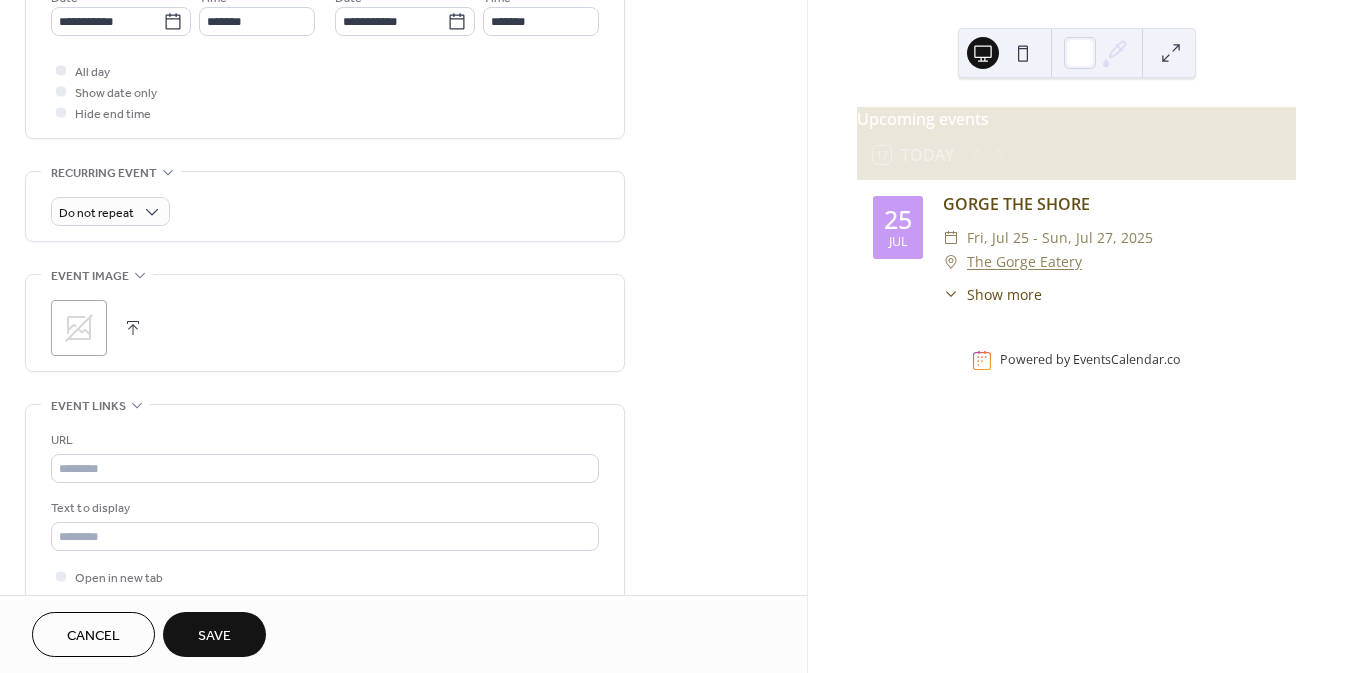 scroll, scrollTop: 721, scrollLeft: 0, axis: vertical 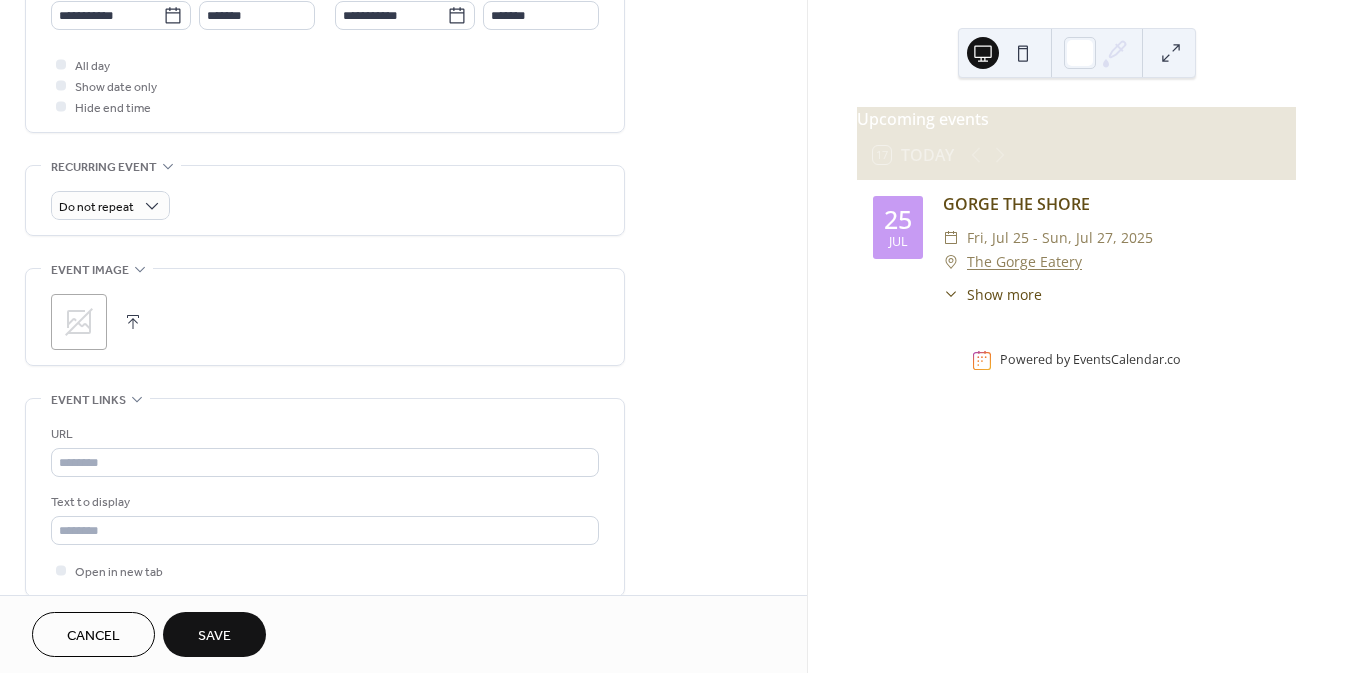 click at bounding box center (133, 322) 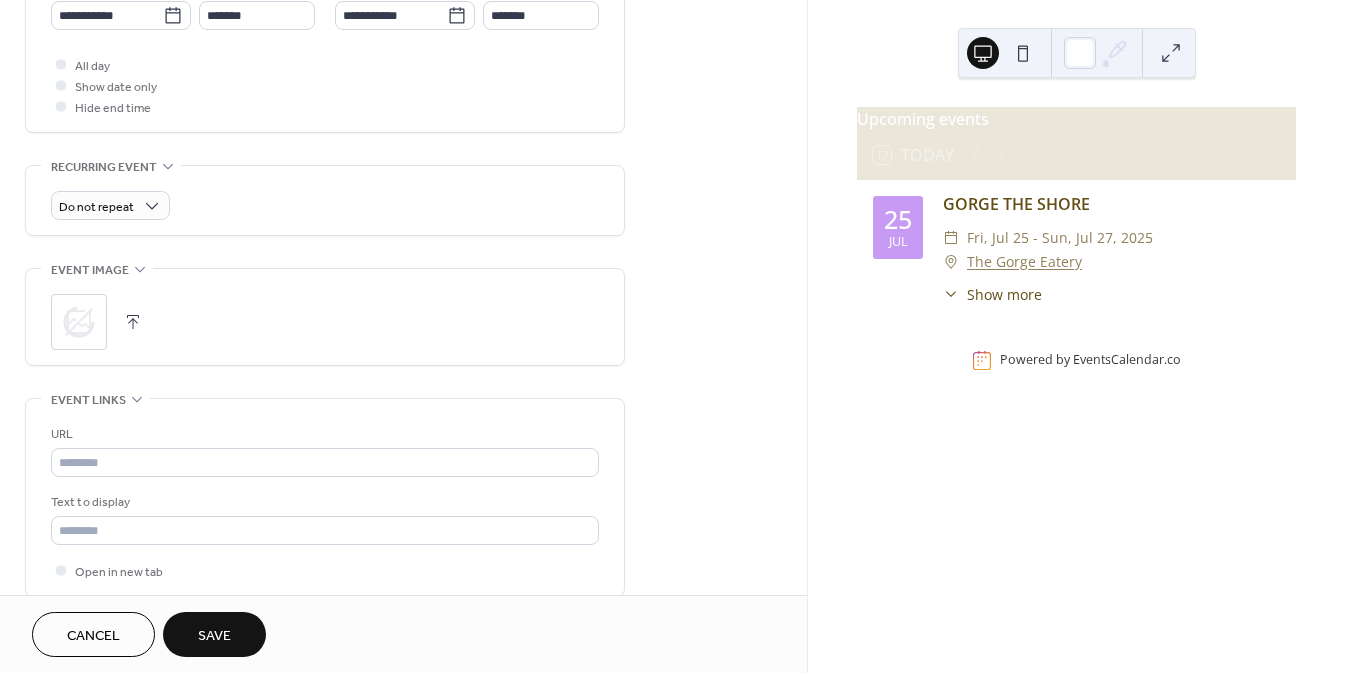 click on "Upcoming events 17 Today 25 Jul GORGE THE SHORE ​ Fri, Jul 25 - Sun, Jul 27, 2025 ​ The Gorge Eatery ​ Show more Join us for a weekend of boardwalk bites, beach drinks, and mouthwatering seafood. Friday July 25: Buffet Beach Party, 5 to 8pm Enjoy a Jimmy Buffet themed setlist by The Doc from Colossal Radio as well as beach-inspired trivia and giveways. Saturday July 26: Seafood Boil, 12pm to 2pm Soak up the boardwalk vibes and treat yourself to a tray of fresh seafood with all the fixins. Sunday July 27: EPIC Bloodies Enjoy the brunch cocktail of your dreams. Take your bloody caesar to the next level with seafood, beef tips, mac and cheese balls, and more! Powered by   EventsCalendar.co" at bounding box center [1076, 336] 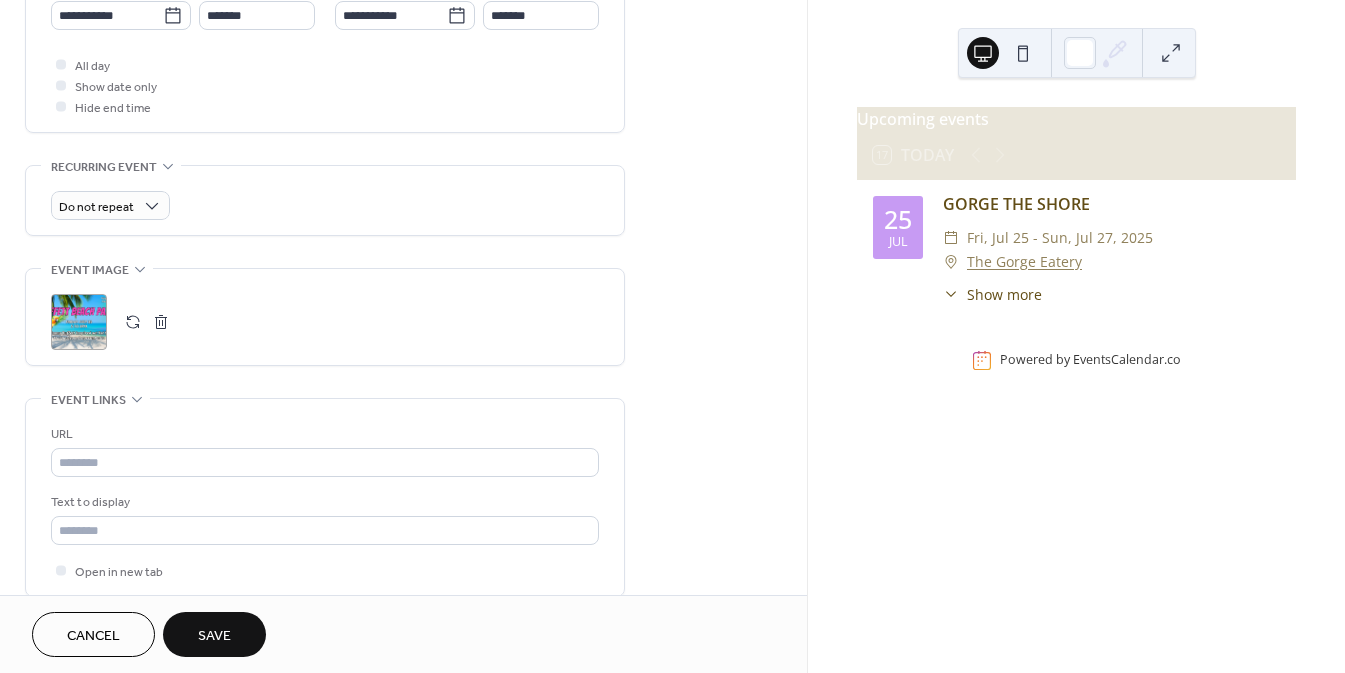 click on "URL Text to display Open in new tab" at bounding box center (325, 502) 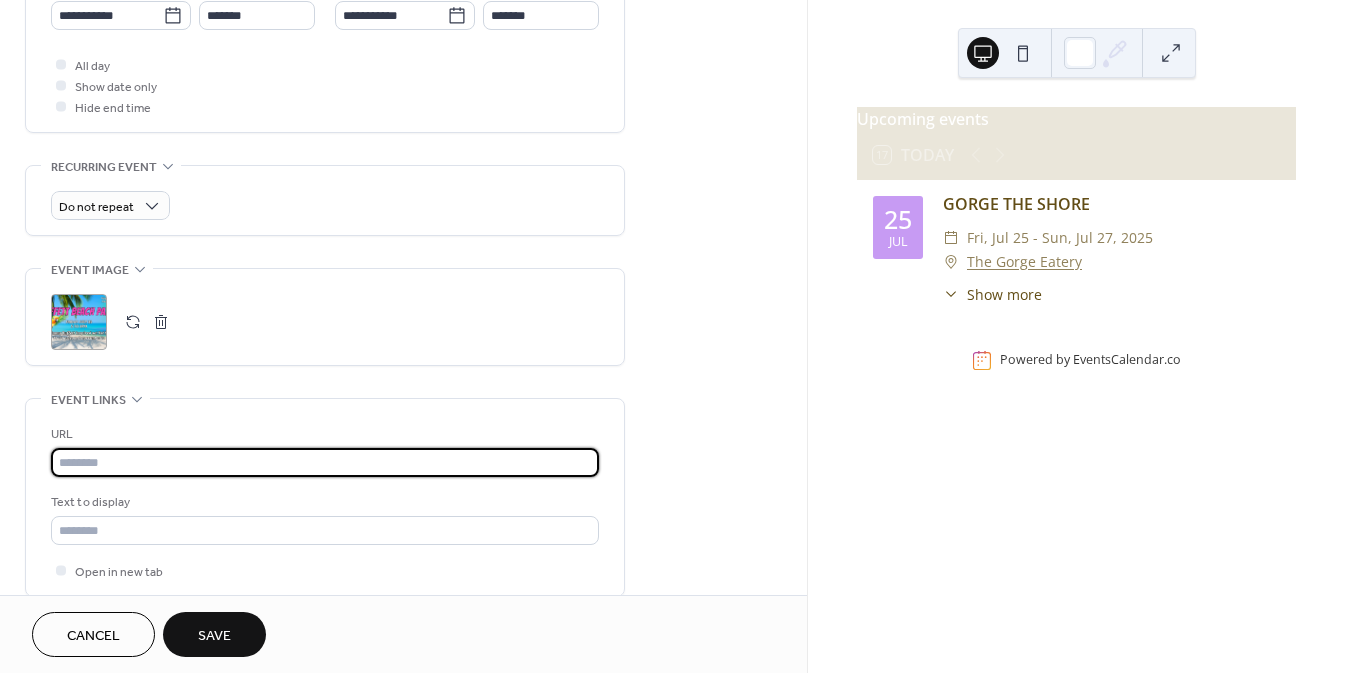 click at bounding box center (325, 462) 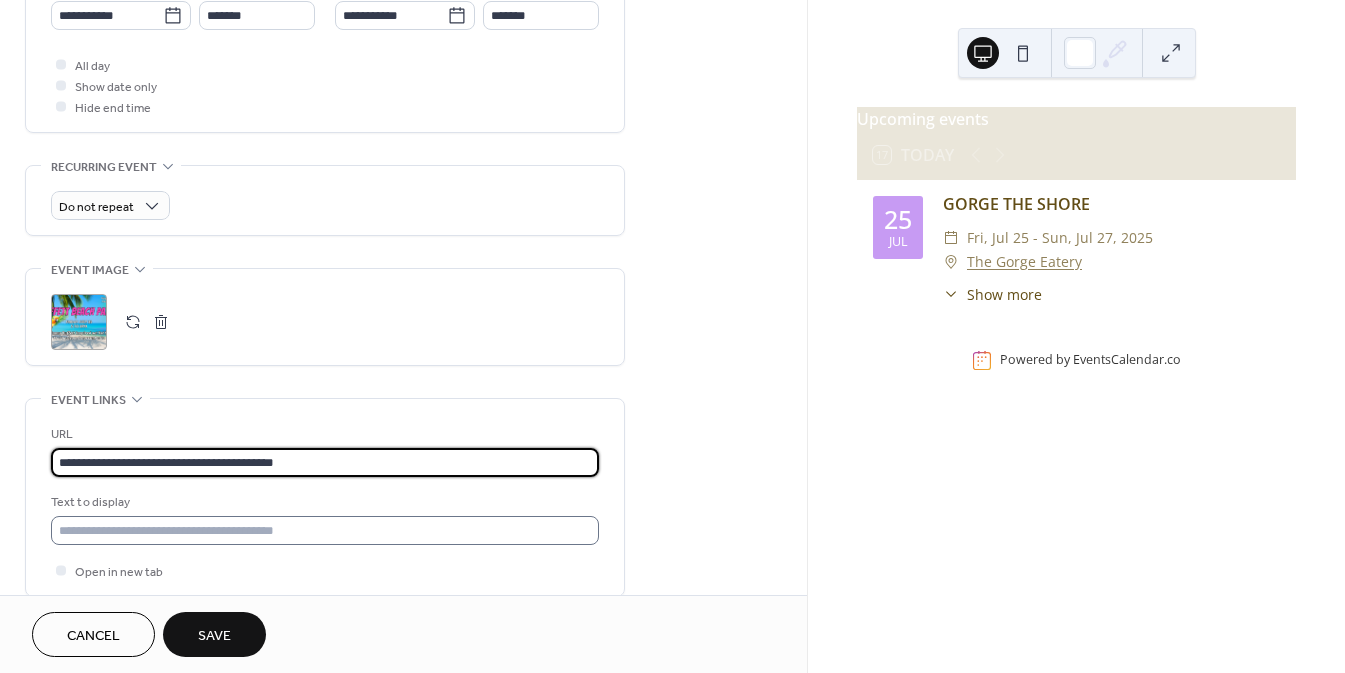 type on "**********" 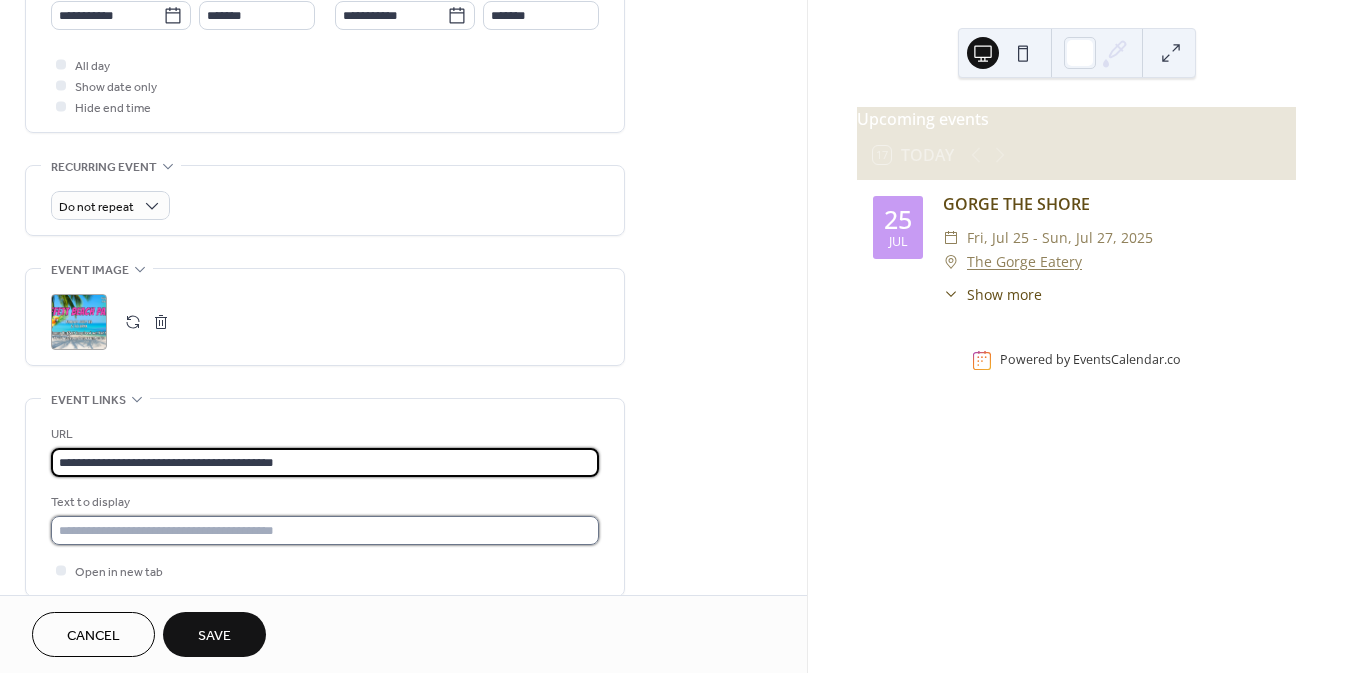 click at bounding box center (325, 530) 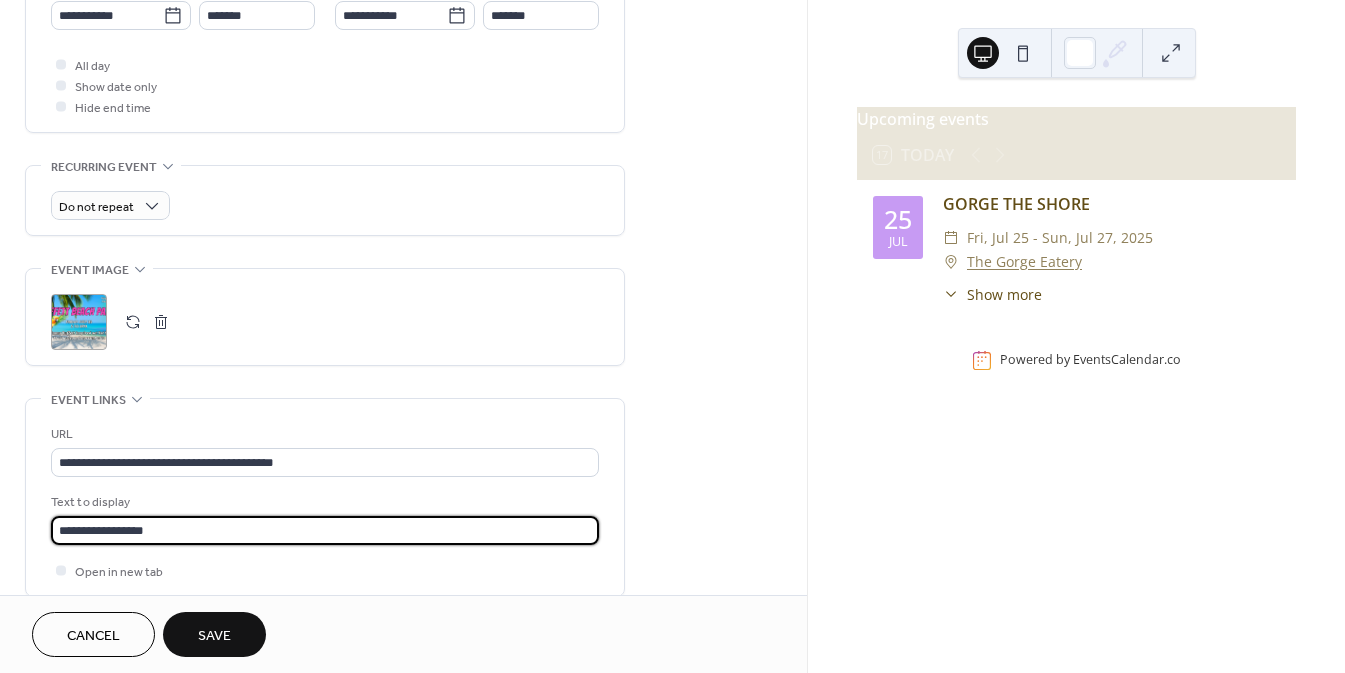 type on "**********" 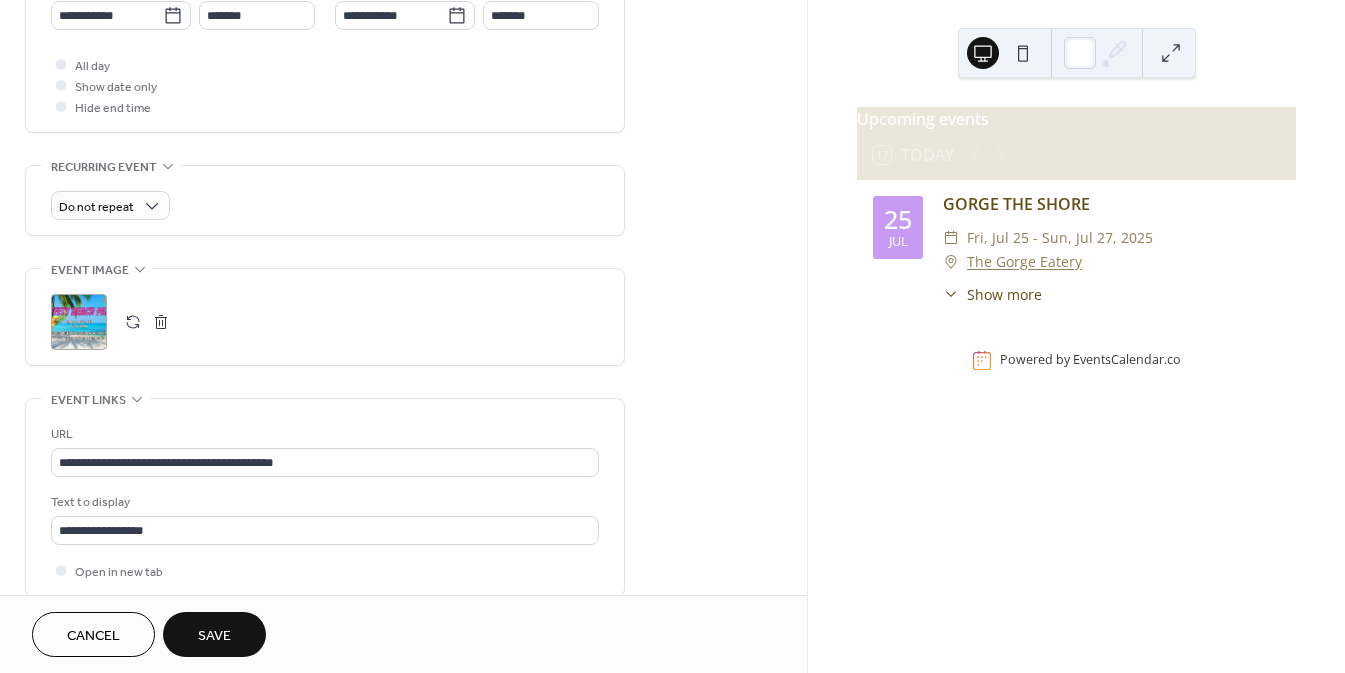 click on "Save" at bounding box center [214, 634] 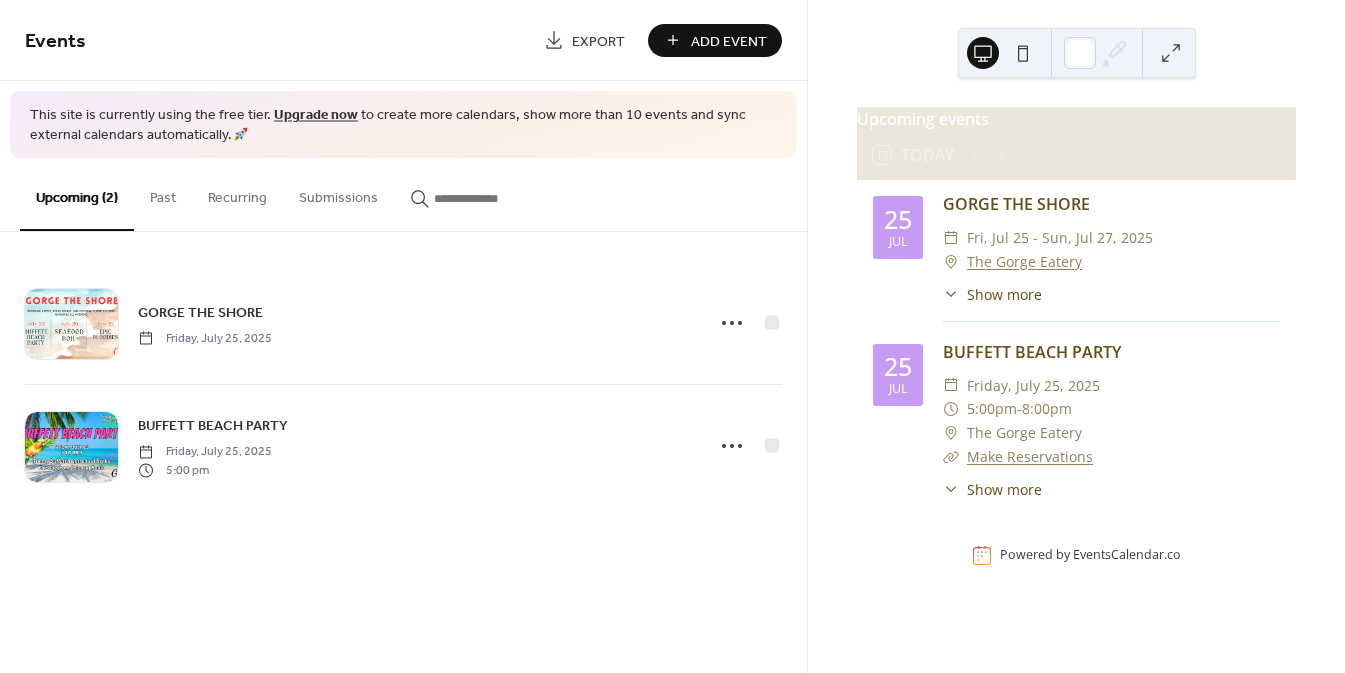 click on "Add Event" at bounding box center [729, 41] 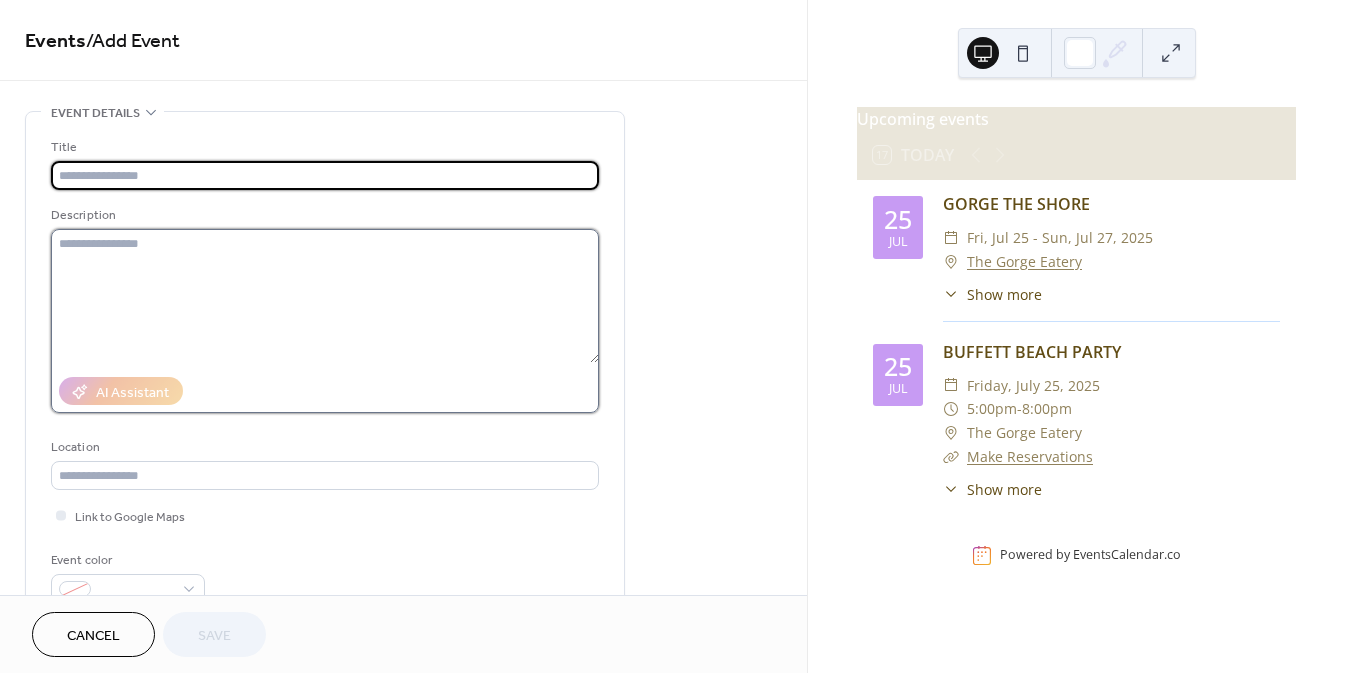 click at bounding box center (325, 296) 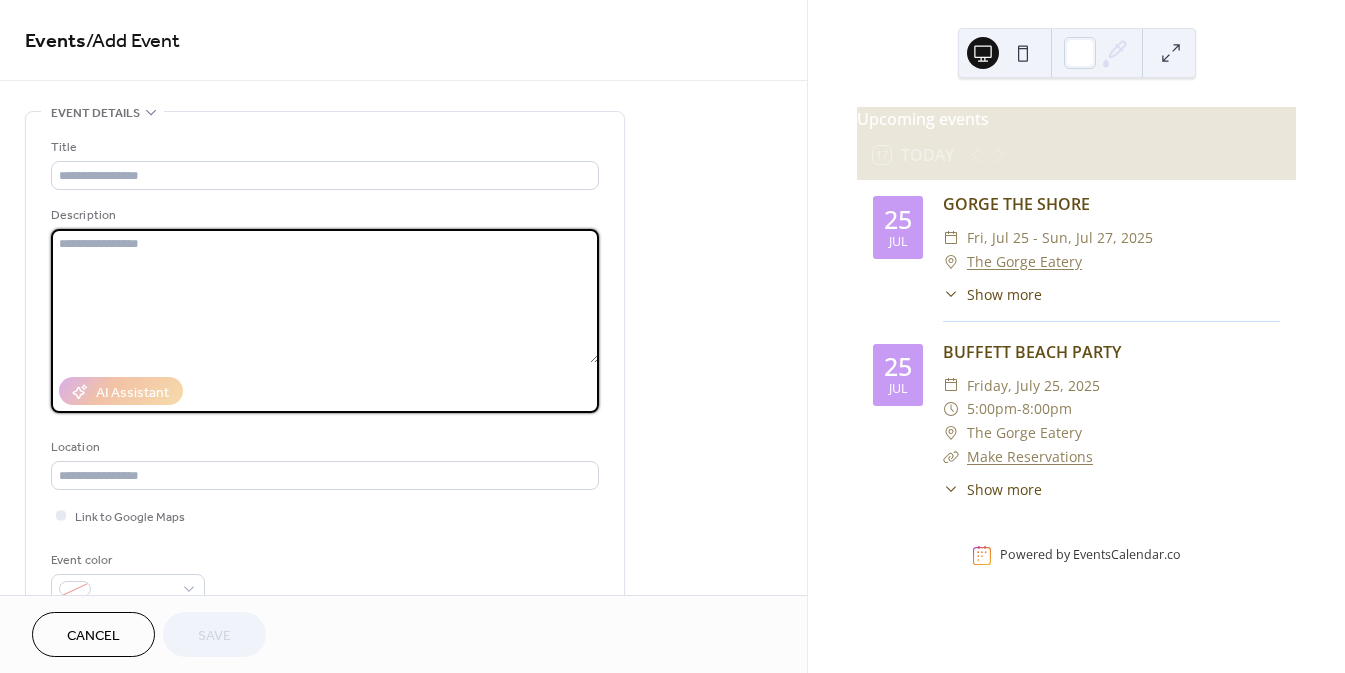 paste on "**********" 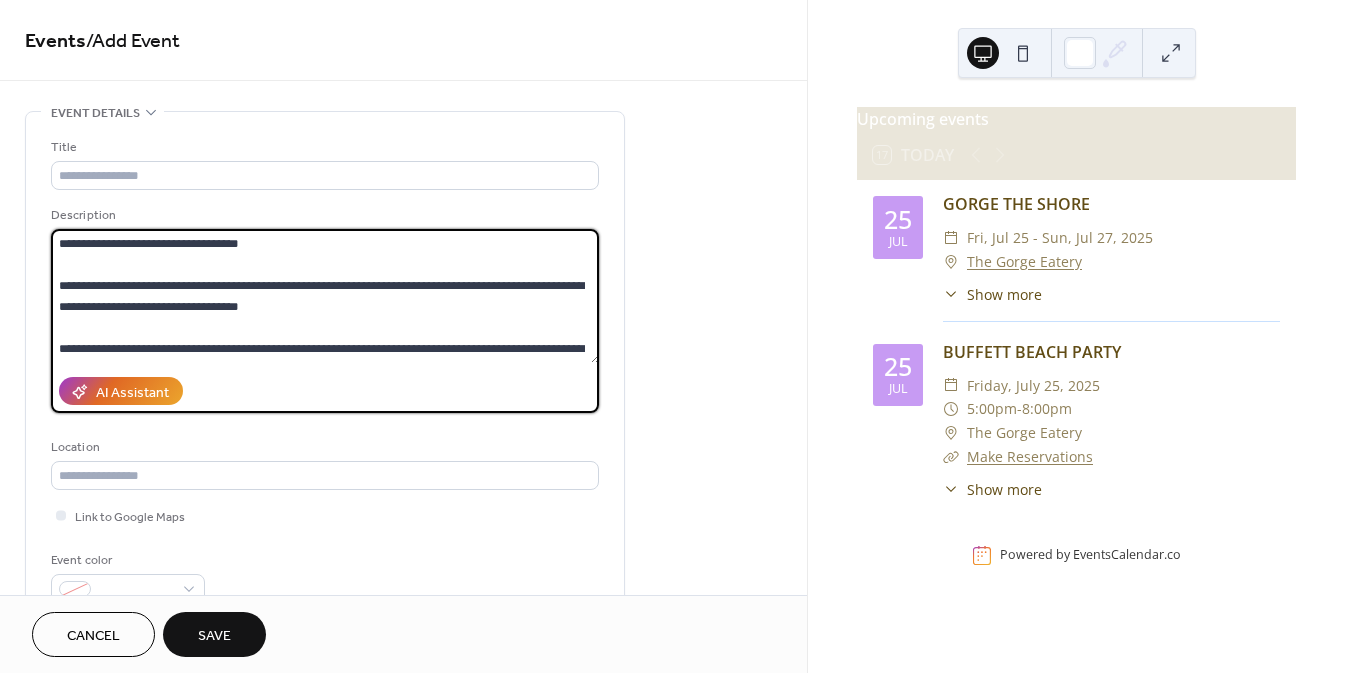 scroll, scrollTop: 81, scrollLeft: 0, axis: vertical 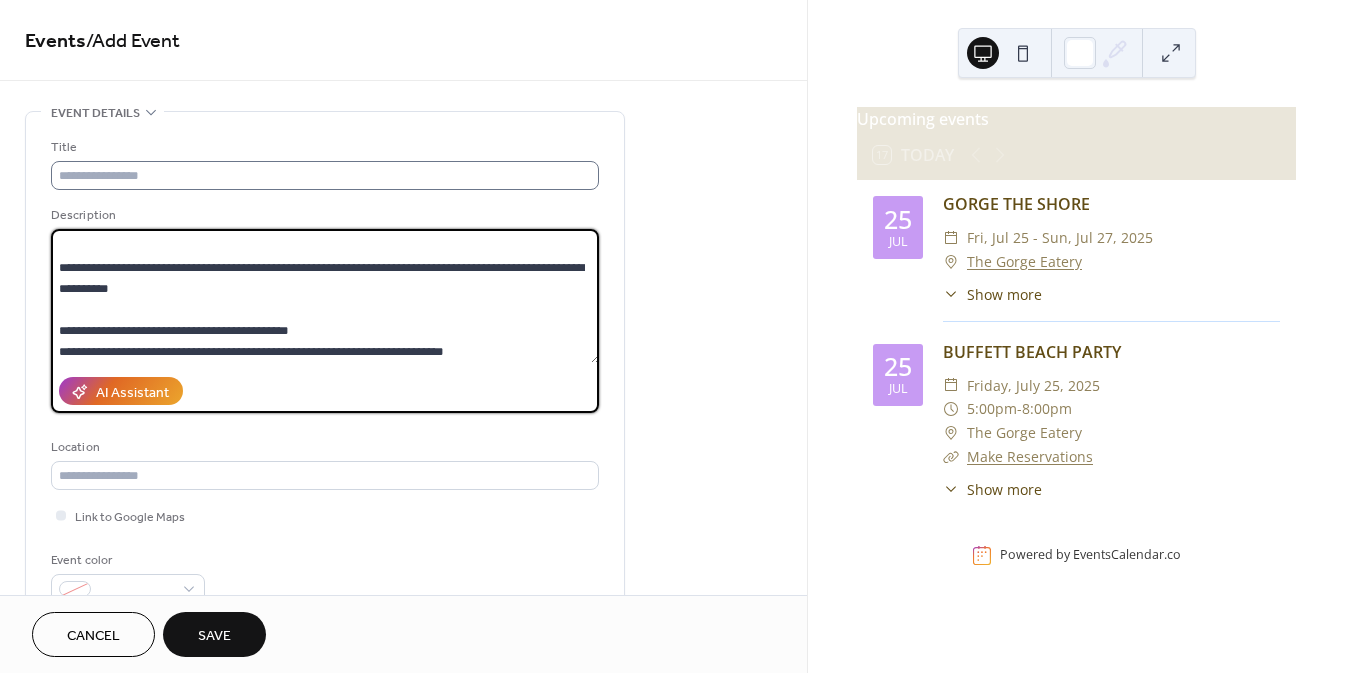 type on "**********" 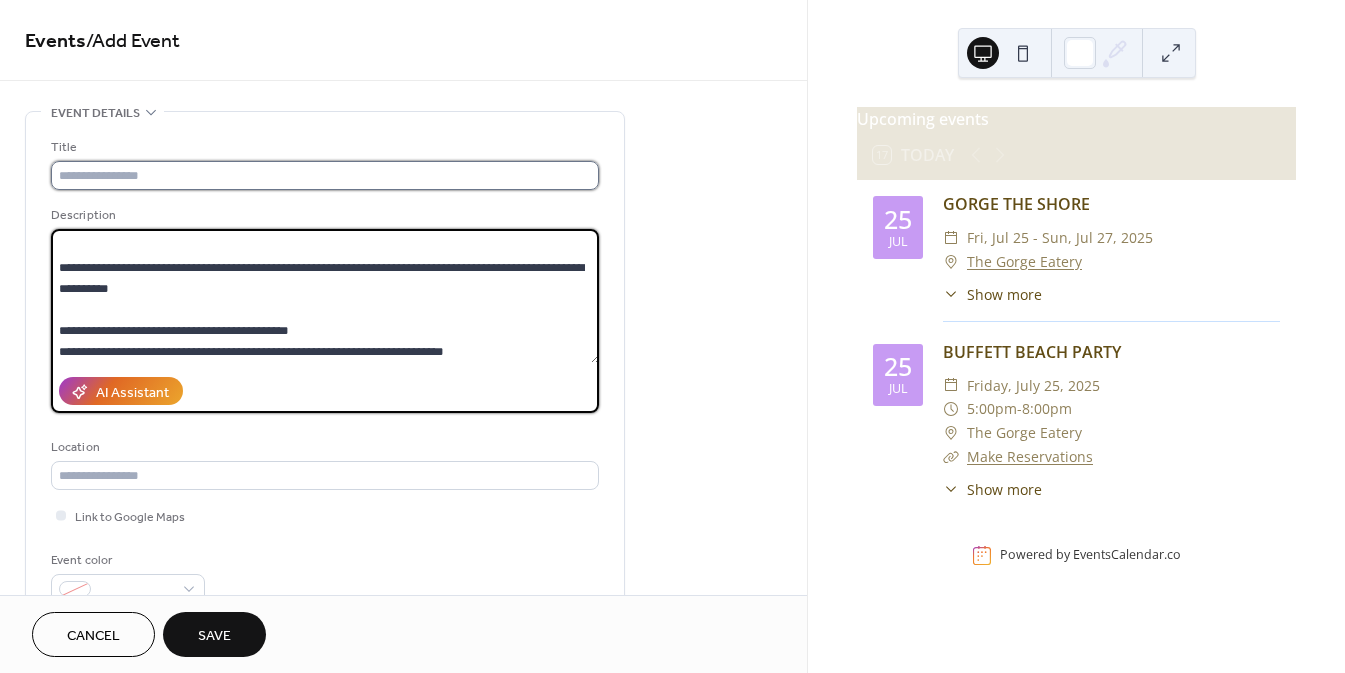 click at bounding box center (325, 175) 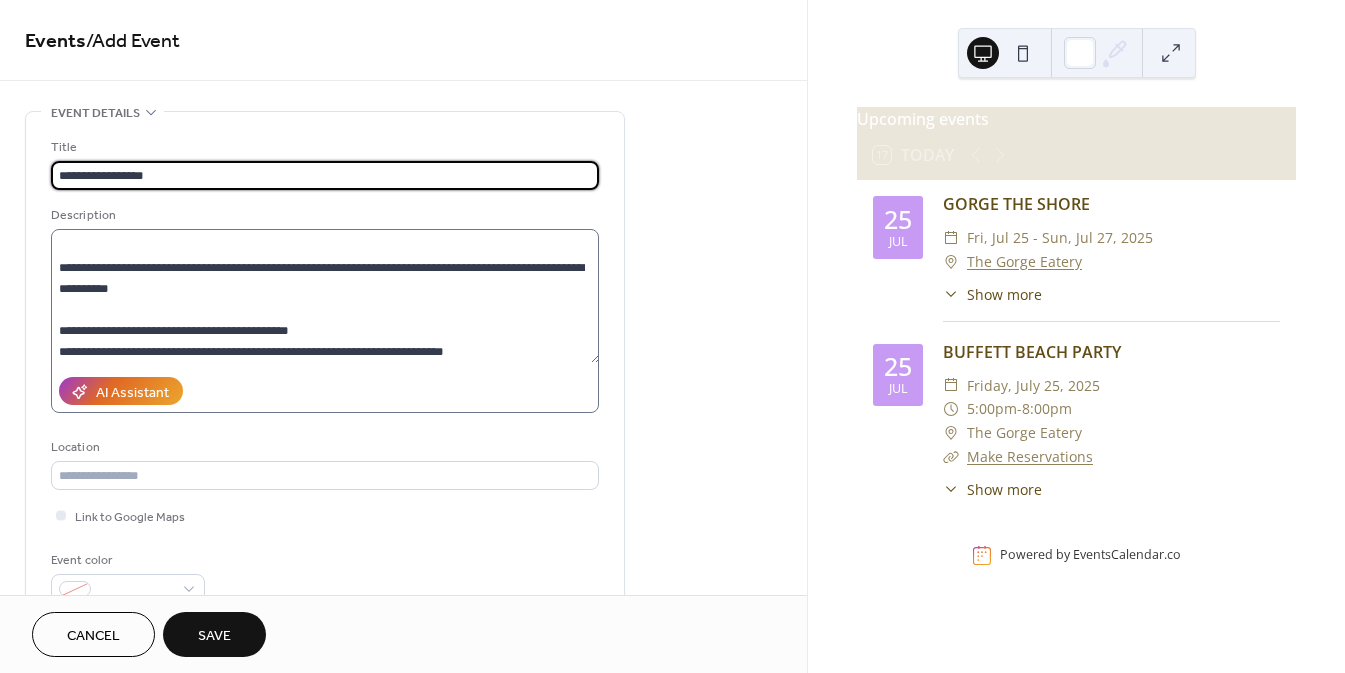scroll, scrollTop: 0, scrollLeft: 0, axis: both 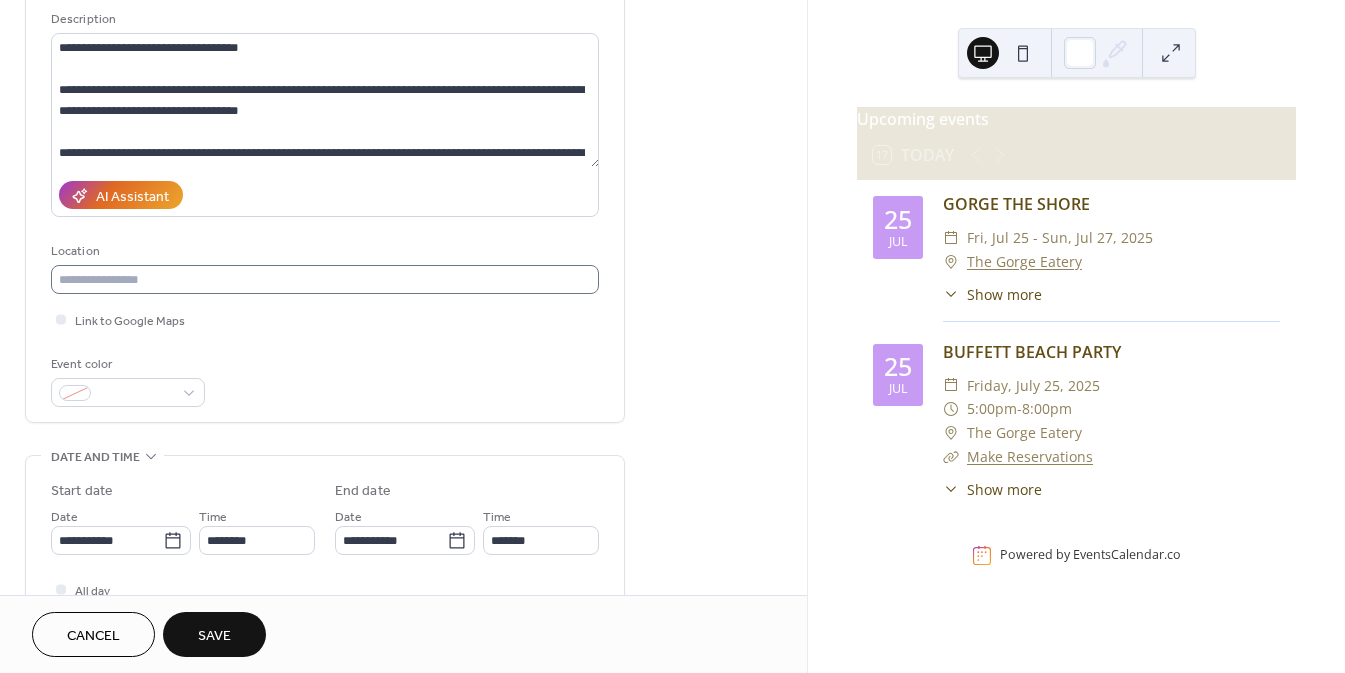 type on "**********" 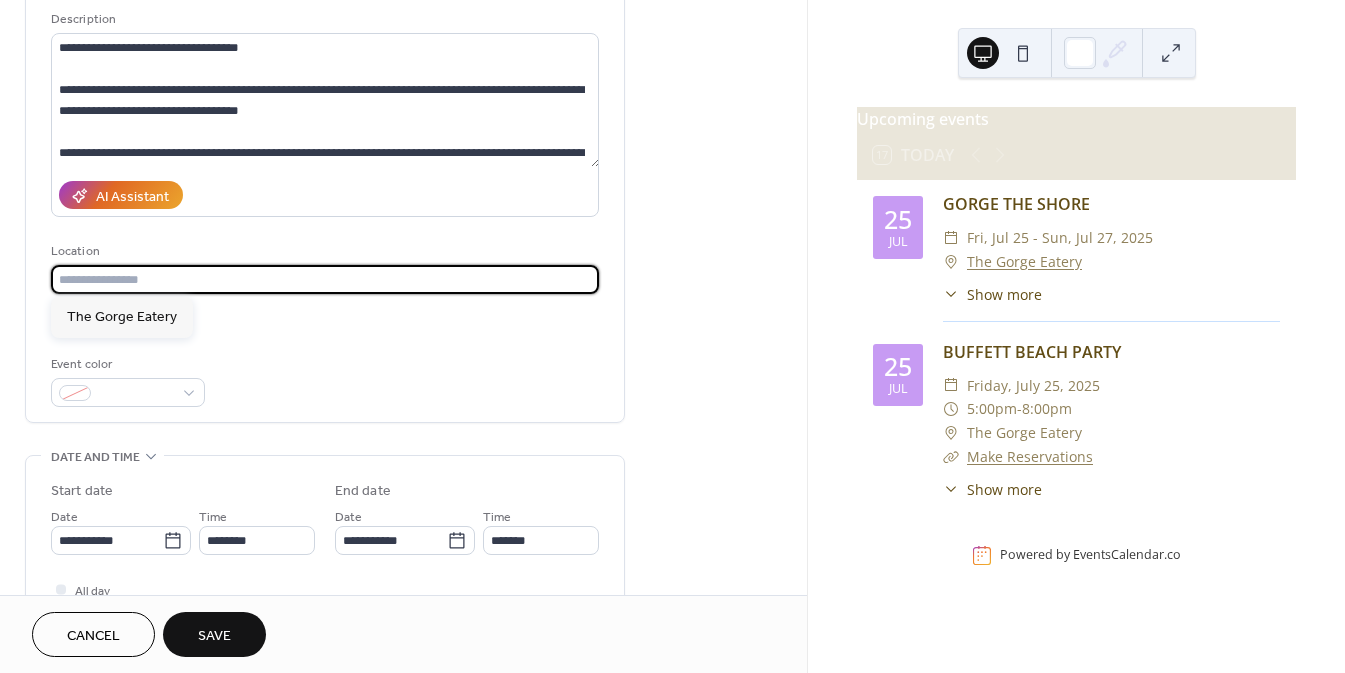 click at bounding box center (325, 279) 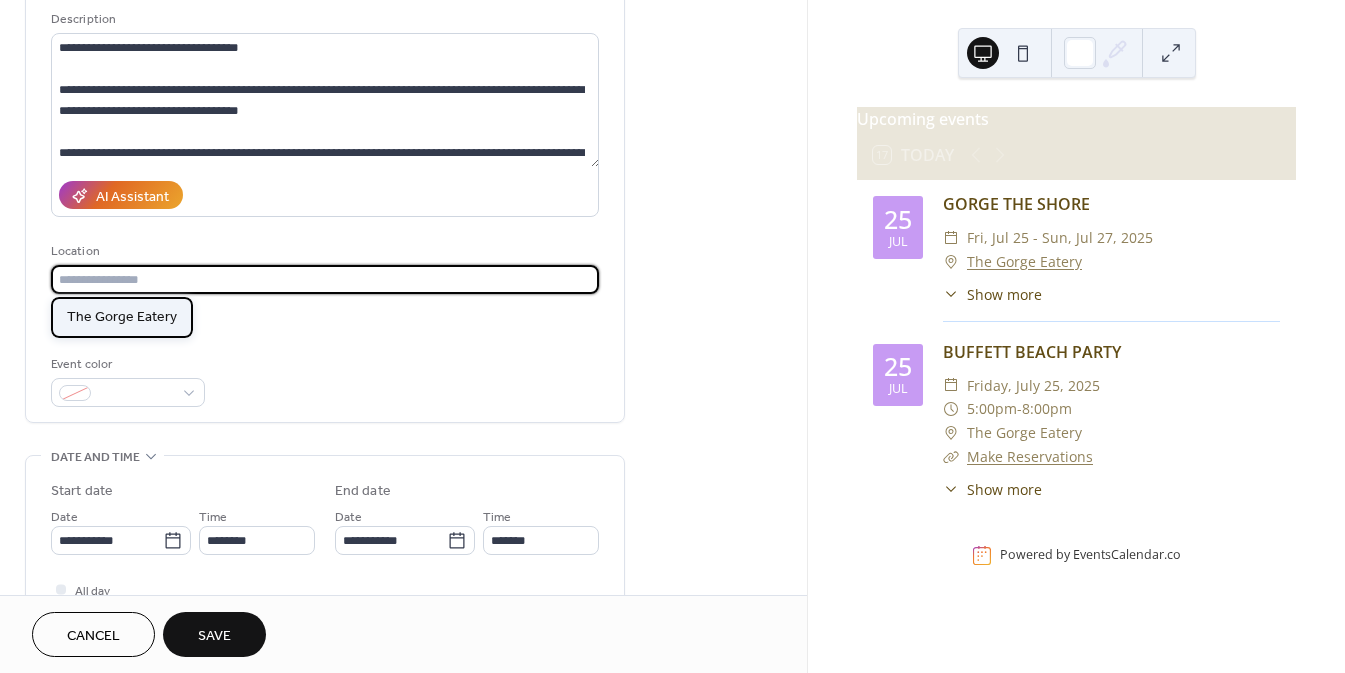 click on "The Gorge Eatery" at bounding box center (122, 317) 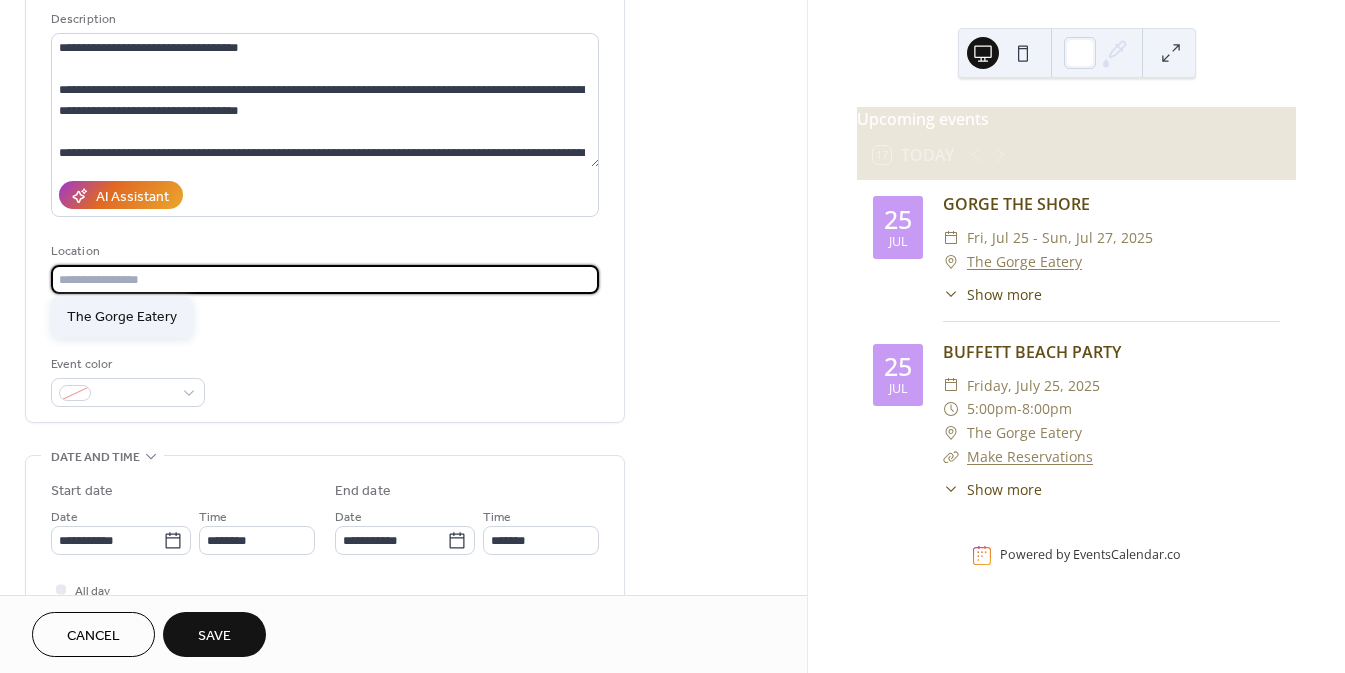 type on "**********" 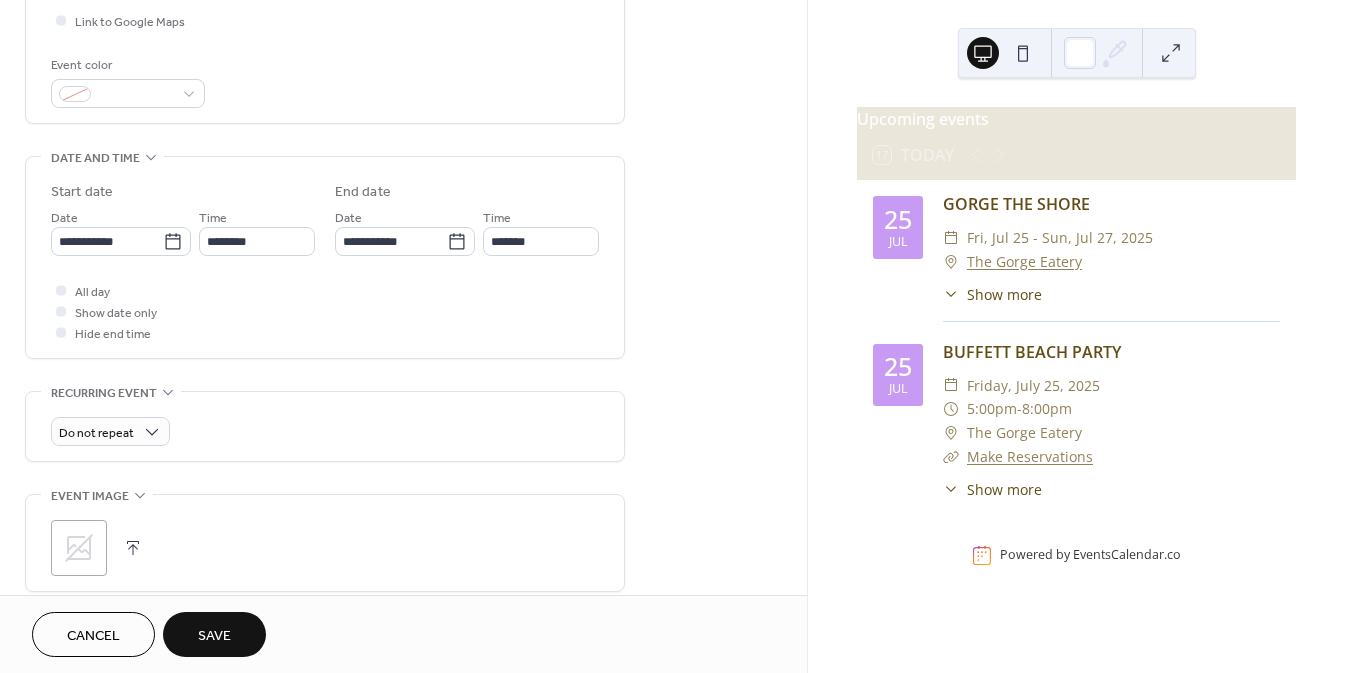 scroll, scrollTop: 496, scrollLeft: 0, axis: vertical 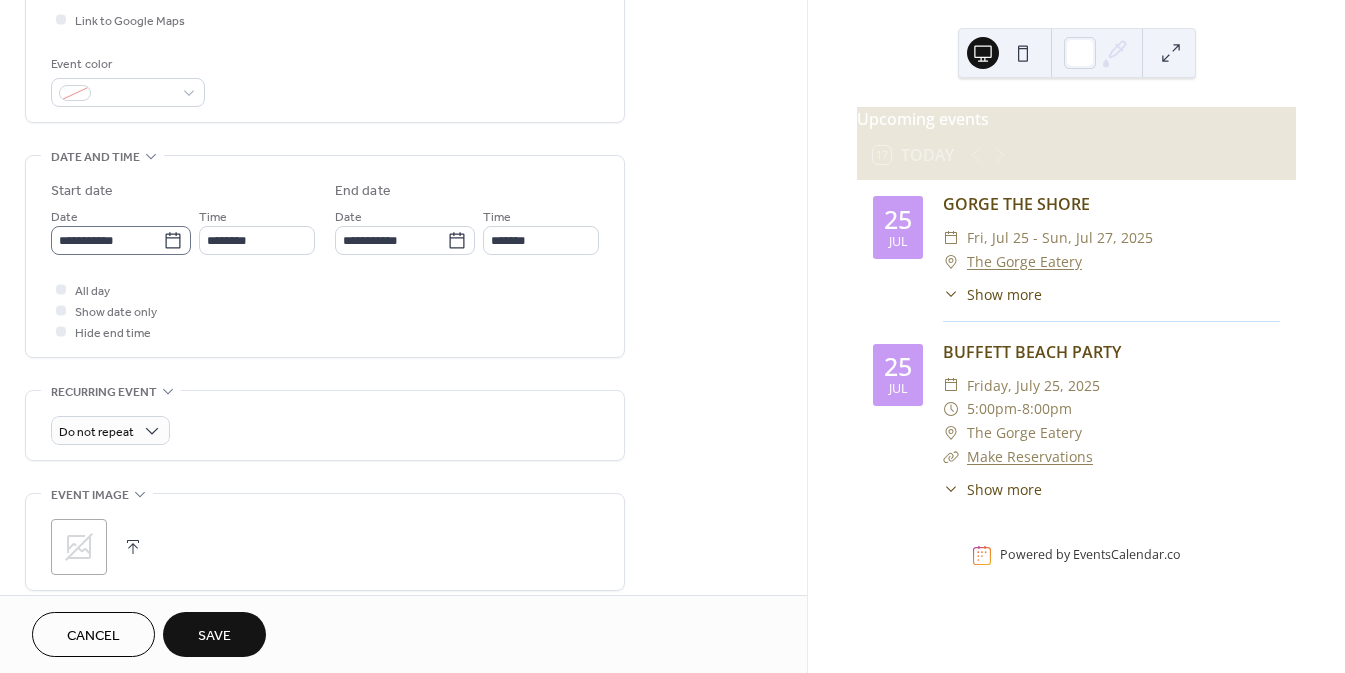 click 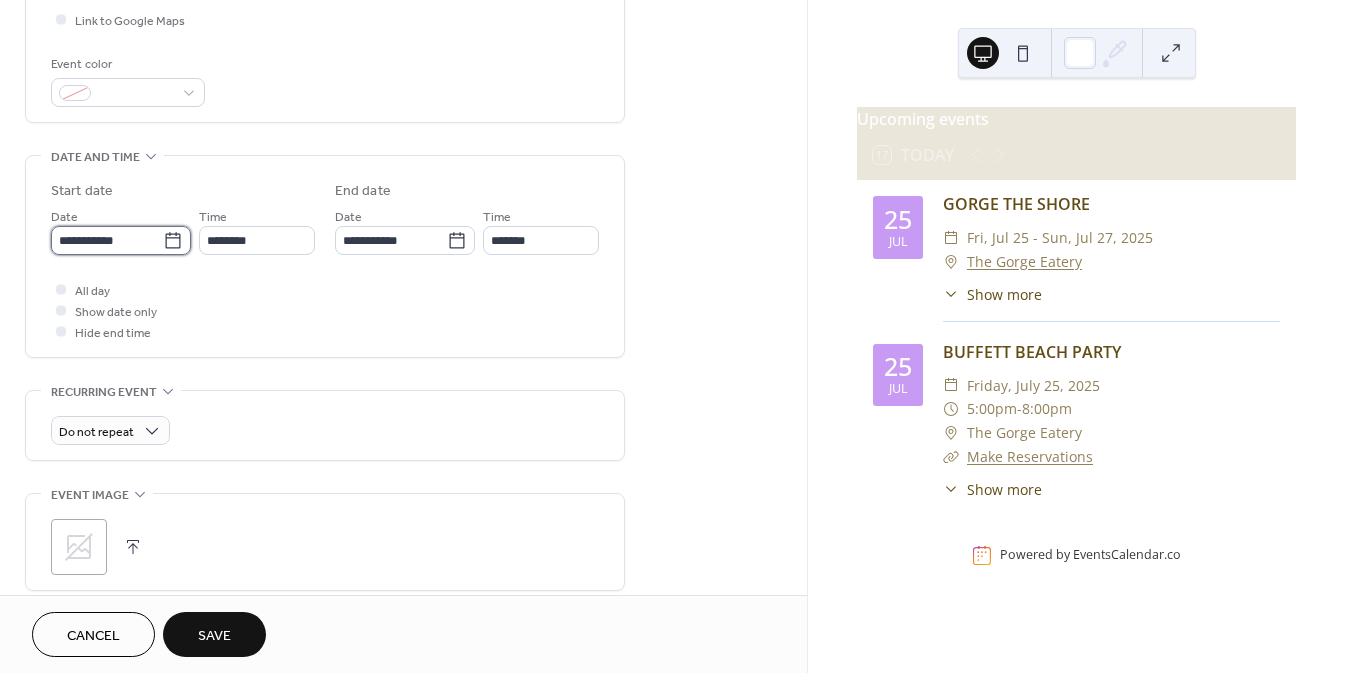 click on "**********" at bounding box center [107, 240] 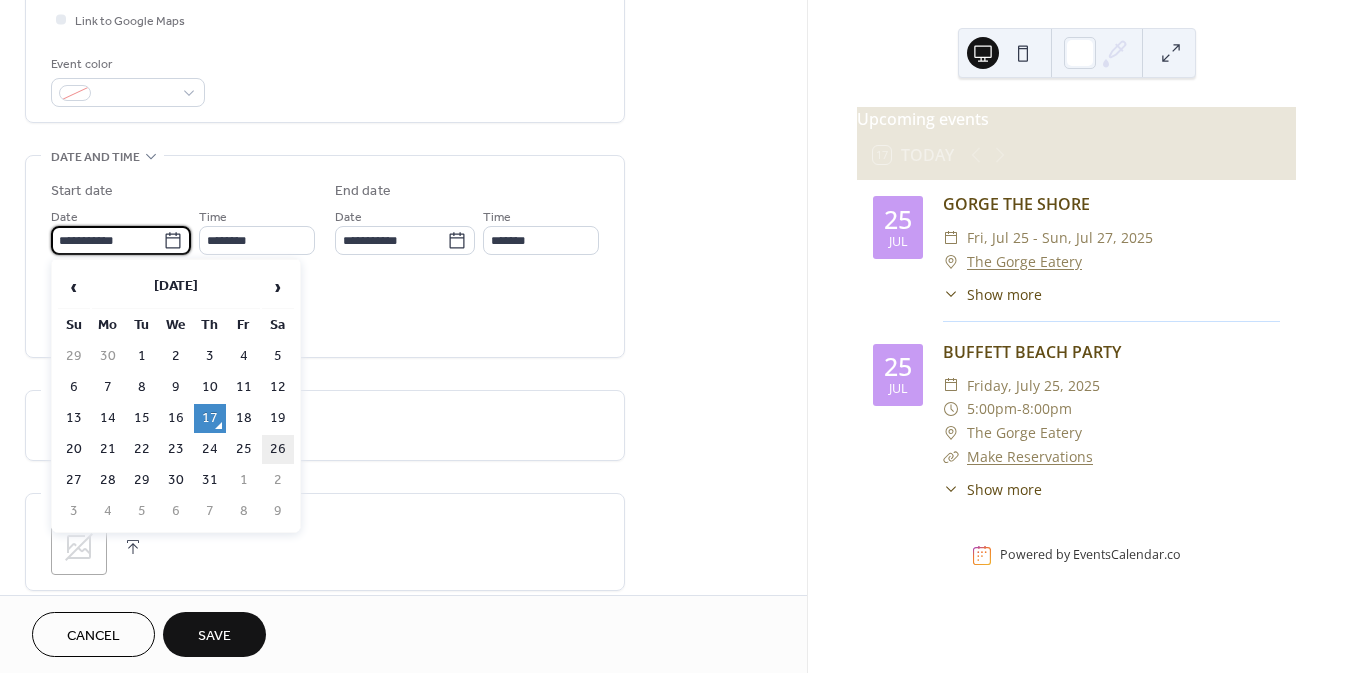 click on "26" at bounding box center (278, 449) 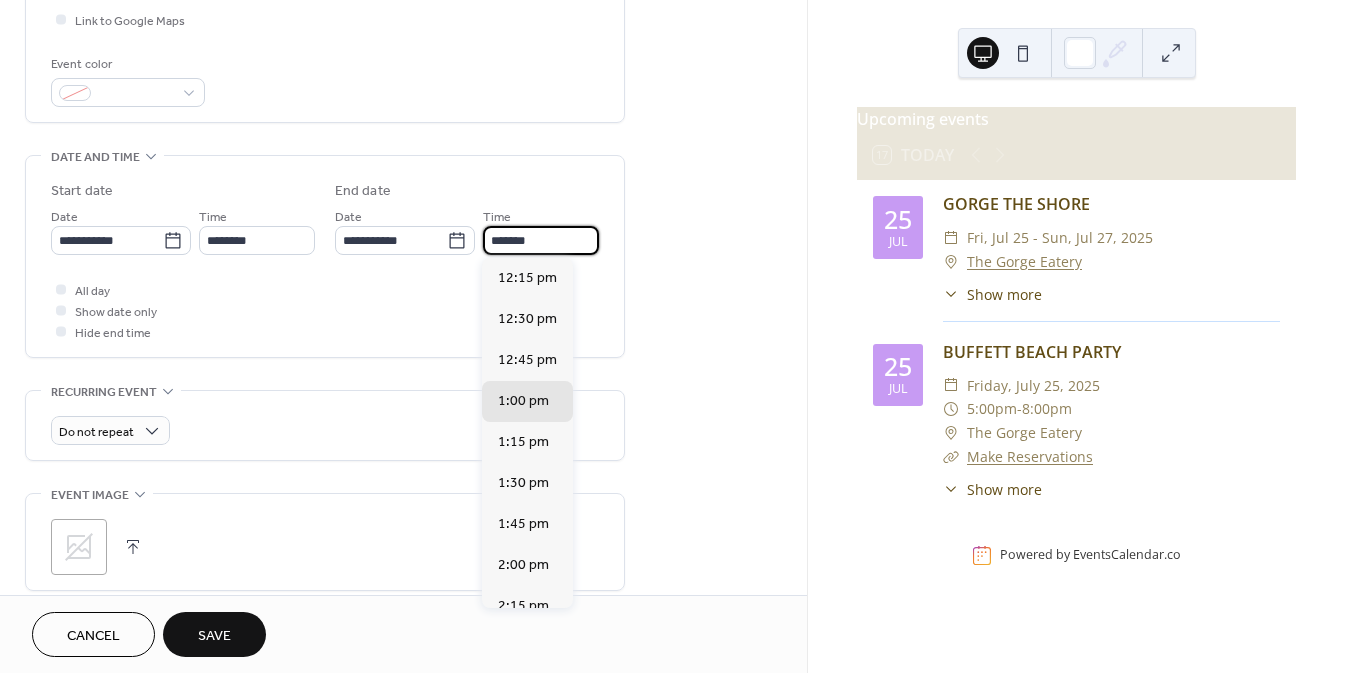 click on "*******" at bounding box center [541, 240] 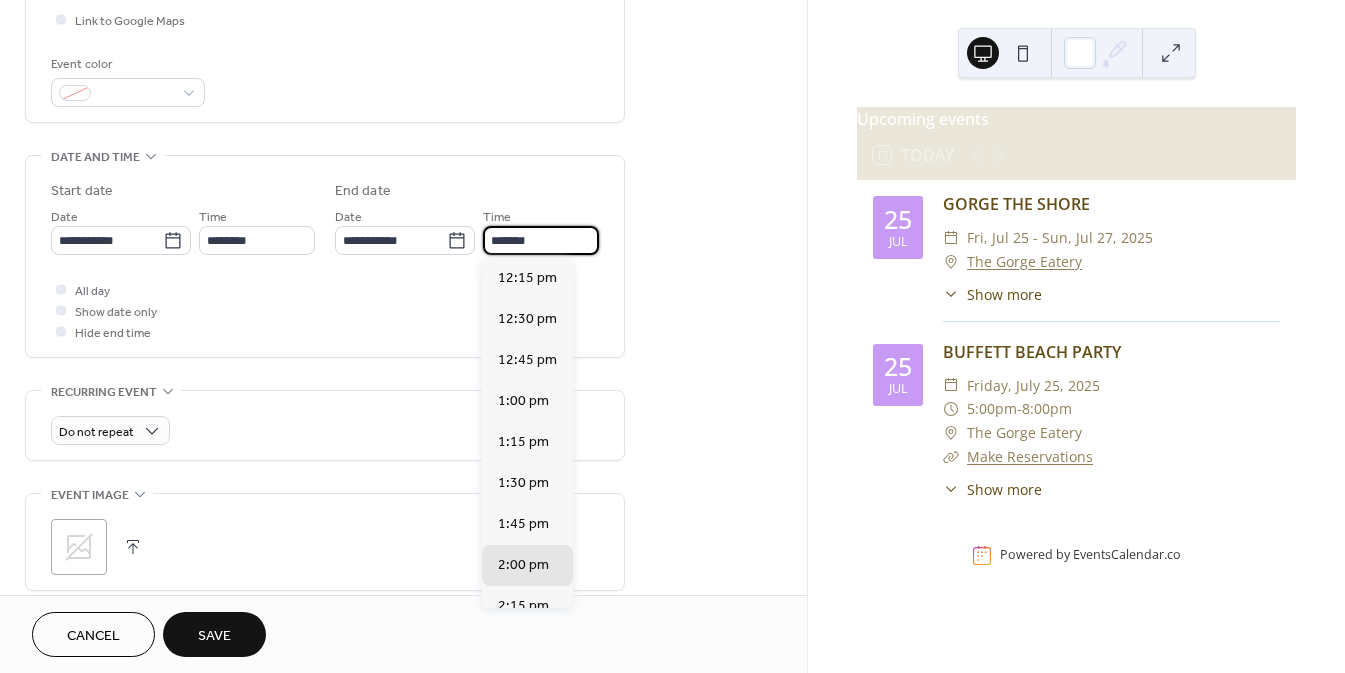 type on "*******" 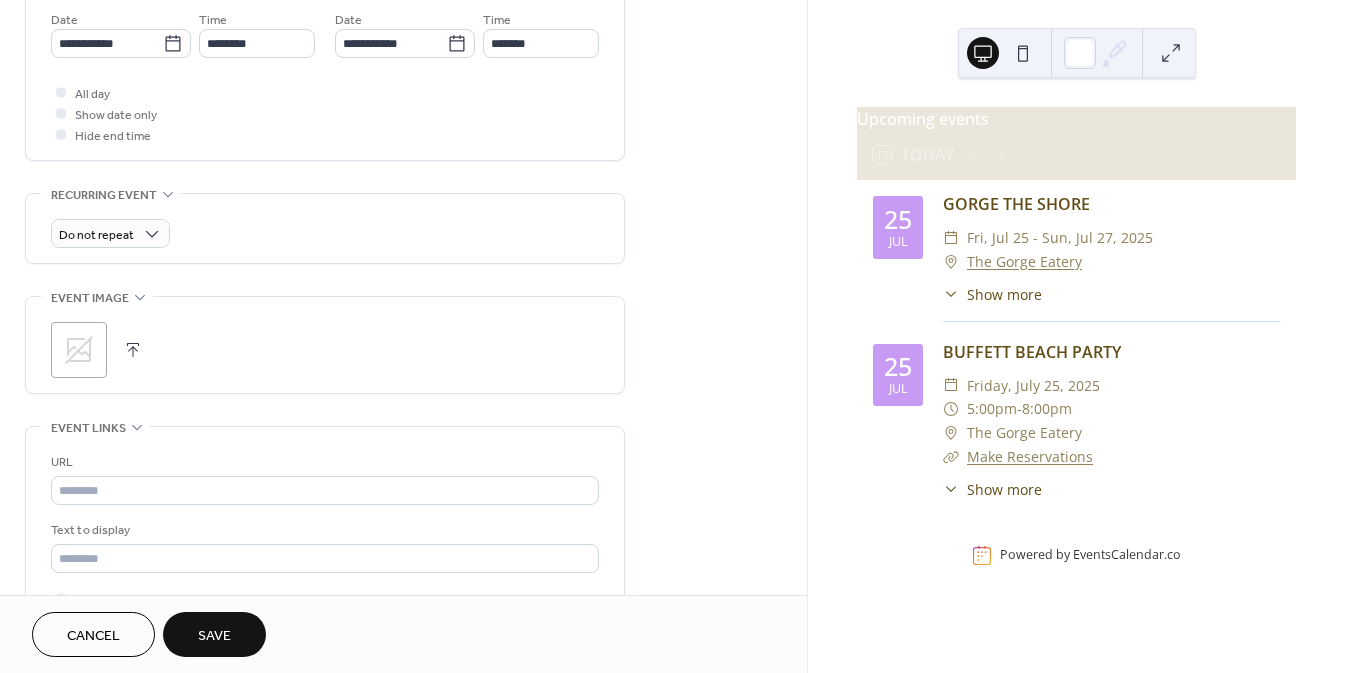 scroll, scrollTop: 696, scrollLeft: 0, axis: vertical 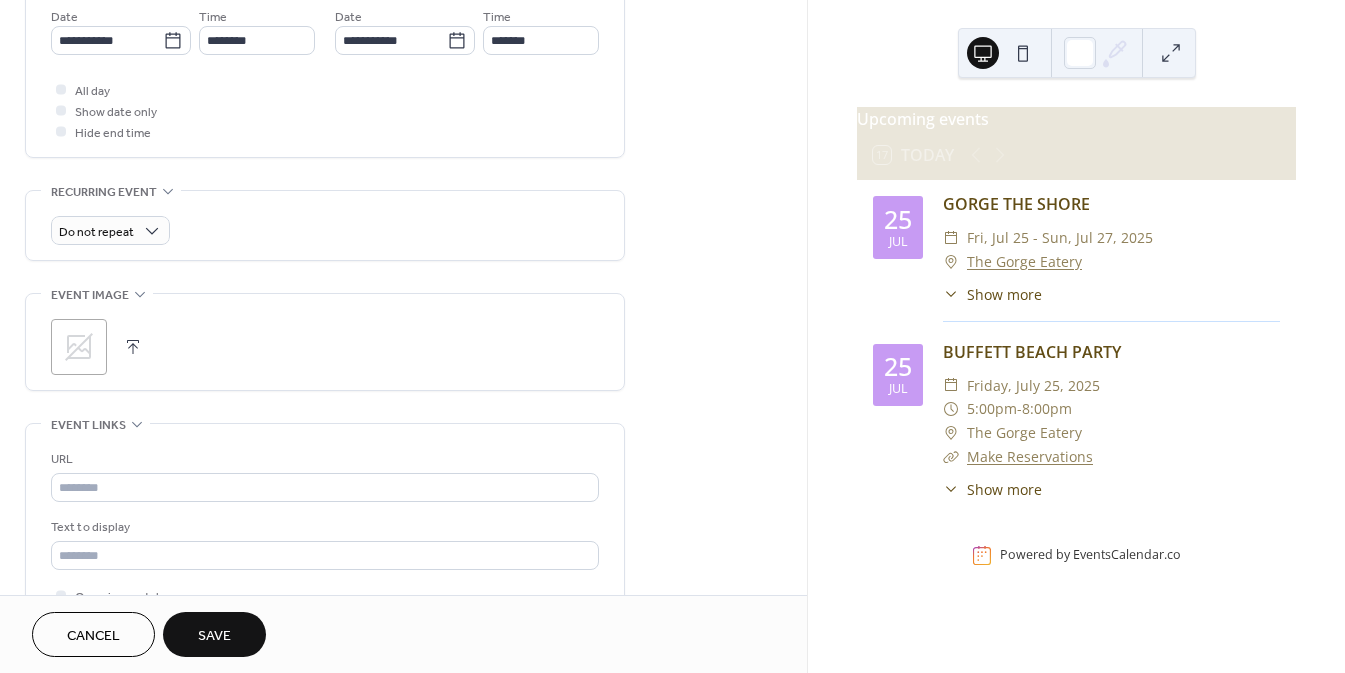 click at bounding box center (133, 347) 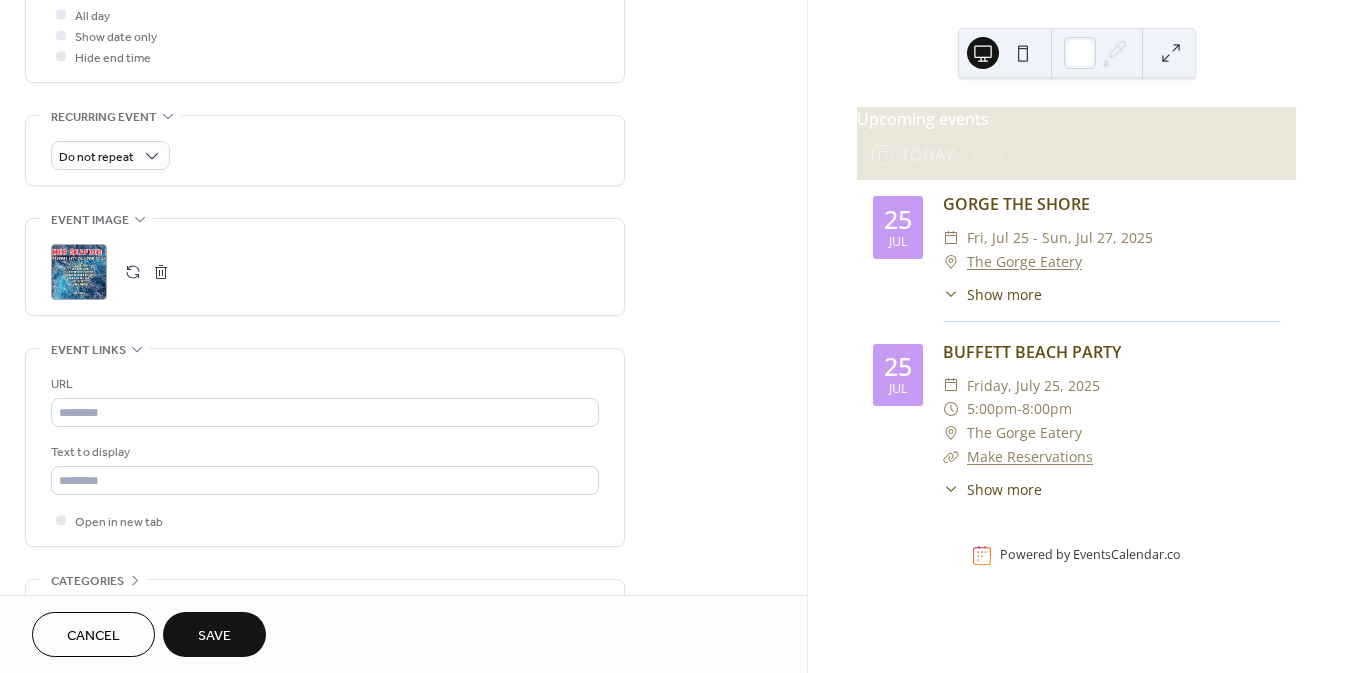 scroll, scrollTop: 772, scrollLeft: 0, axis: vertical 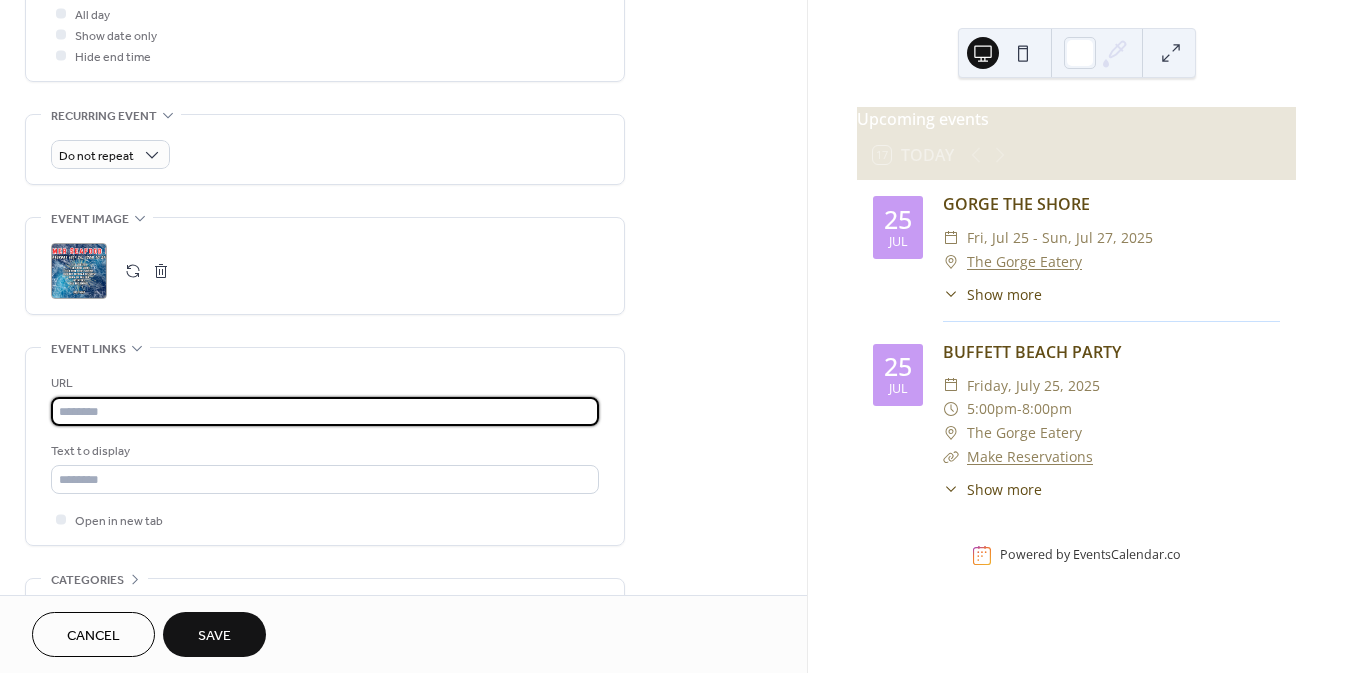click at bounding box center (325, 411) 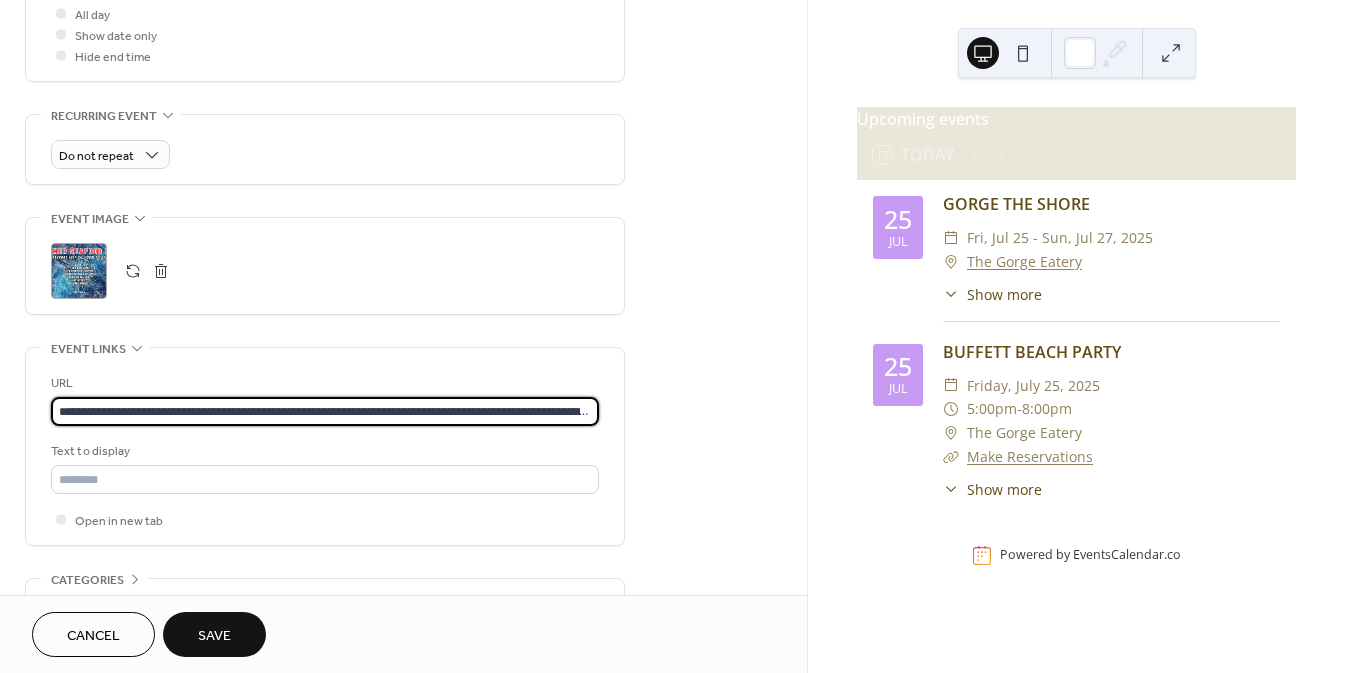 scroll, scrollTop: 0, scrollLeft: 120, axis: horizontal 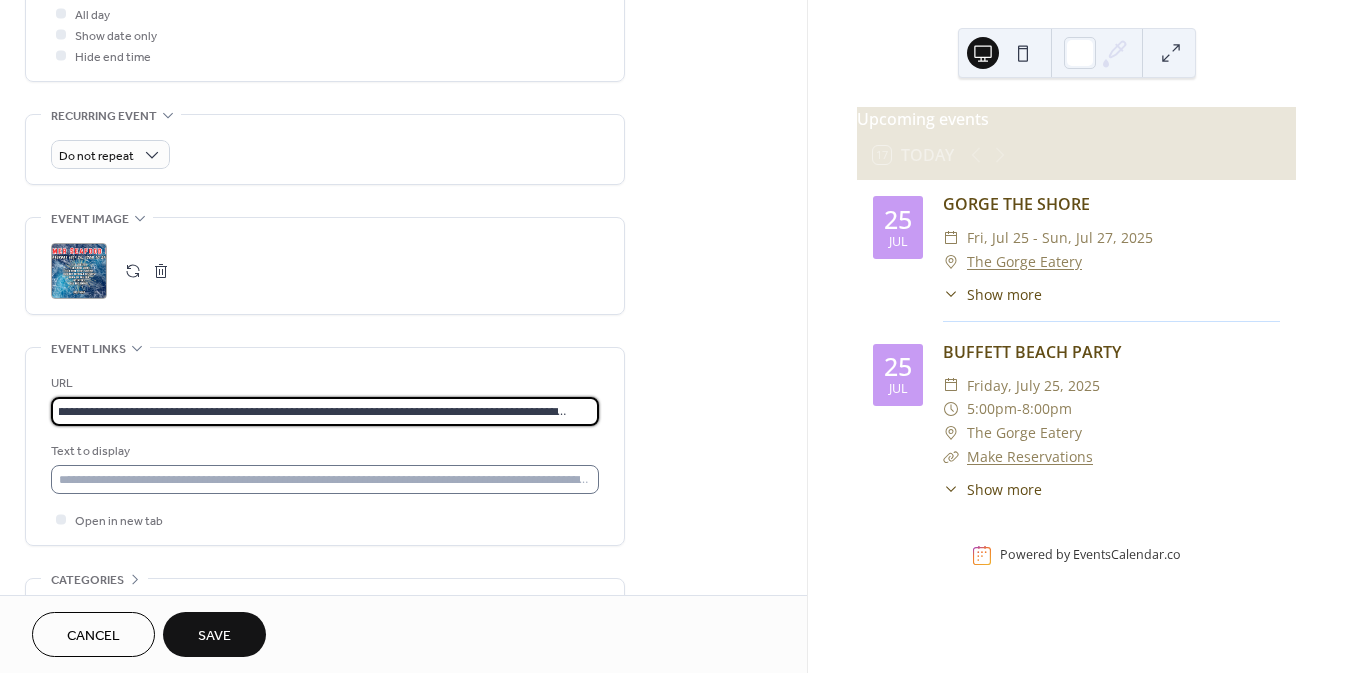 type on "**********" 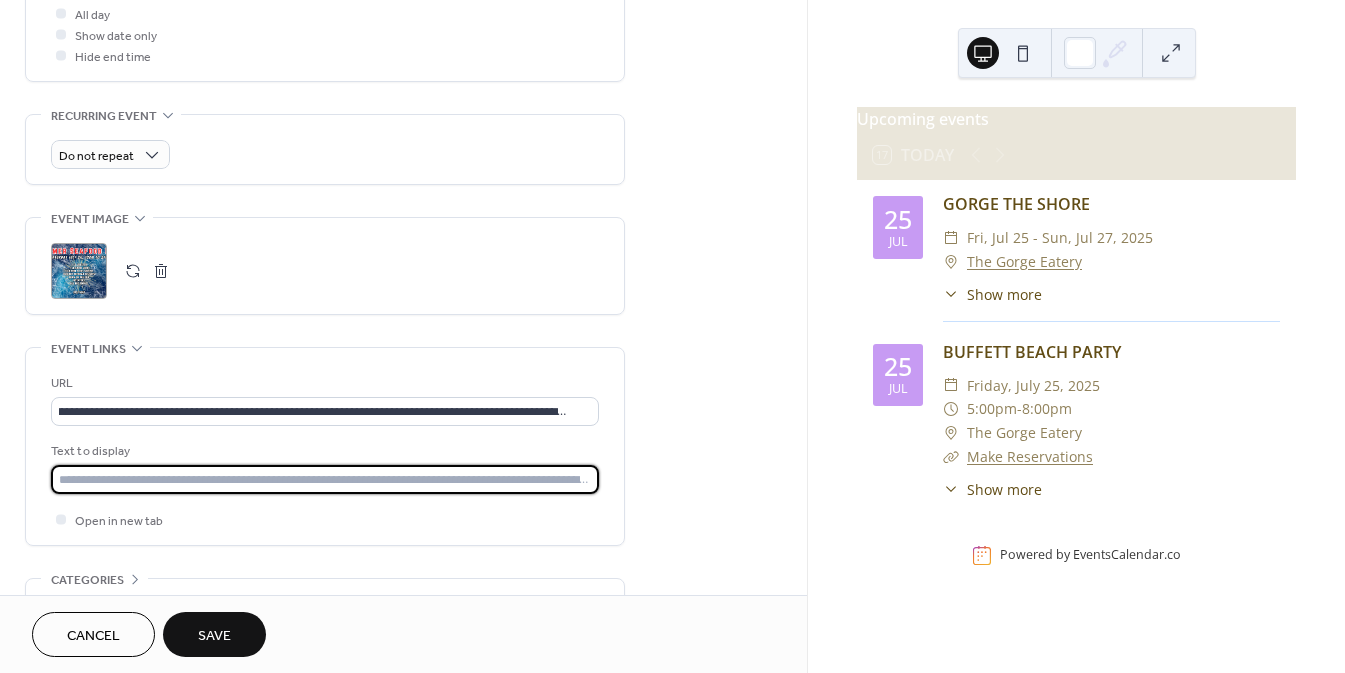 scroll, scrollTop: 0, scrollLeft: 0, axis: both 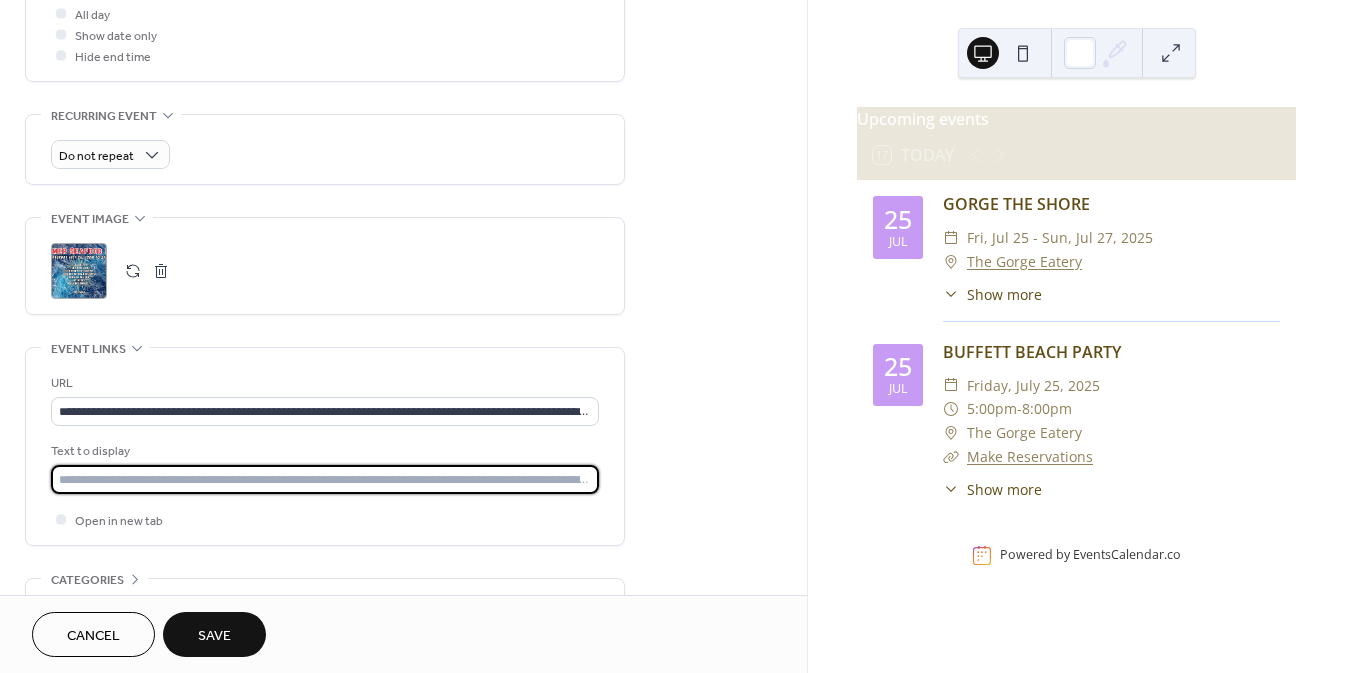 click at bounding box center [325, 479] 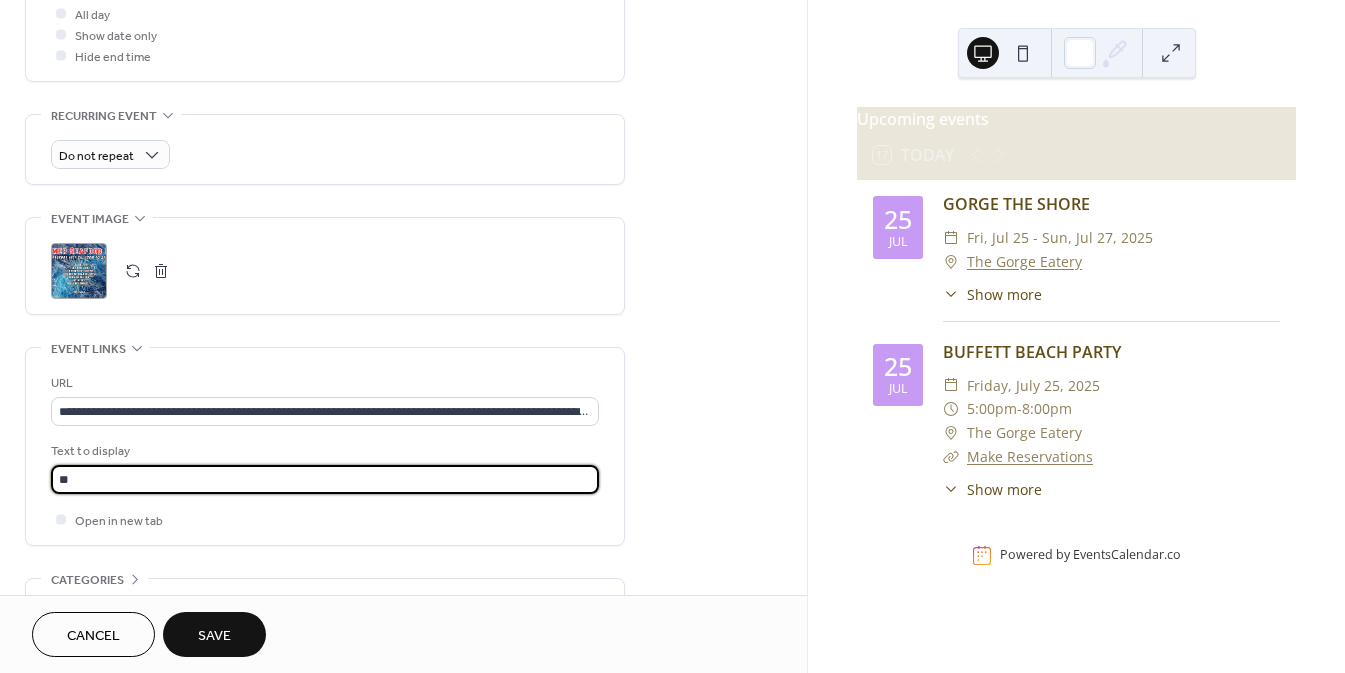type on "*" 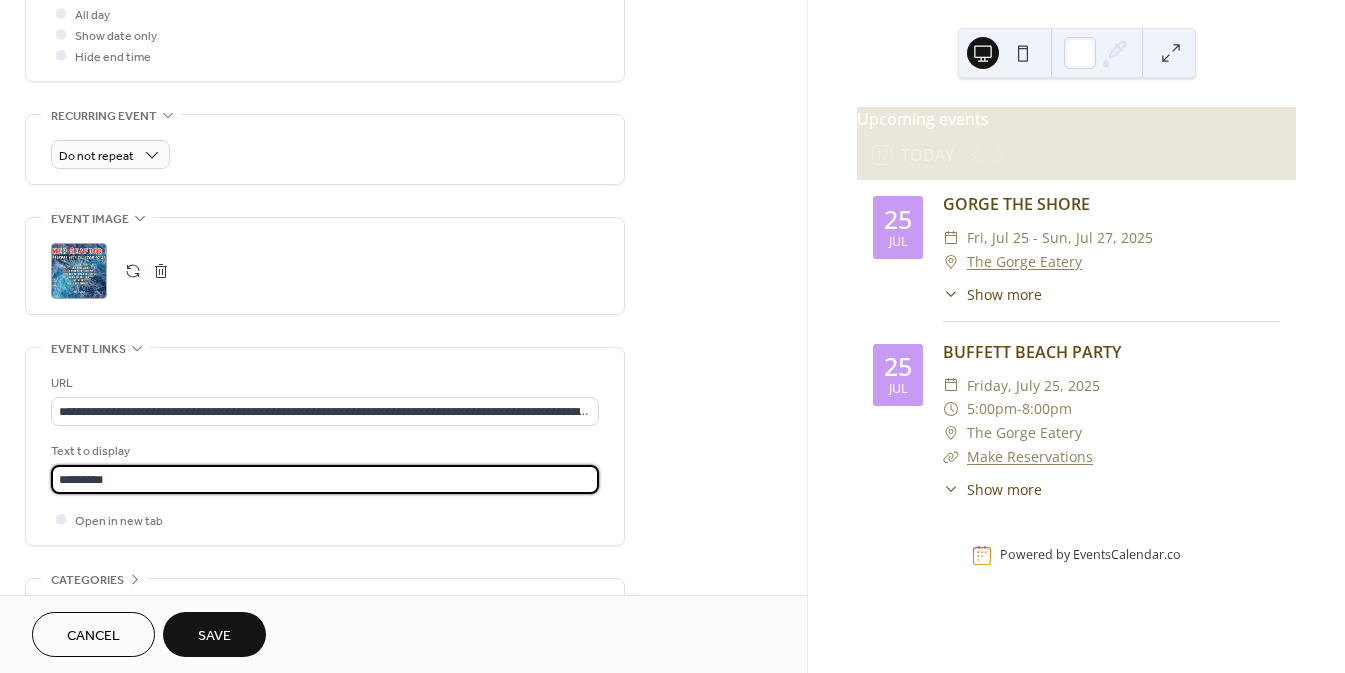 type on "*********" 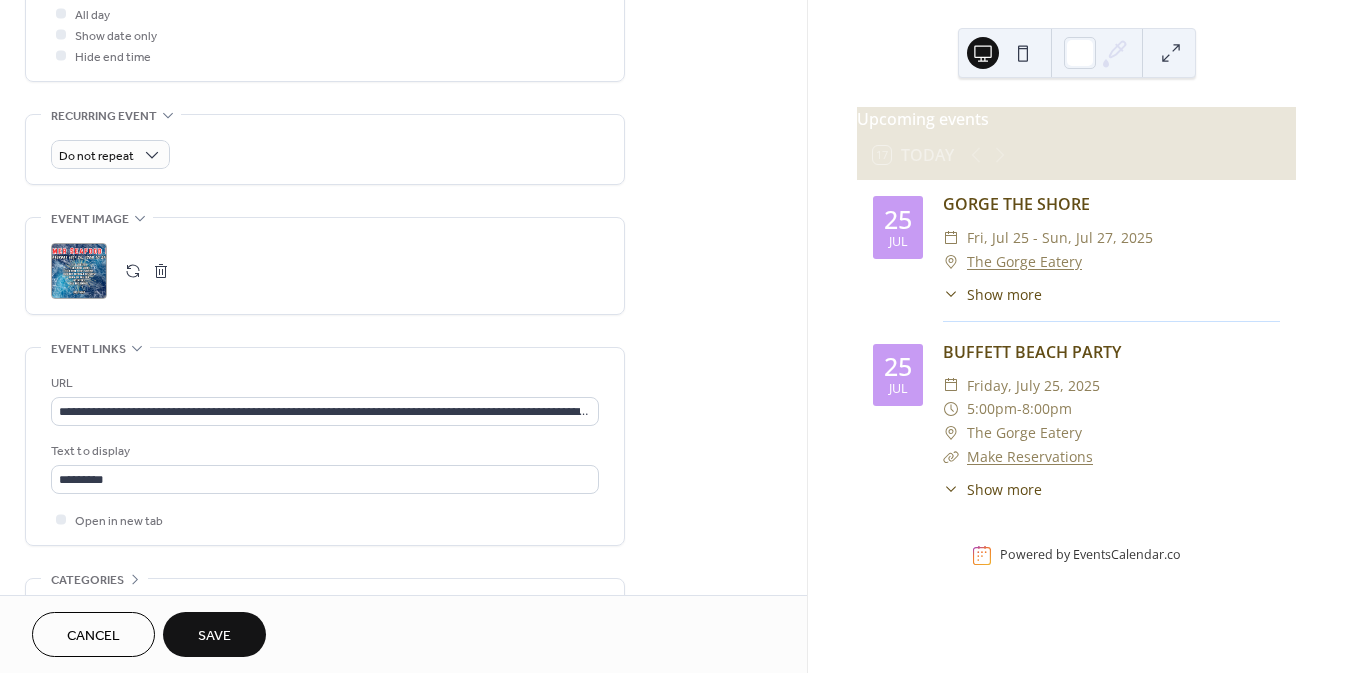 click on "Open in new tab" at bounding box center [325, 519] 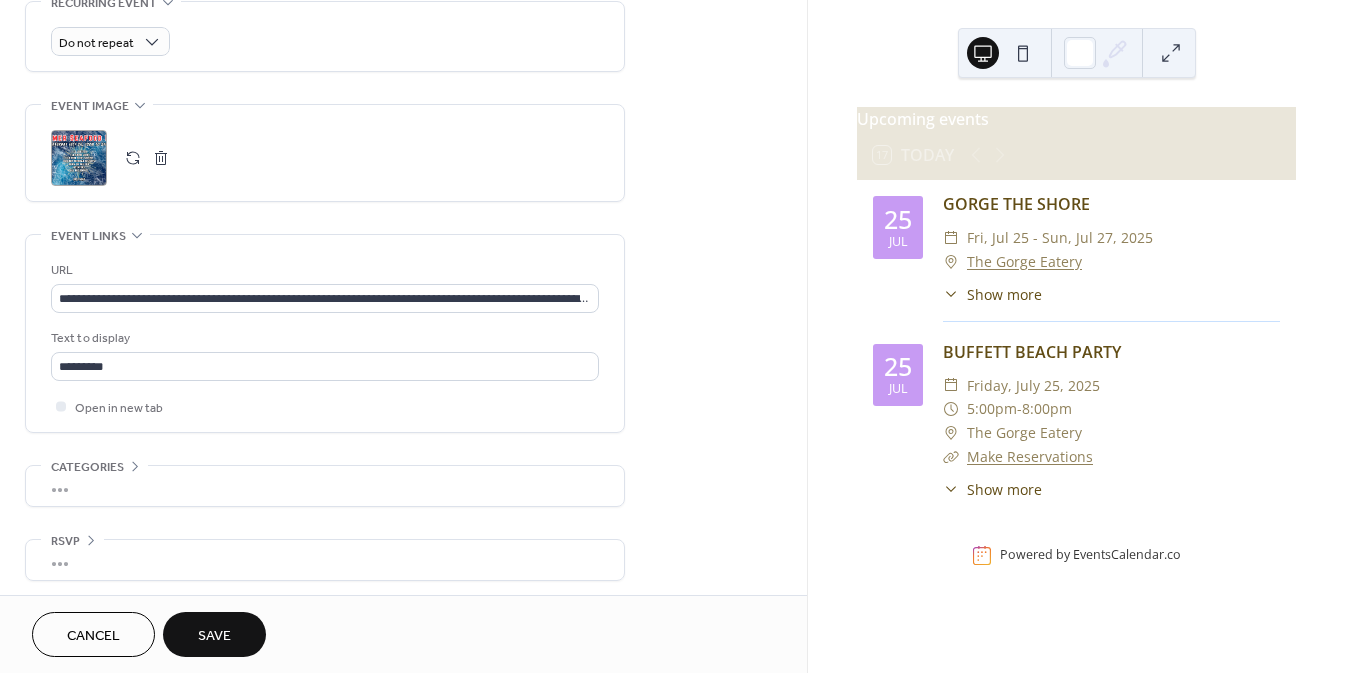 click on "Save" at bounding box center [214, 634] 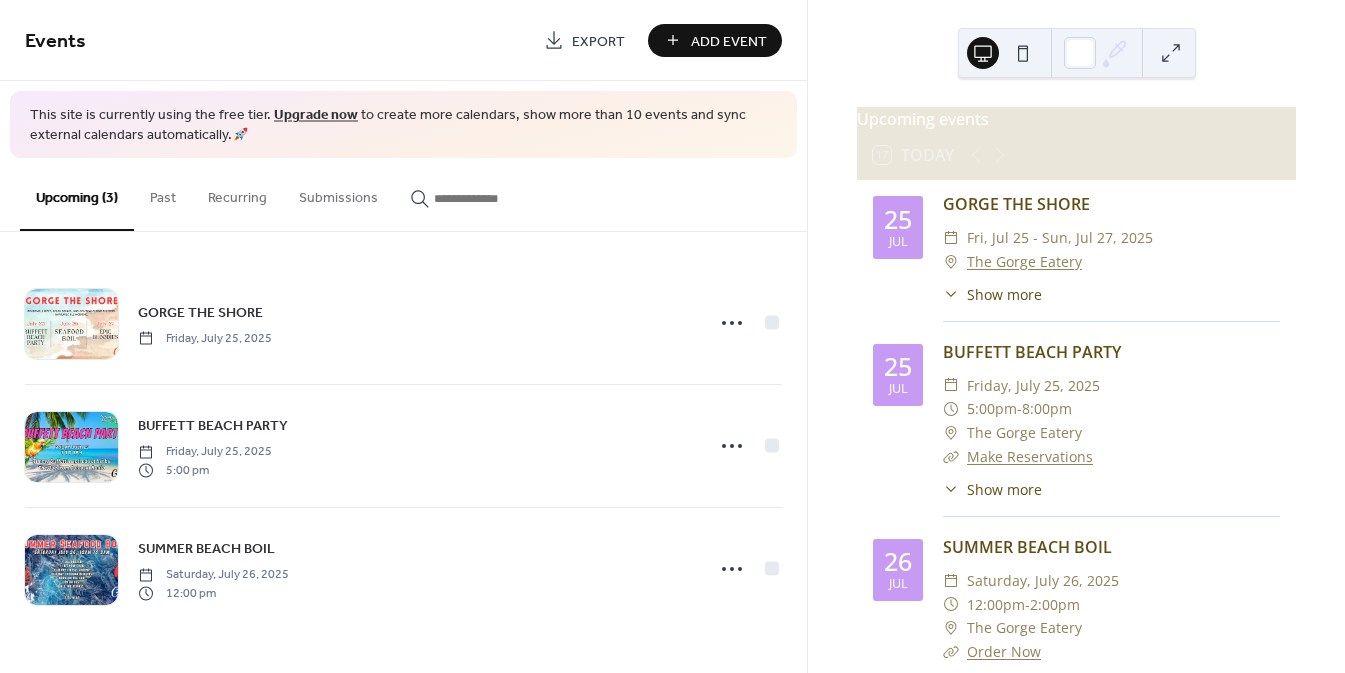 click on "Add Event" at bounding box center [729, 41] 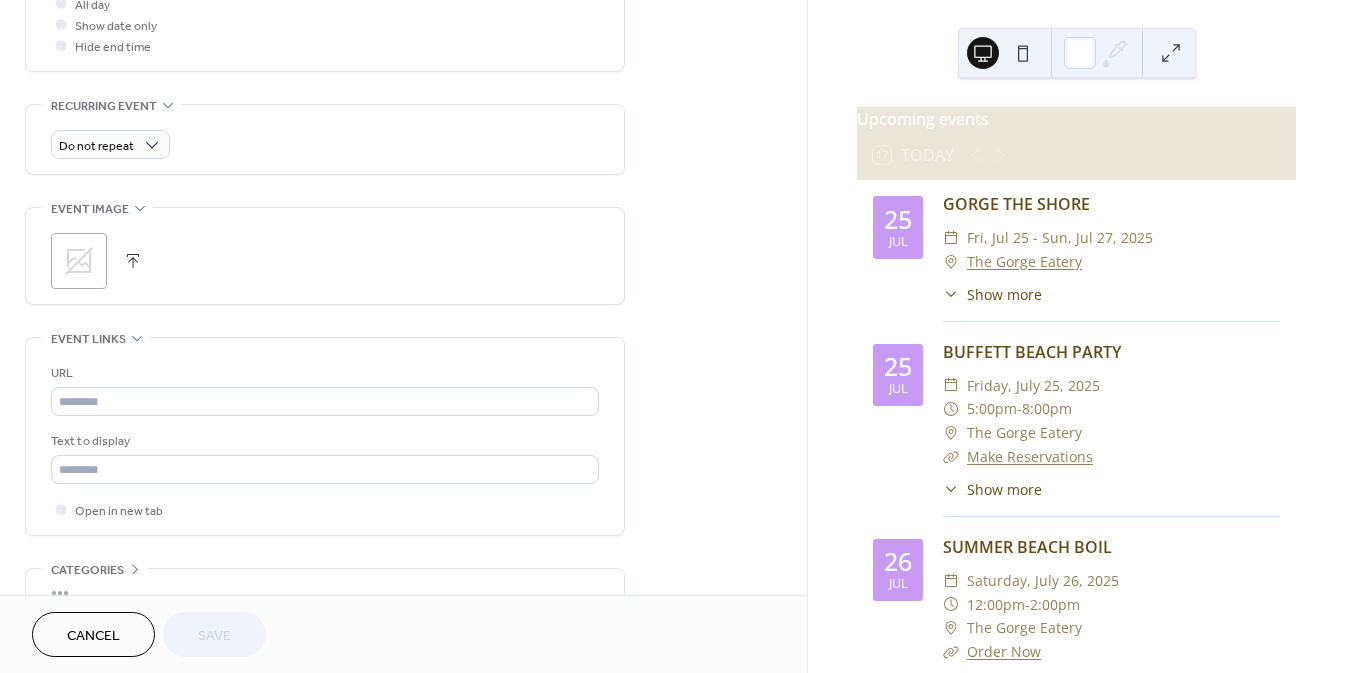 scroll, scrollTop: 885, scrollLeft: 0, axis: vertical 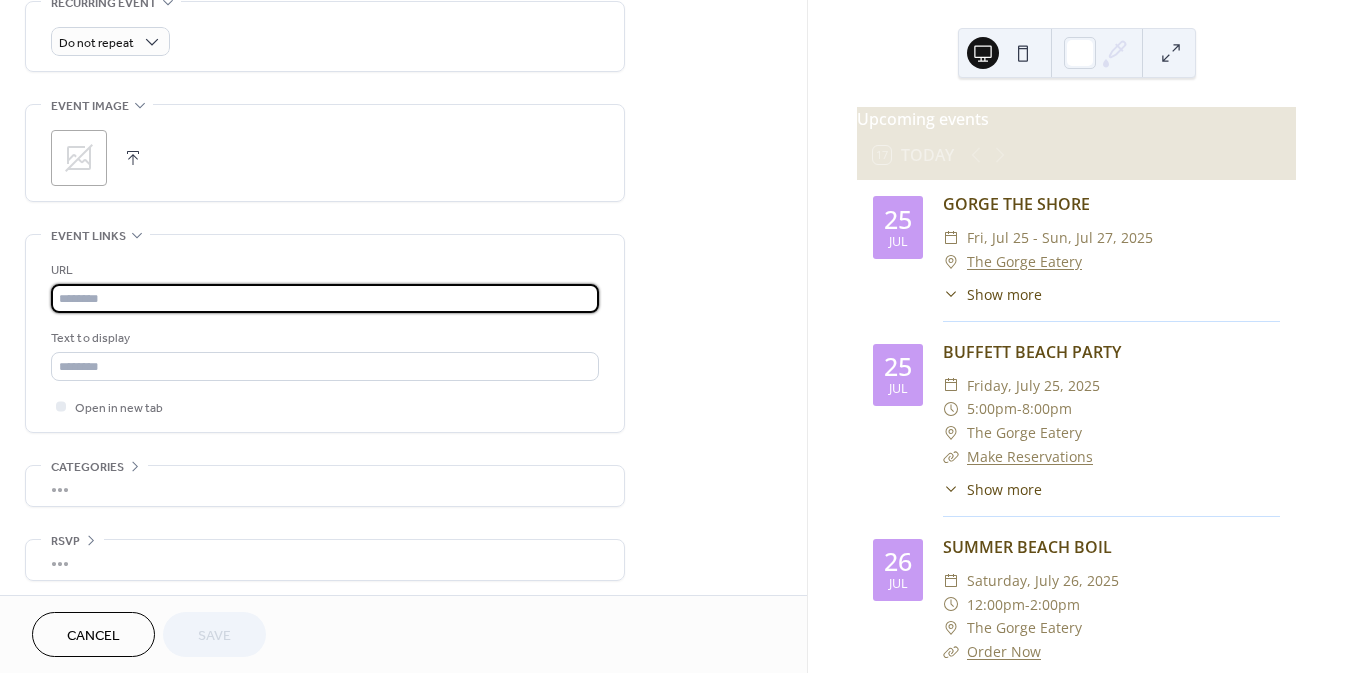 click at bounding box center [325, 298] 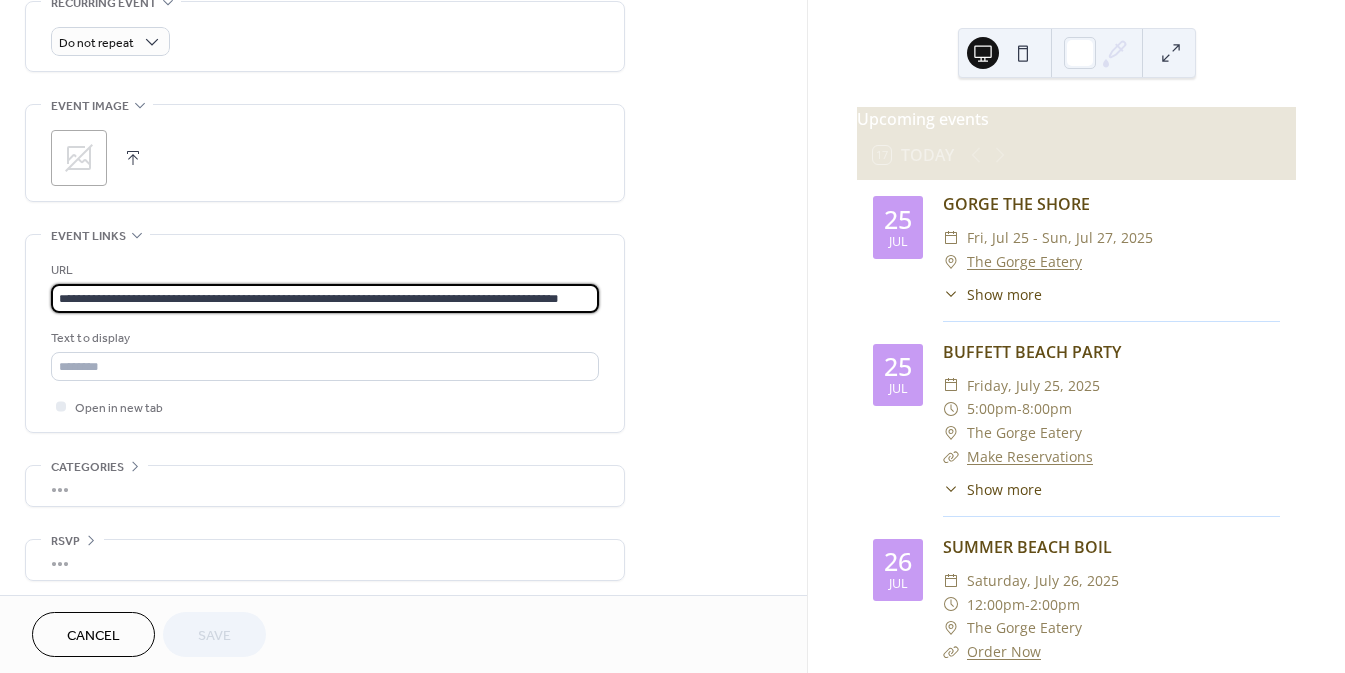 scroll, scrollTop: 0, scrollLeft: 62, axis: horizontal 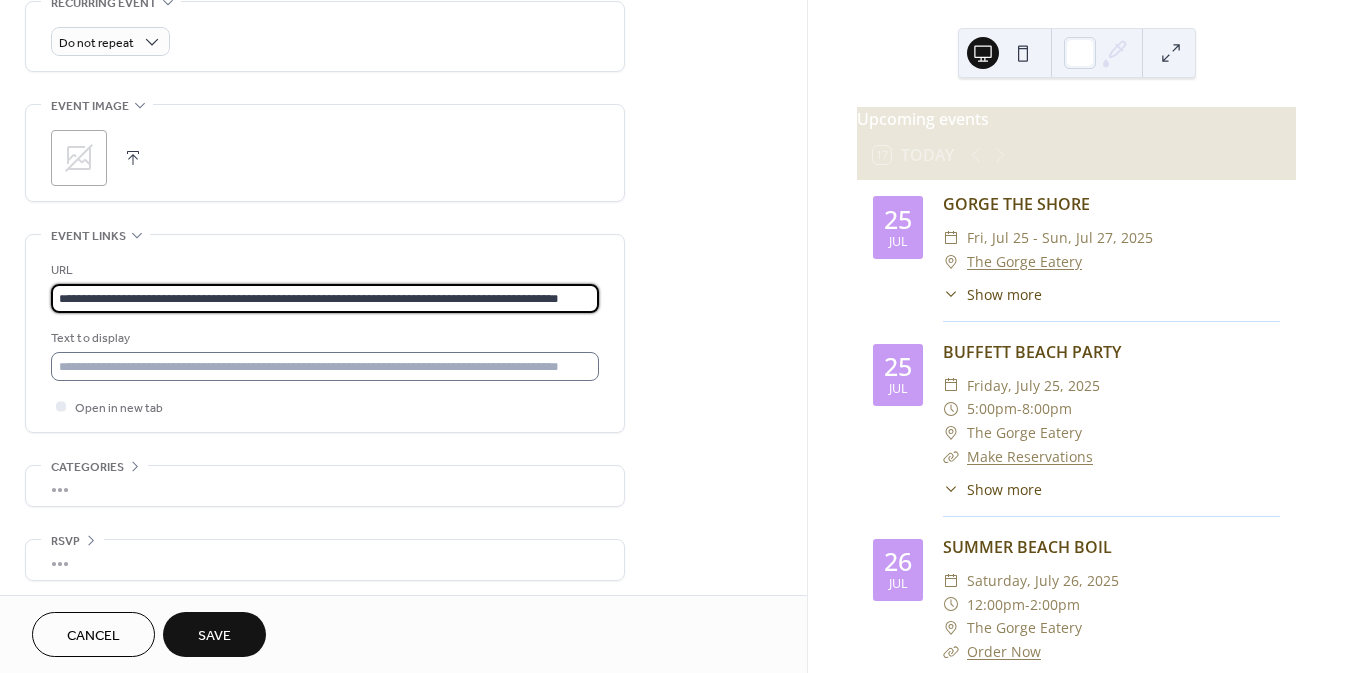 type on "**********" 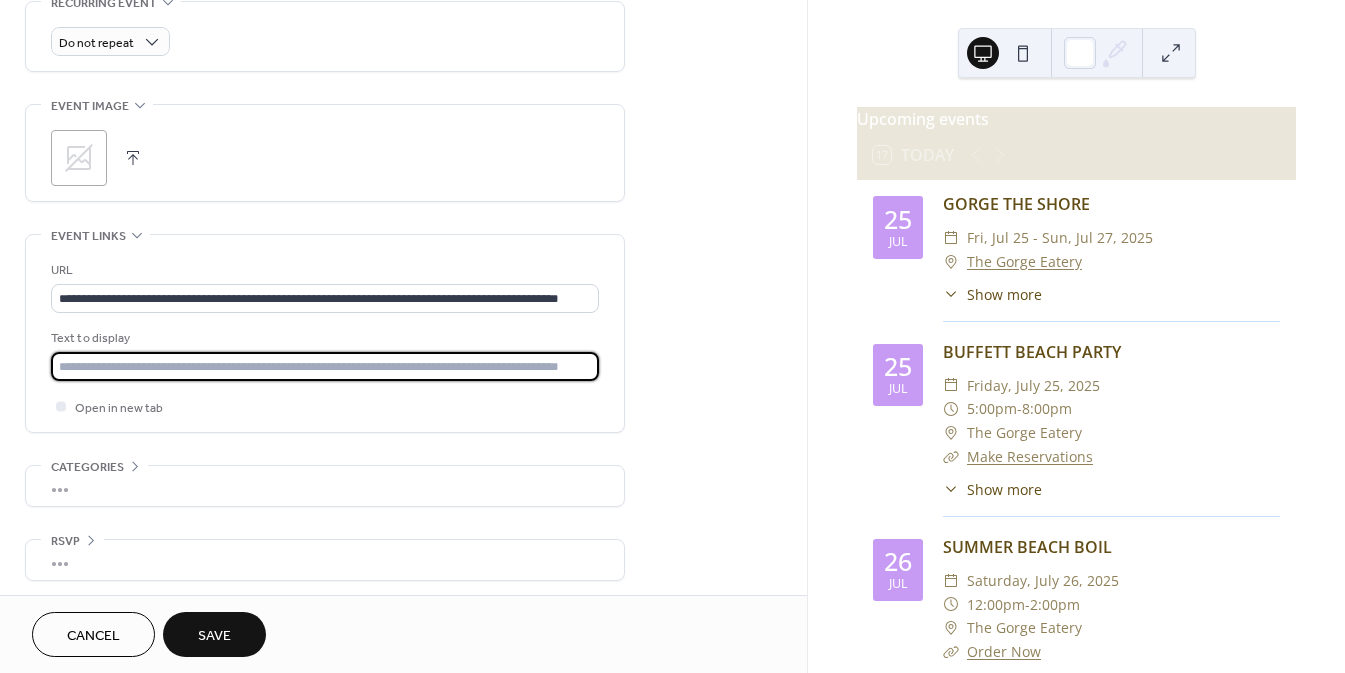 scroll, scrollTop: 0, scrollLeft: 0, axis: both 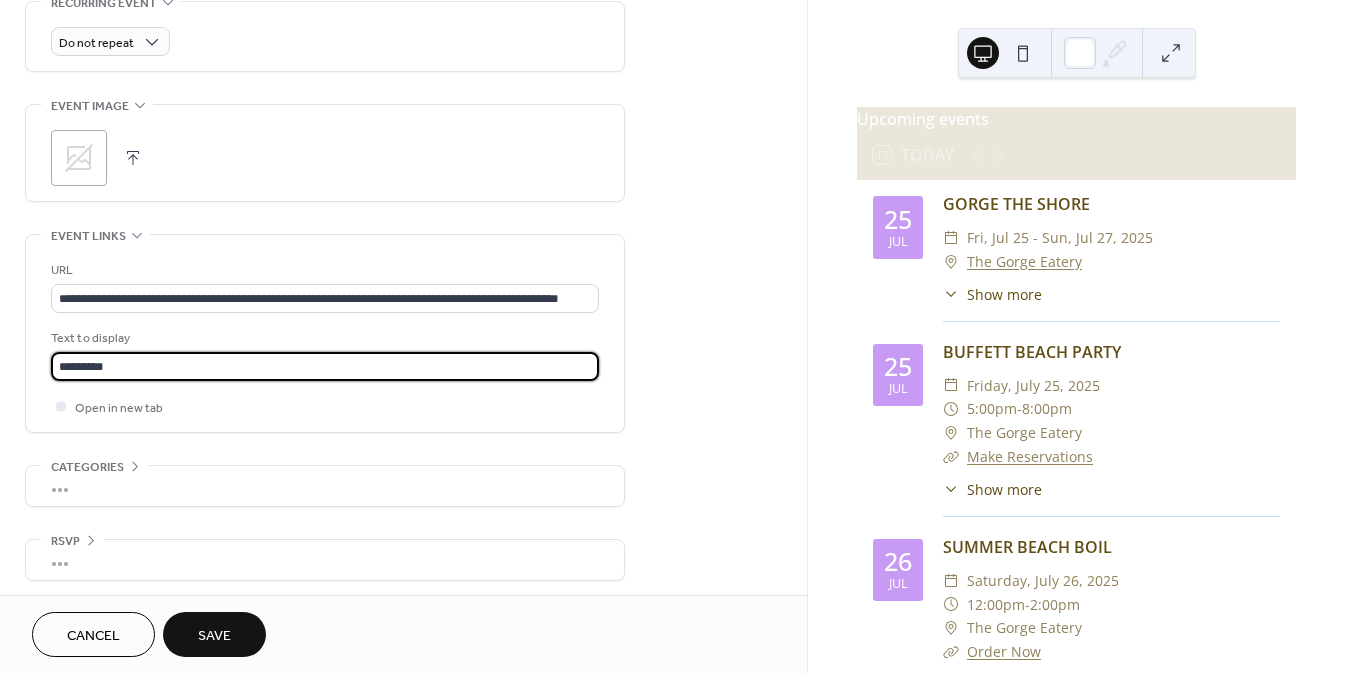 type on "*********" 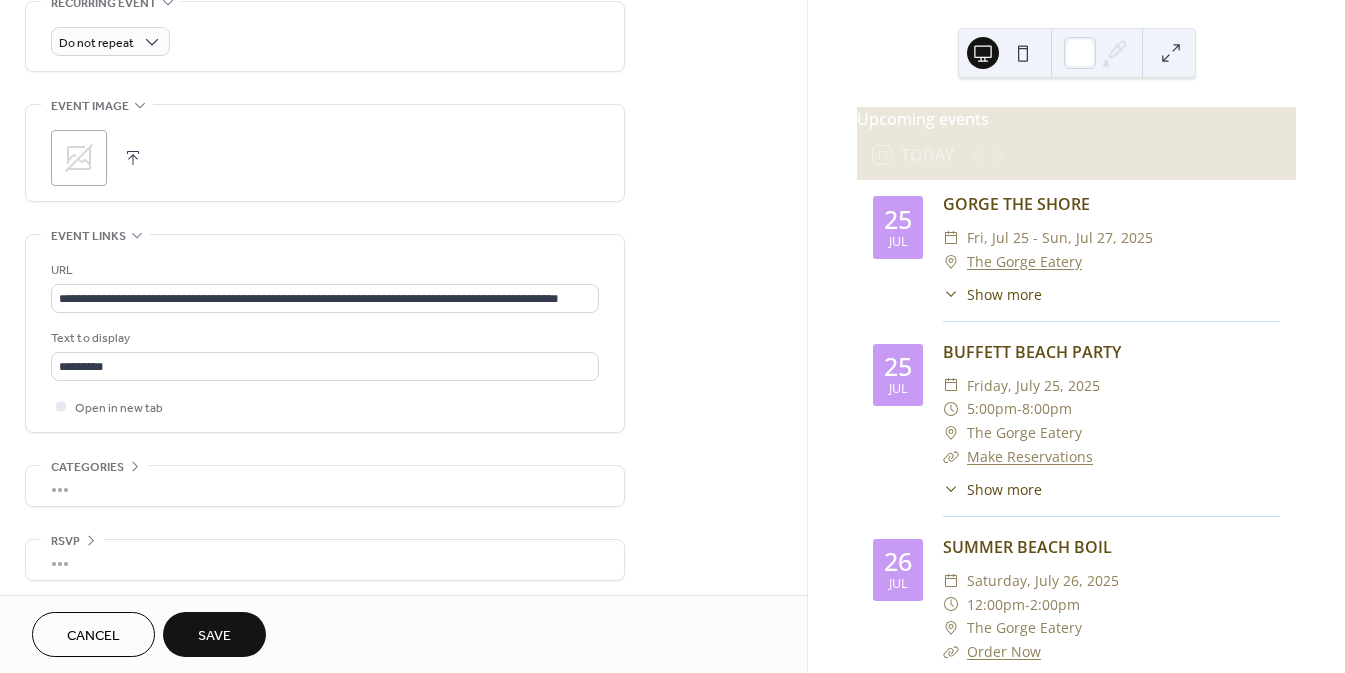 click at bounding box center [133, 158] 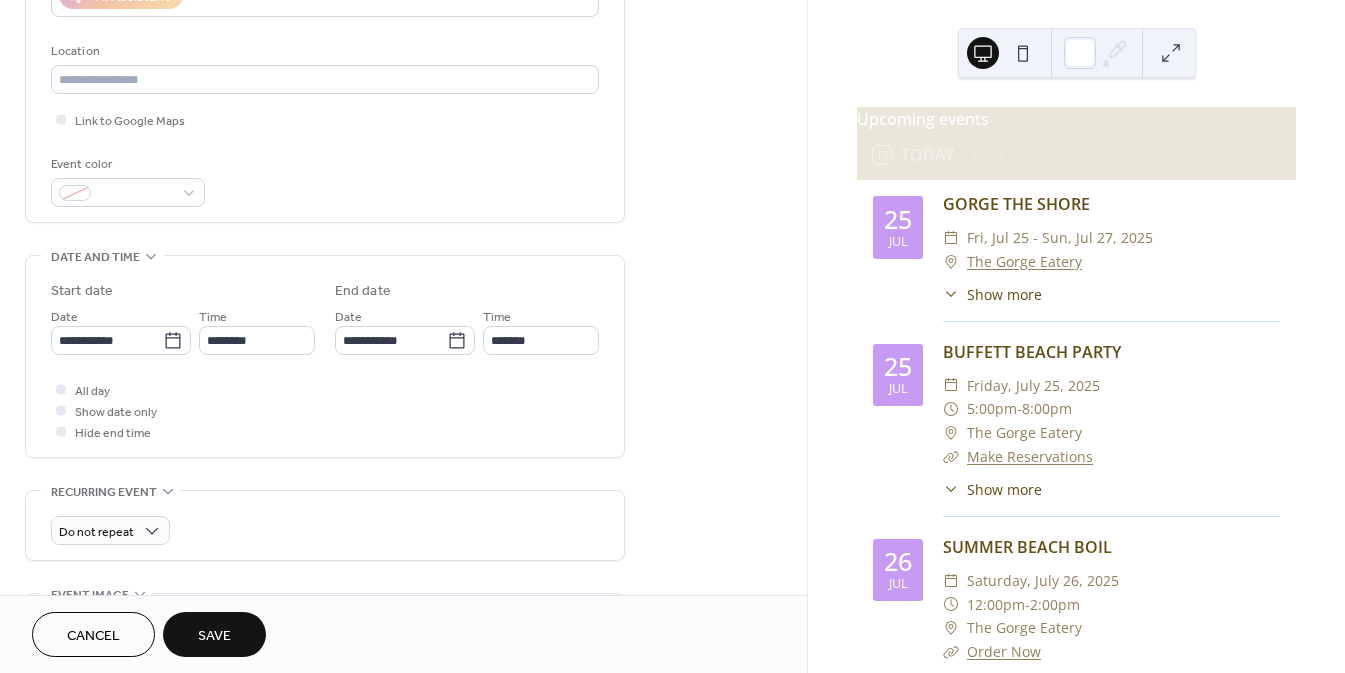 scroll, scrollTop: 395, scrollLeft: 0, axis: vertical 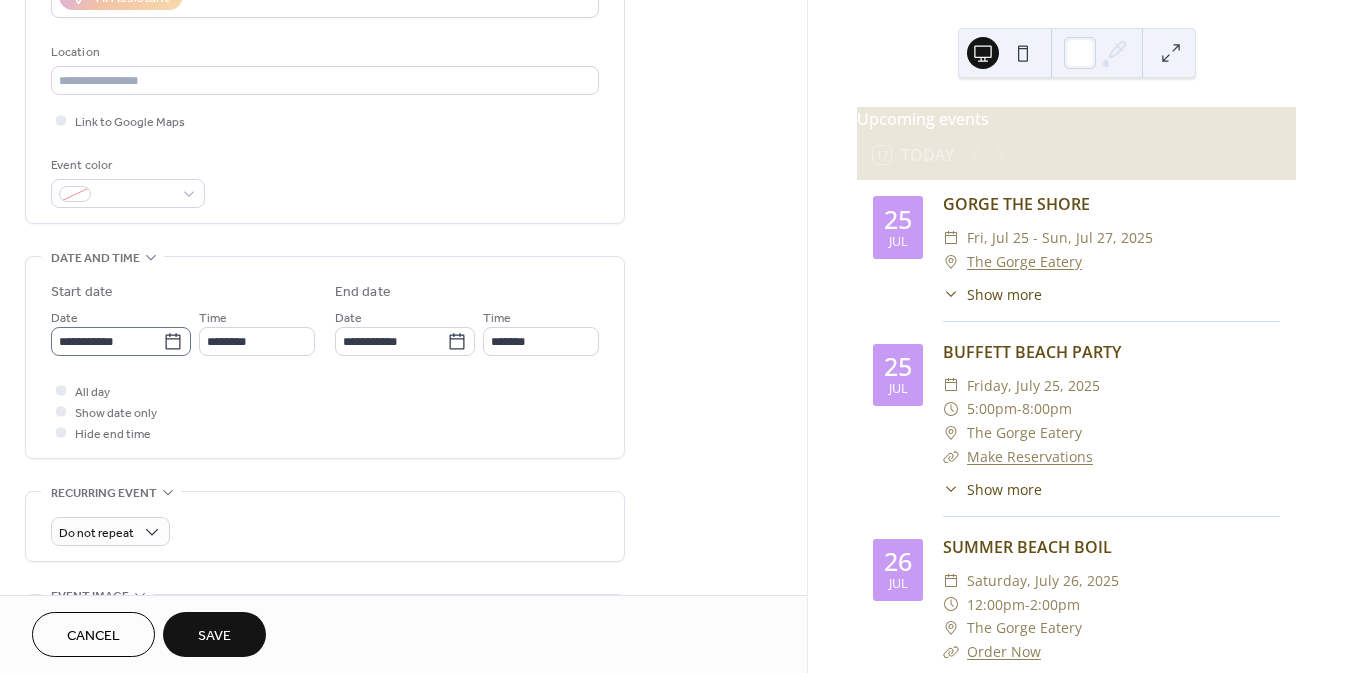 click 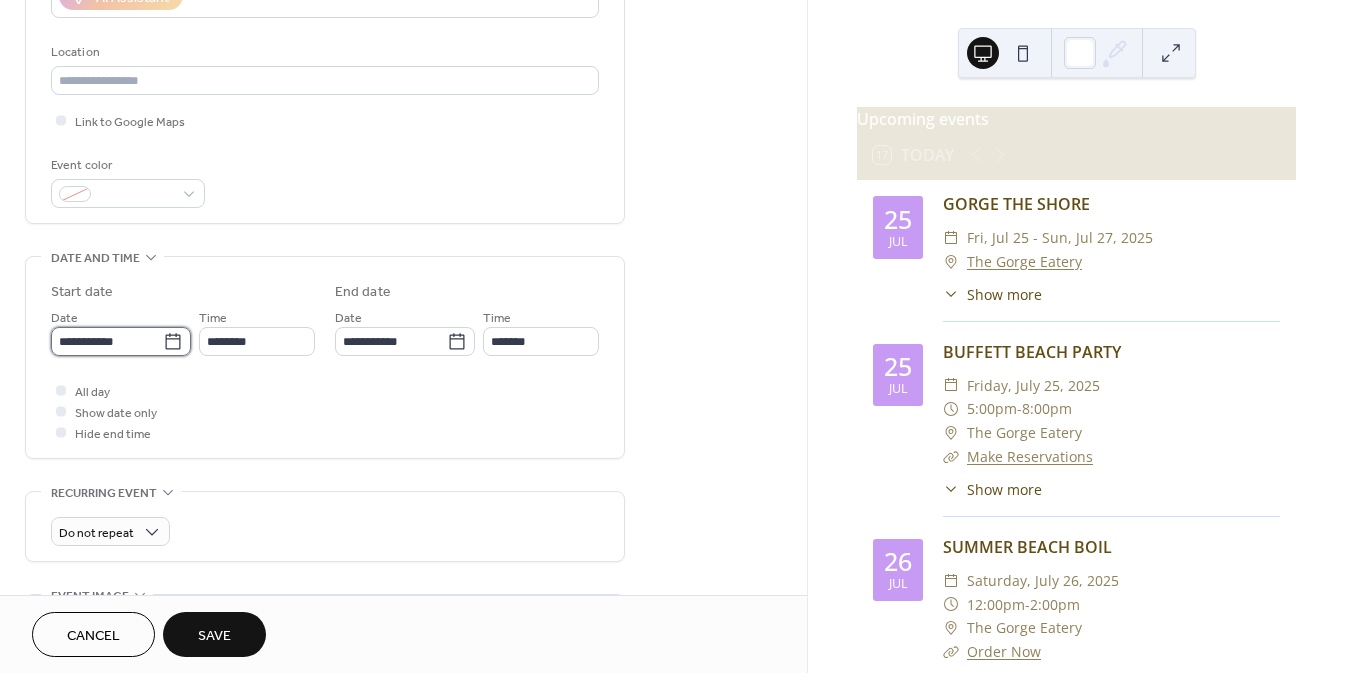 click on "**********" at bounding box center (107, 341) 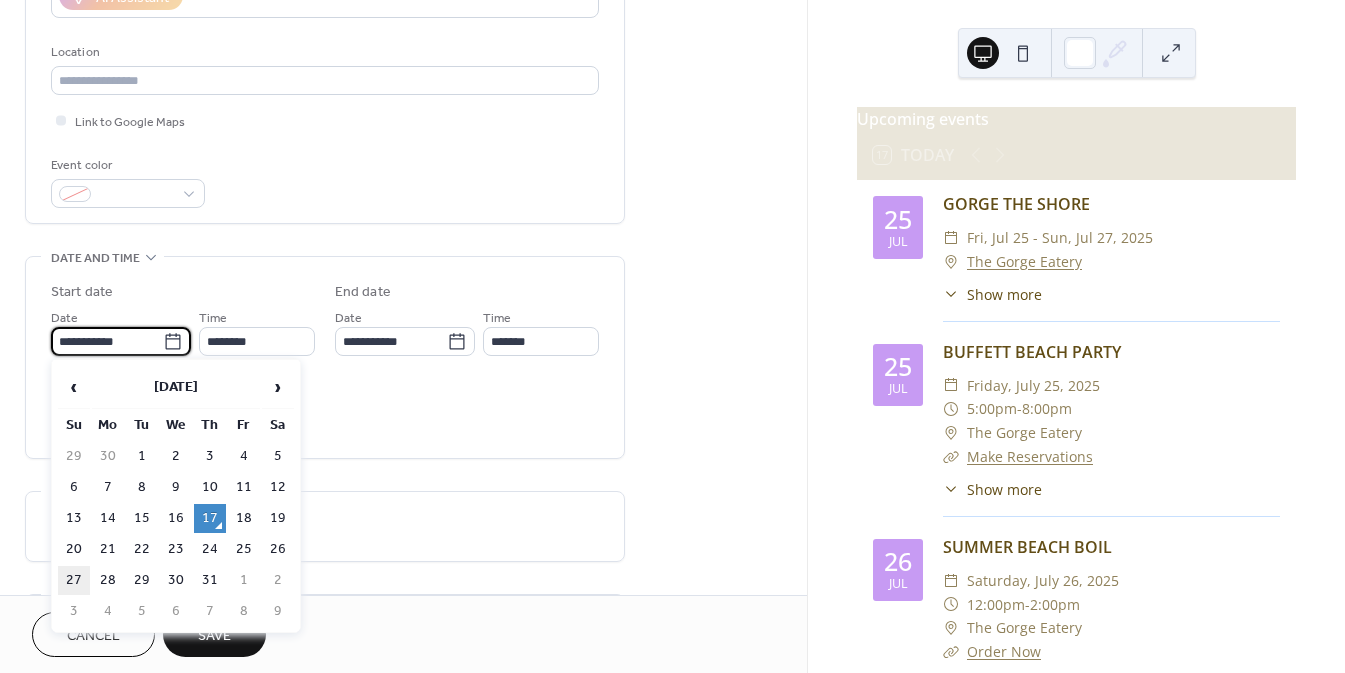 click on "27" at bounding box center (74, 580) 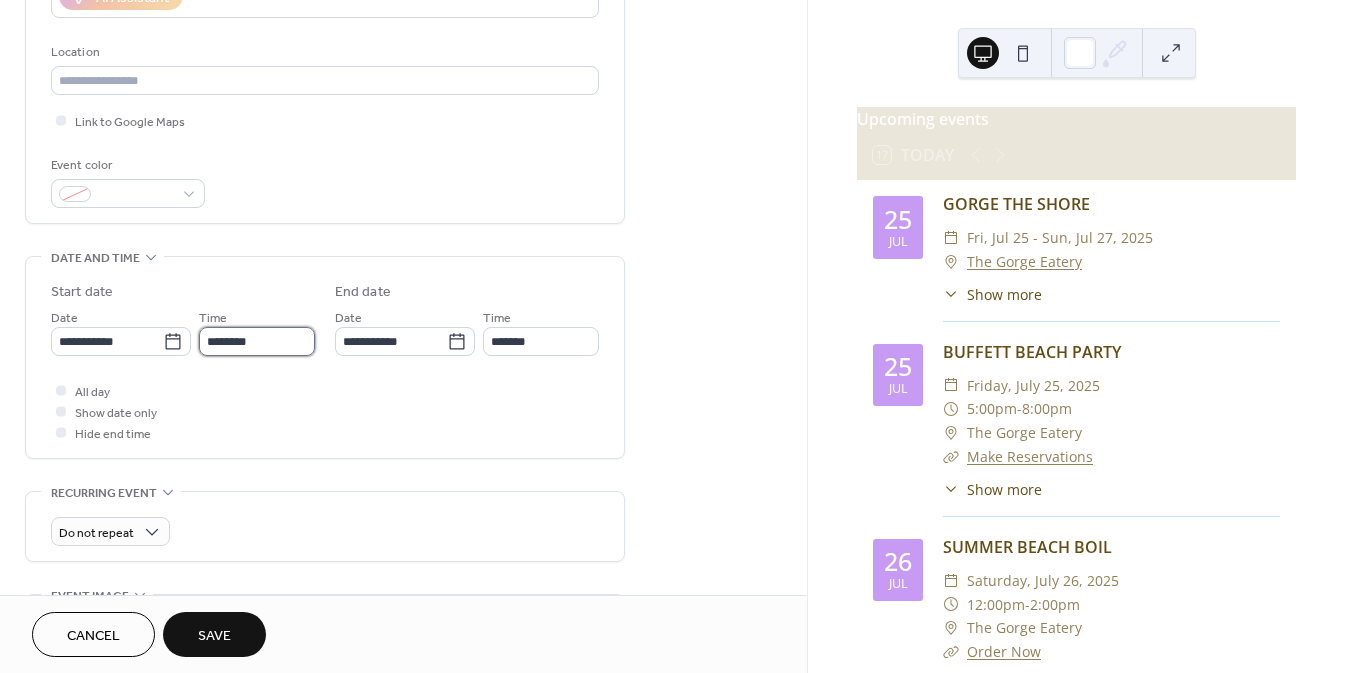 click on "********" at bounding box center (257, 341) 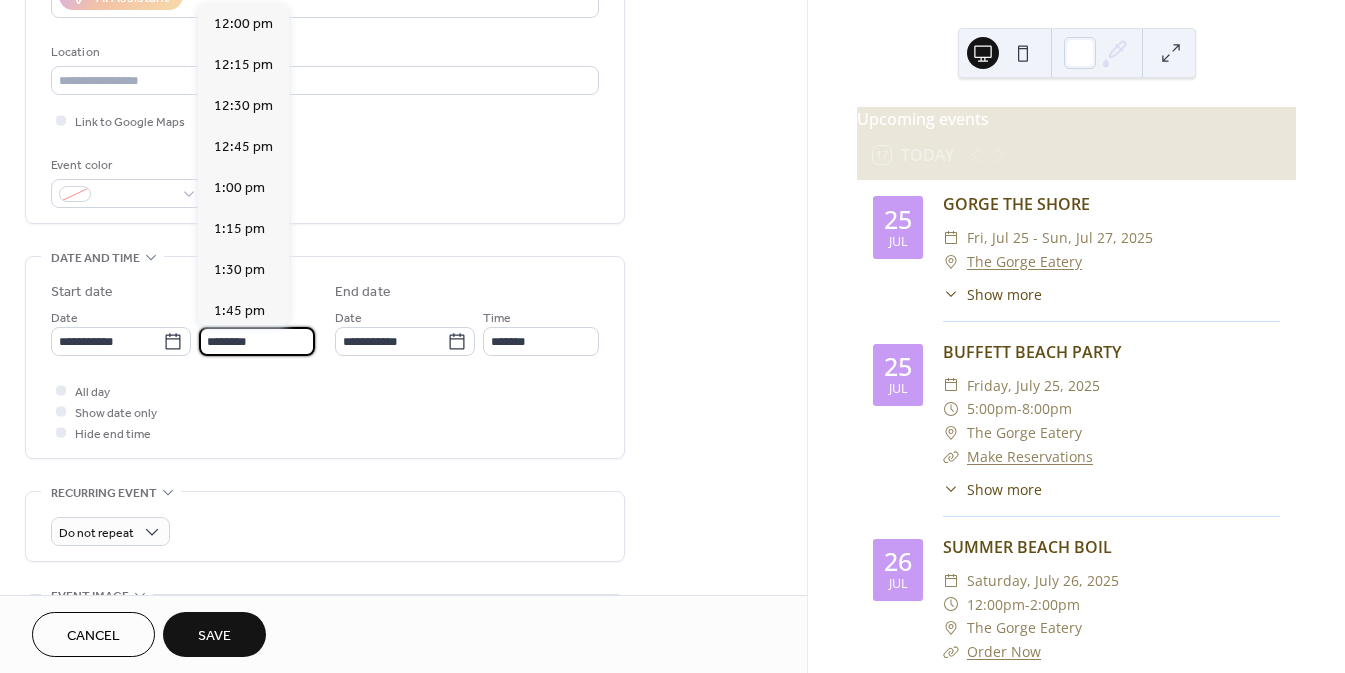 scroll, scrollTop: 3614, scrollLeft: 0, axis: vertical 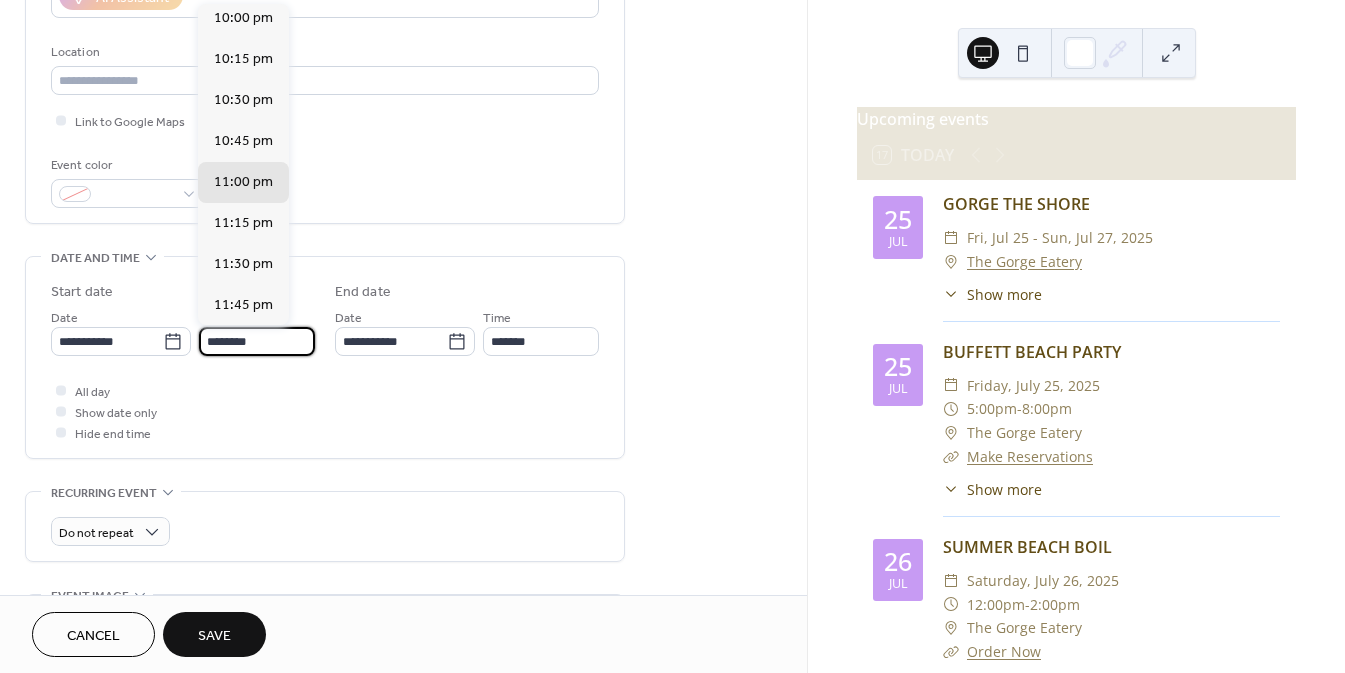 click on "********" at bounding box center (257, 341) 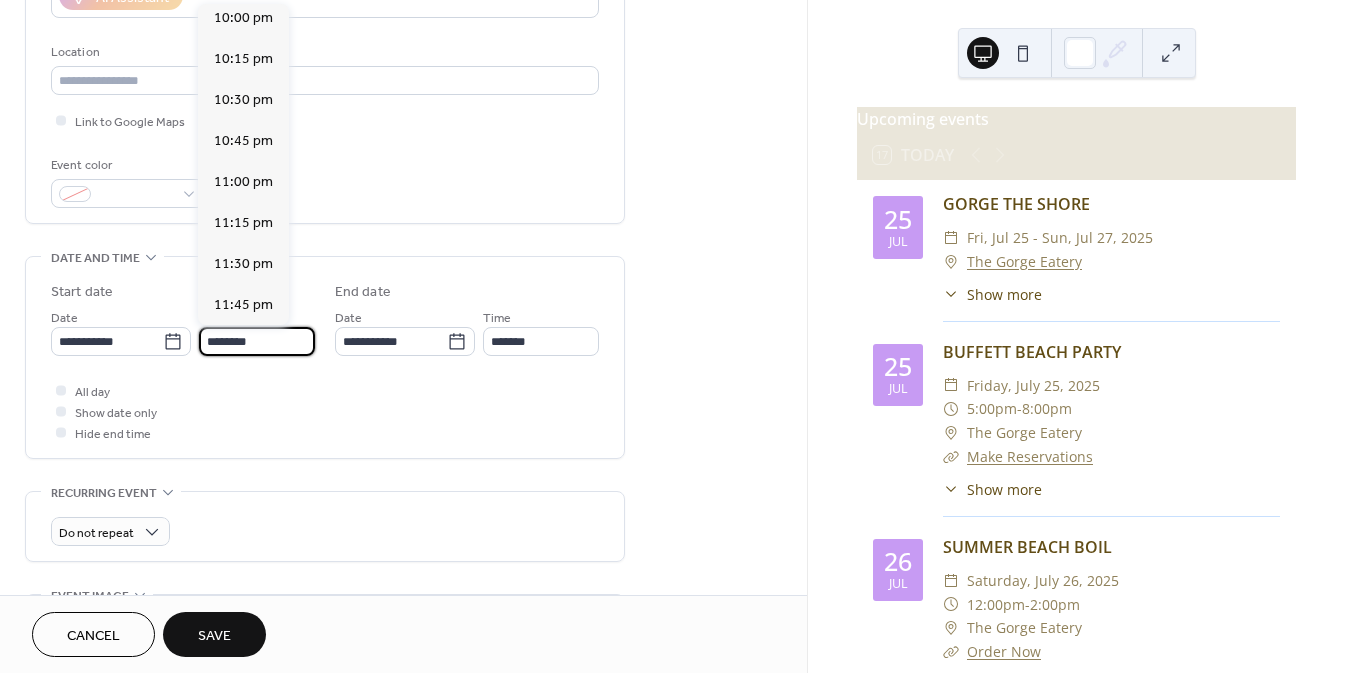 scroll, scrollTop: 1804, scrollLeft: 0, axis: vertical 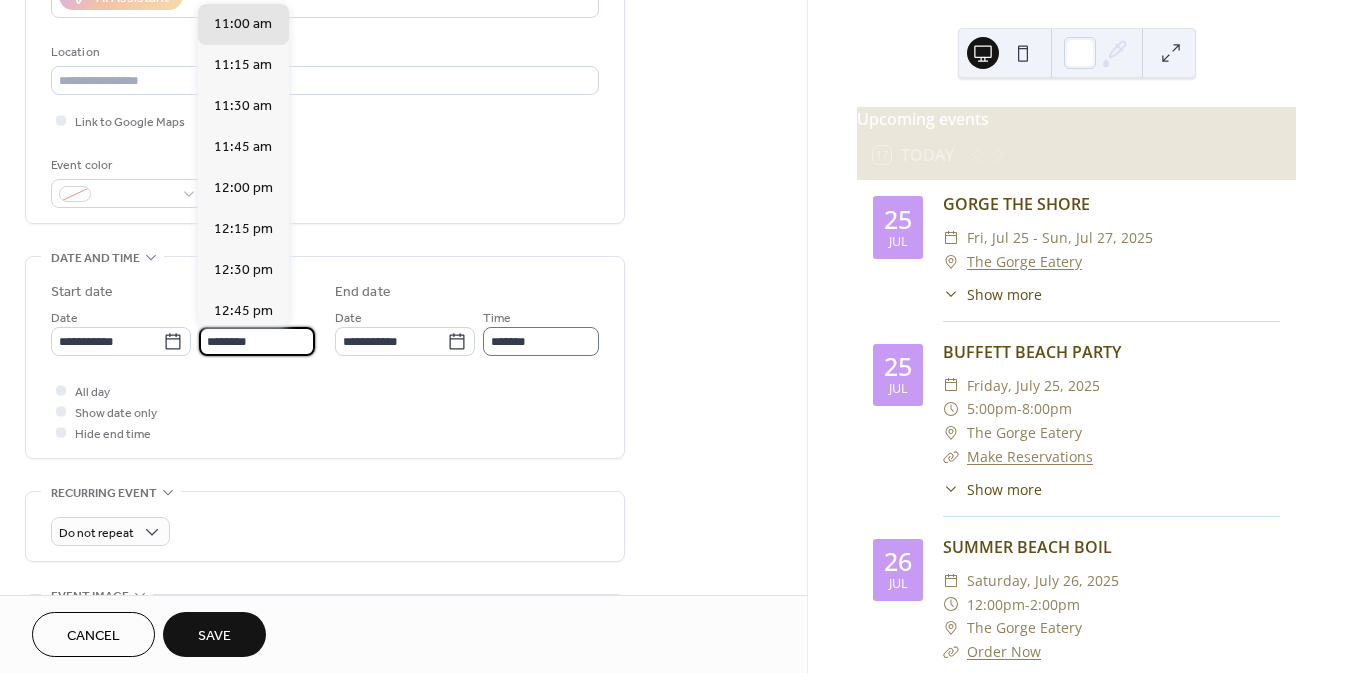 type on "********" 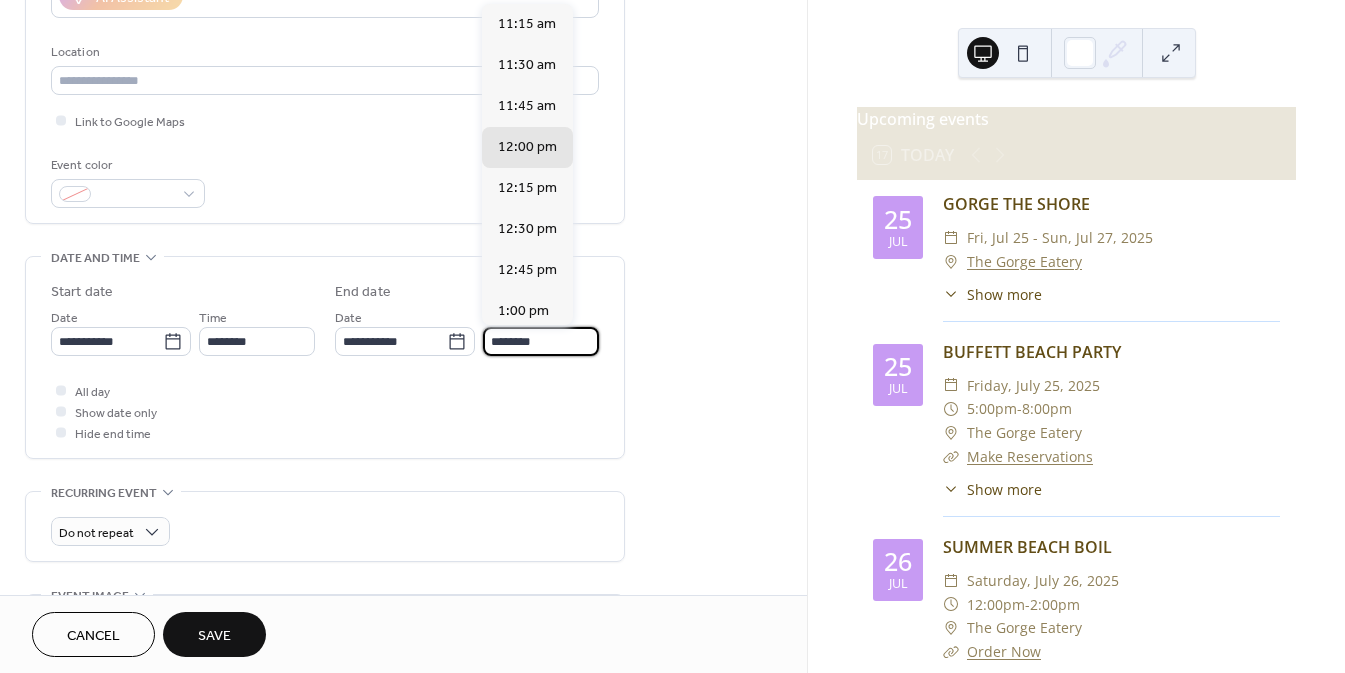 click on "********" at bounding box center [541, 341] 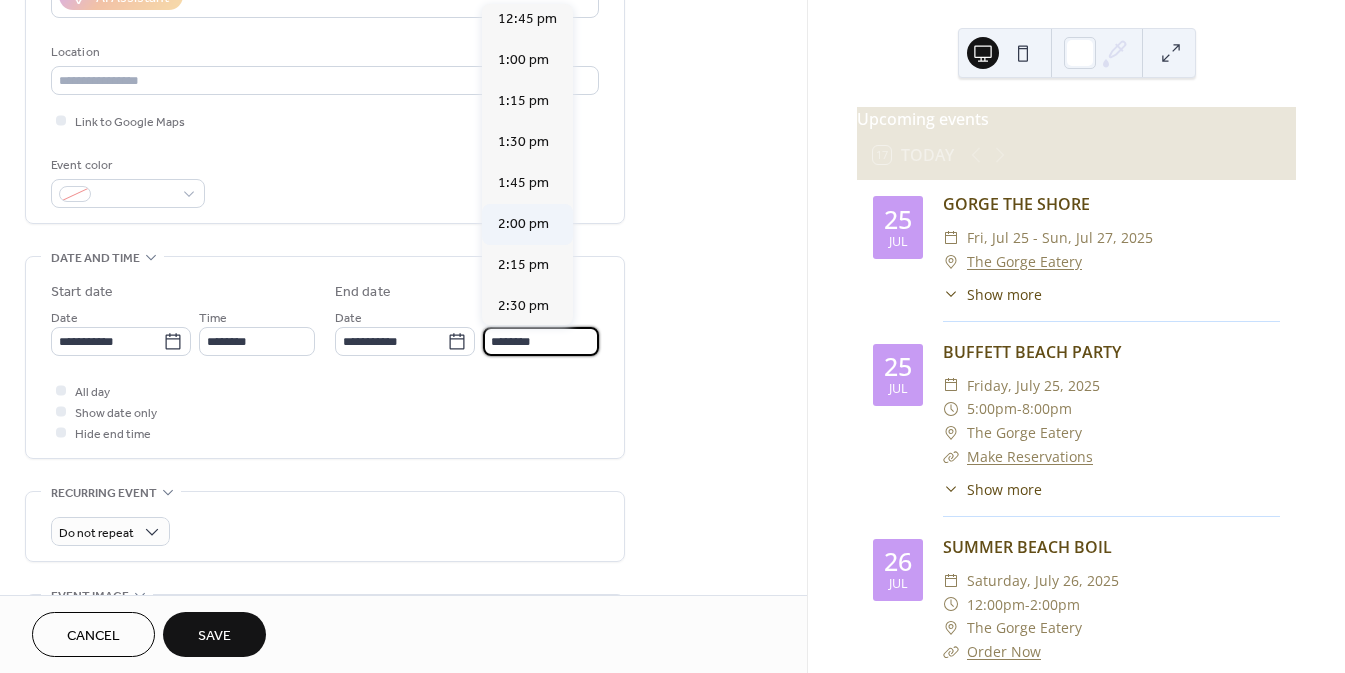 scroll, scrollTop: 256, scrollLeft: 0, axis: vertical 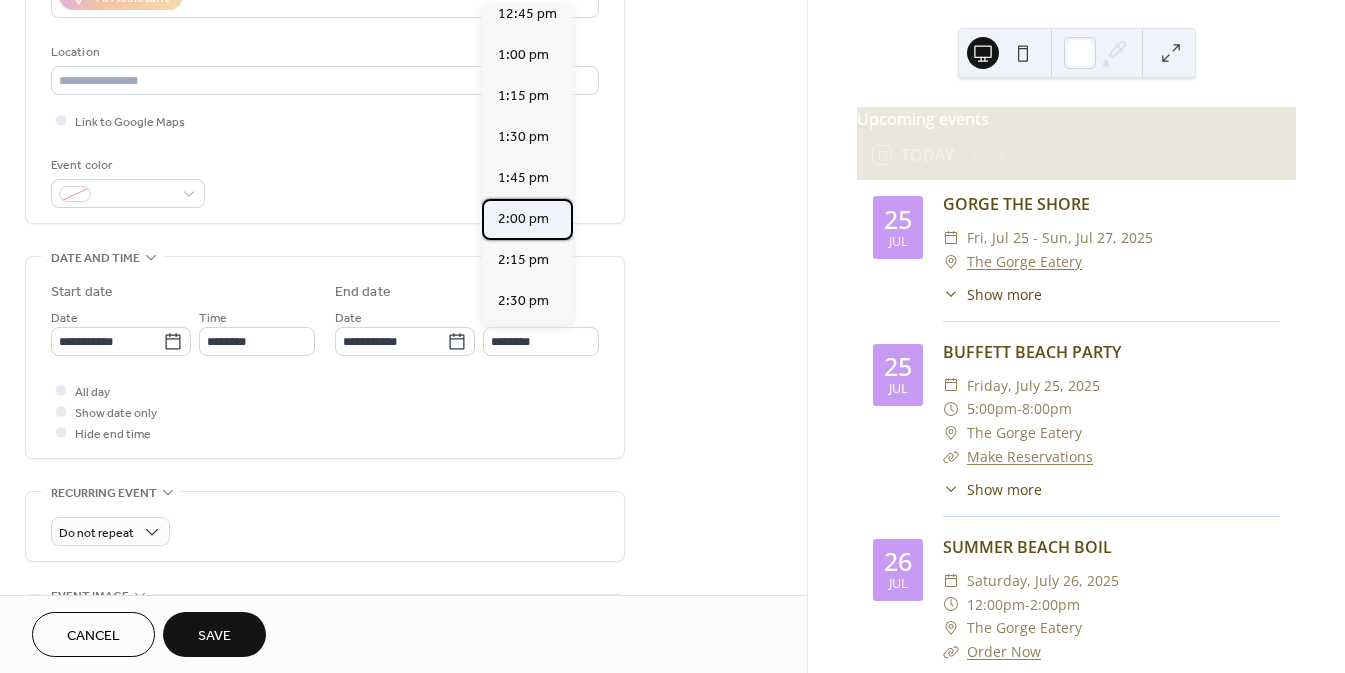 click on "2:00 pm" at bounding box center (523, 219) 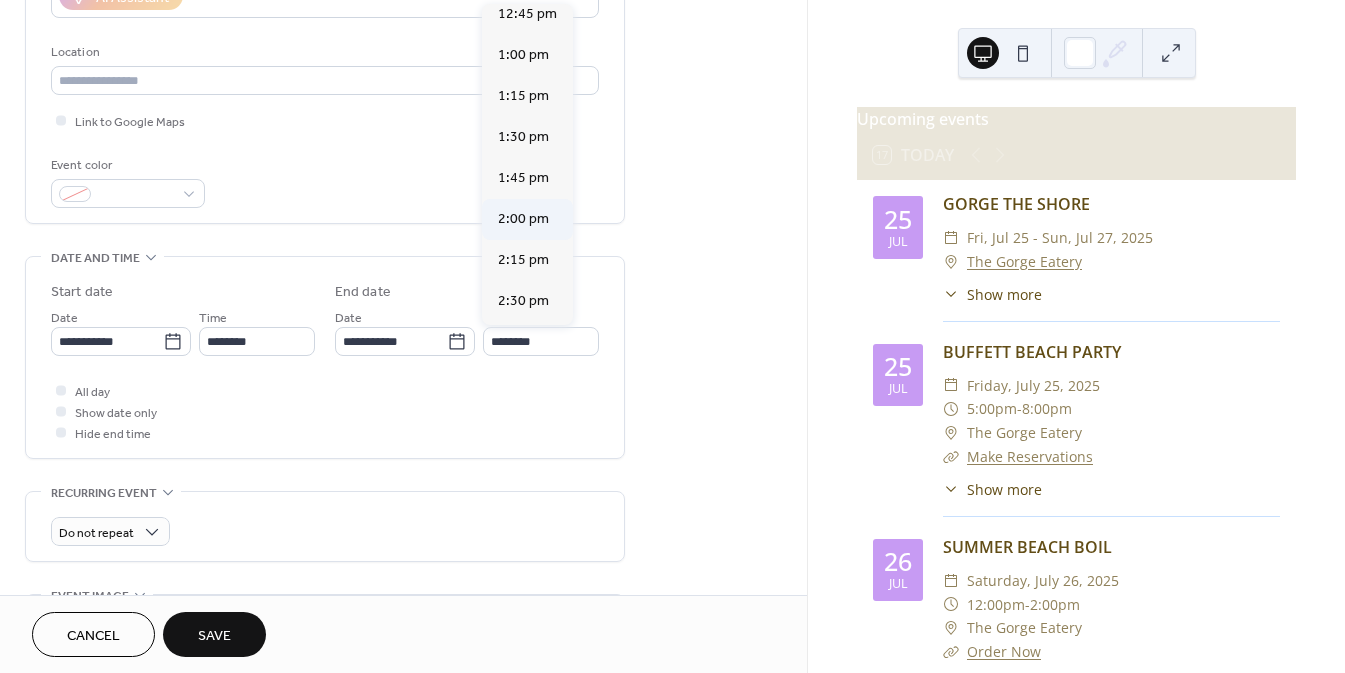 type on "*******" 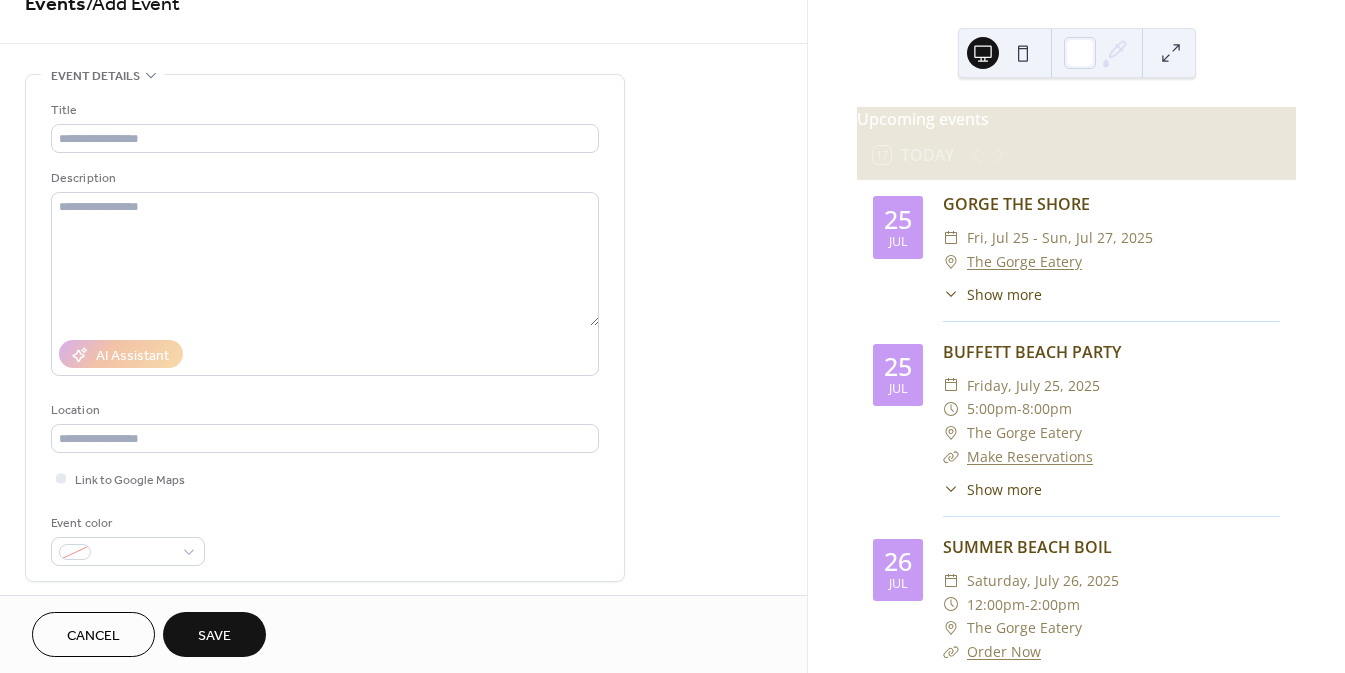 scroll, scrollTop: 7, scrollLeft: 0, axis: vertical 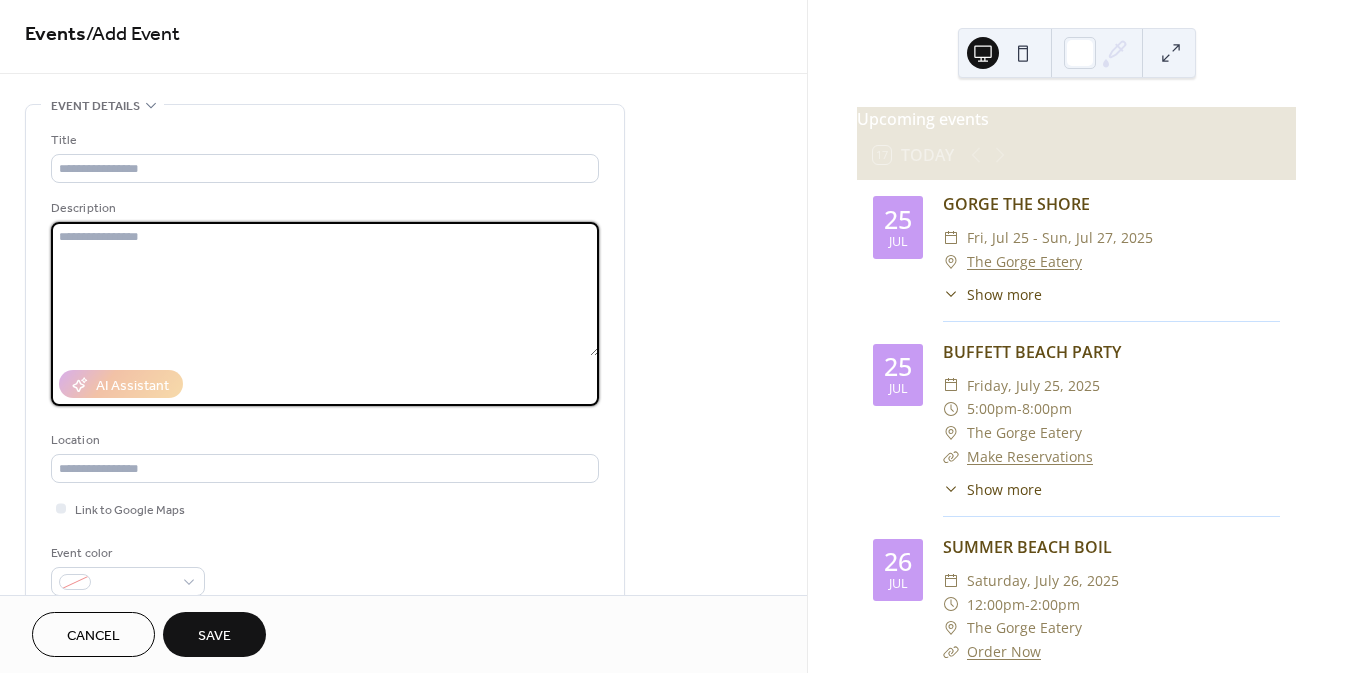 click at bounding box center (325, 289) 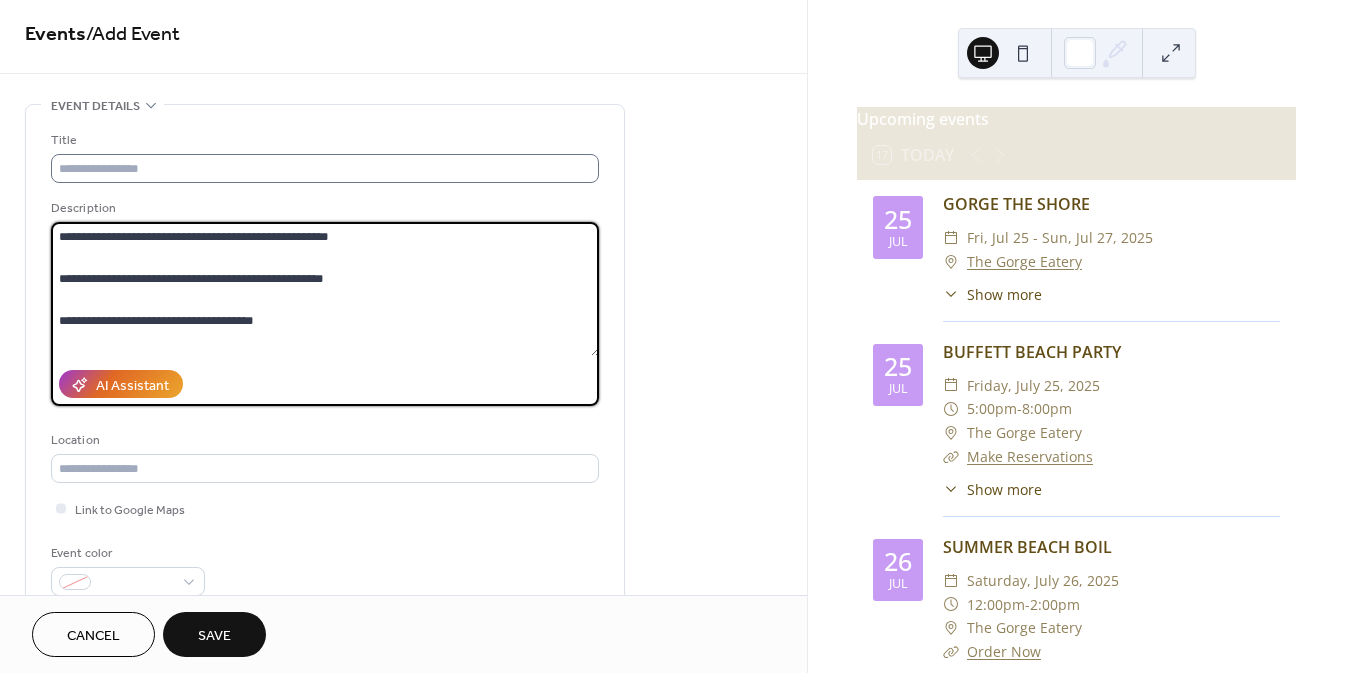 type on "**********" 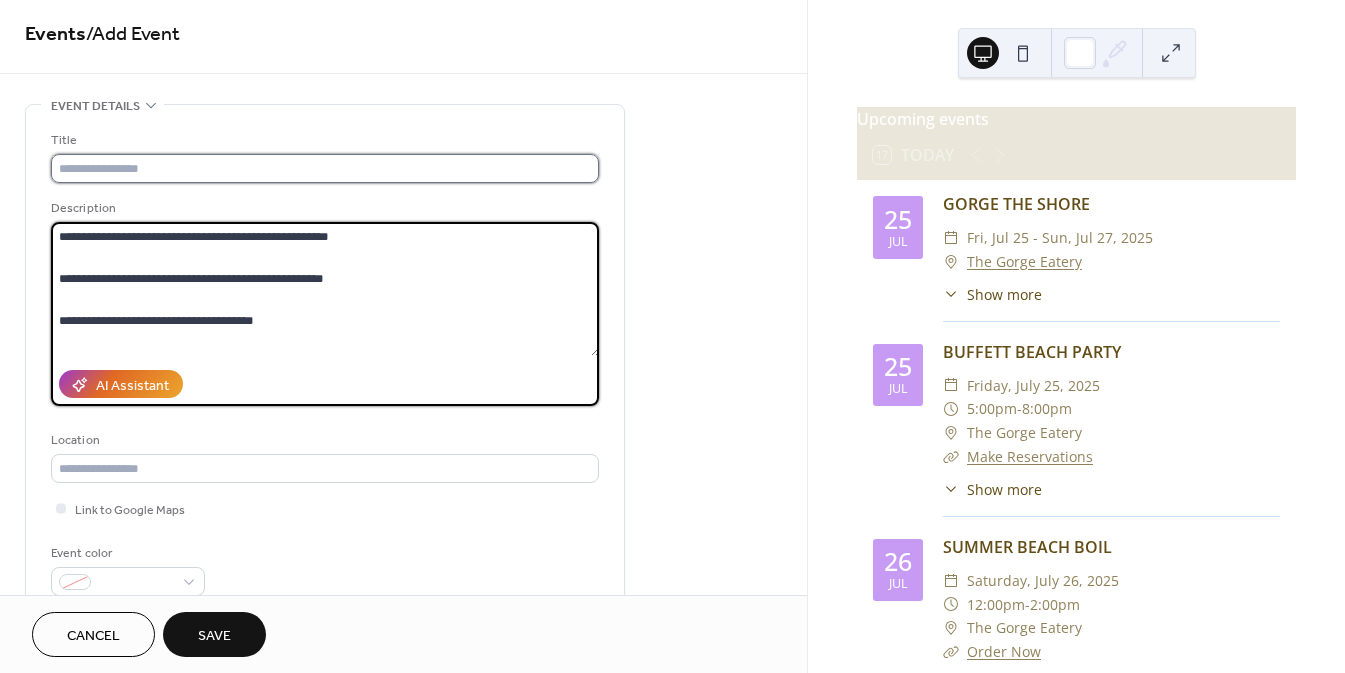 click at bounding box center (325, 168) 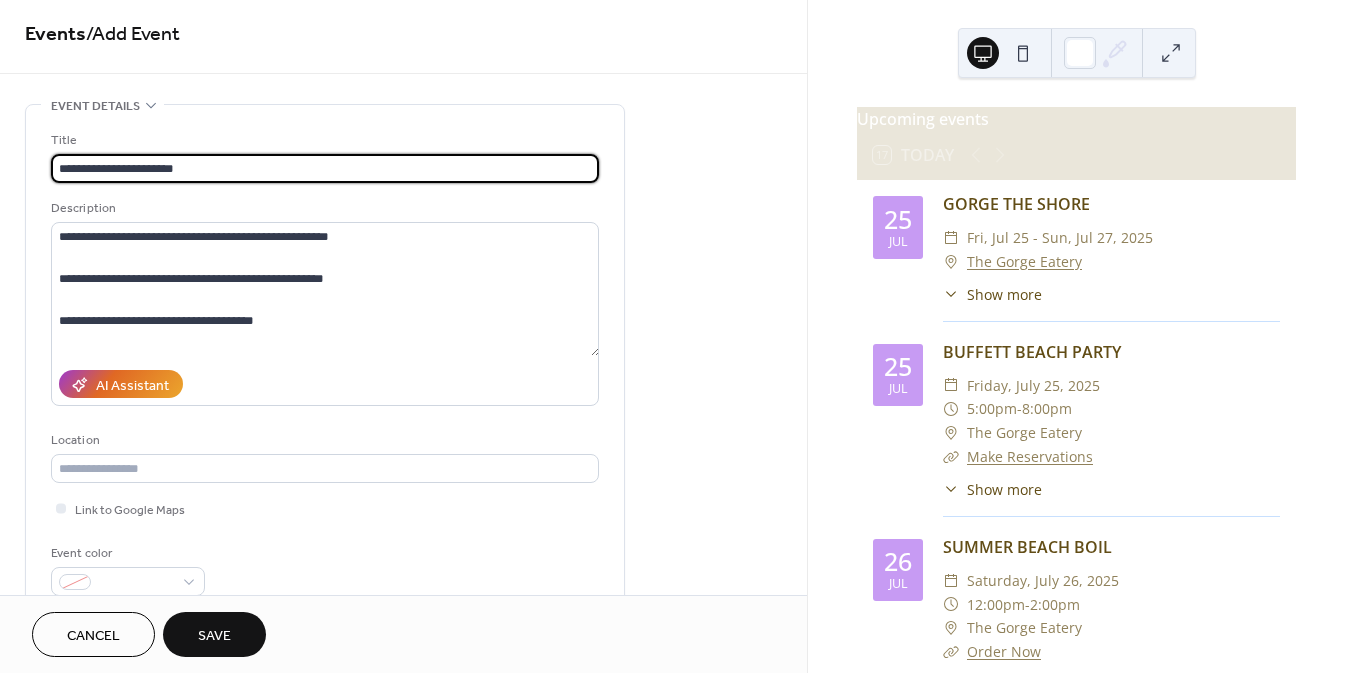 type on "**********" 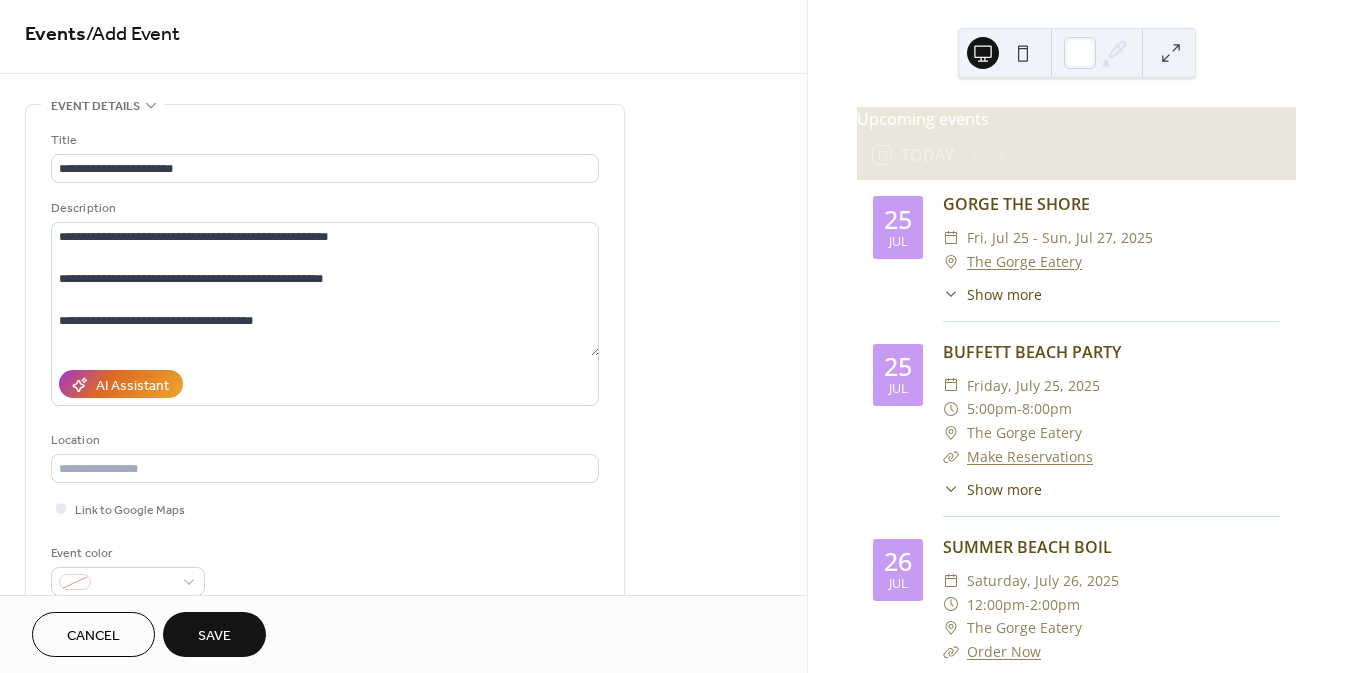 click on "**********" at bounding box center (325, 358) 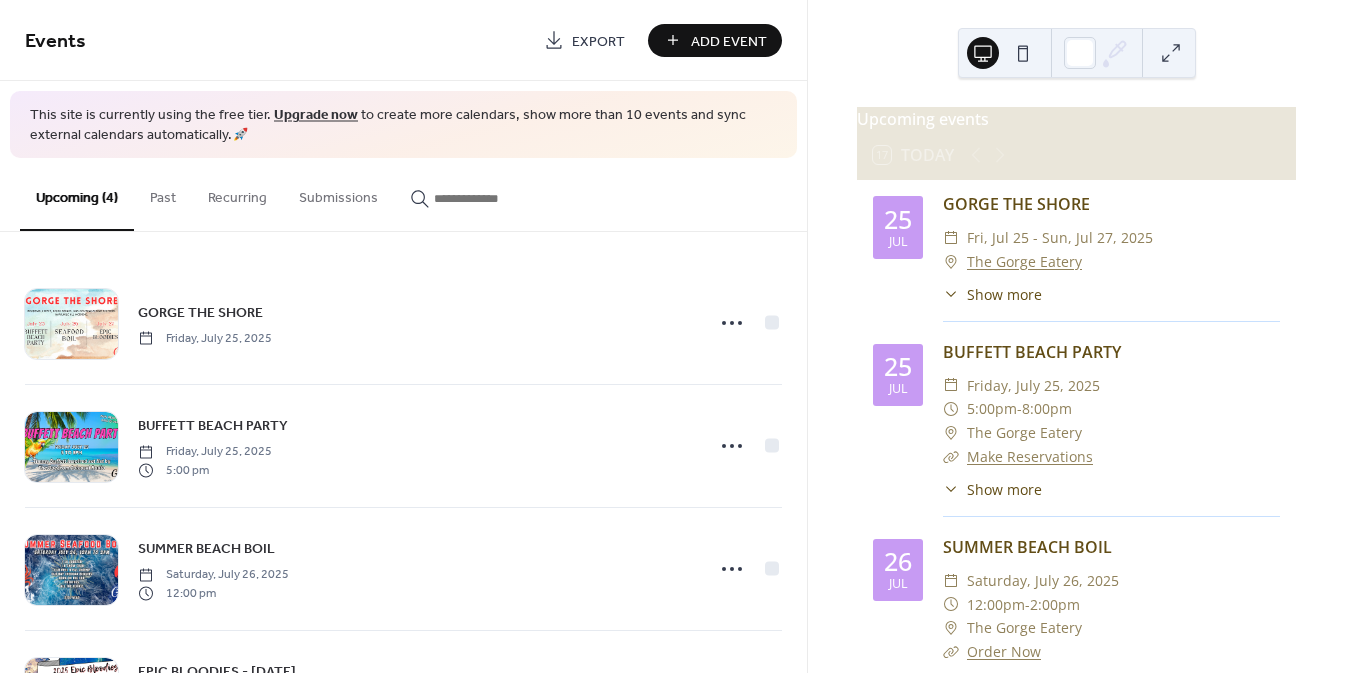 scroll, scrollTop: 108, scrollLeft: 0, axis: vertical 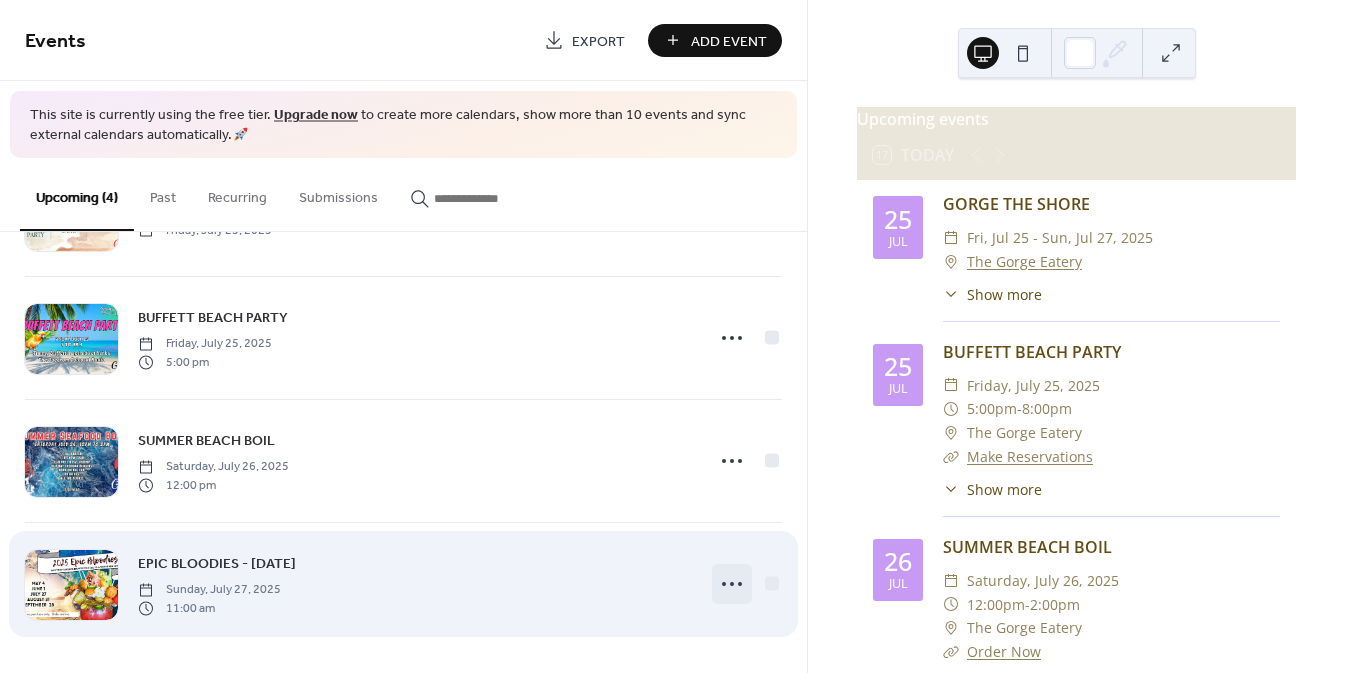 click 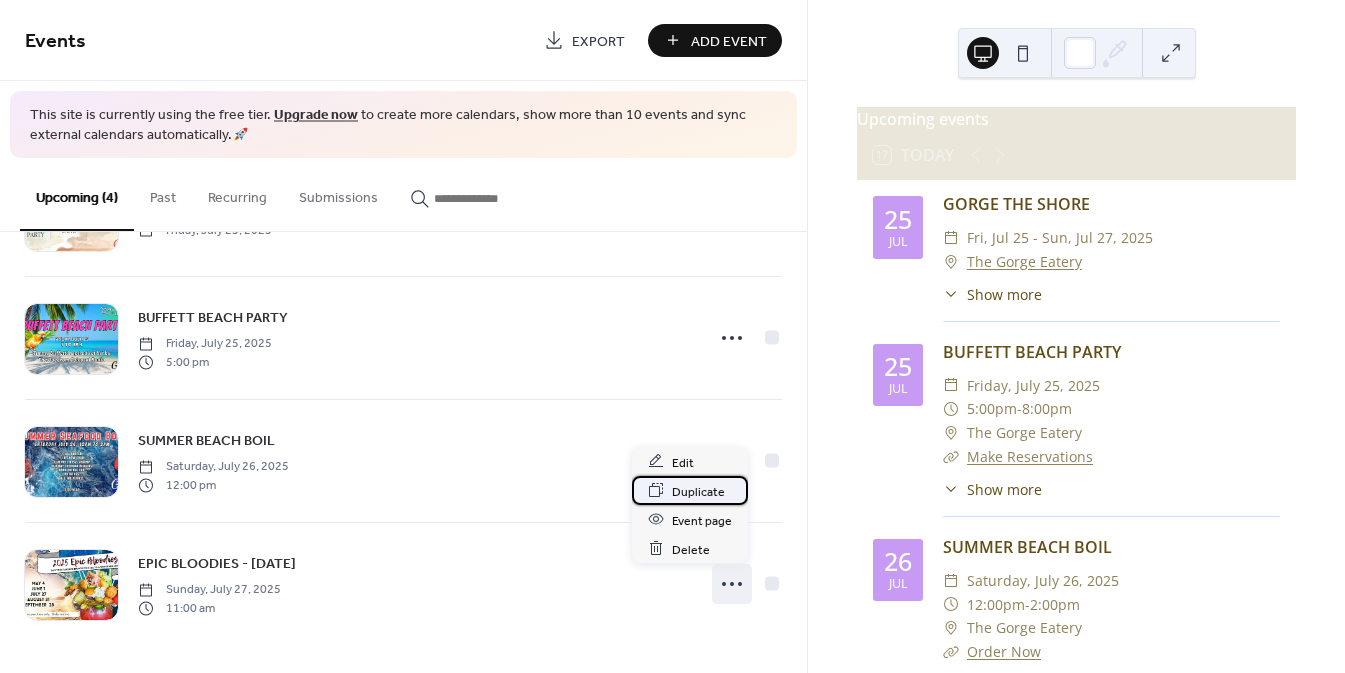 click on "Duplicate" at bounding box center [698, 491] 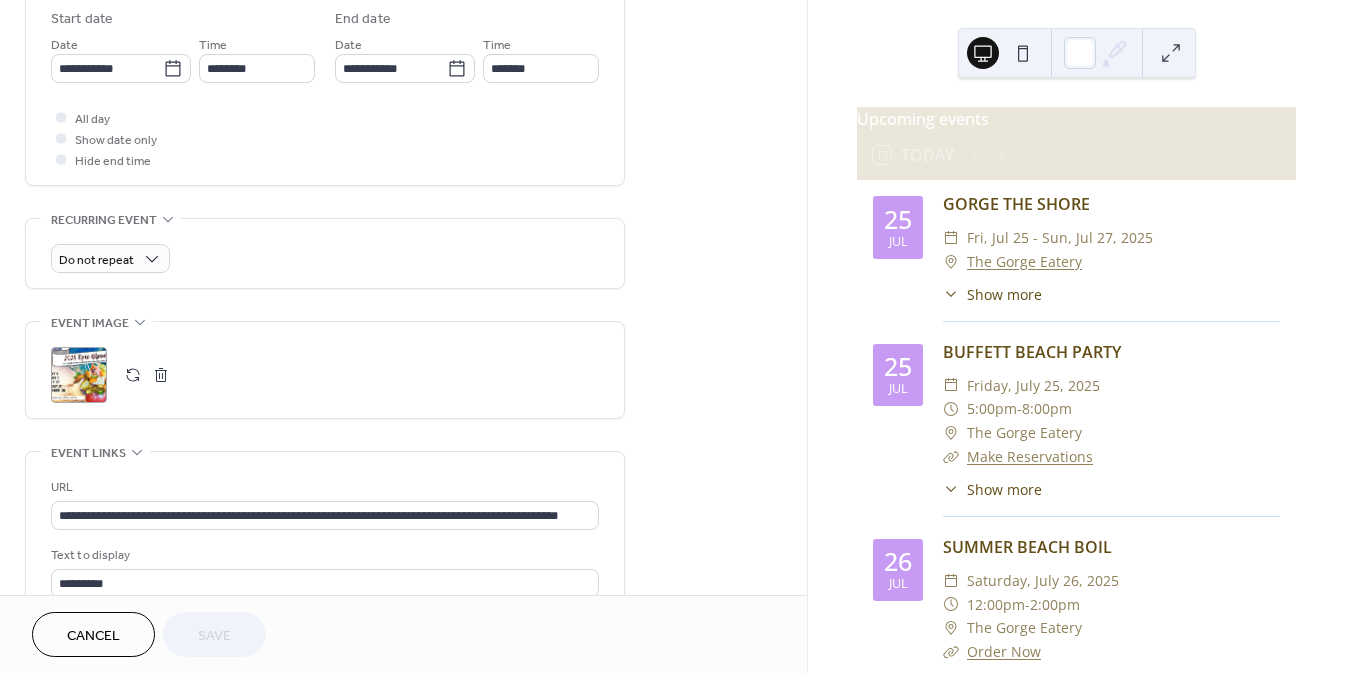 scroll, scrollTop: 885, scrollLeft: 0, axis: vertical 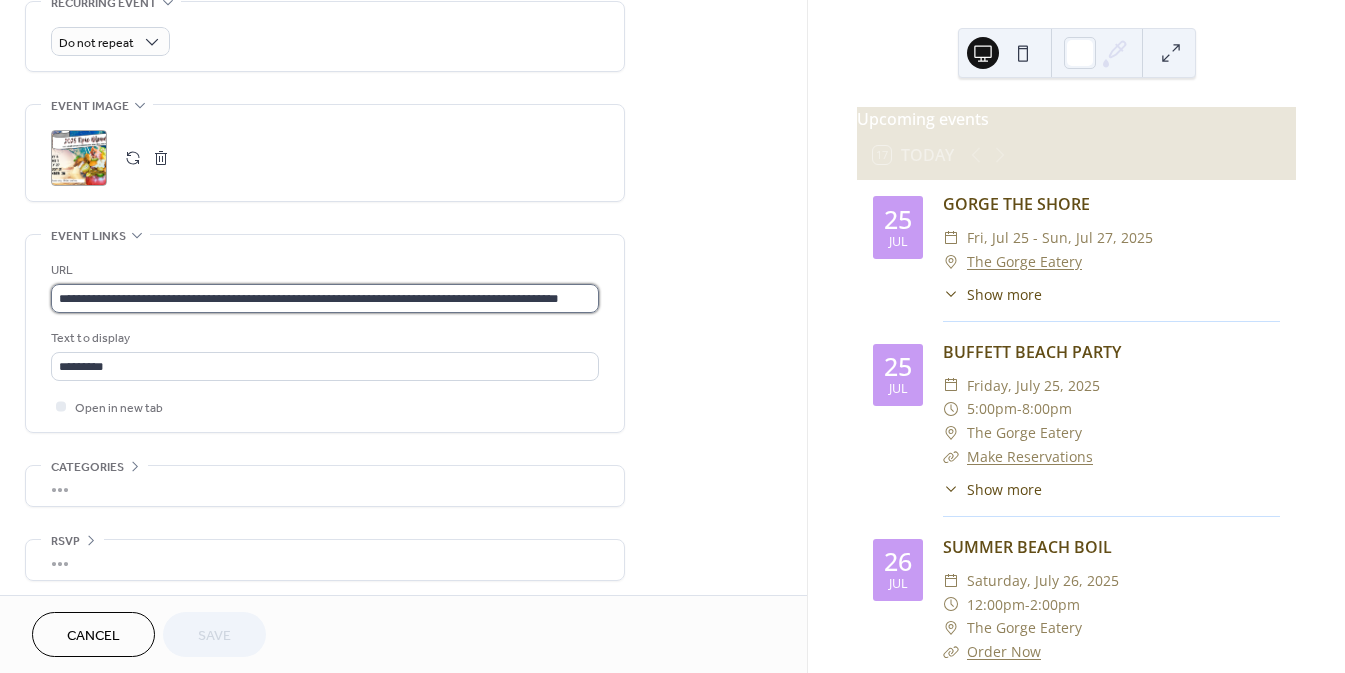 click on "**********" at bounding box center (325, 298) 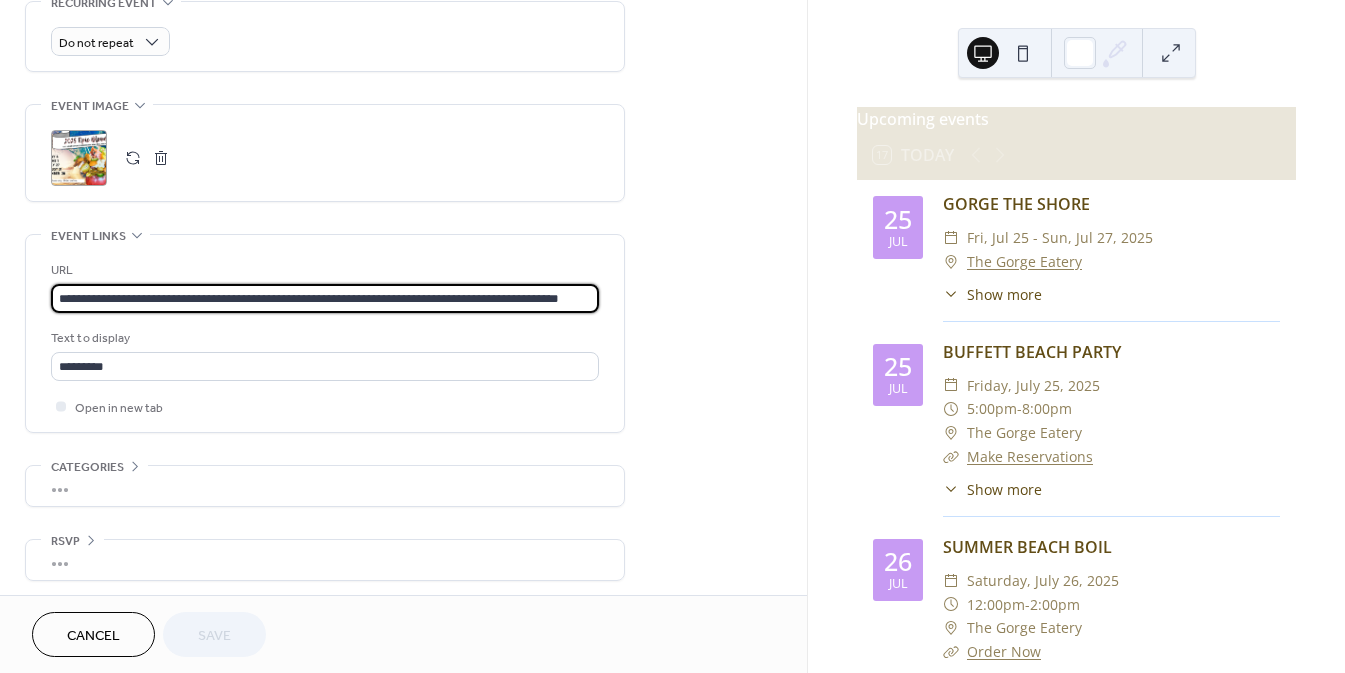 click on "**********" at bounding box center [325, 298] 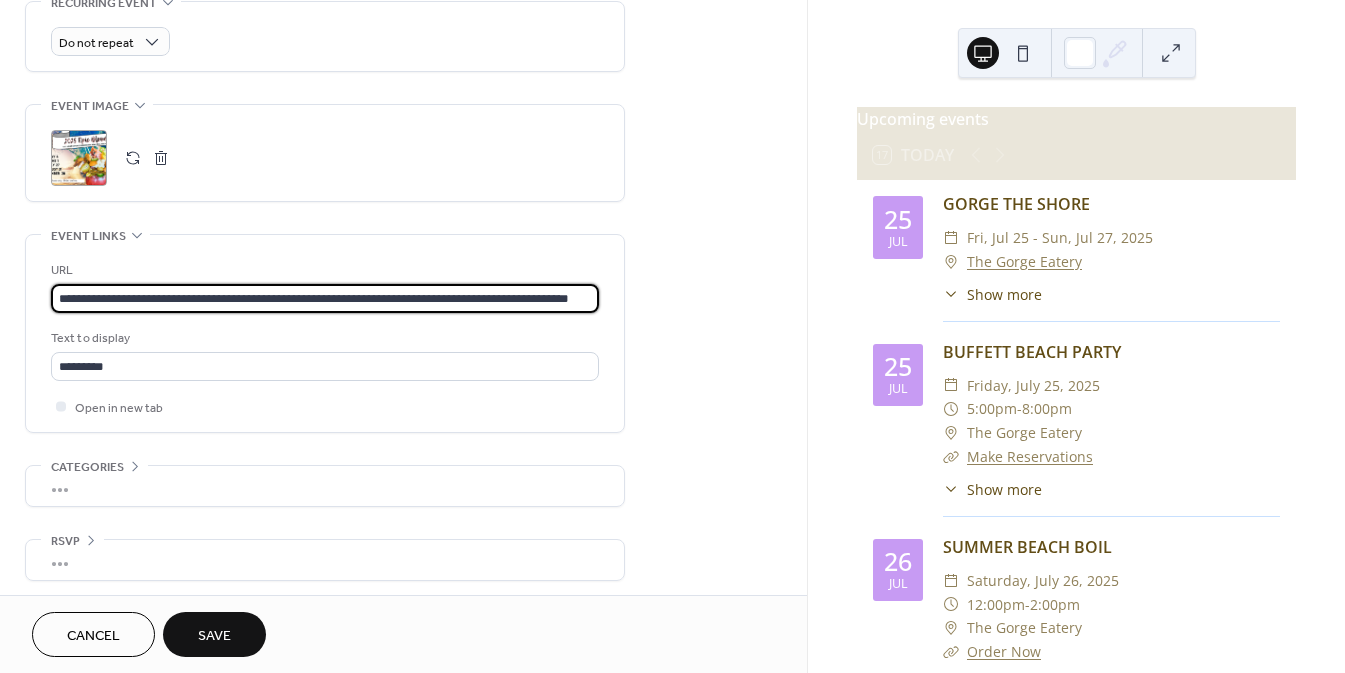 scroll, scrollTop: 0, scrollLeft: 80, axis: horizontal 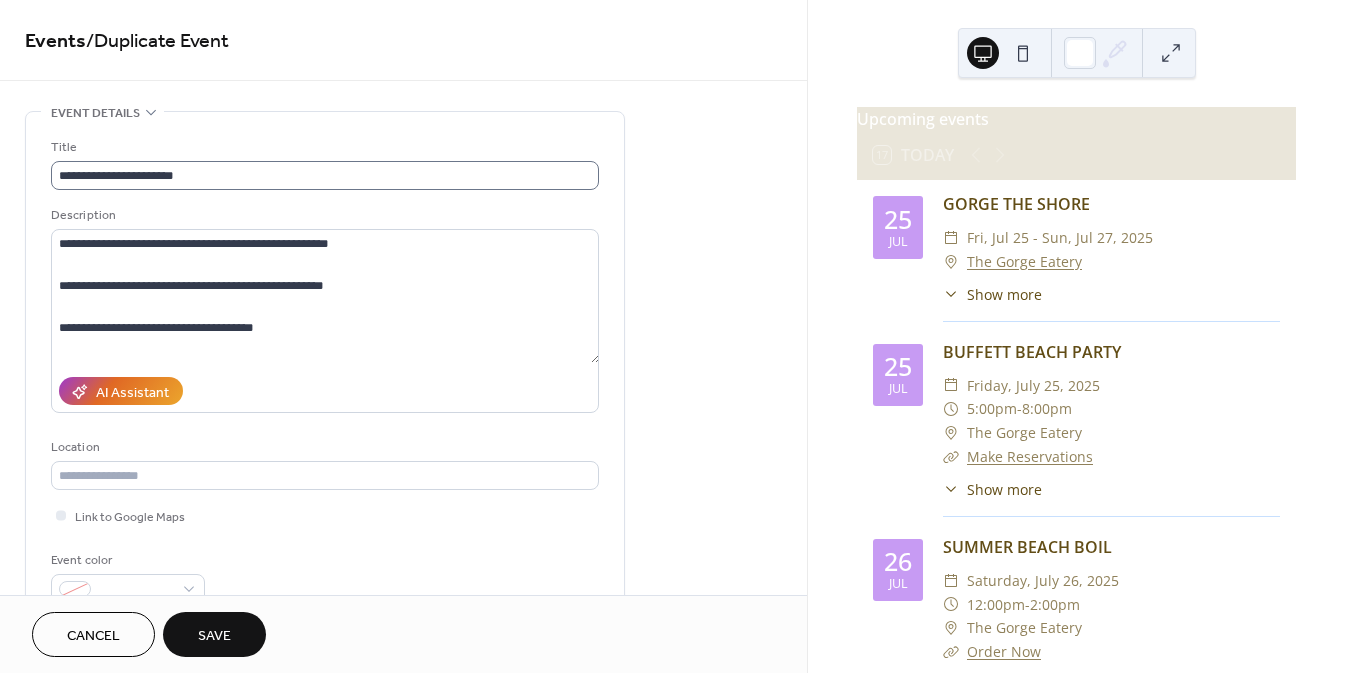 type on "**********" 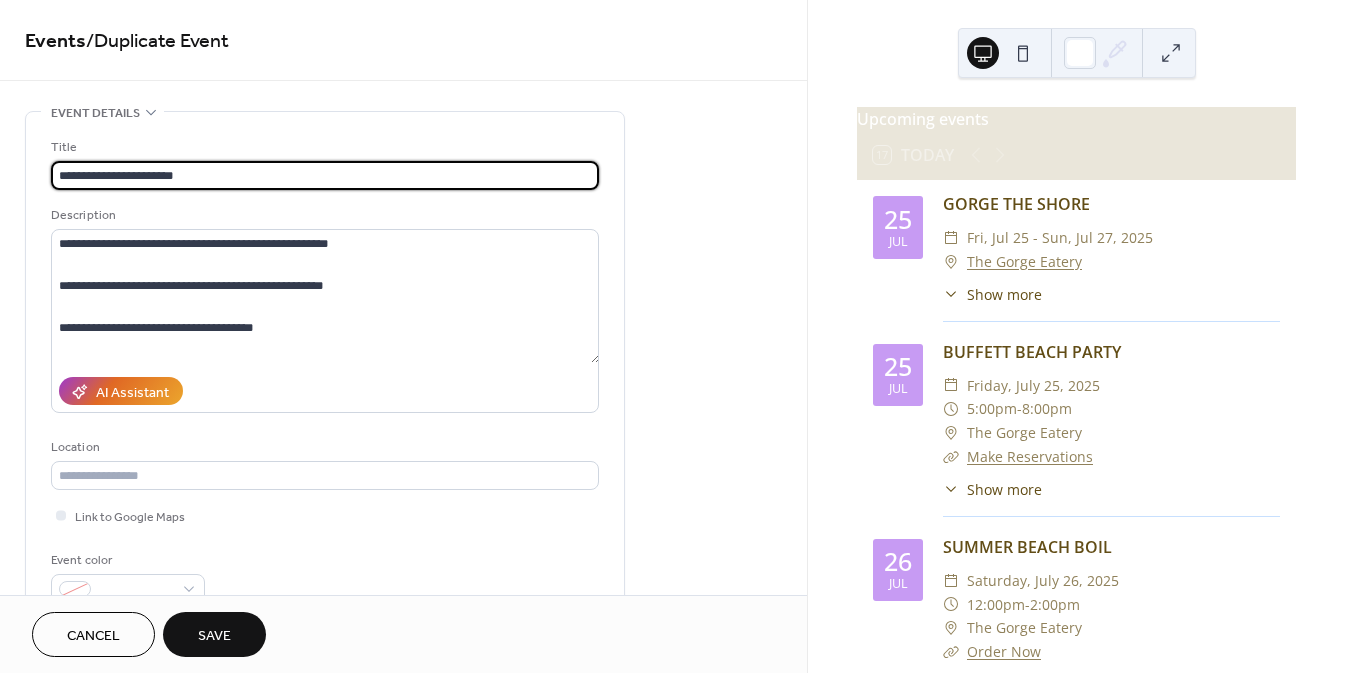 scroll, scrollTop: 0, scrollLeft: 0, axis: both 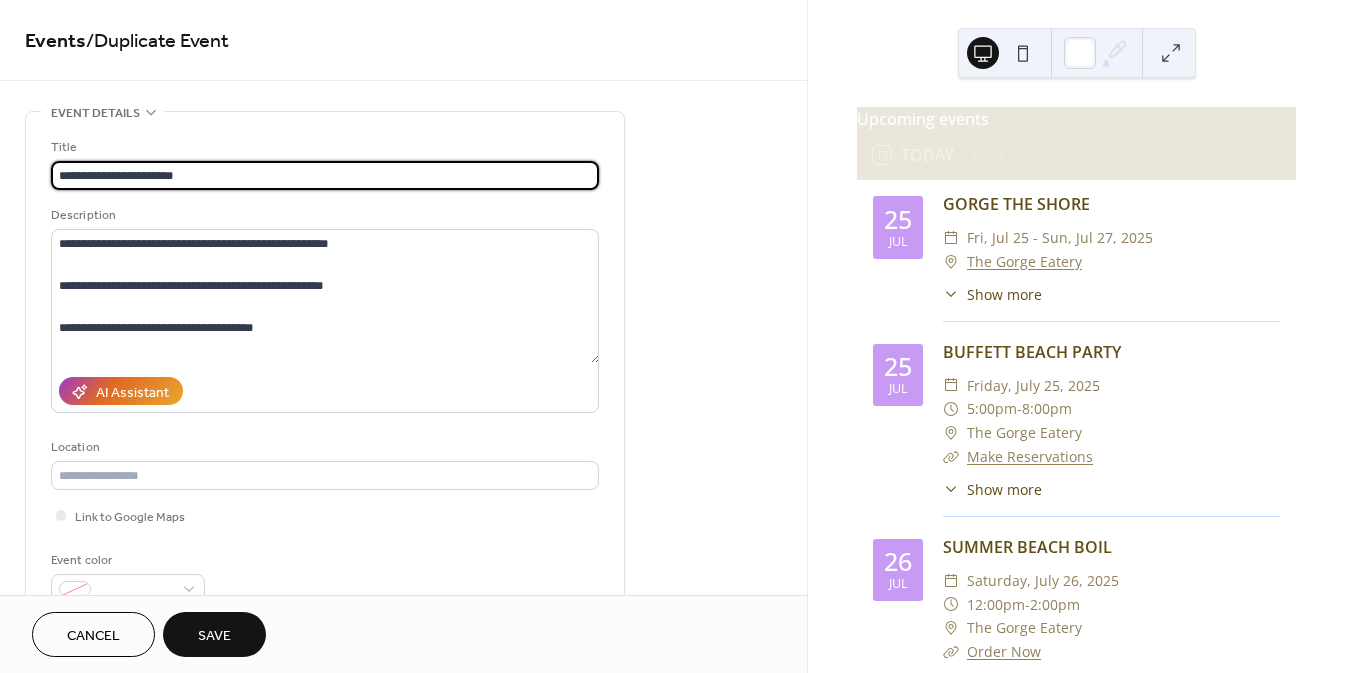 click on "**********" at bounding box center (325, 175) 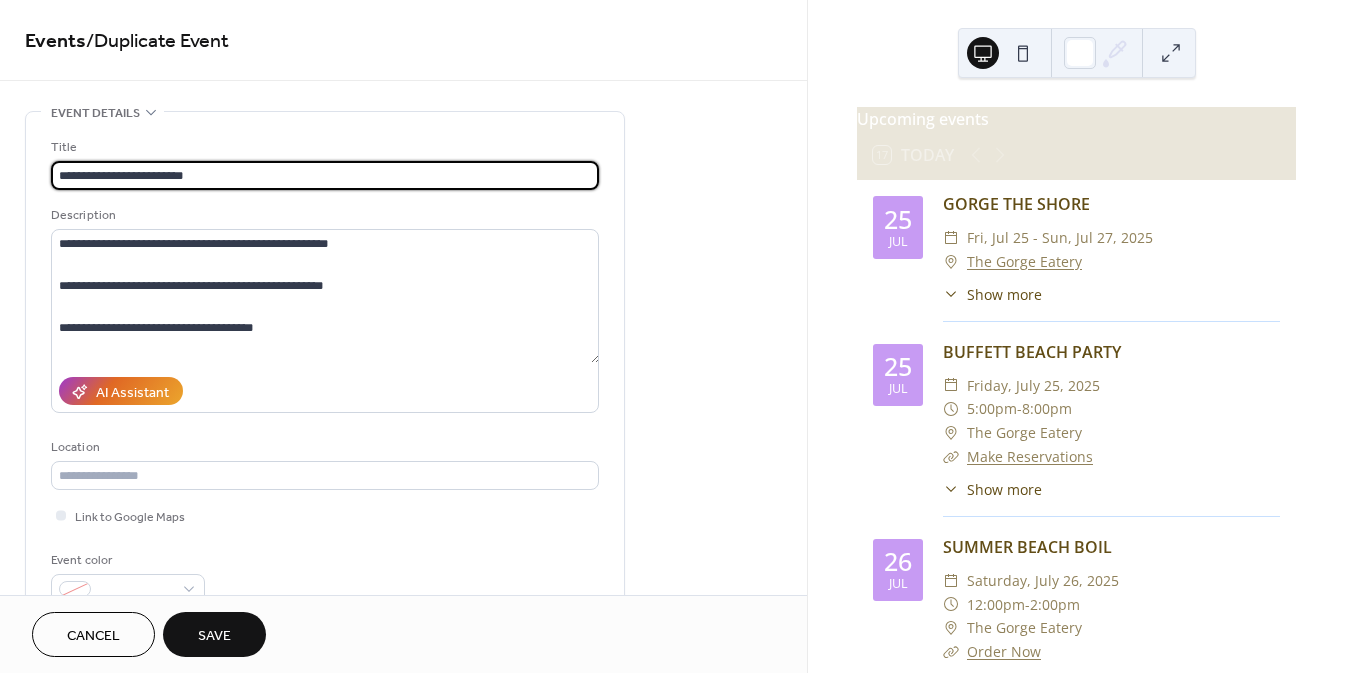 type on "**********" 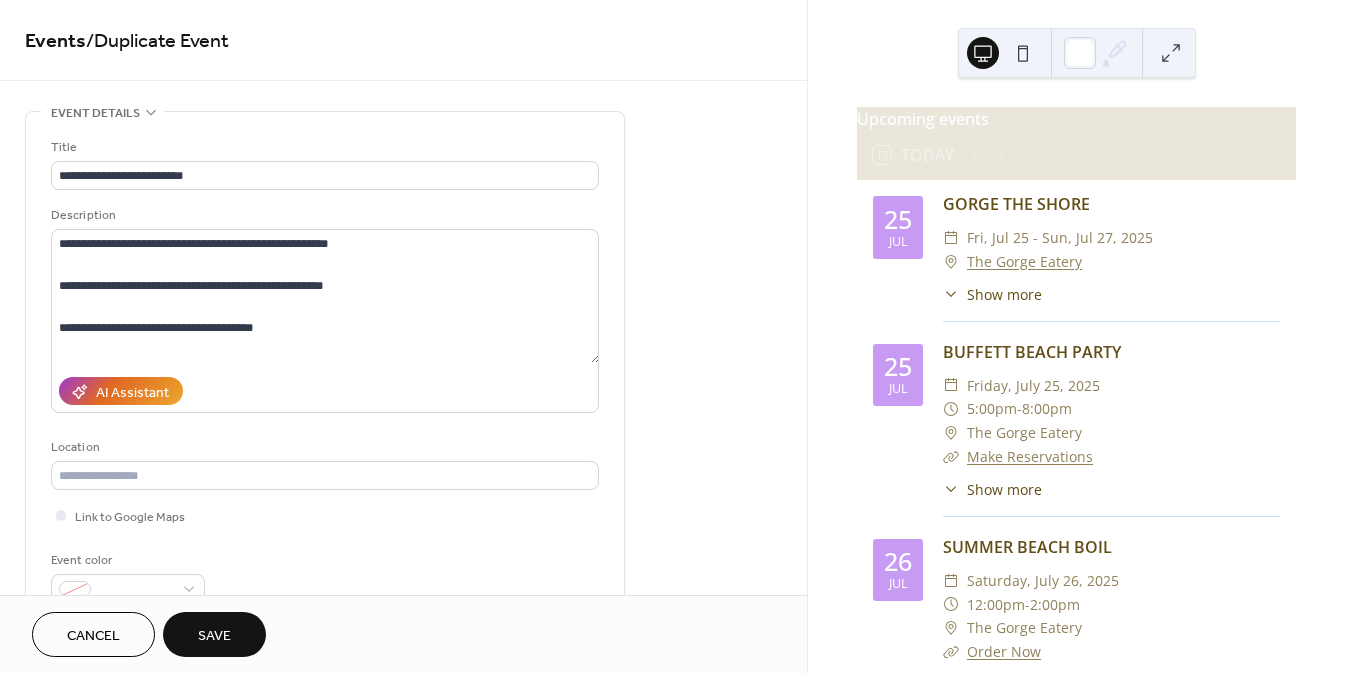 click on "Save" at bounding box center [214, 634] 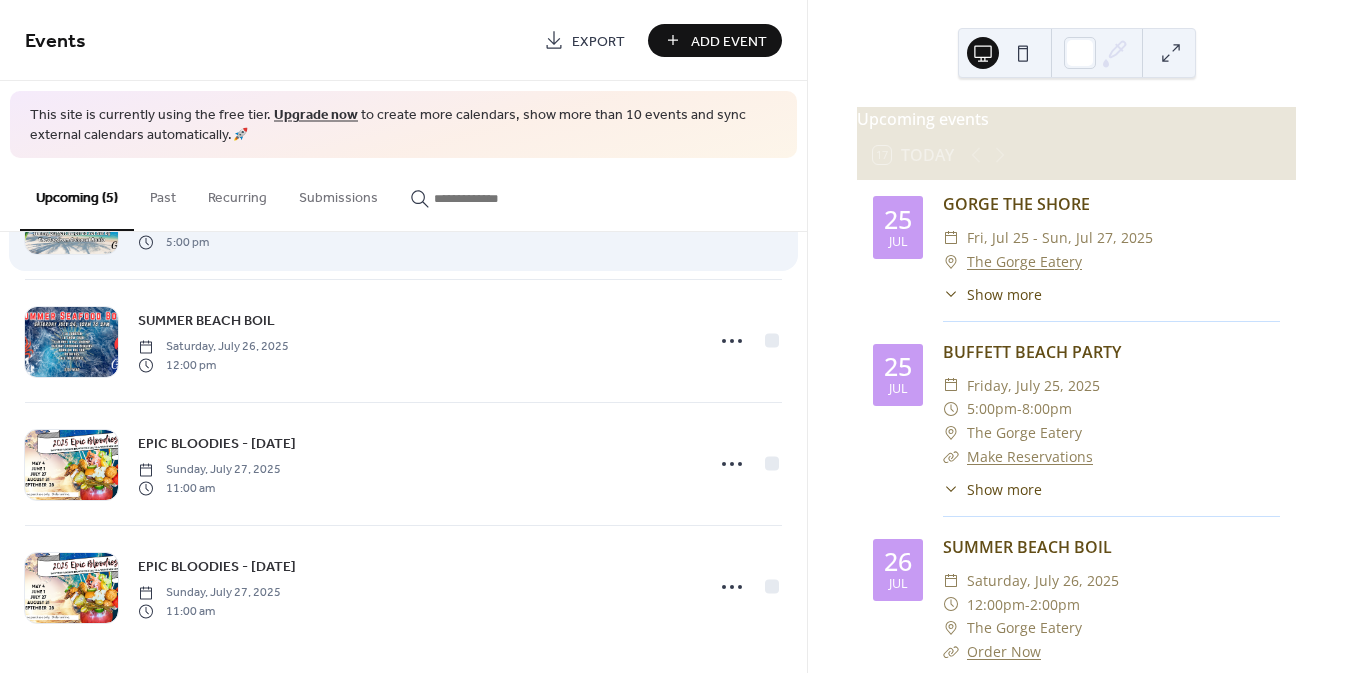 scroll, scrollTop: 230, scrollLeft: 0, axis: vertical 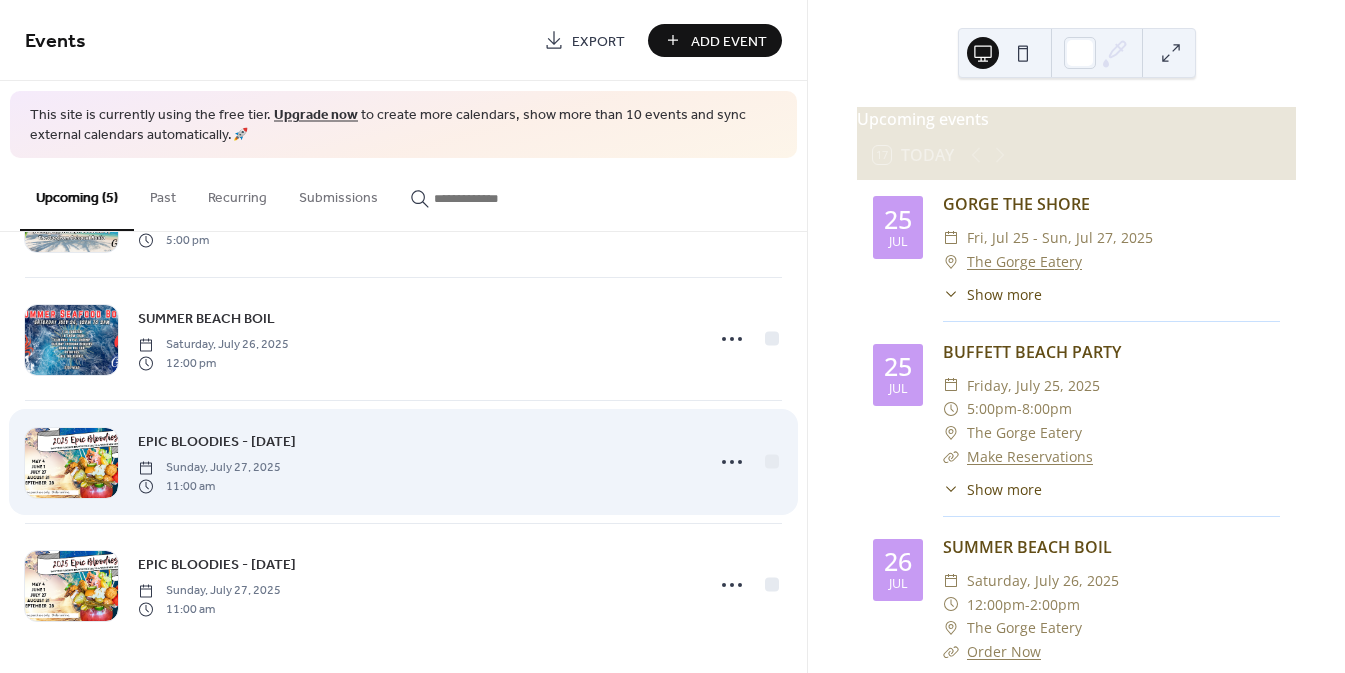 click on "EPIC BLOODIES - AUGUST 31 Sunday, July 27, 2025 11:00 am" at bounding box center [415, 462] 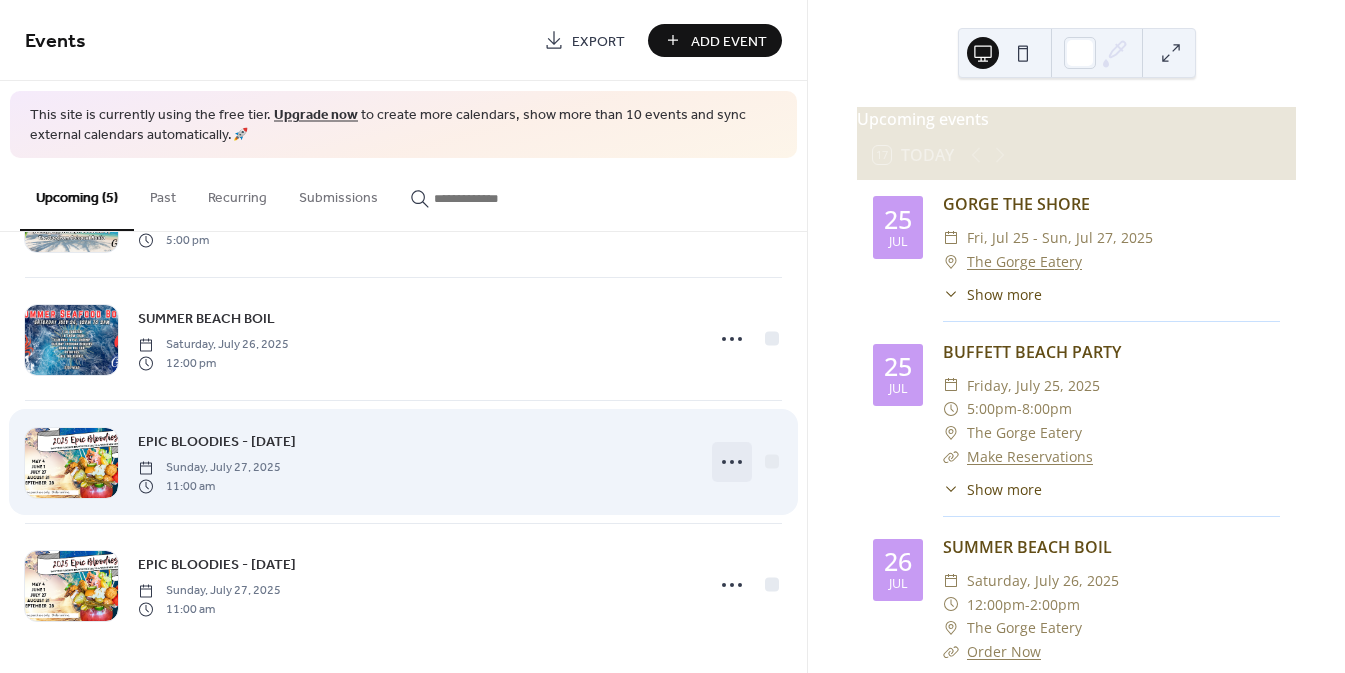 click 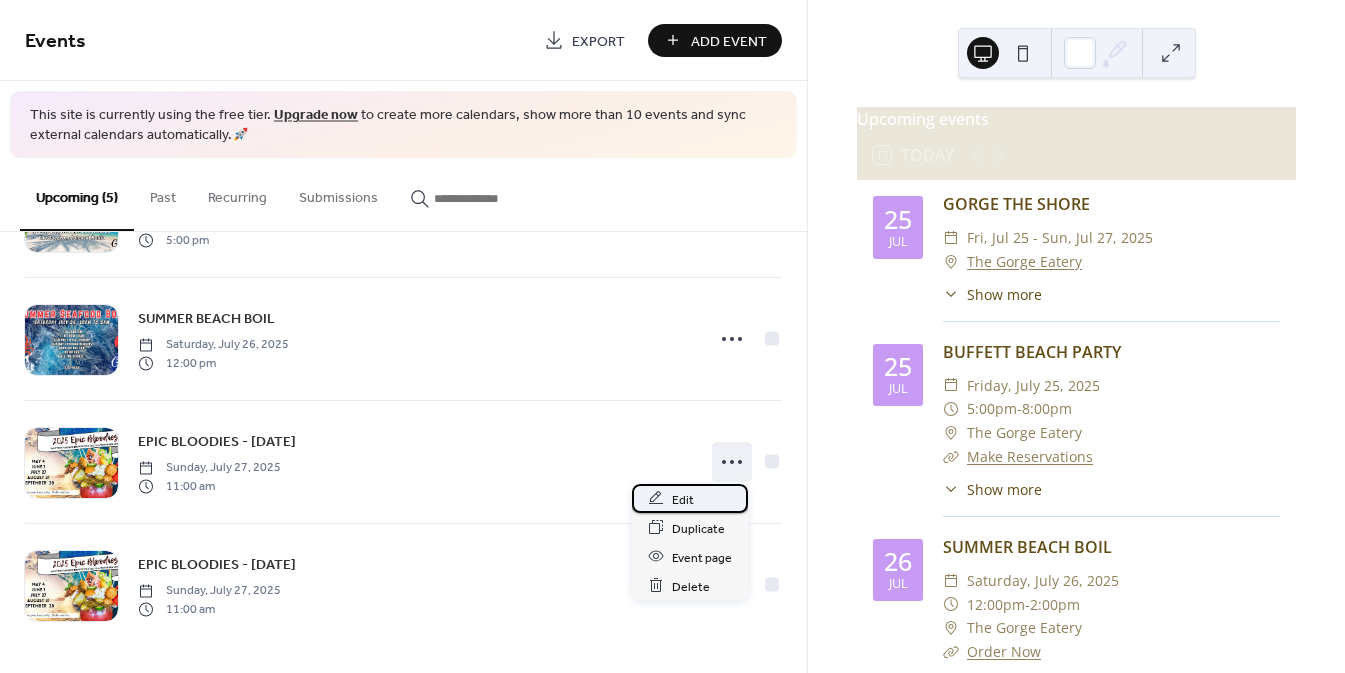 click on "Edit" at bounding box center (690, 498) 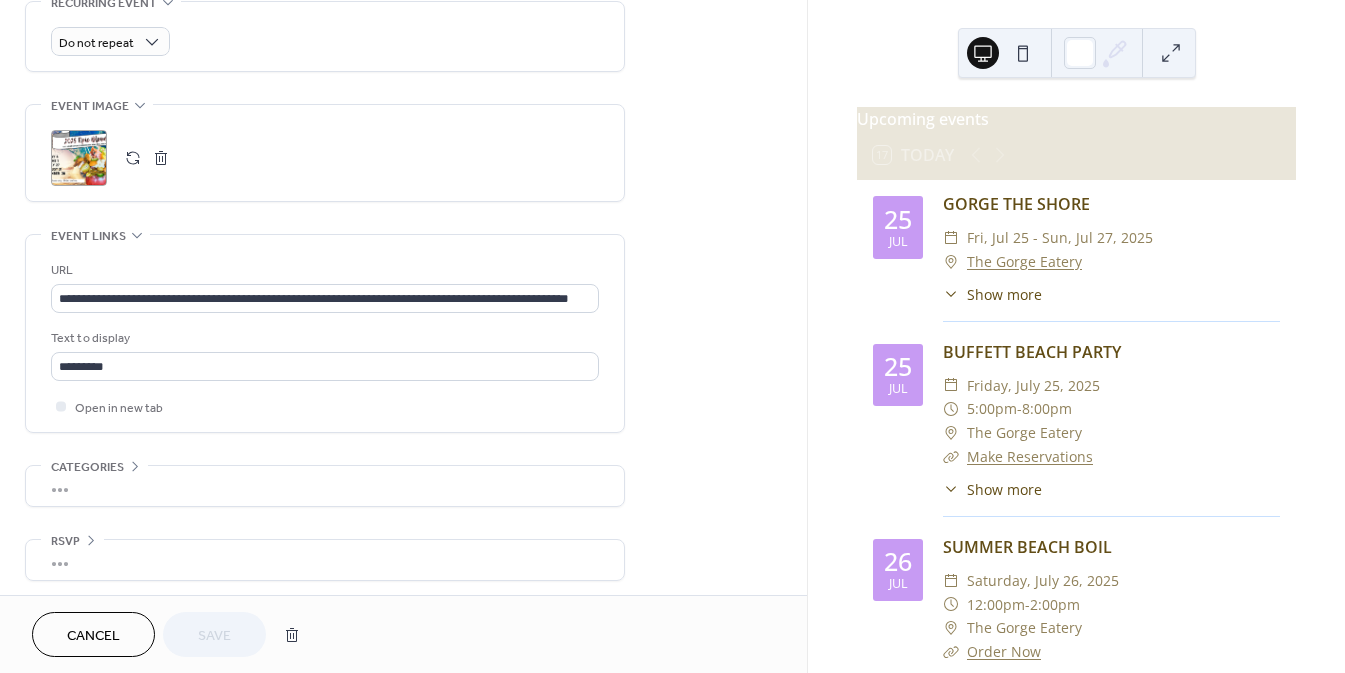 scroll, scrollTop: 885, scrollLeft: 0, axis: vertical 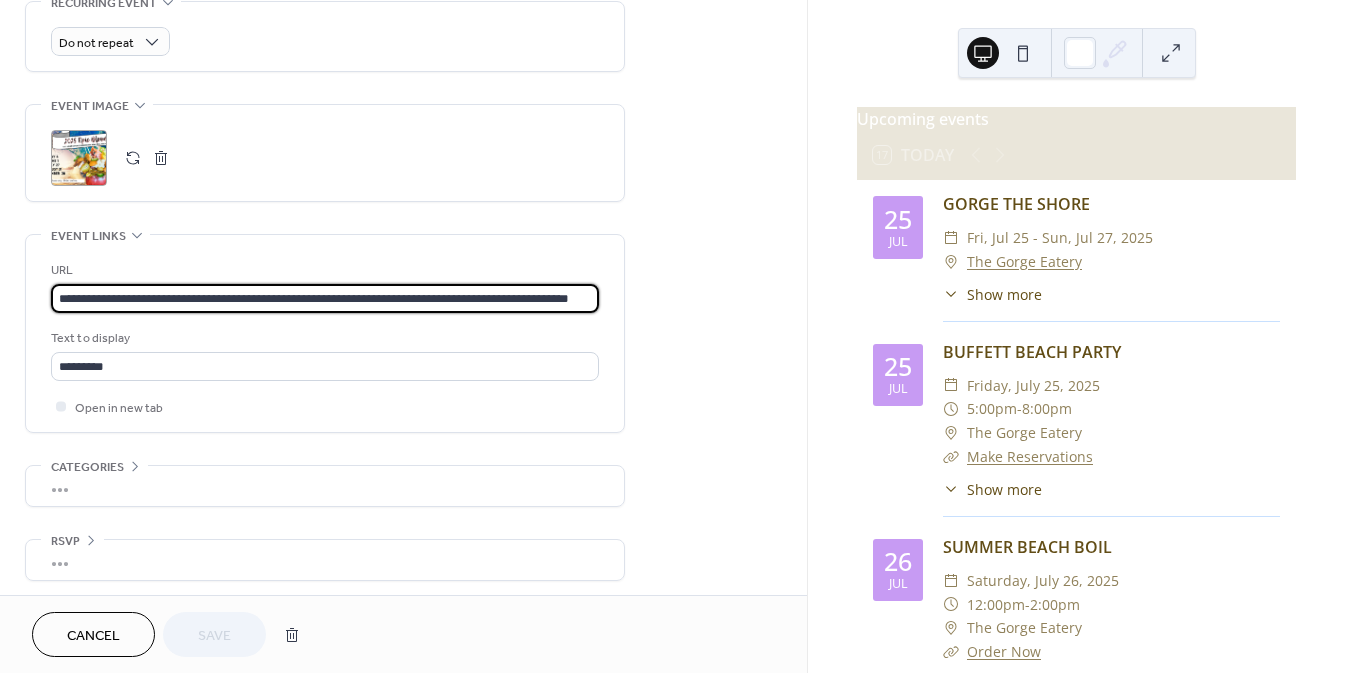 click on "**********" at bounding box center (325, 298) 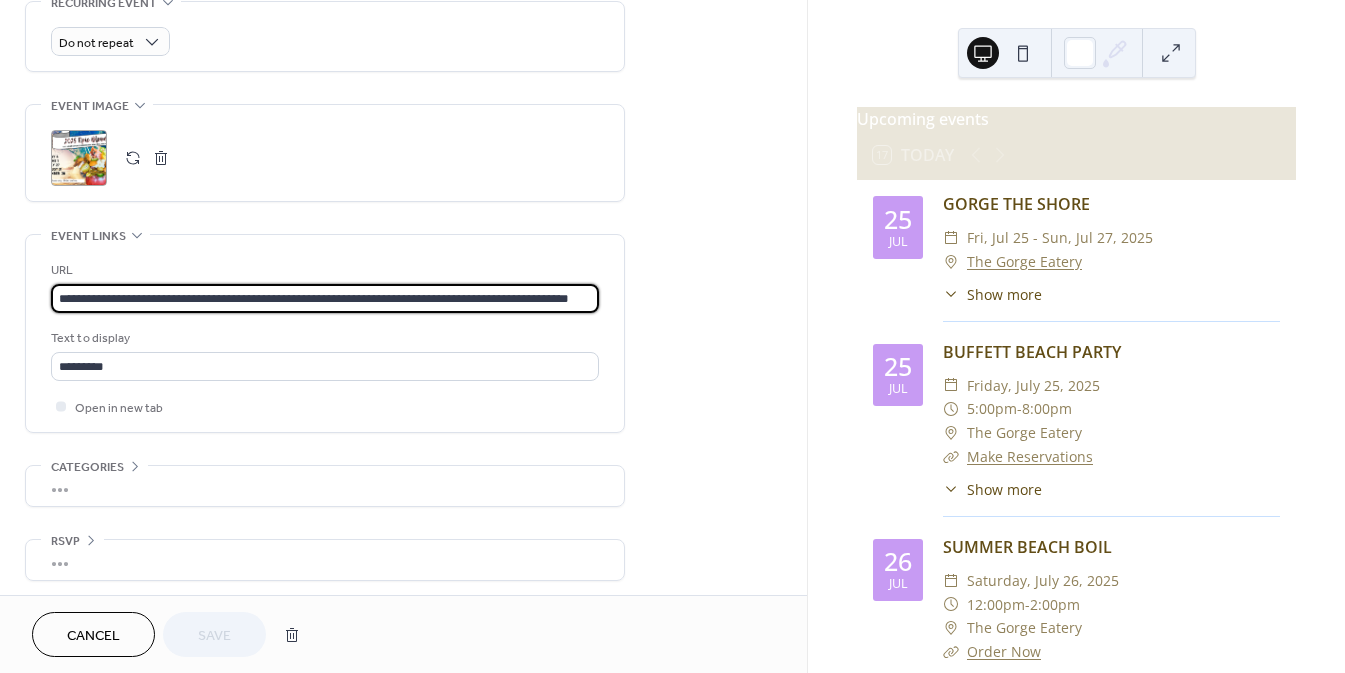 scroll, scrollTop: 0, scrollLeft: 80, axis: horizontal 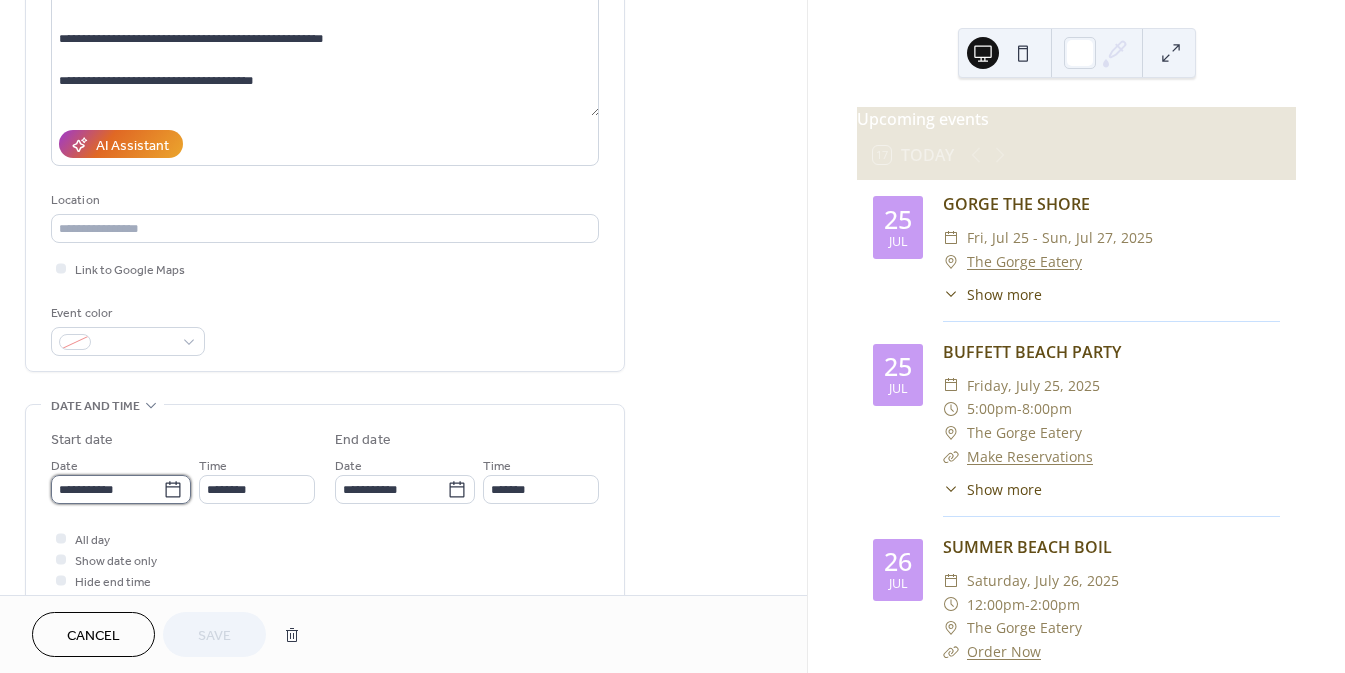 click on "**********" at bounding box center [107, 489] 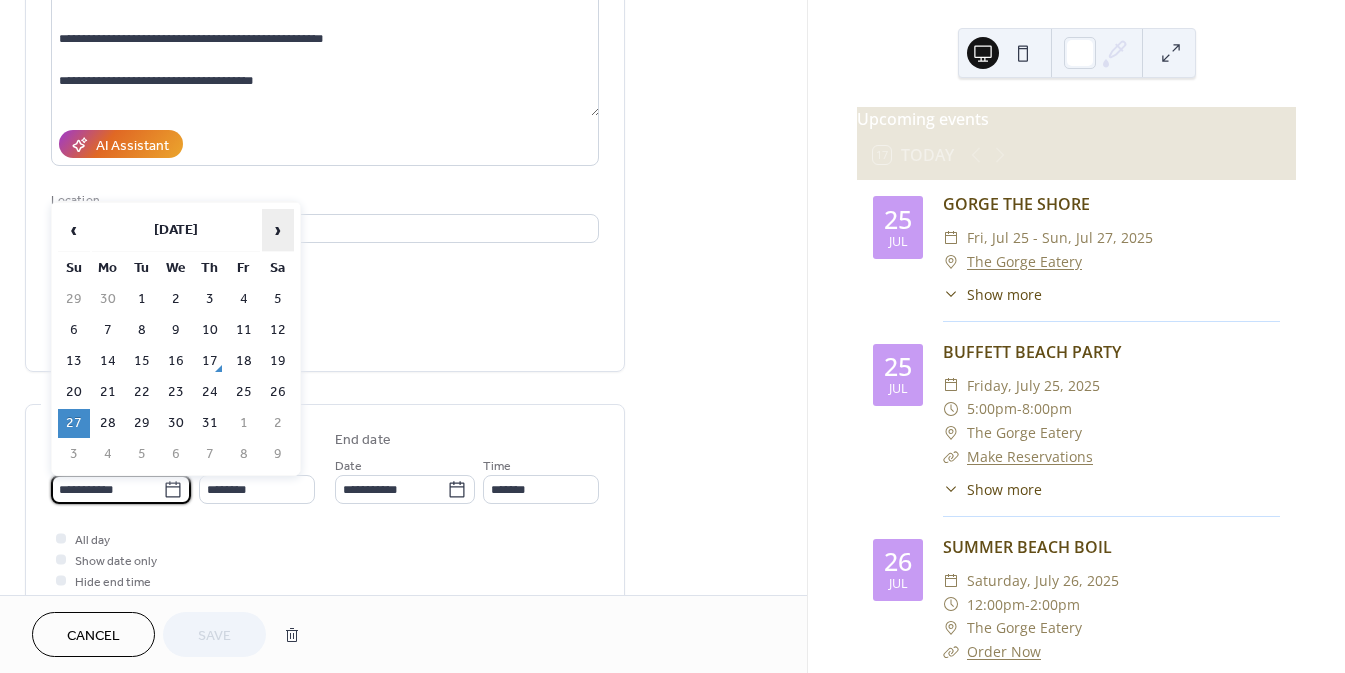 click on "›" at bounding box center [278, 230] 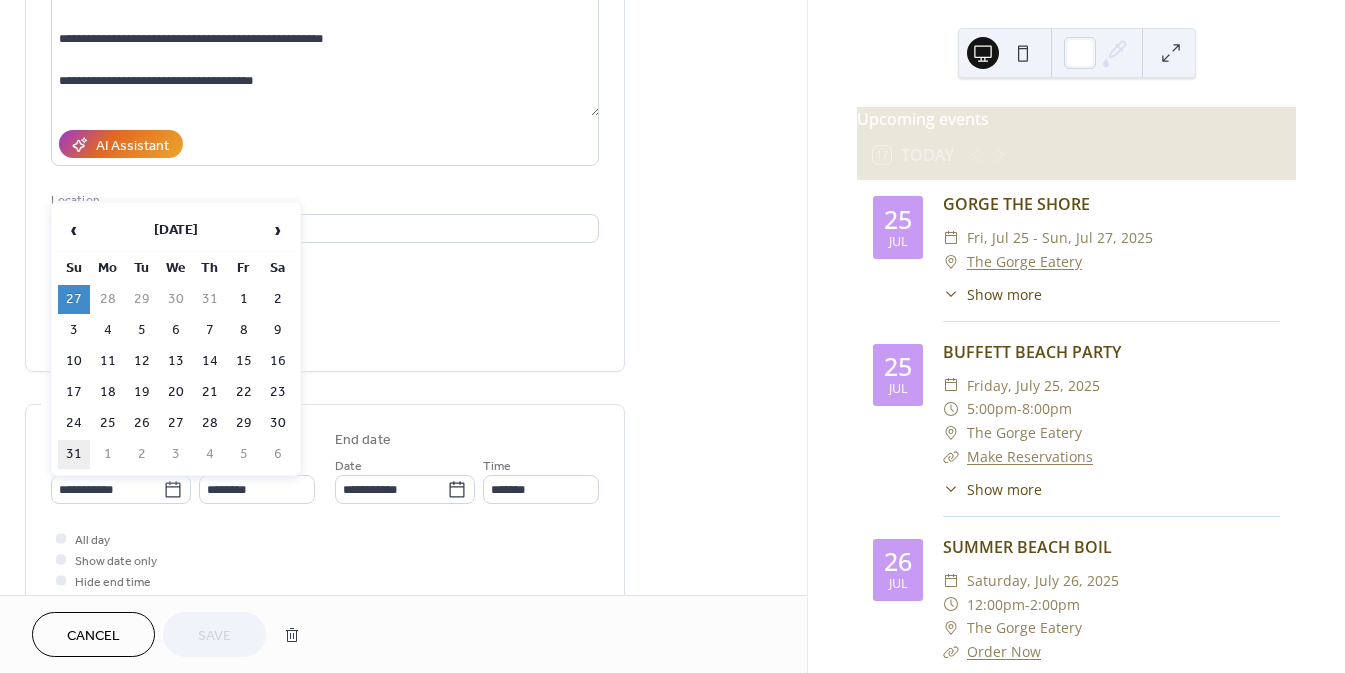 click on "31" at bounding box center [74, 454] 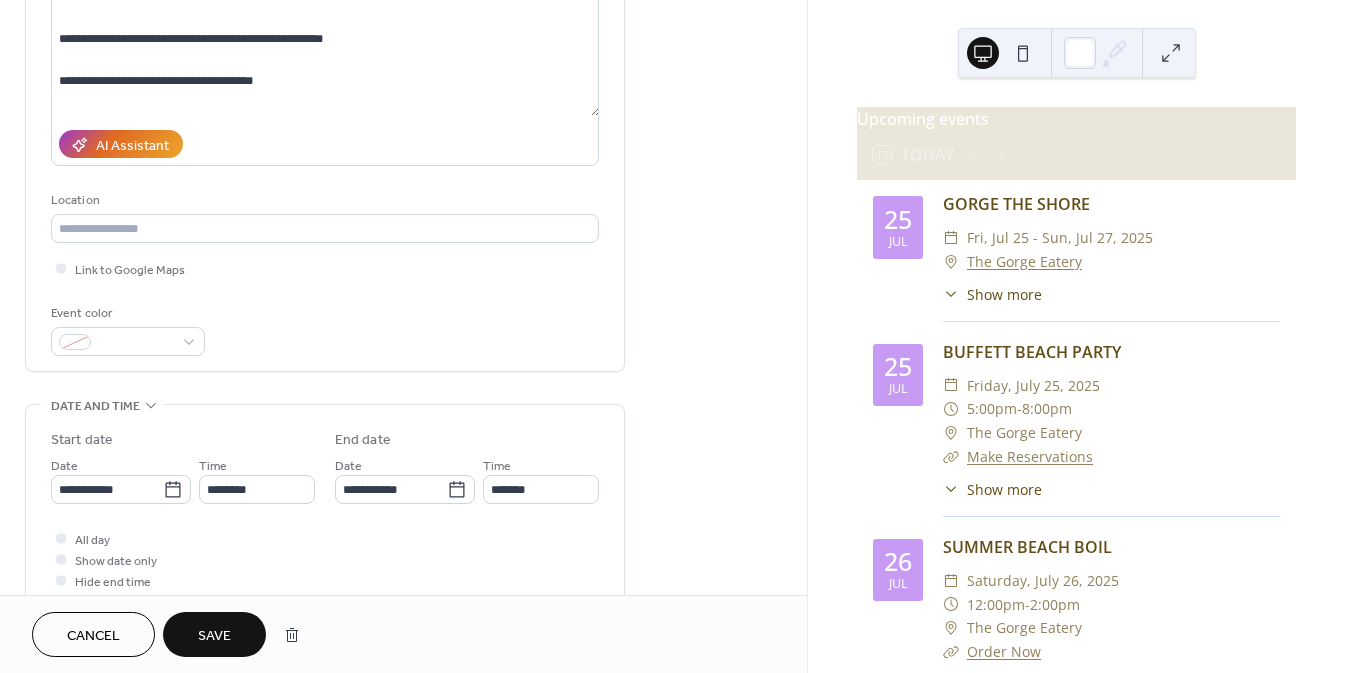 click on "Save" at bounding box center (214, 634) 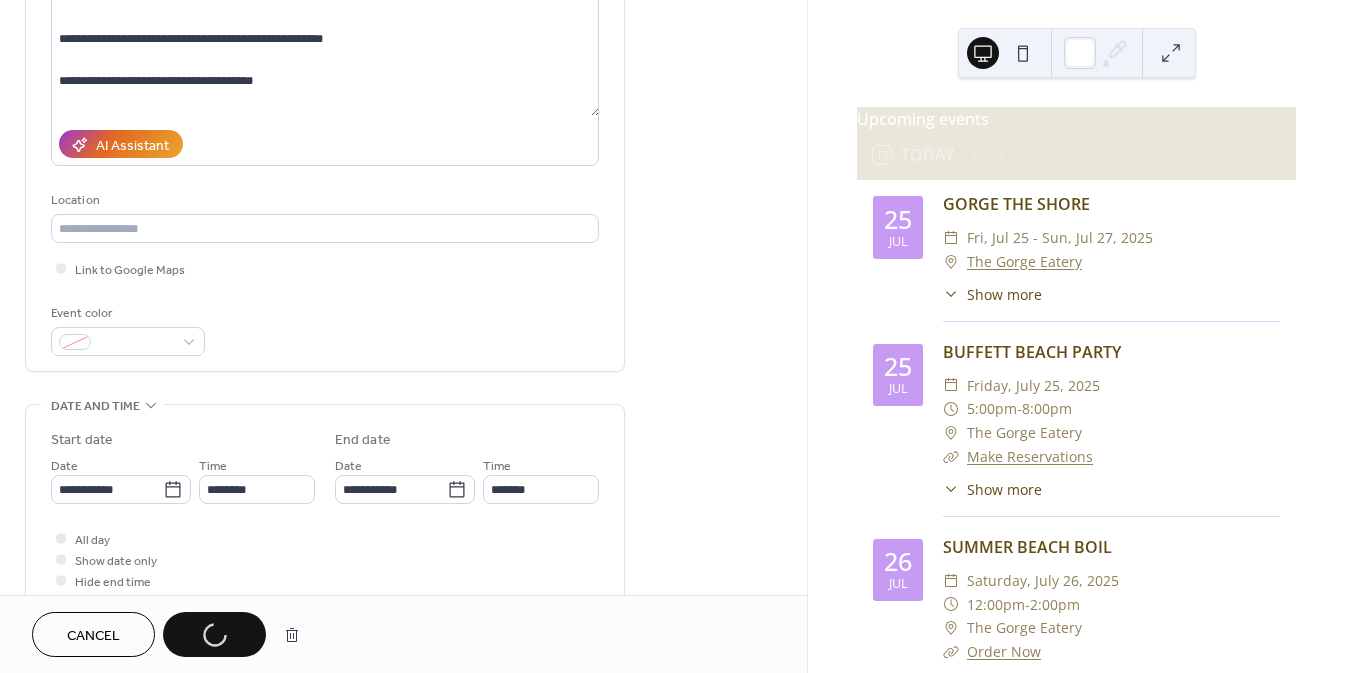 click on "Save" at bounding box center [214, 634] 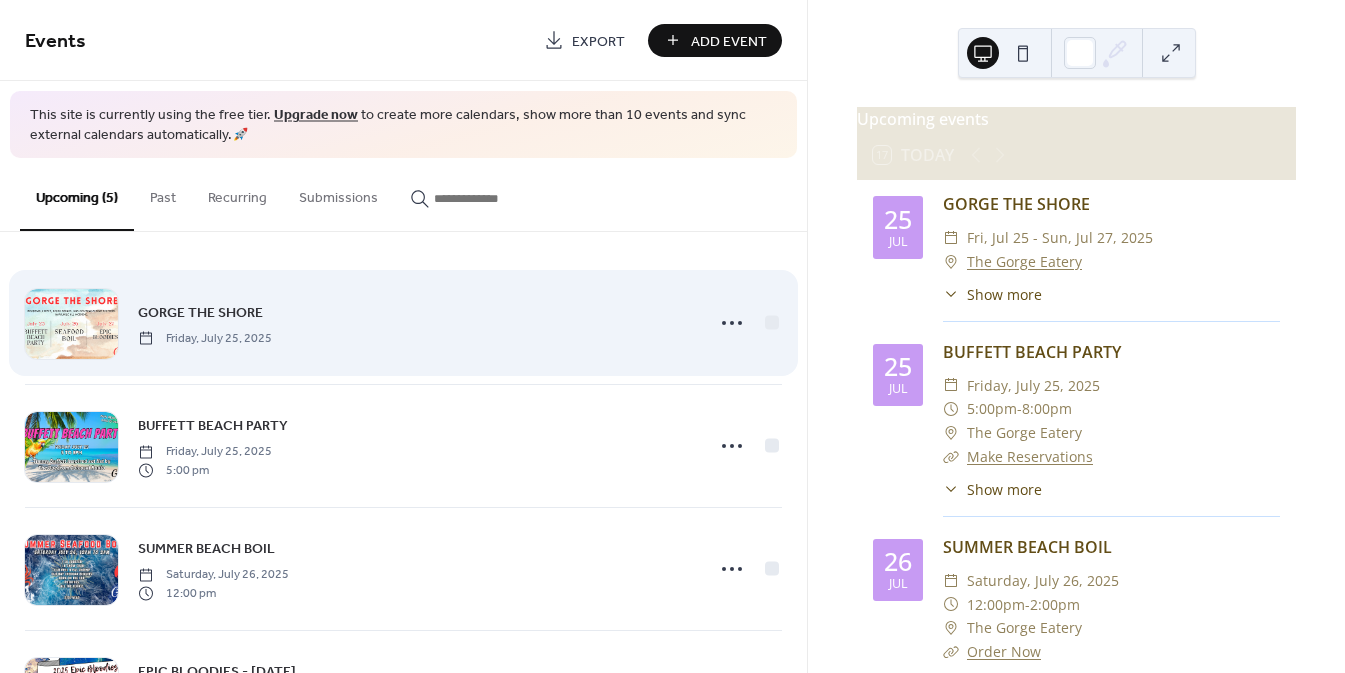scroll, scrollTop: 230, scrollLeft: 0, axis: vertical 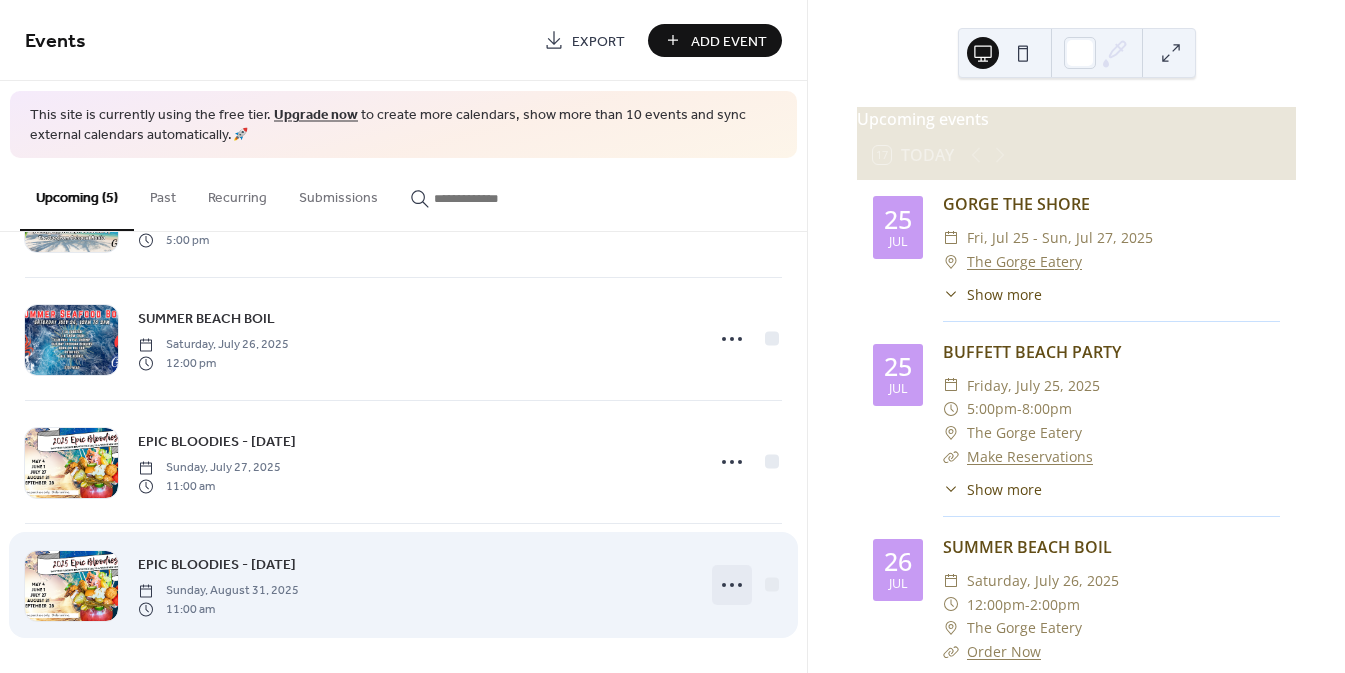click 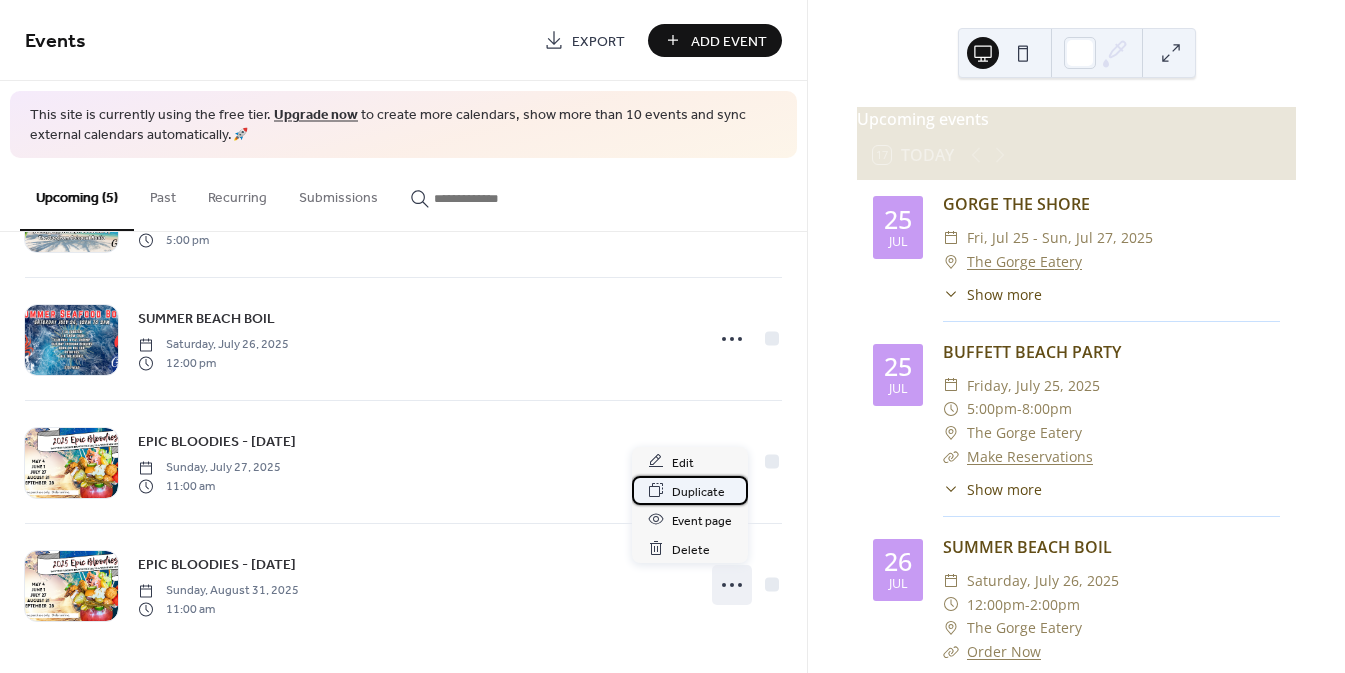 click on "Duplicate" at bounding box center (698, 491) 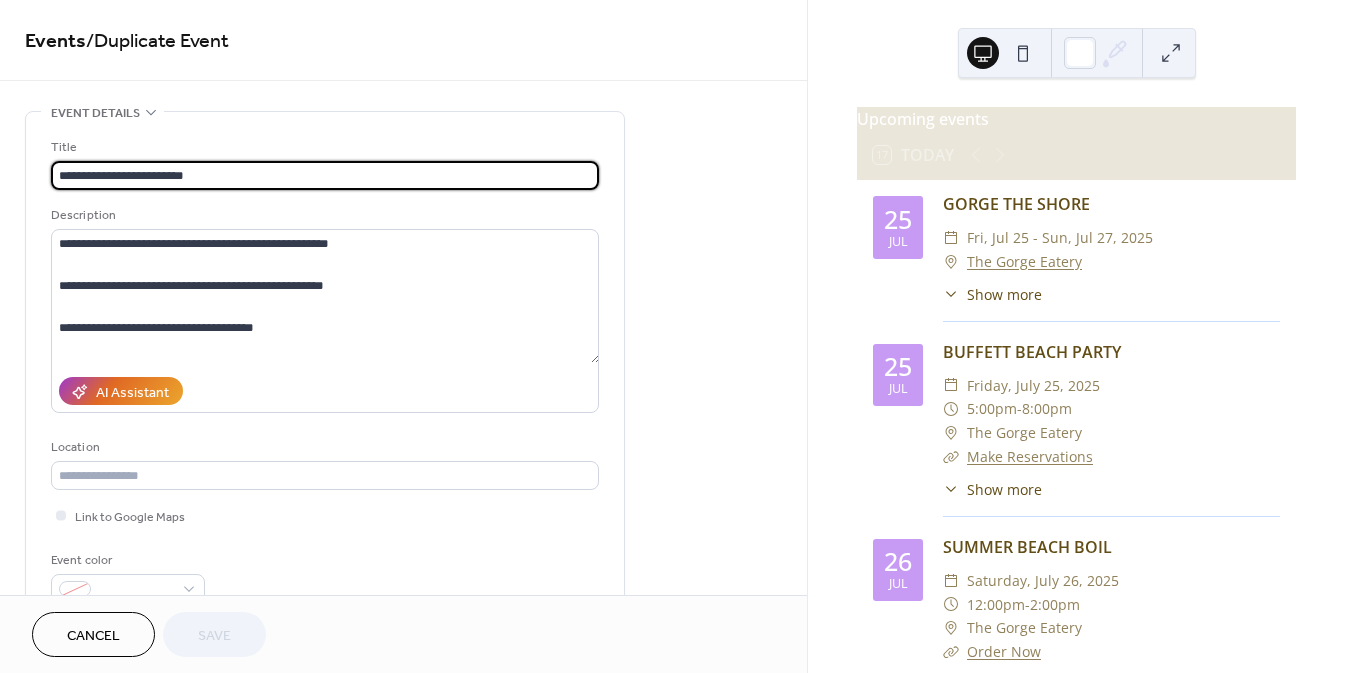 drag, startPoint x: 215, startPoint y: 175, endPoint x: 154, endPoint y: 173, distance: 61.03278 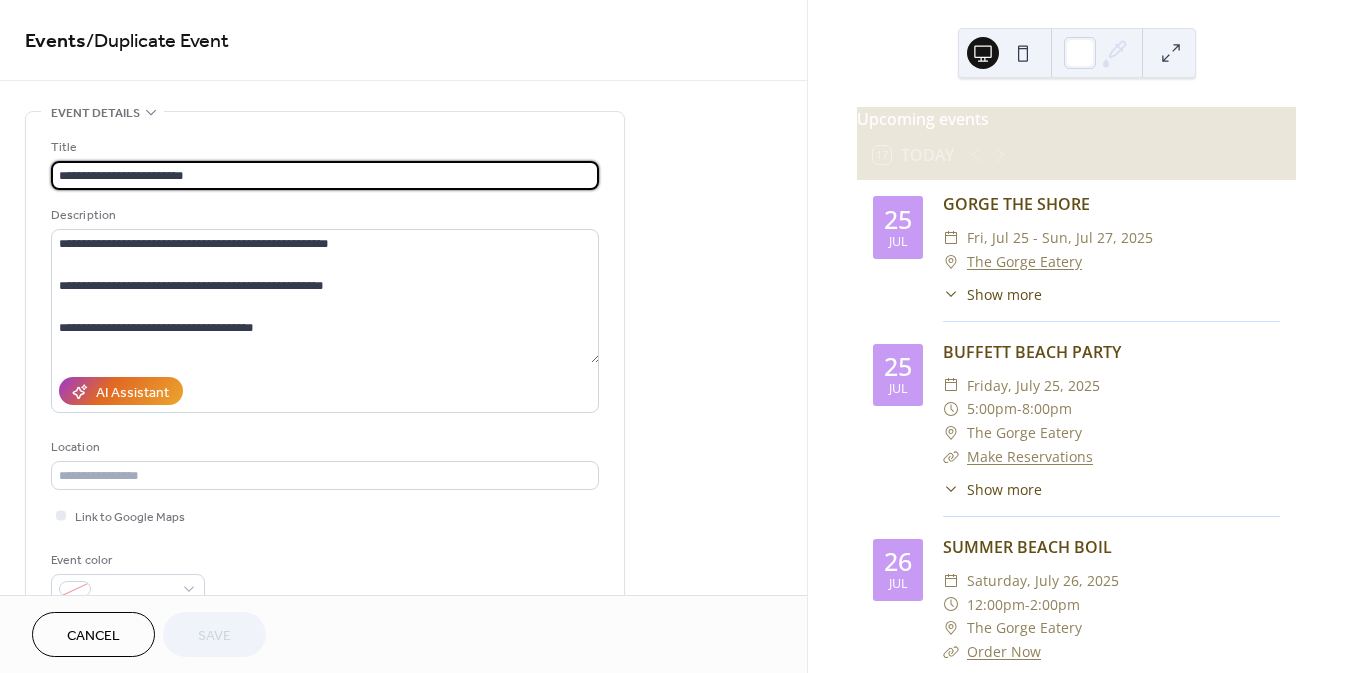 click on "**********" at bounding box center [325, 175] 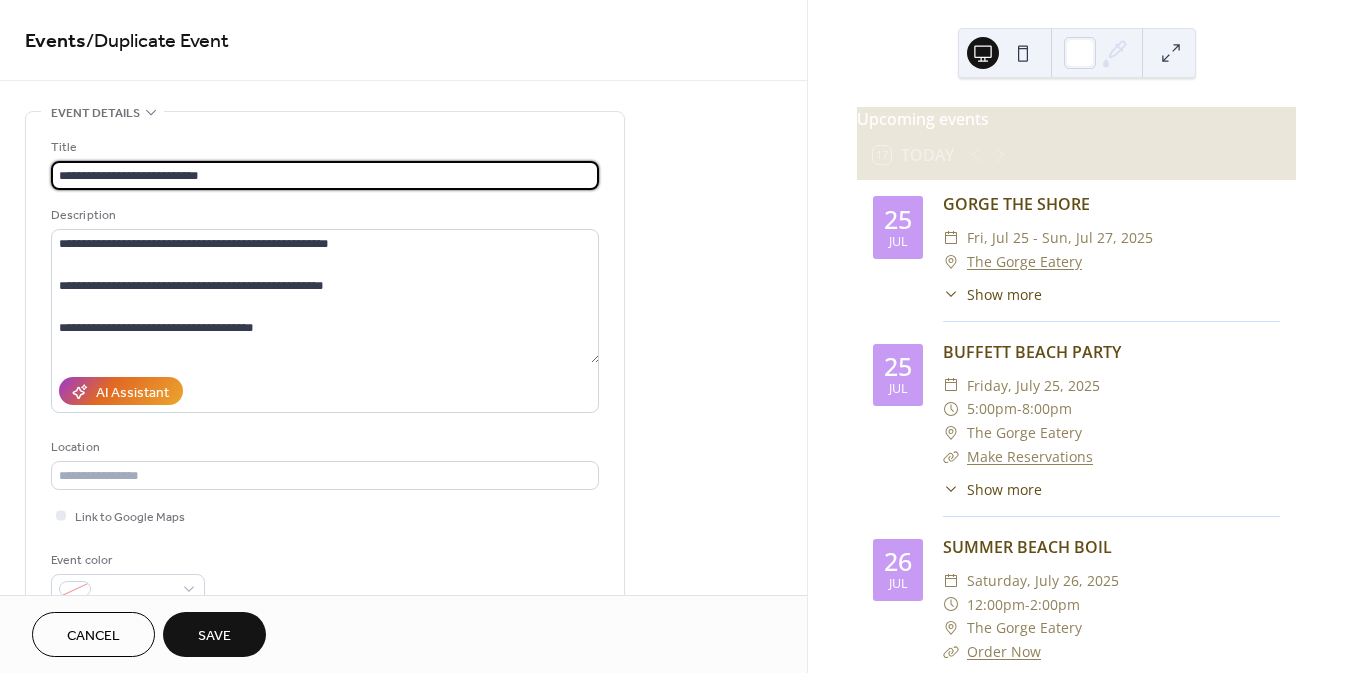 scroll, scrollTop: 0, scrollLeft: 0, axis: both 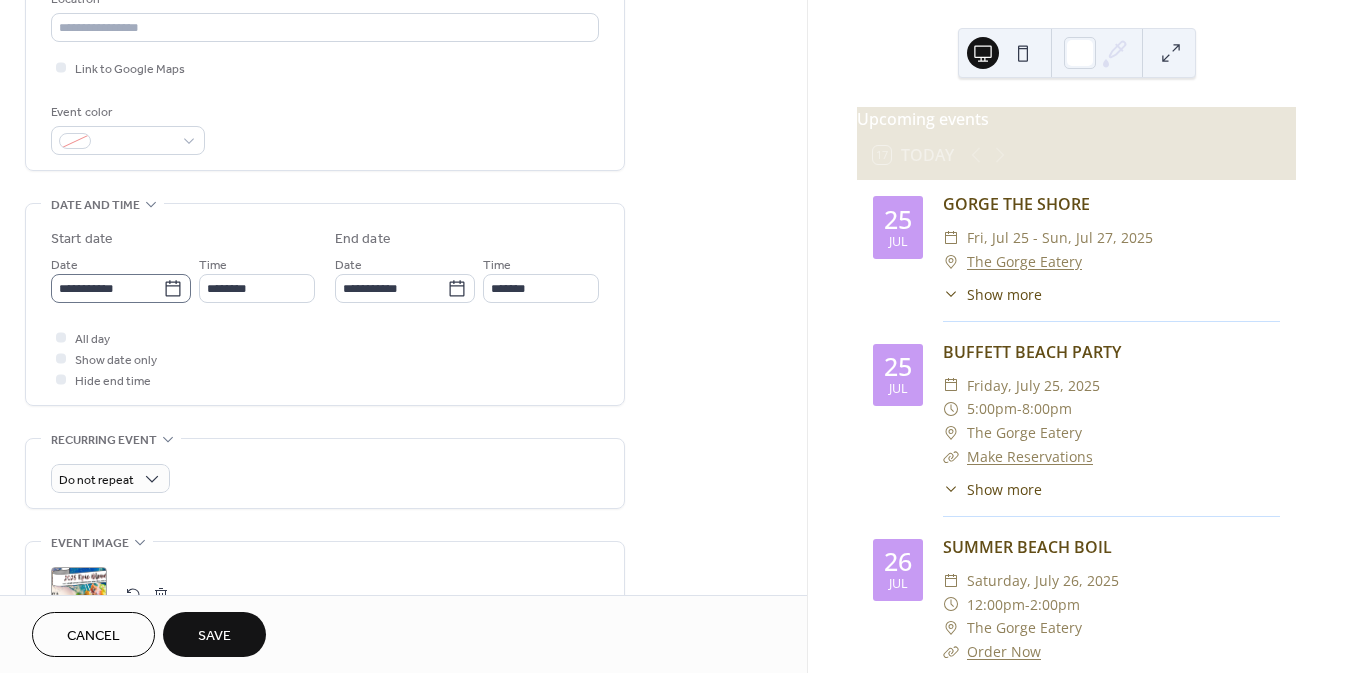 type on "**********" 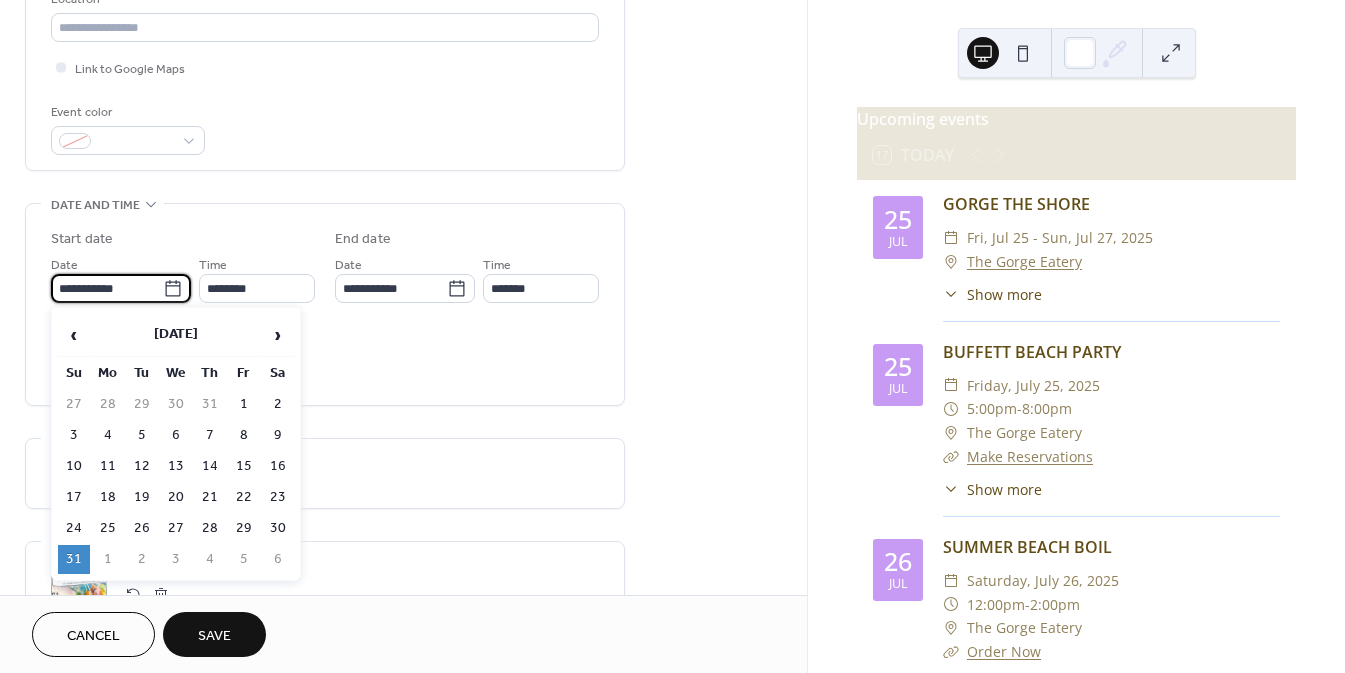 scroll, scrollTop: 0, scrollLeft: 0, axis: both 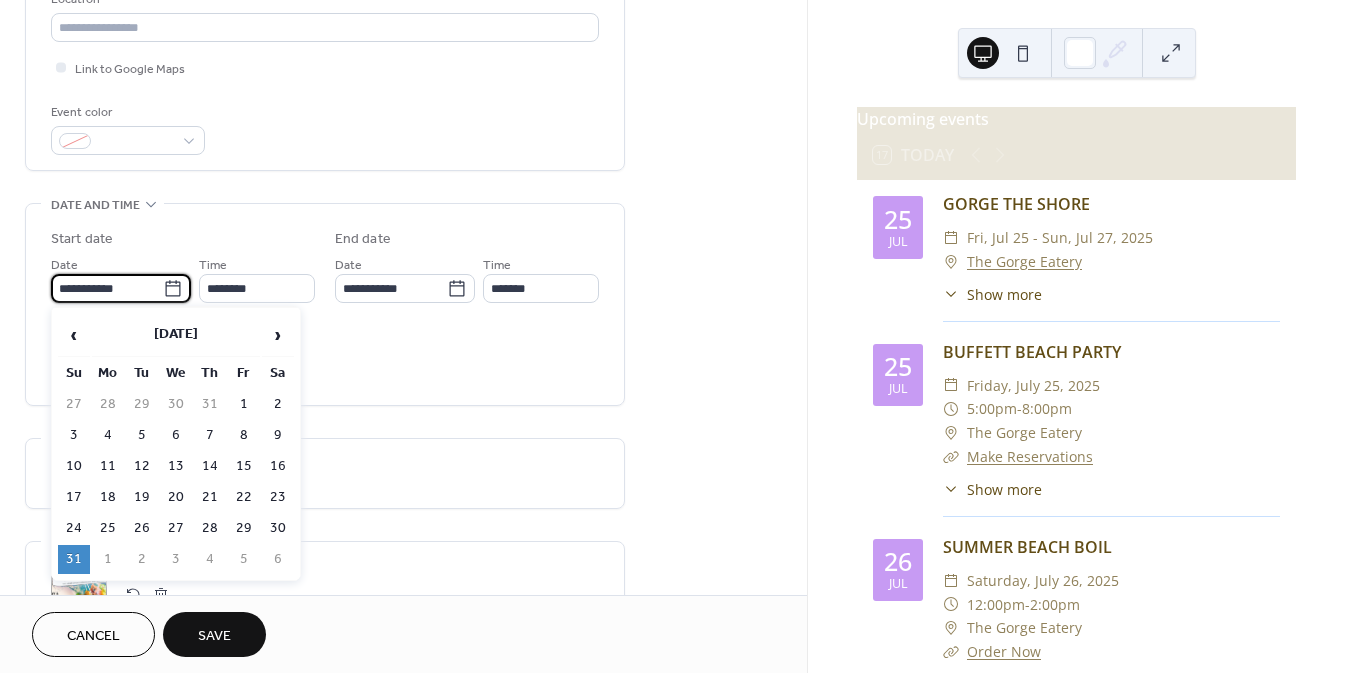 click on "**********" at bounding box center (107, 288) 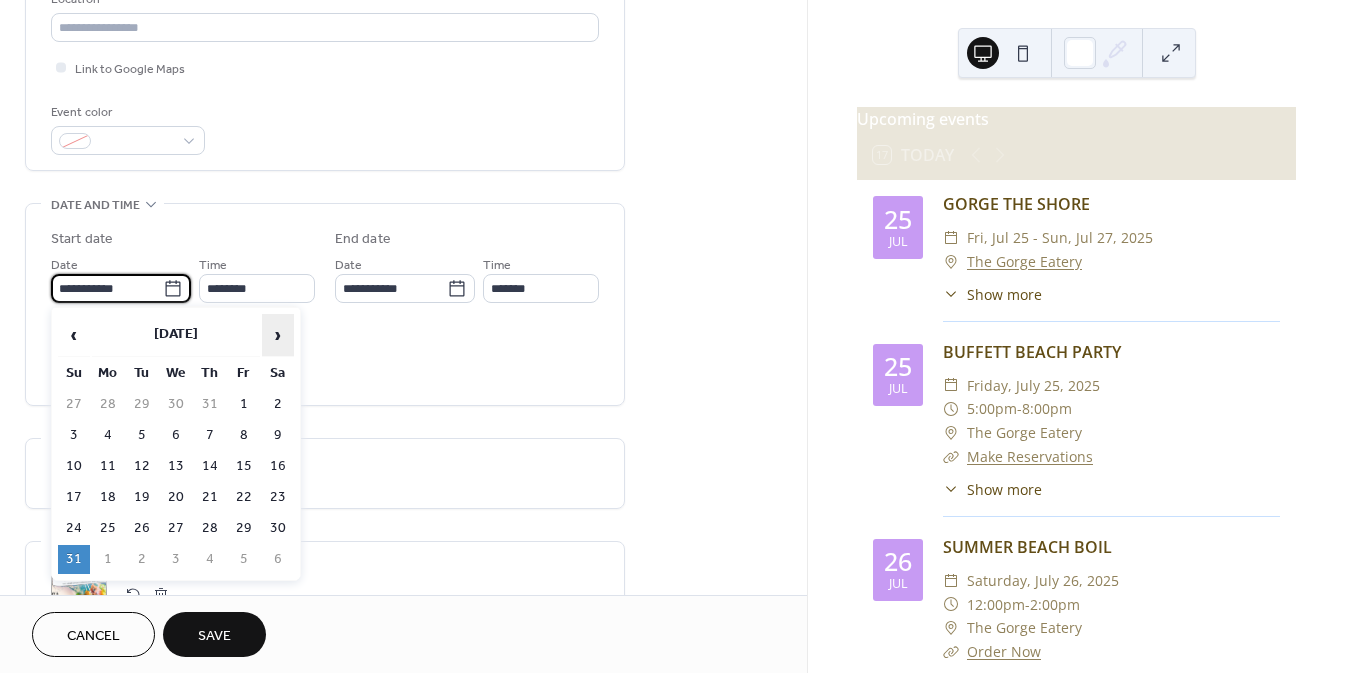 click on "›" at bounding box center [278, 335] 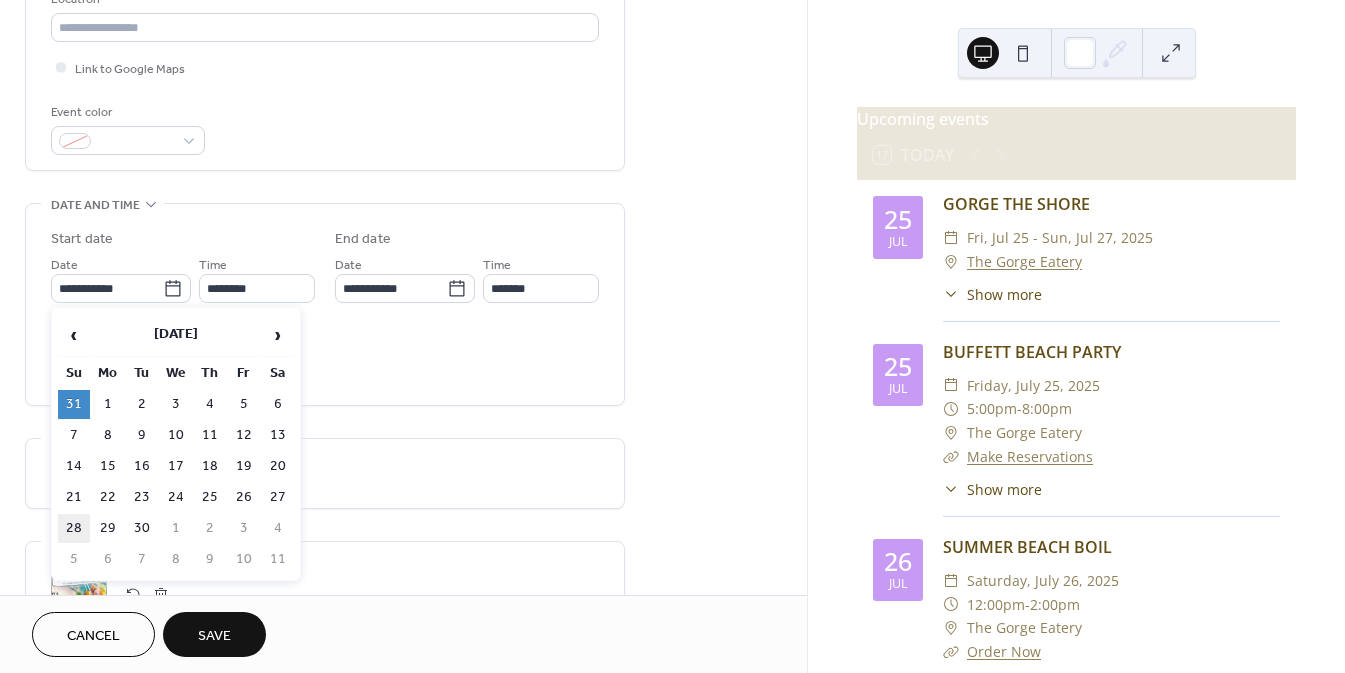 click on "28" at bounding box center (74, 528) 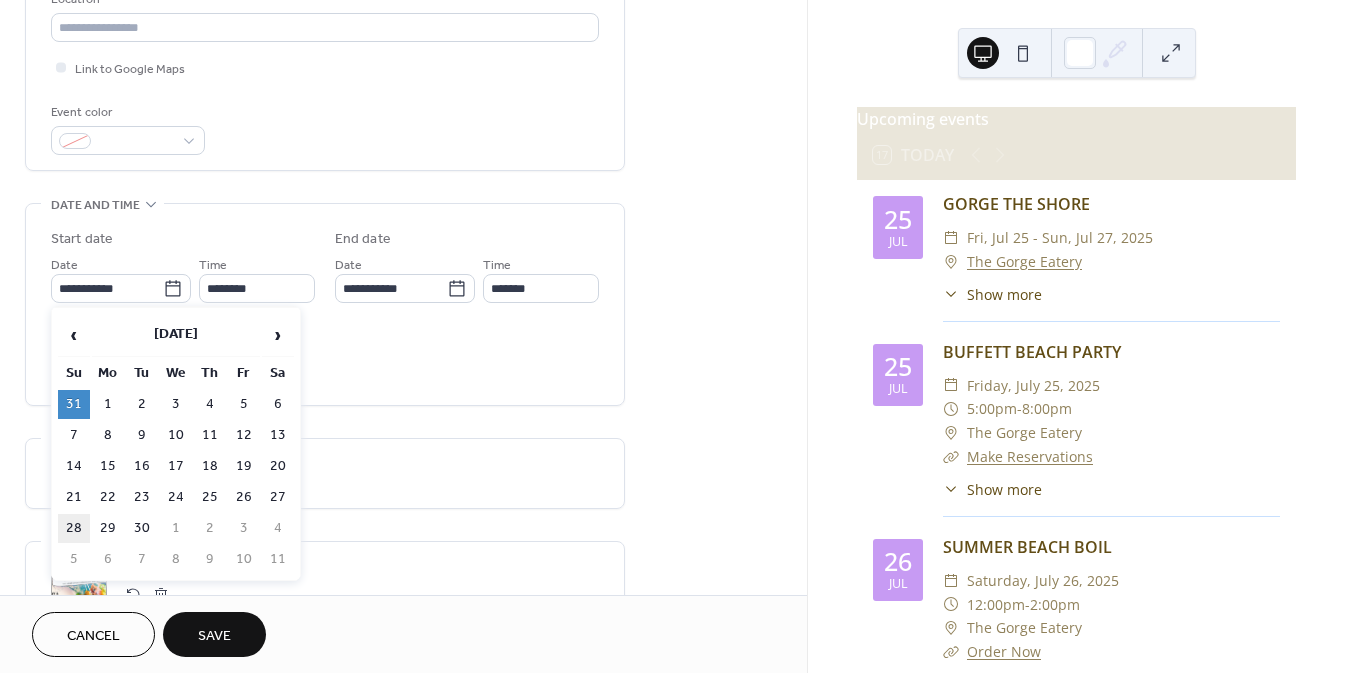 type on "**********" 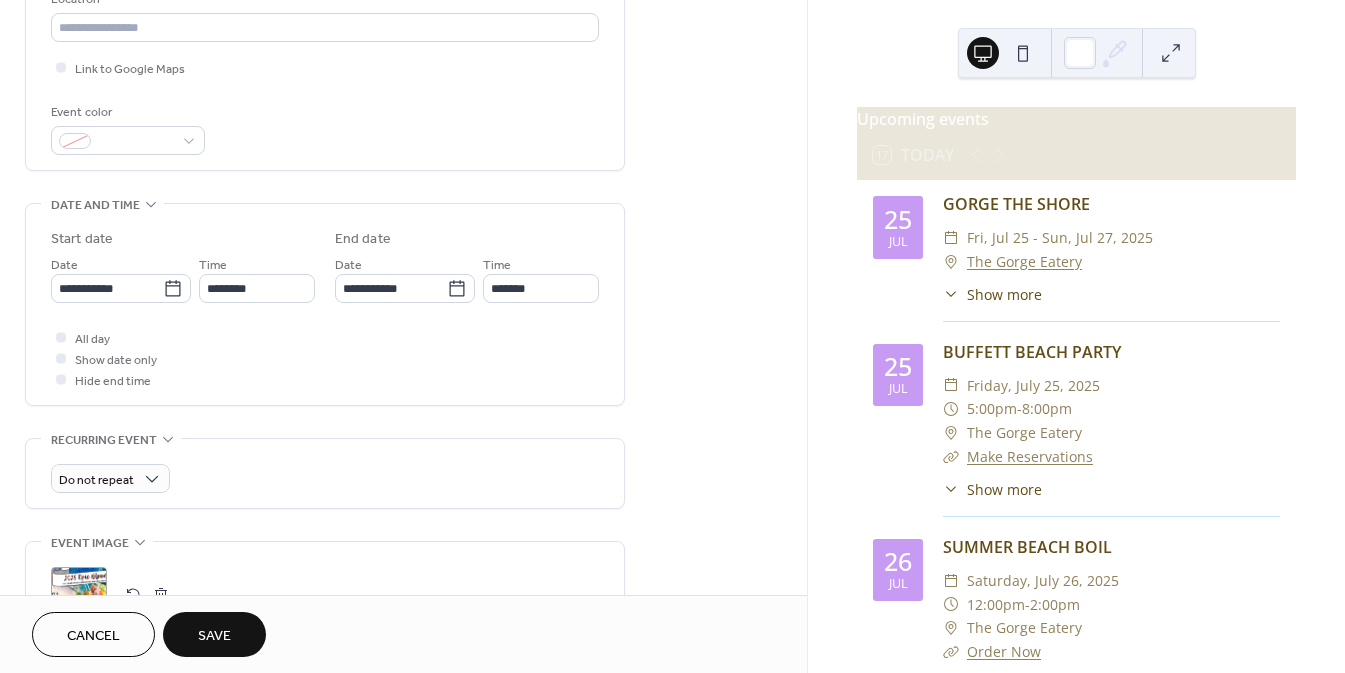 click on "All day Show date only Hide end time" at bounding box center (325, 358) 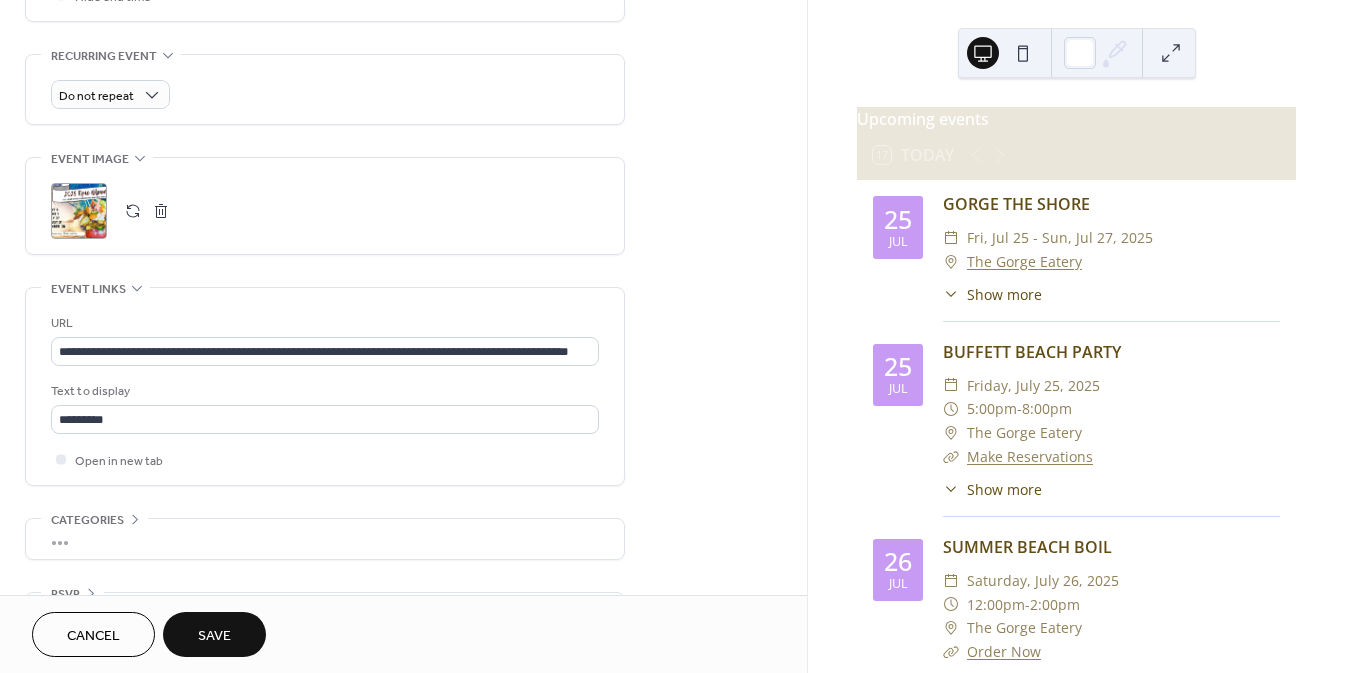 scroll, scrollTop: 862, scrollLeft: 0, axis: vertical 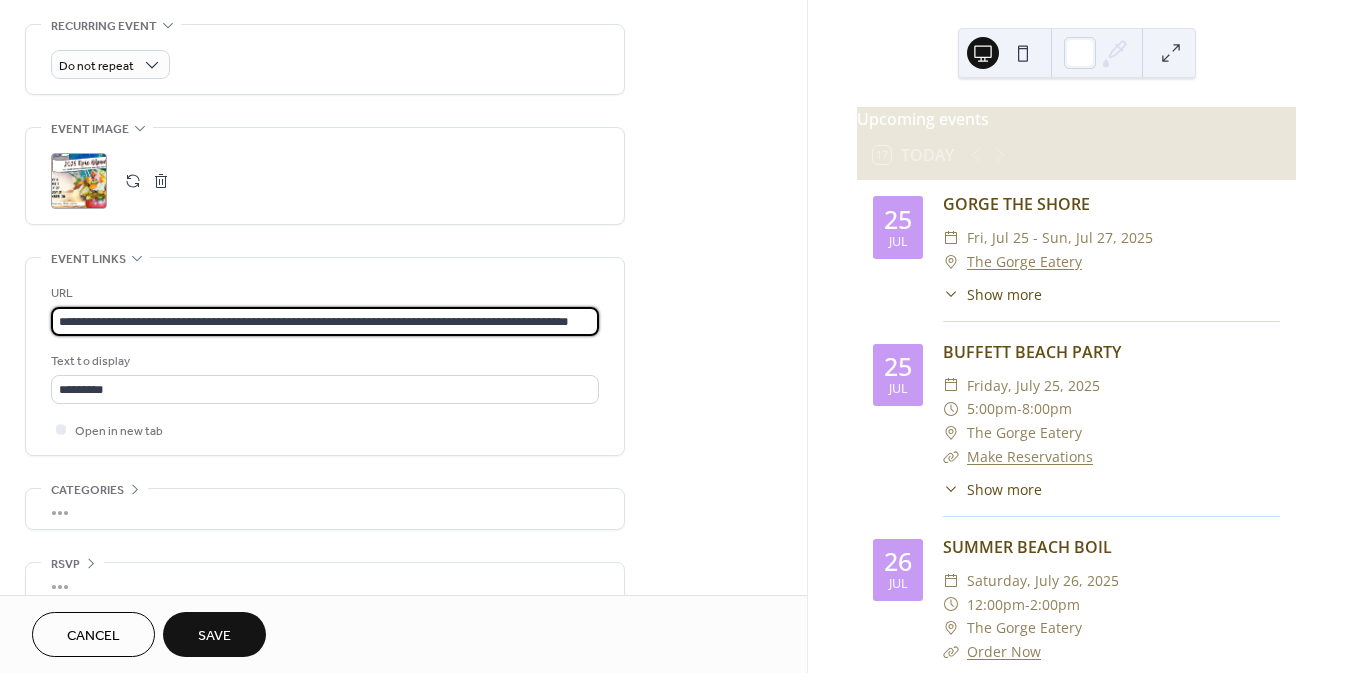 click on "**********" at bounding box center (325, 321) 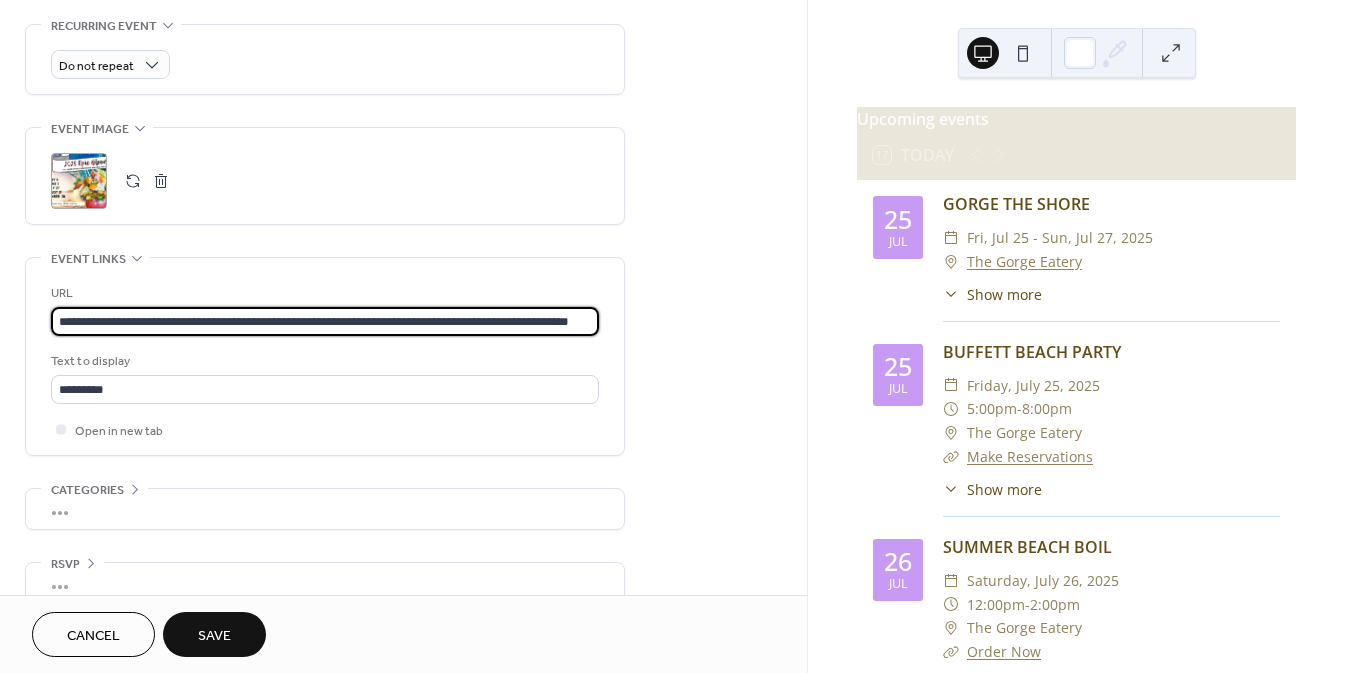 click on "**********" at bounding box center [325, 321] 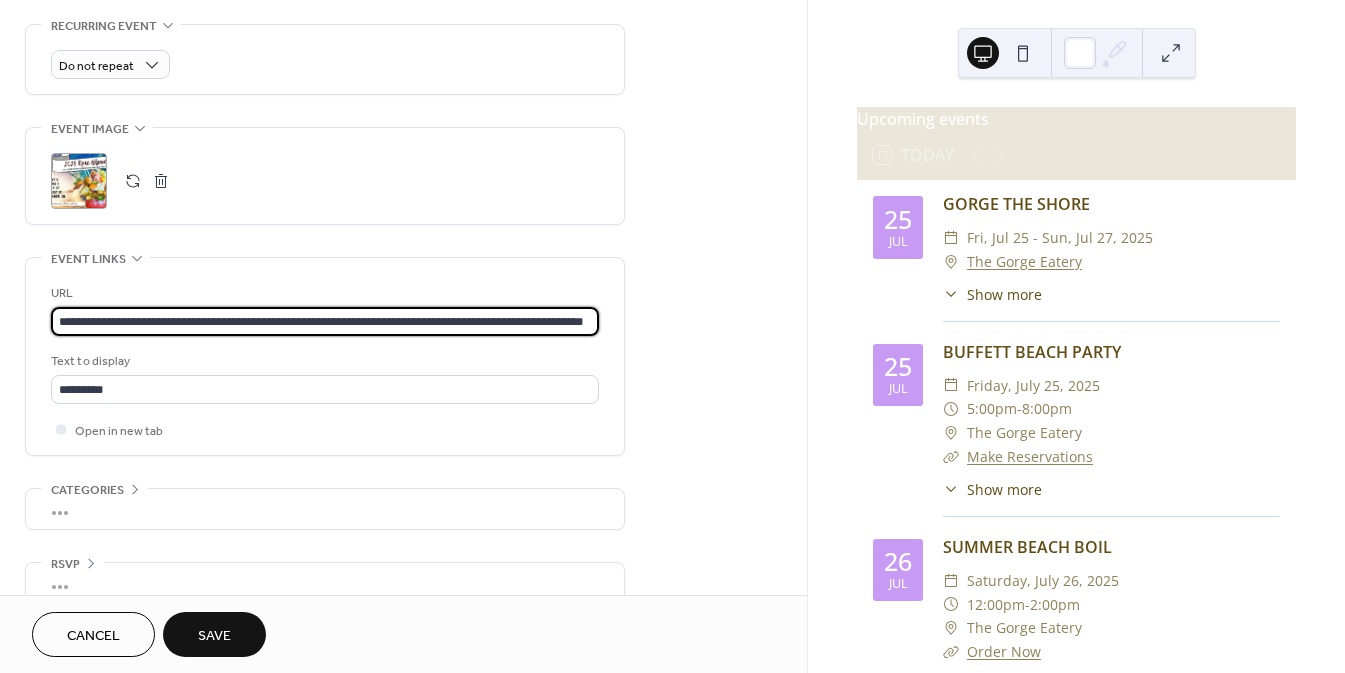 scroll, scrollTop: 0, scrollLeft: 102, axis: horizontal 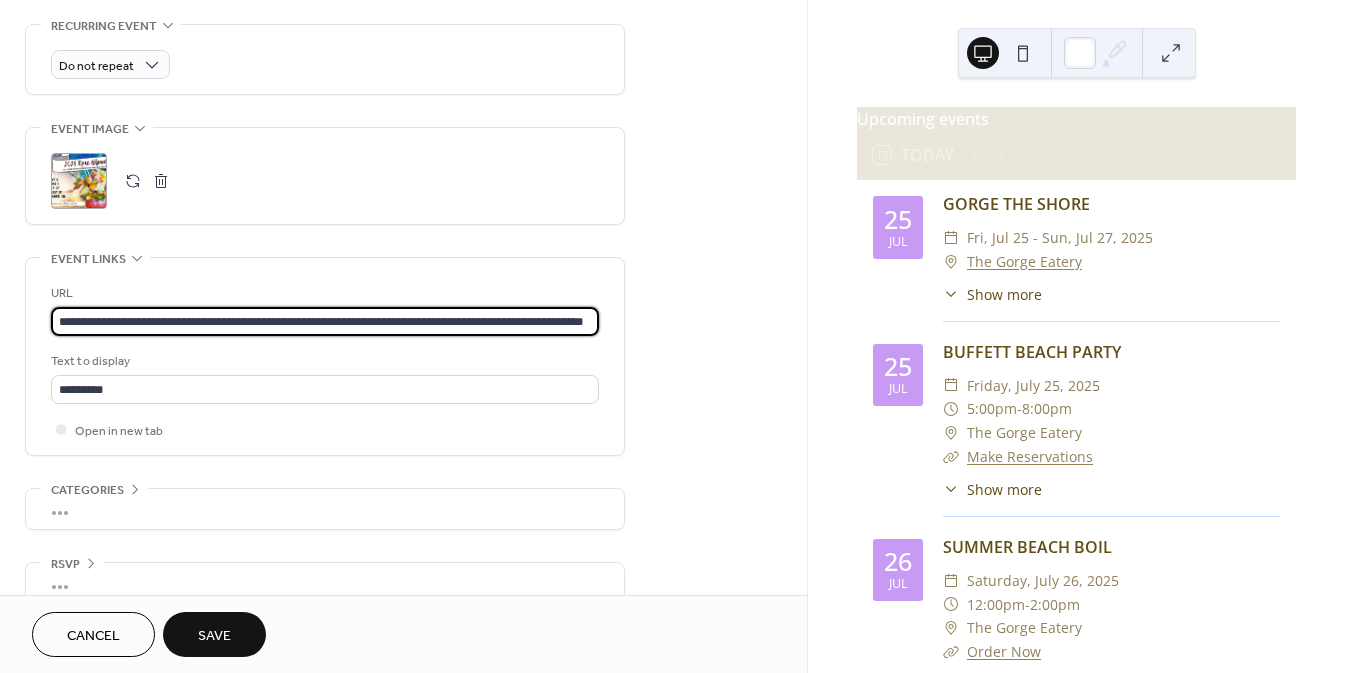 type on "**********" 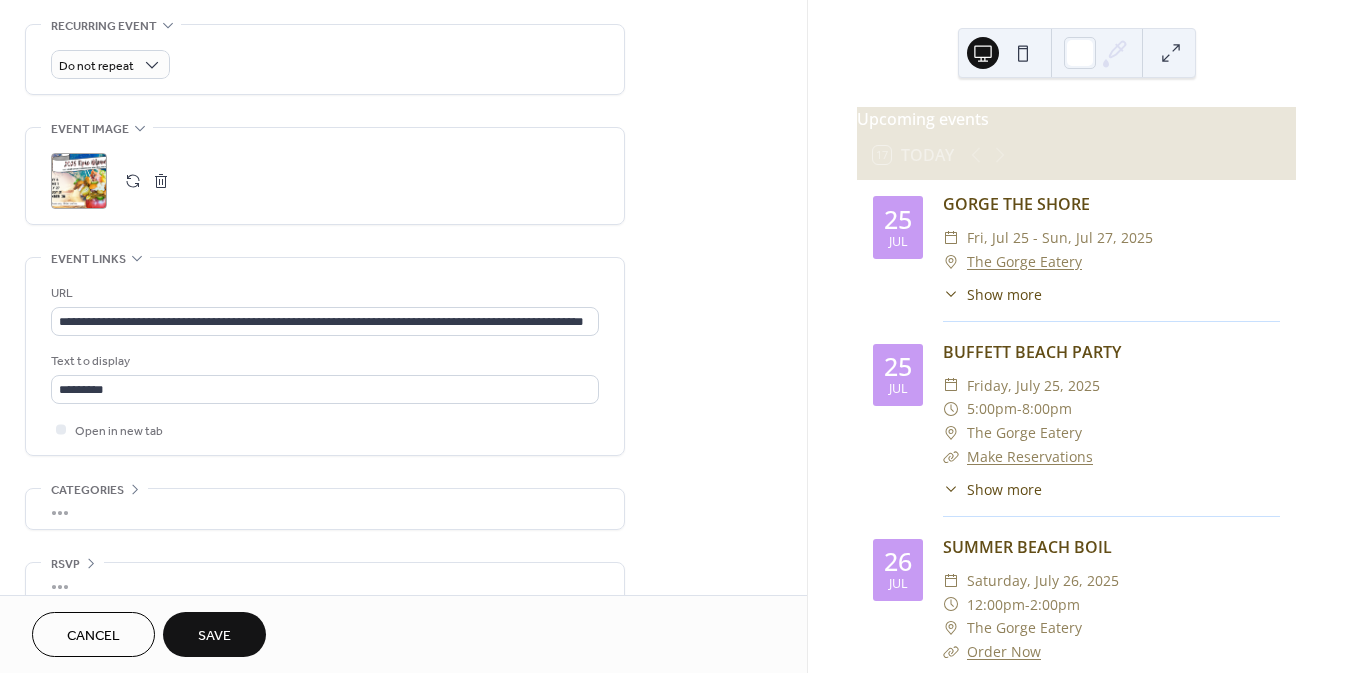 scroll, scrollTop: 0, scrollLeft: 0, axis: both 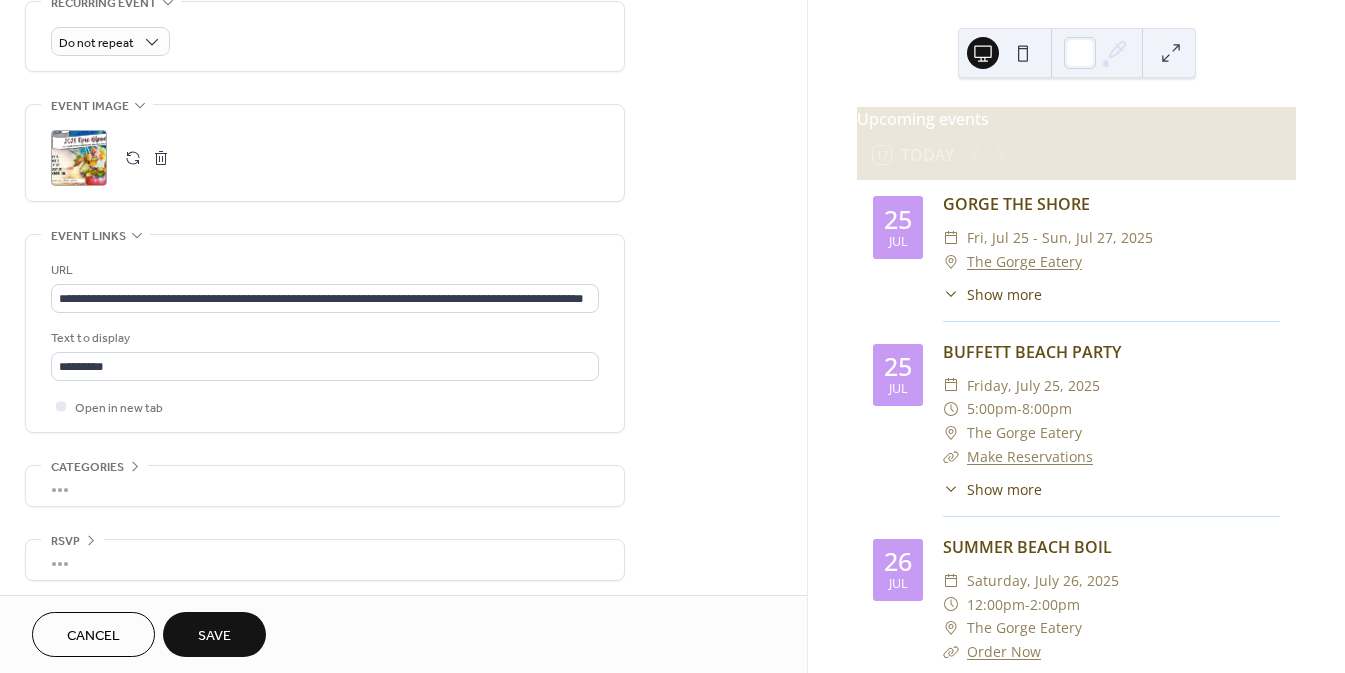 click on "Save" at bounding box center [214, 636] 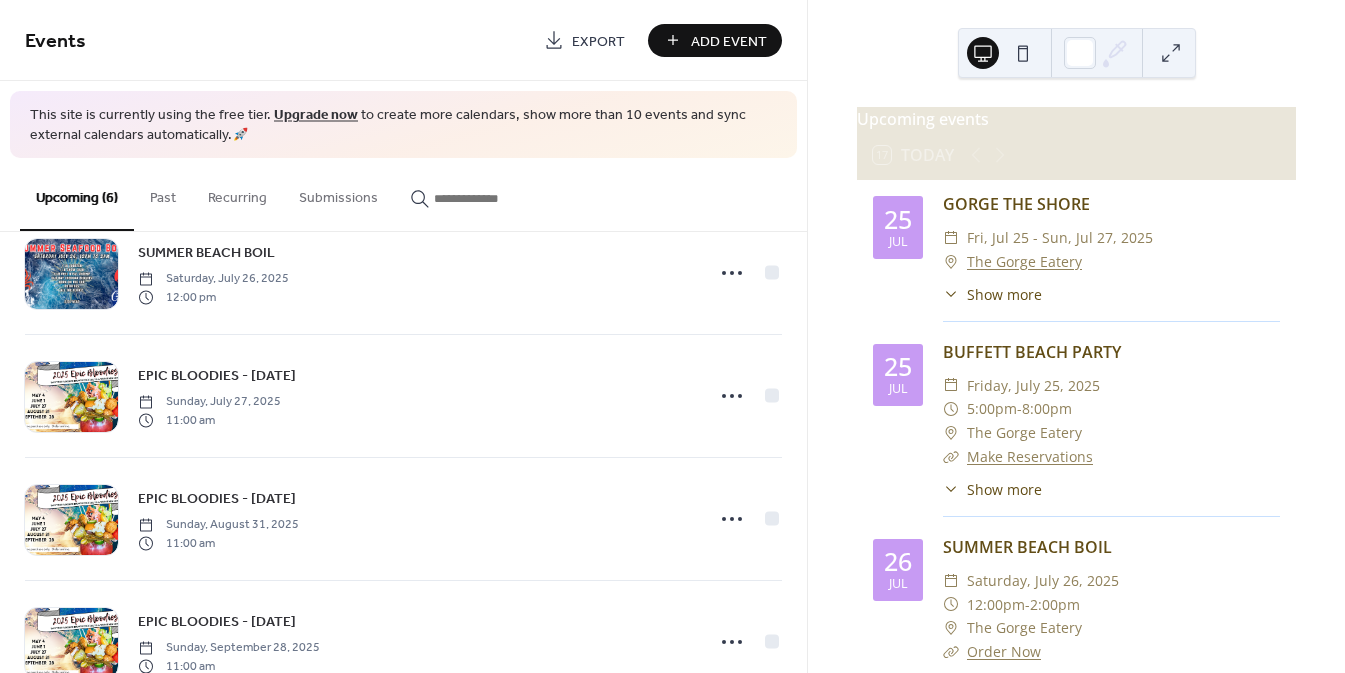 scroll, scrollTop: 353, scrollLeft: 0, axis: vertical 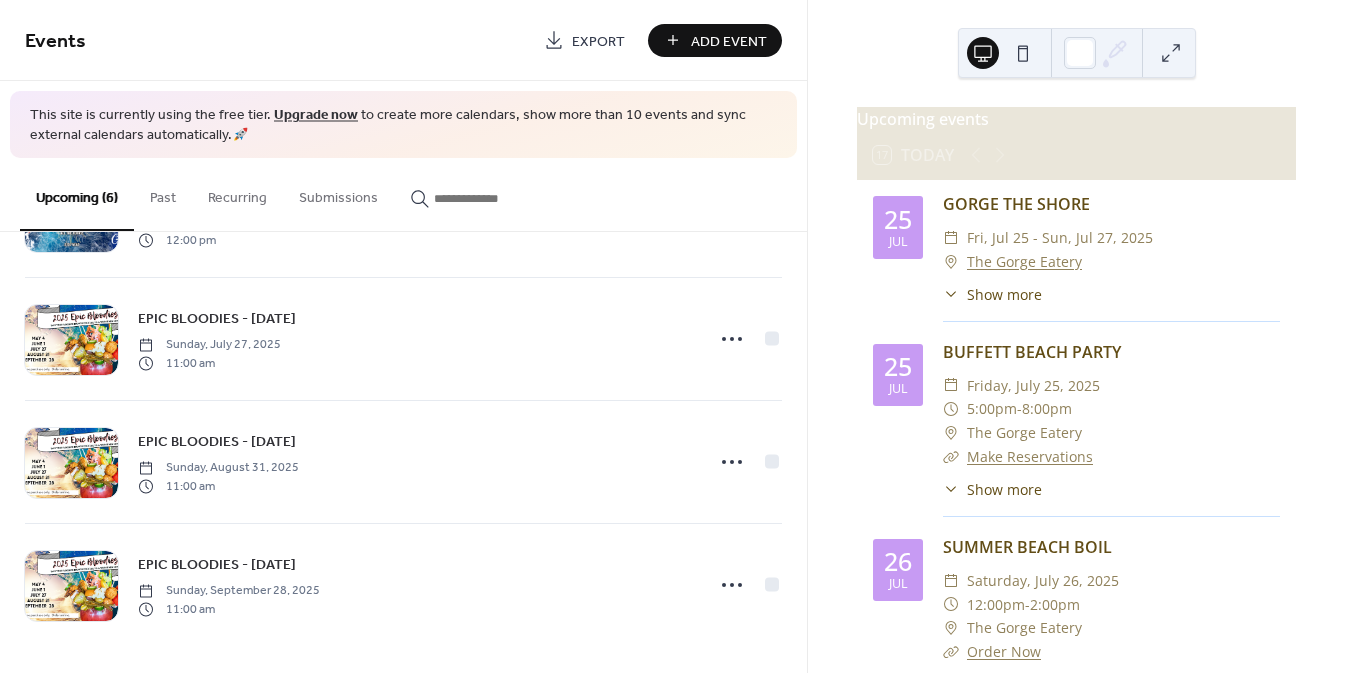 click on "Add Event" at bounding box center (715, 40) 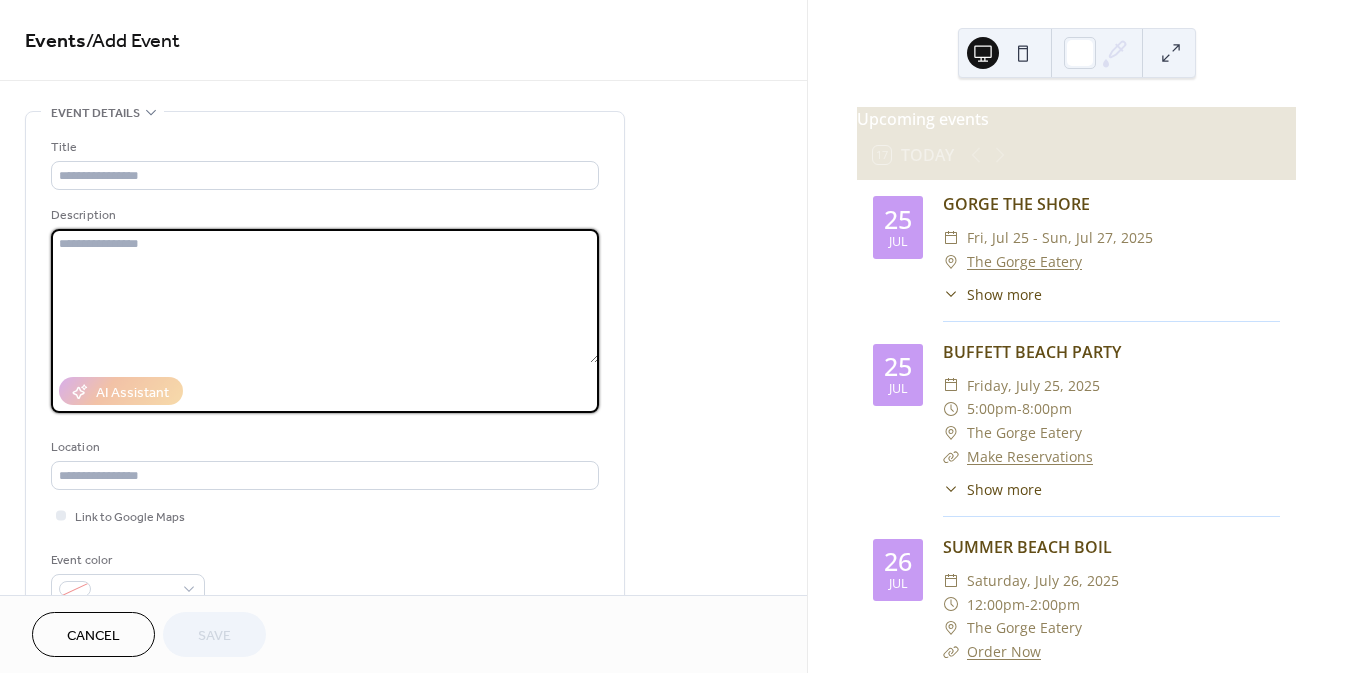 drag, startPoint x: 617, startPoint y: 4, endPoint x: 359, endPoint y: 517, distance: 574.2238 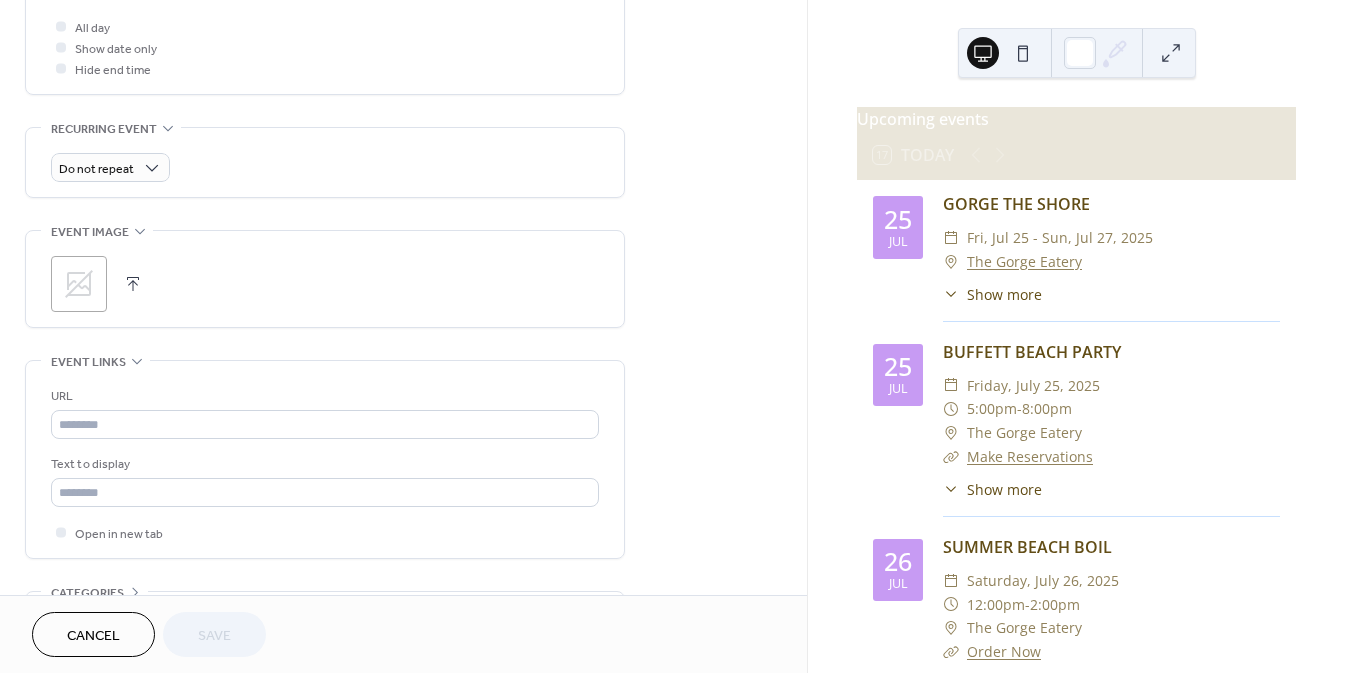 scroll, scrollTop: 885, scrollLeft: 0, axis: vertical 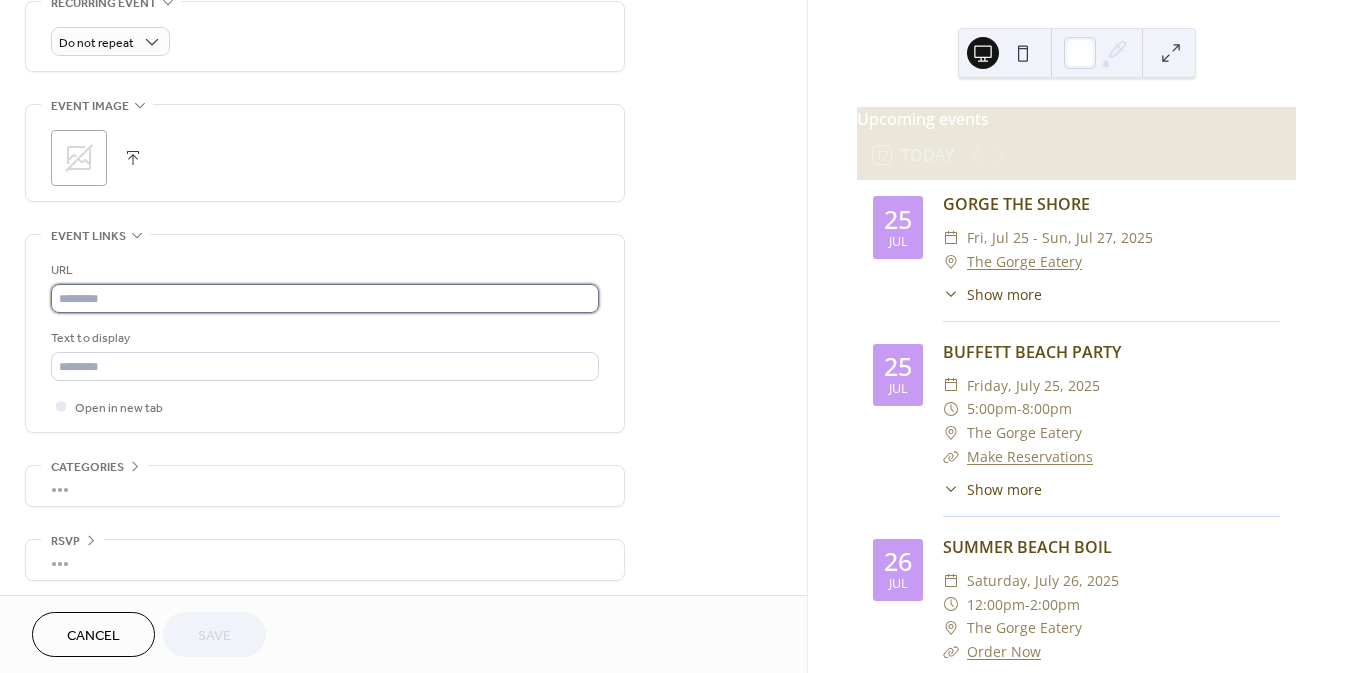 click at bounding box center (325, 298) 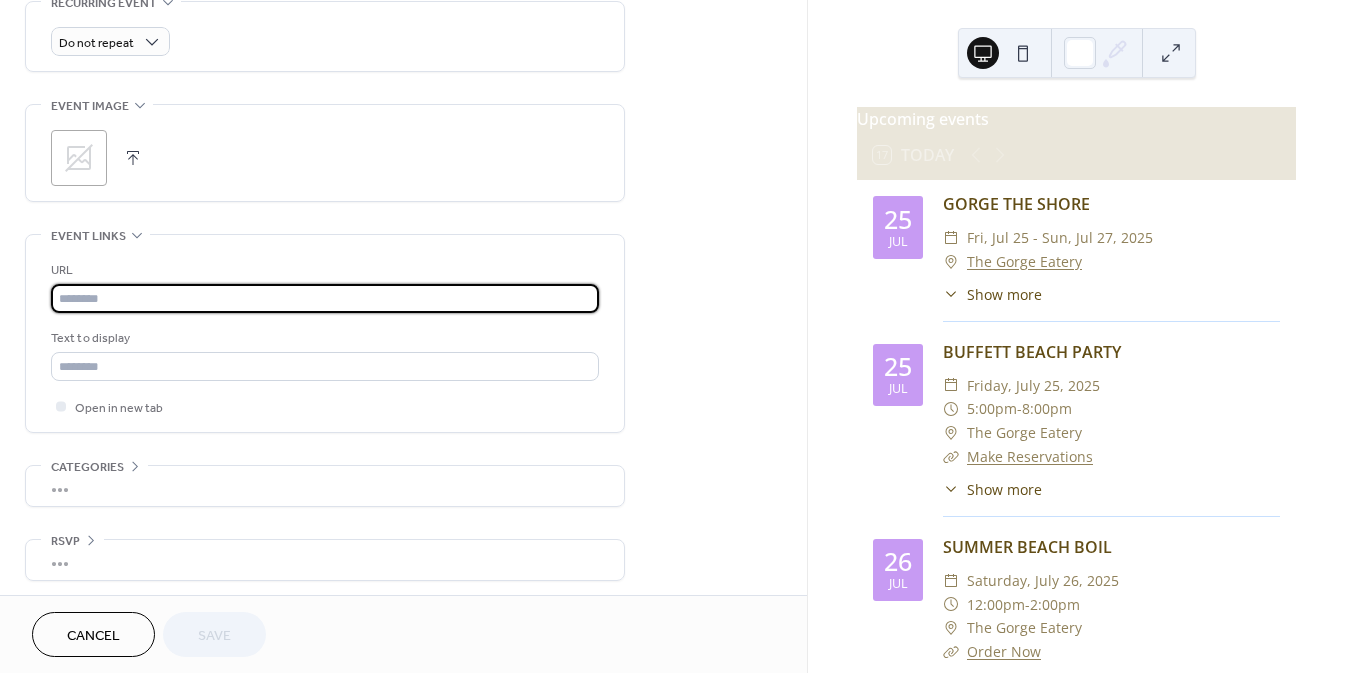 paste on "**********" 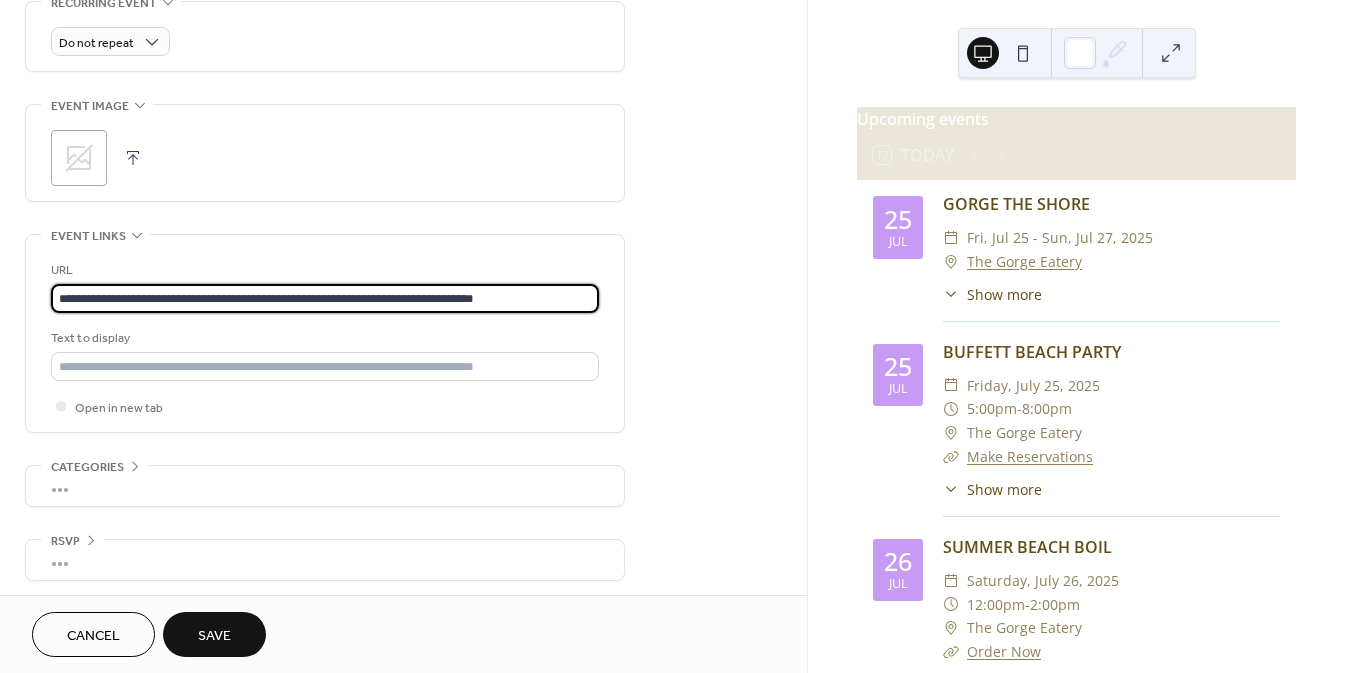 type on "**********" 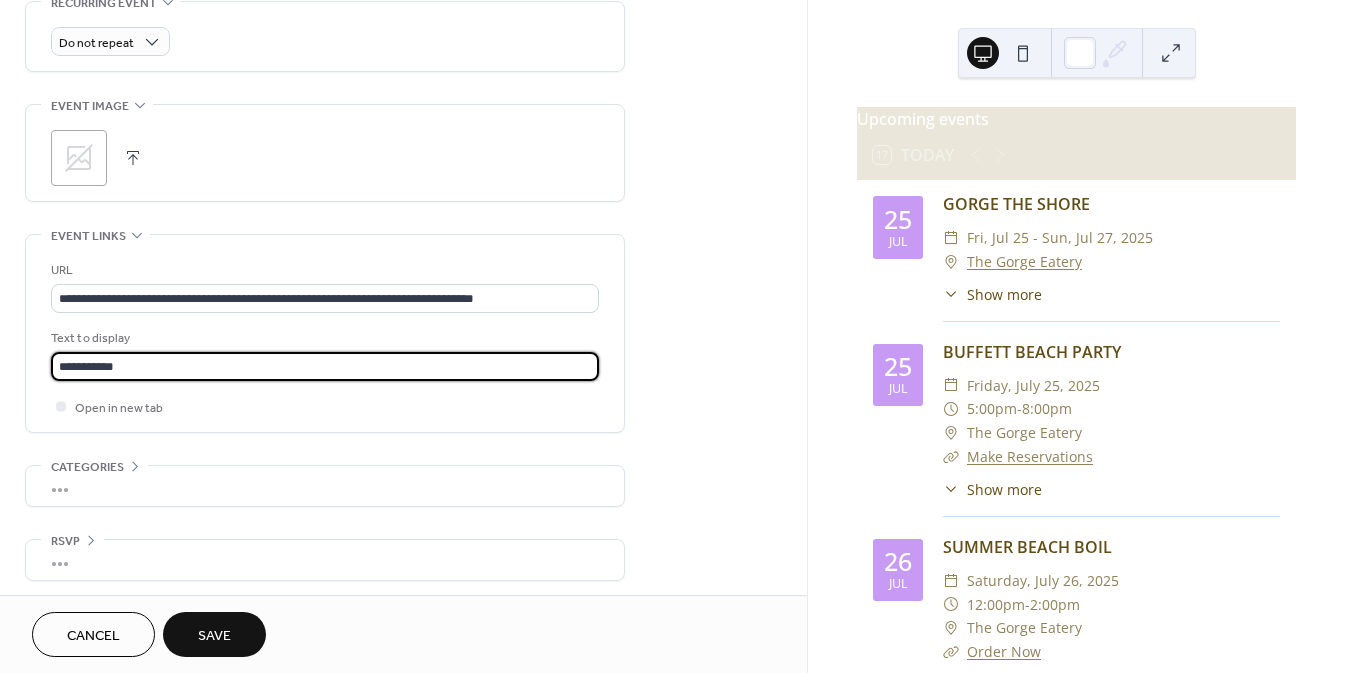 type on "**********" 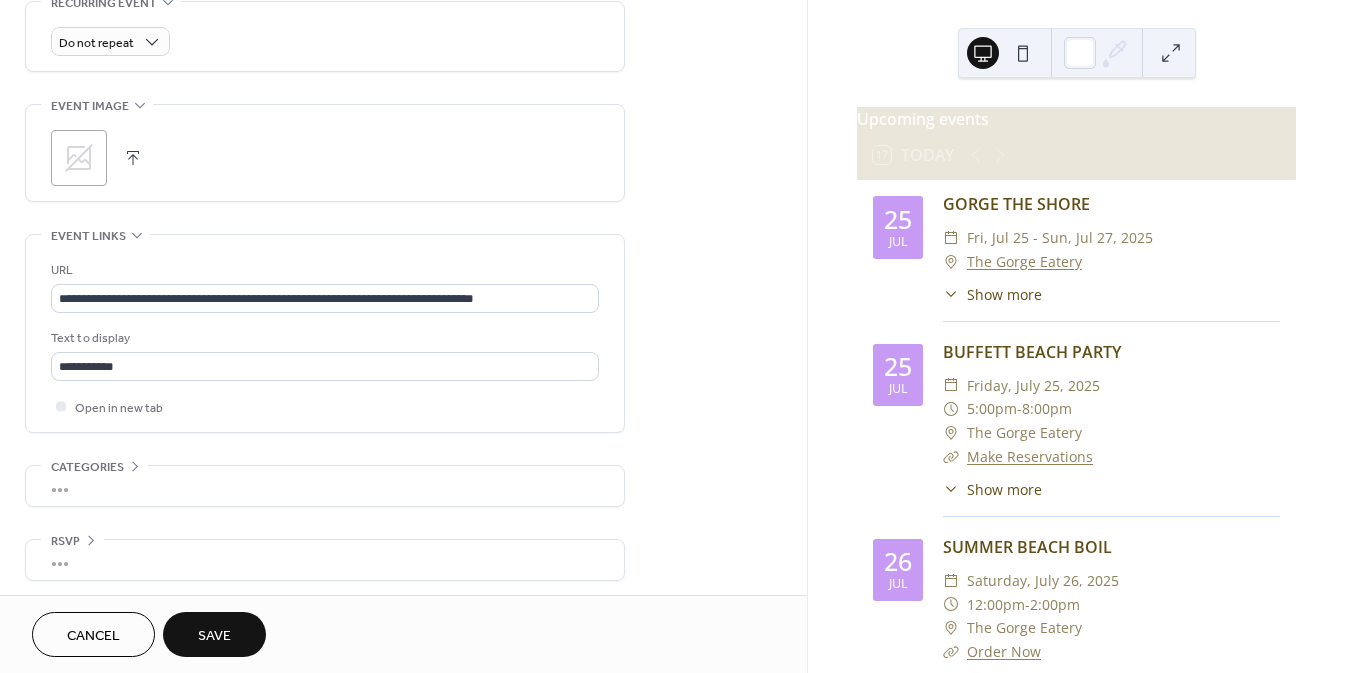 click at bounding box center [133, 158] 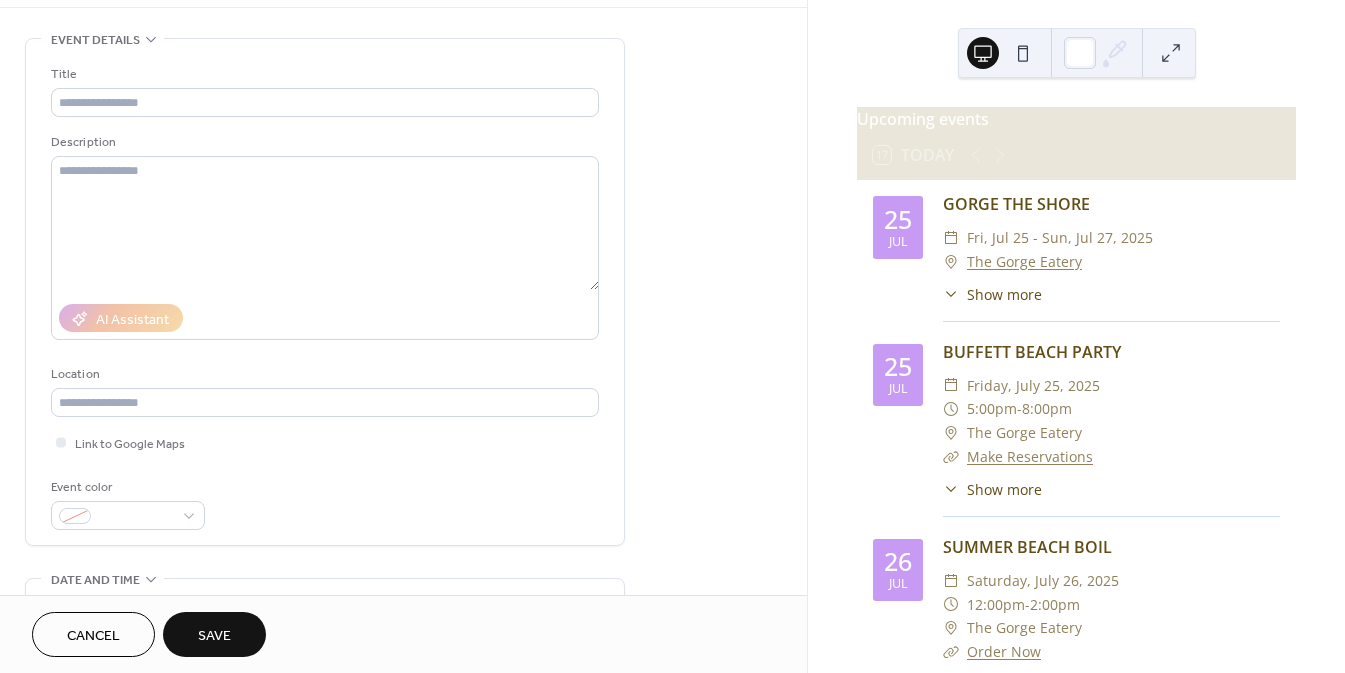 scroll, scrollTop: 0, scrollLeft: 0, axis: both 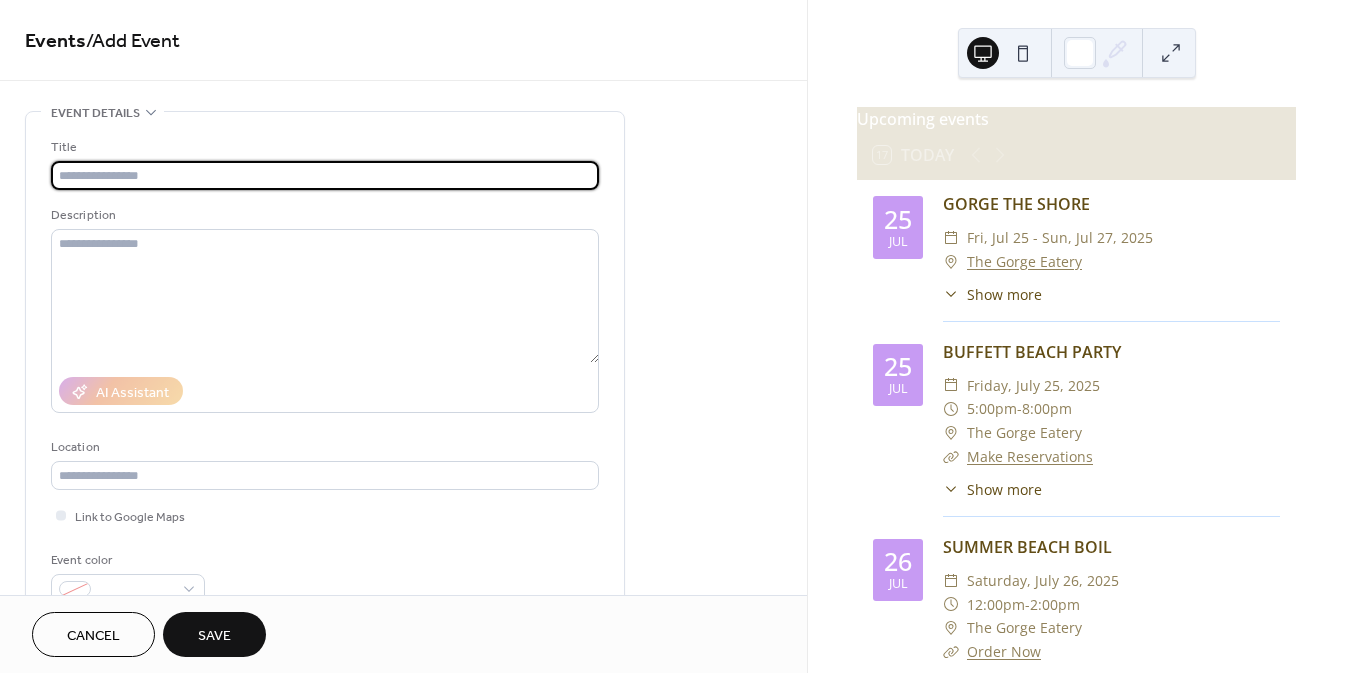 click at bounding box center (325, 175) 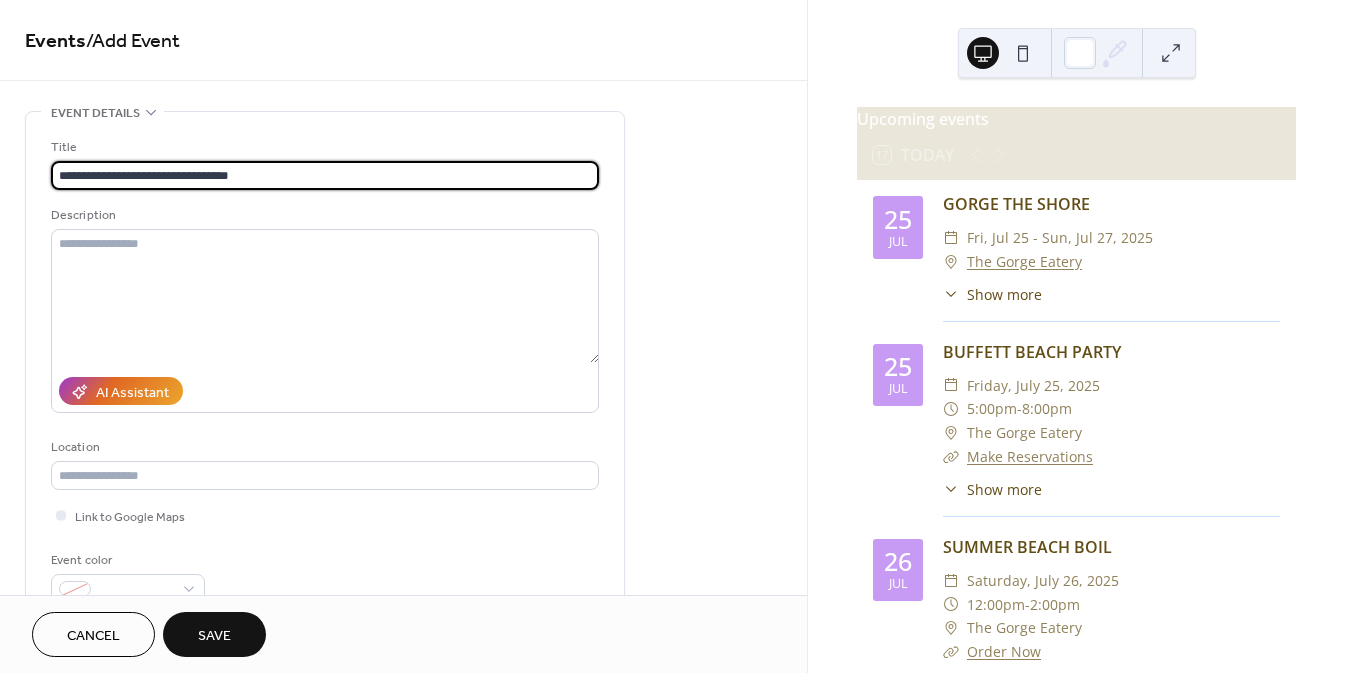 type on "**********" 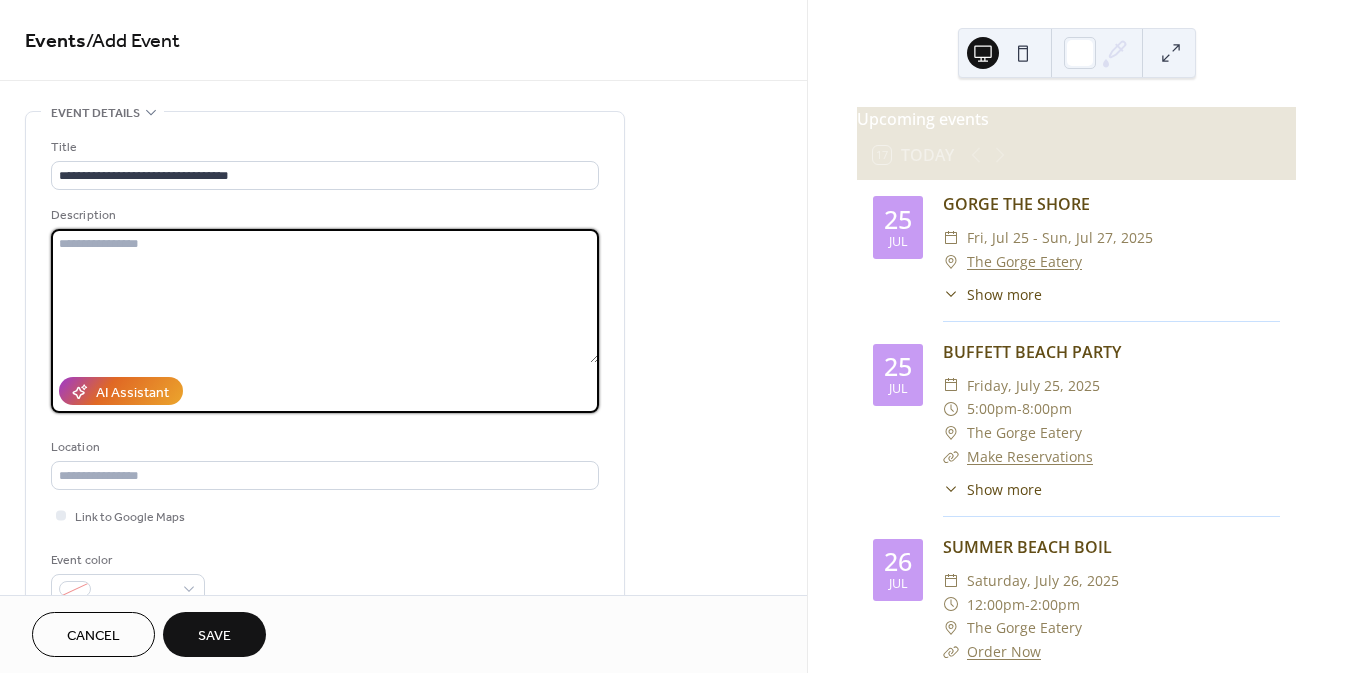 click at bounding box center (325, 296) 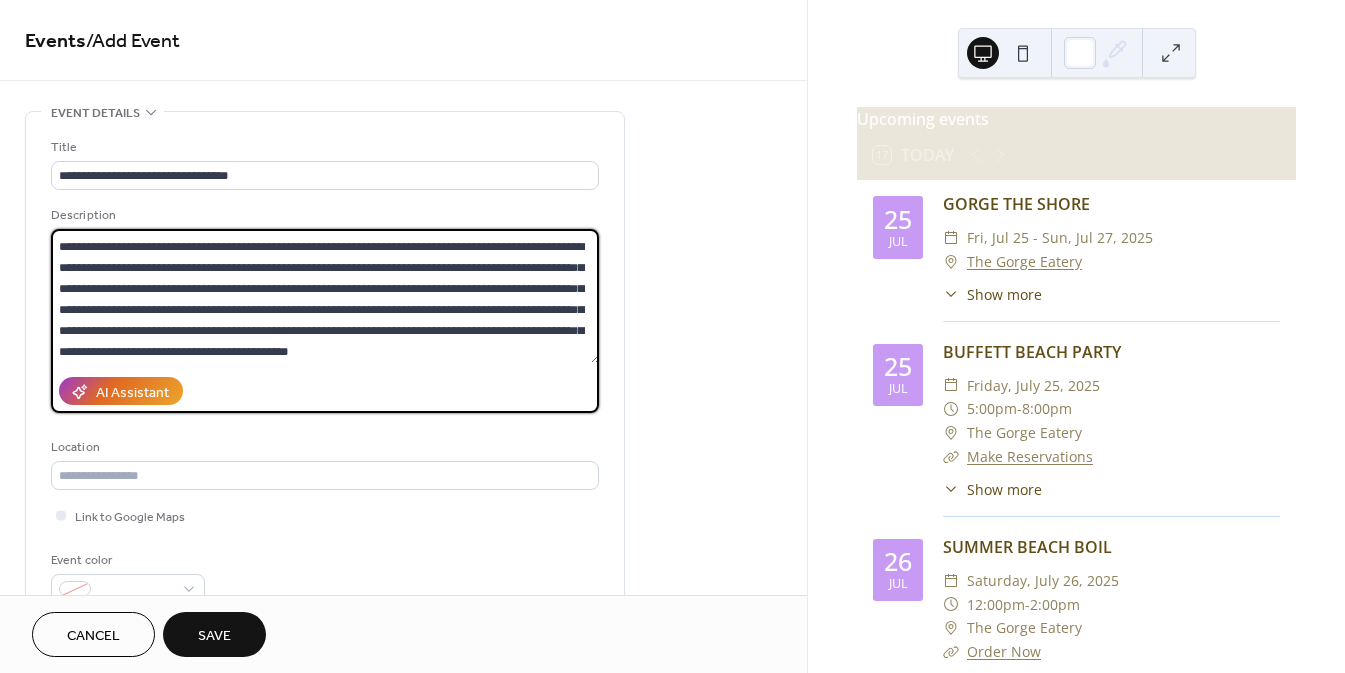 click at bounding box center (325, 296) 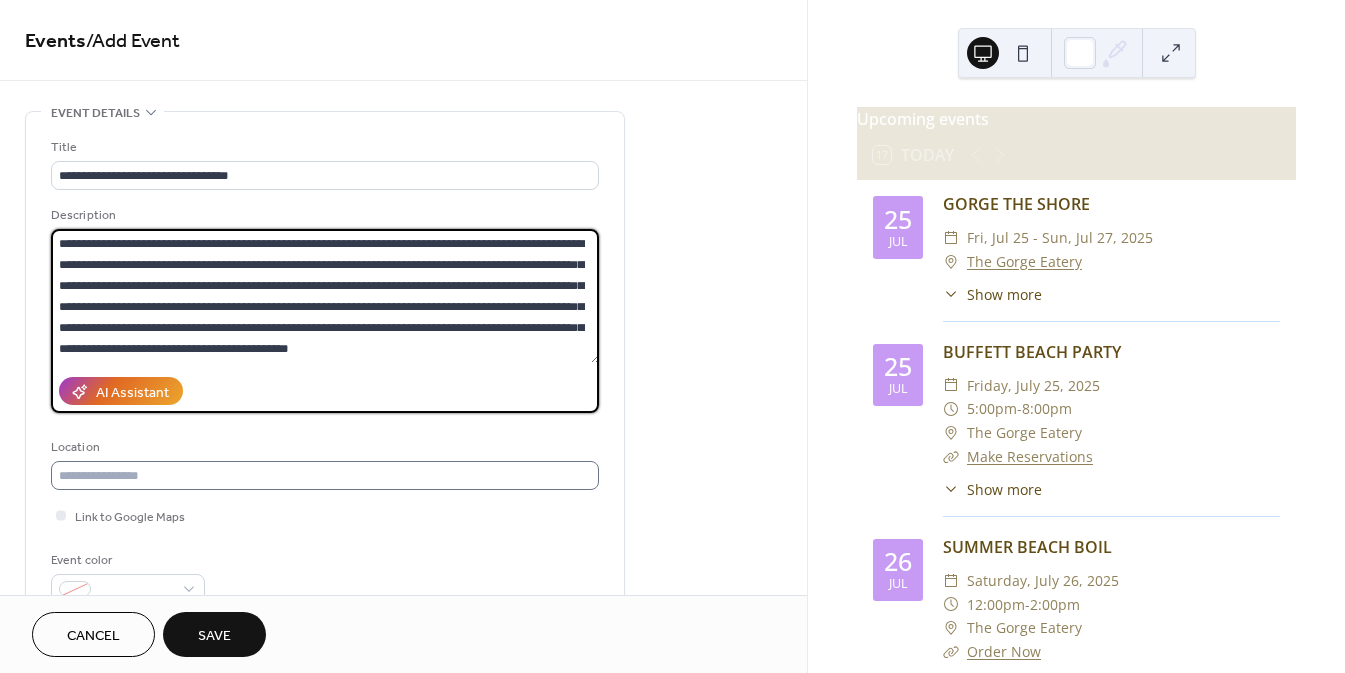 type on "**********" 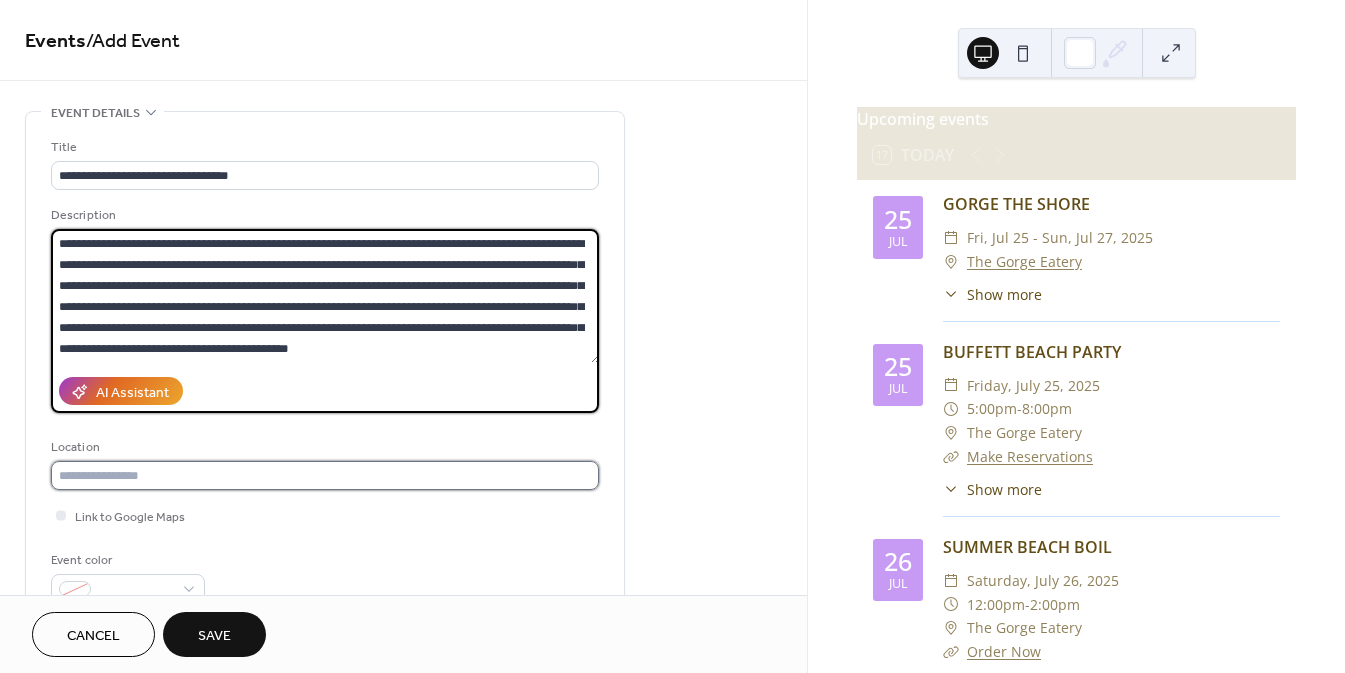 click at bounding box center [325, 475] 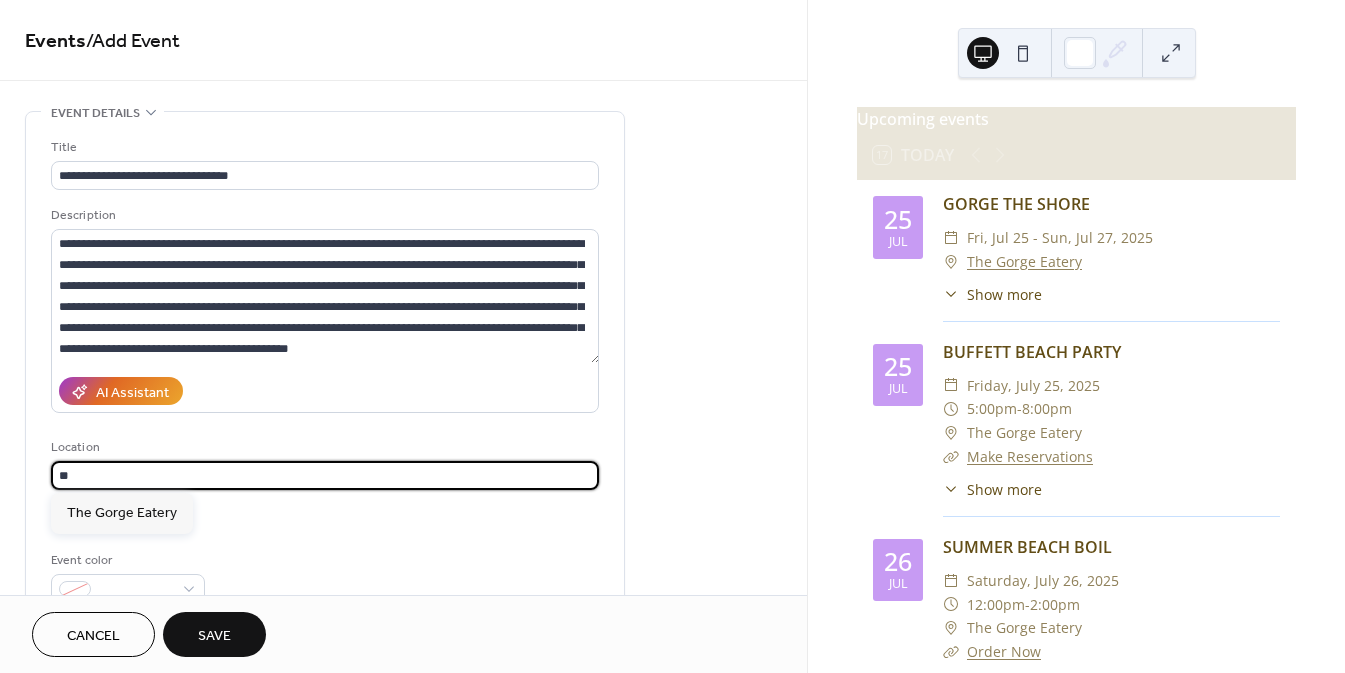 type on "*" 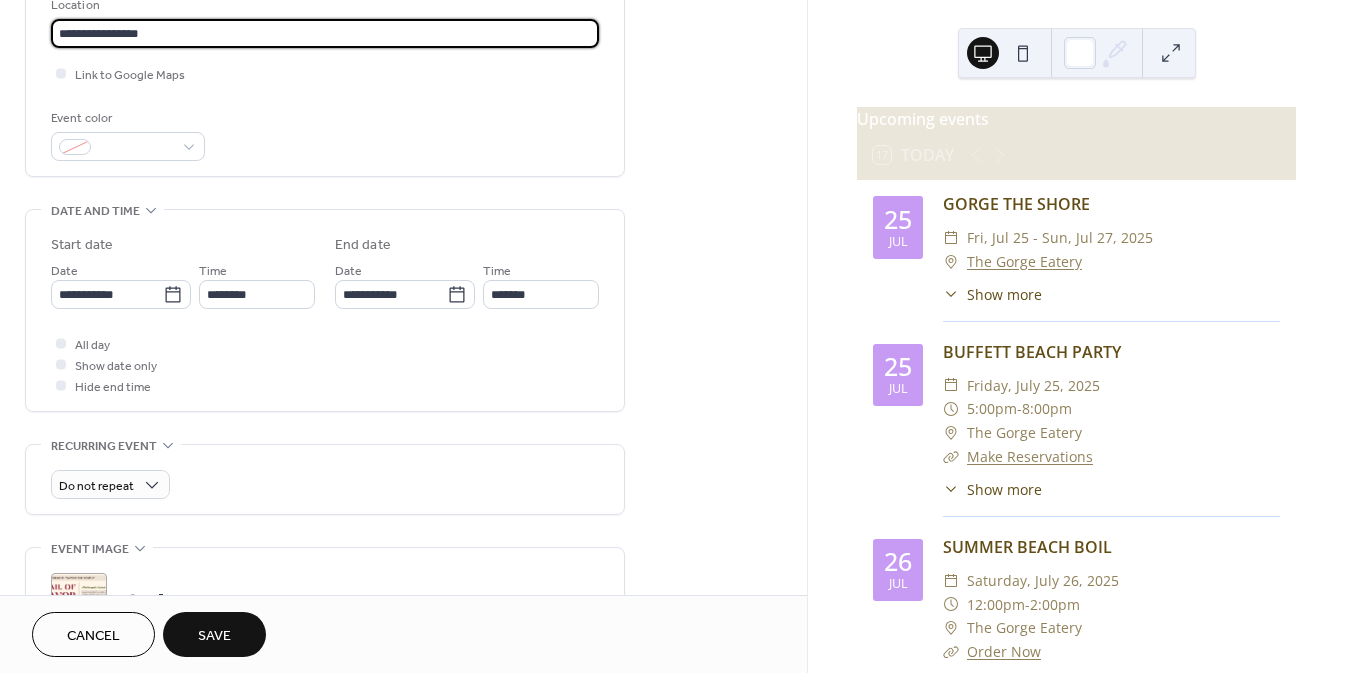 scroll, scrollTop: 443, scrollLeft: 0, axis: vertical 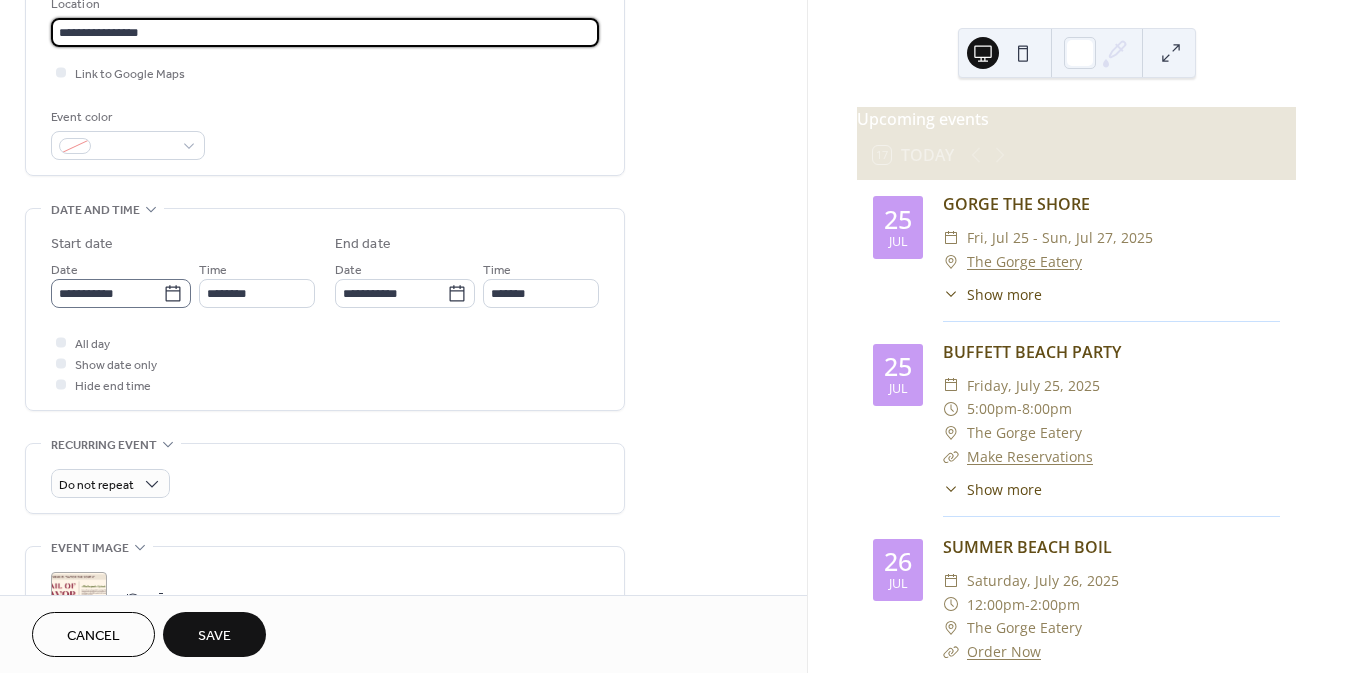 type on "**********" 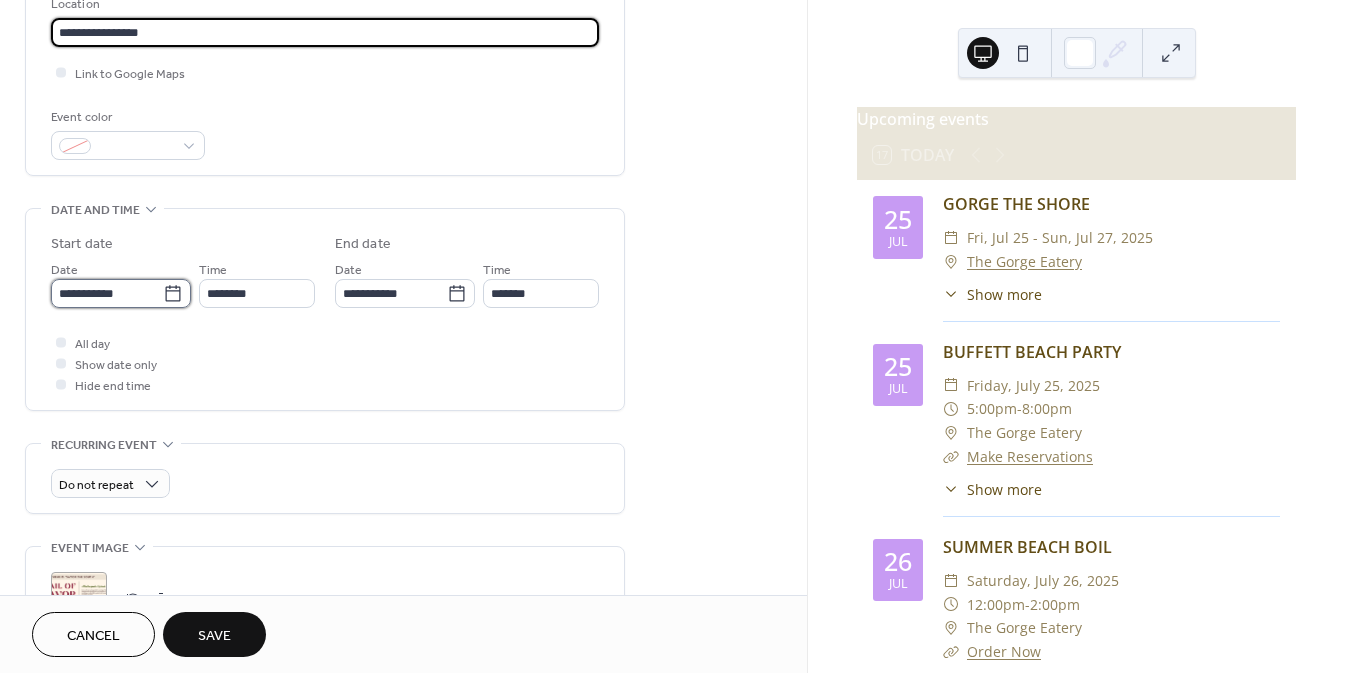 click on "**********" at bounding box center [107, 293] 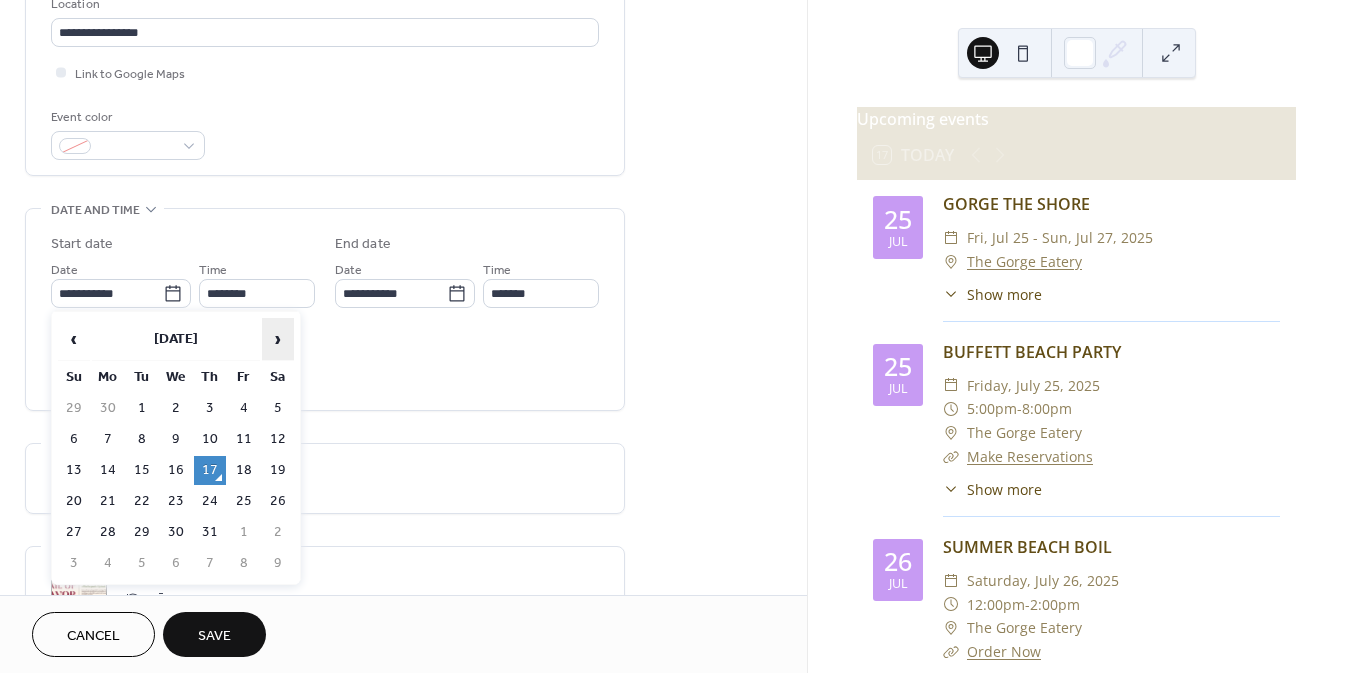 click on "›" at bounding box center (278, 339) 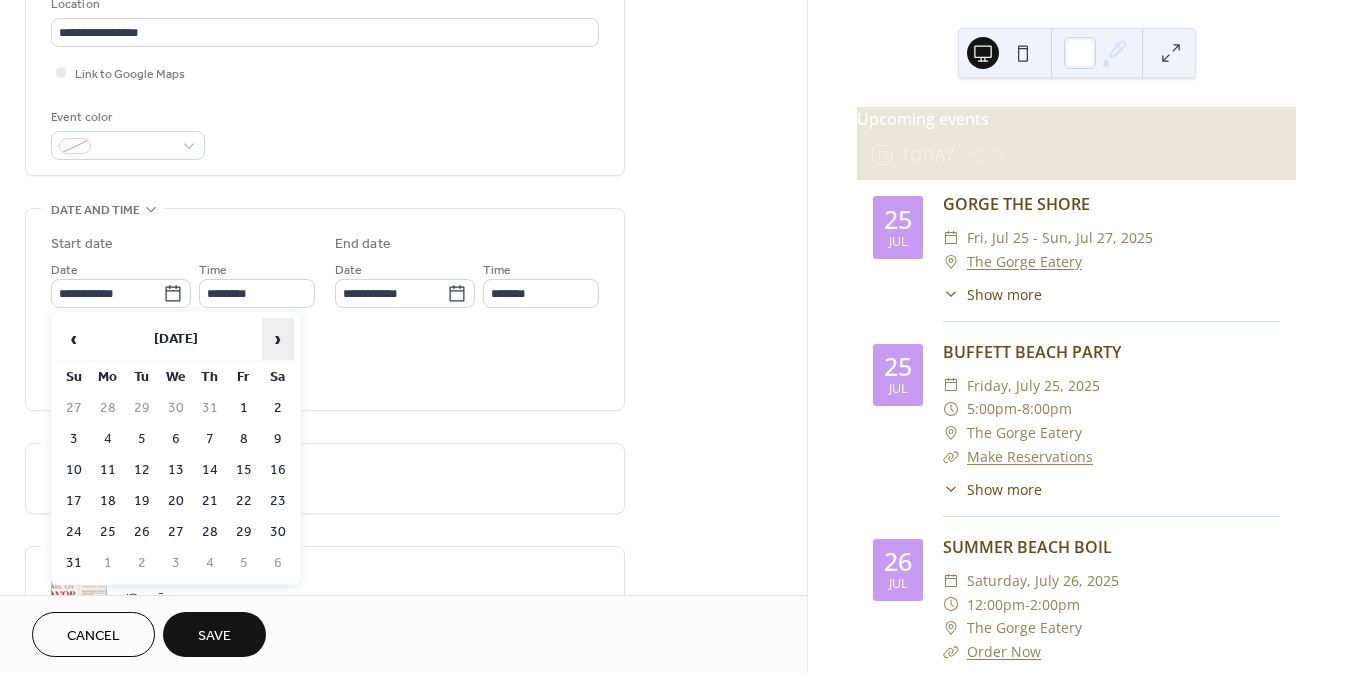 click on "›" at bounding box center (278, 339) 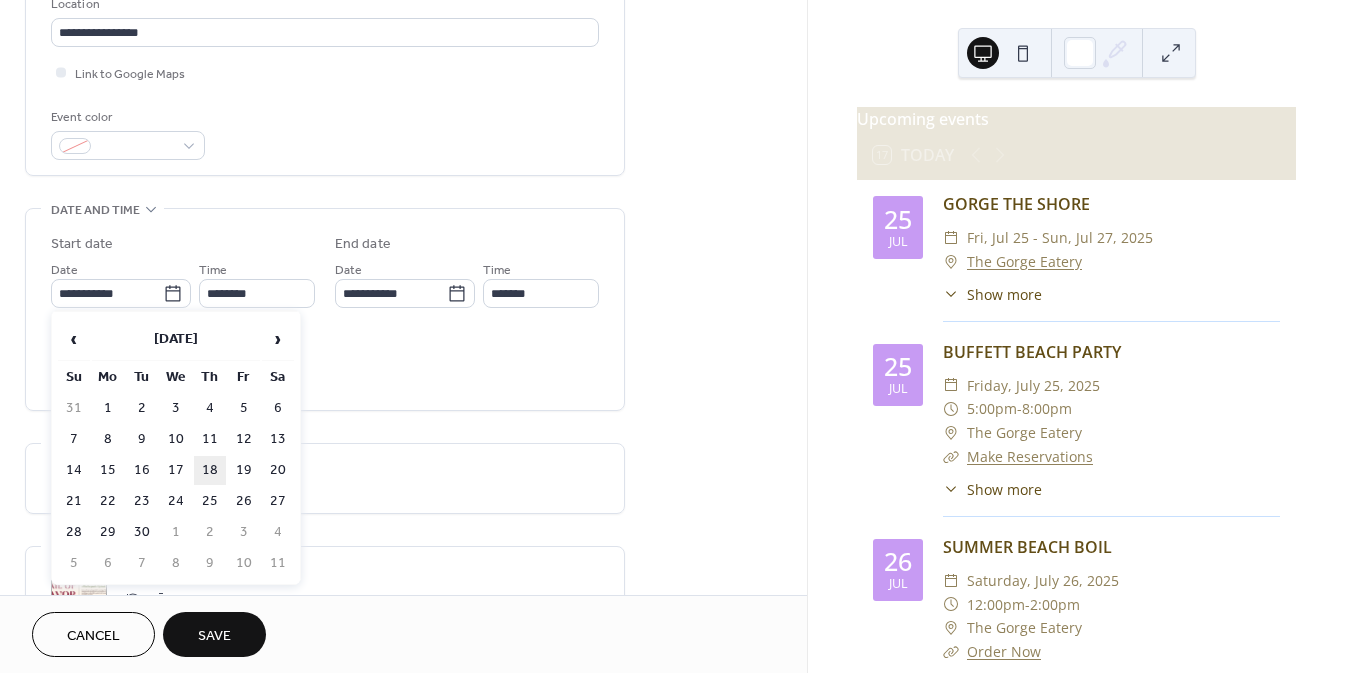 click on "18" at bounding box center [210, 470] 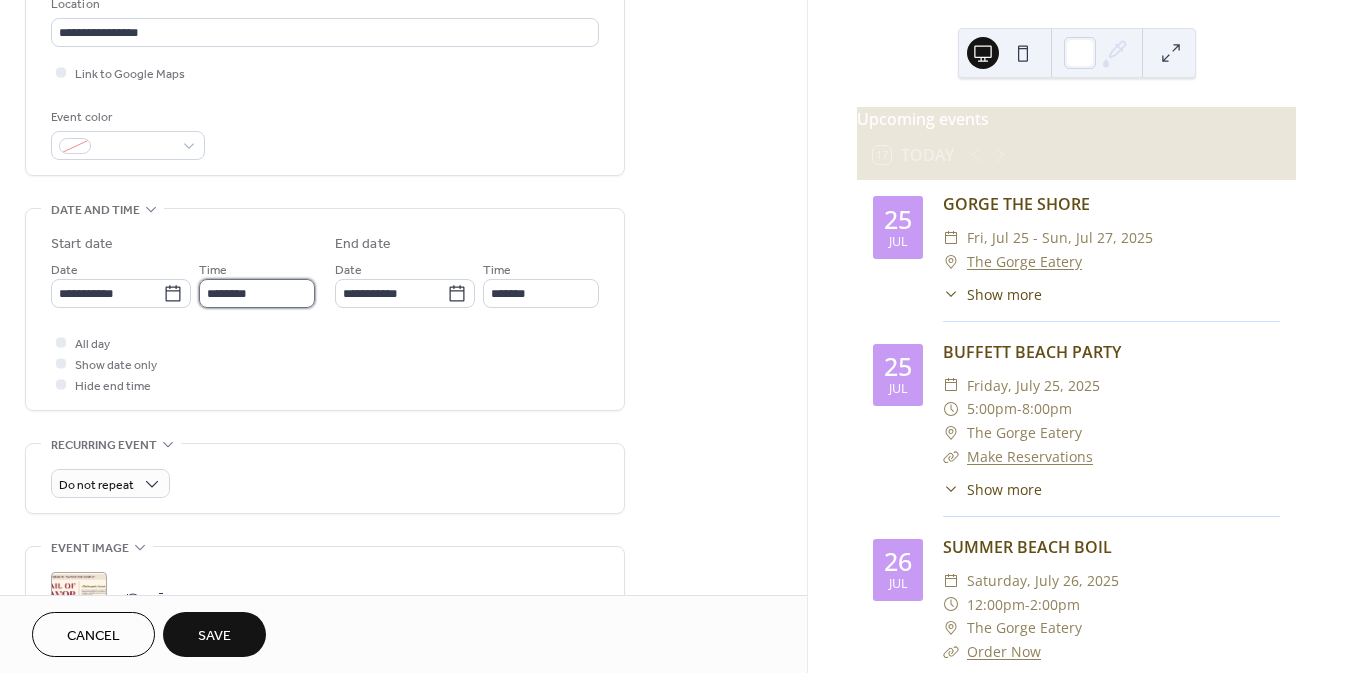 click on "********" at bounding box center (257, 293) 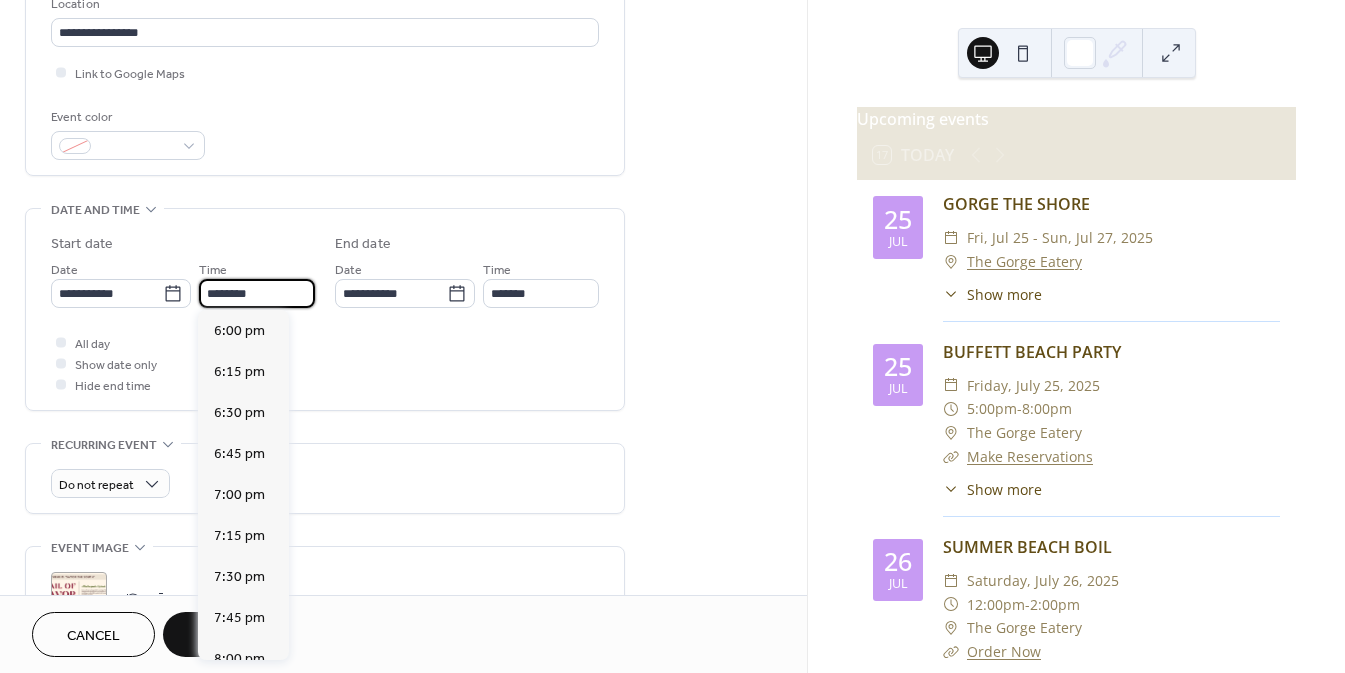 scroll, scrollTop: 2955, scrollLeft: 0, axis: vertical 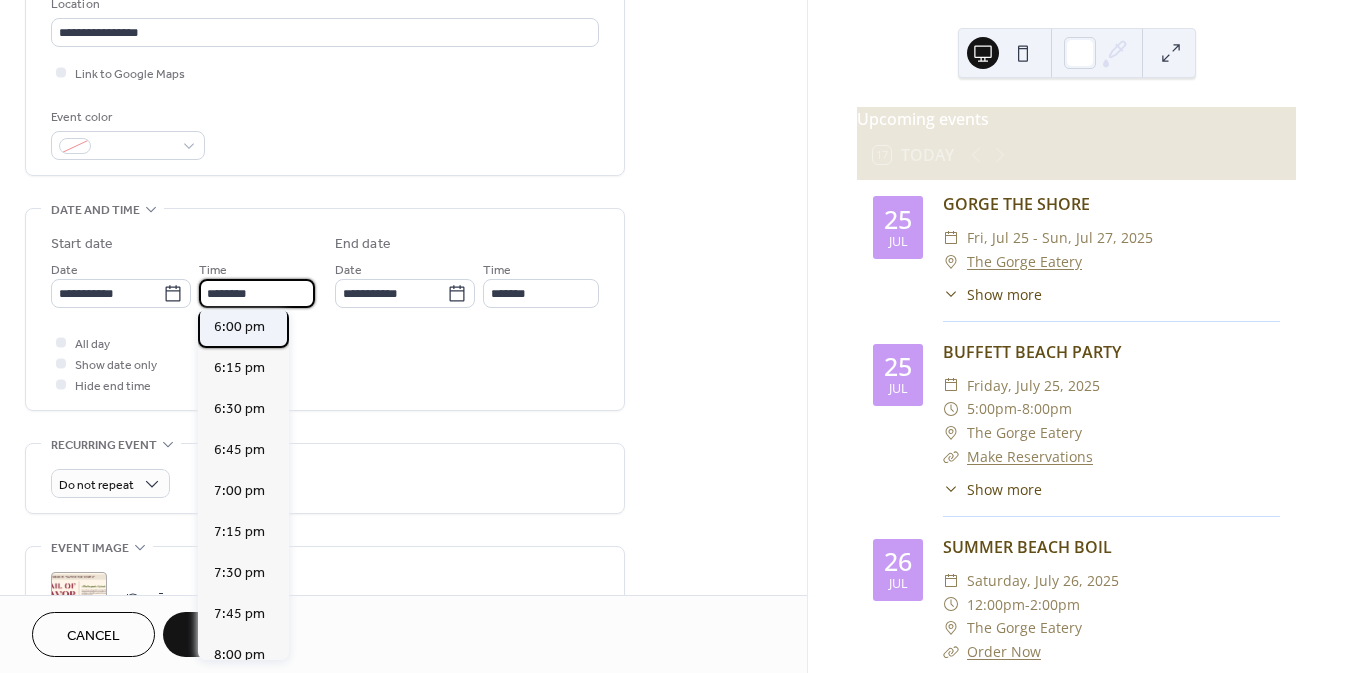 click on "6:00 pm" at bounding box center (239, 327) 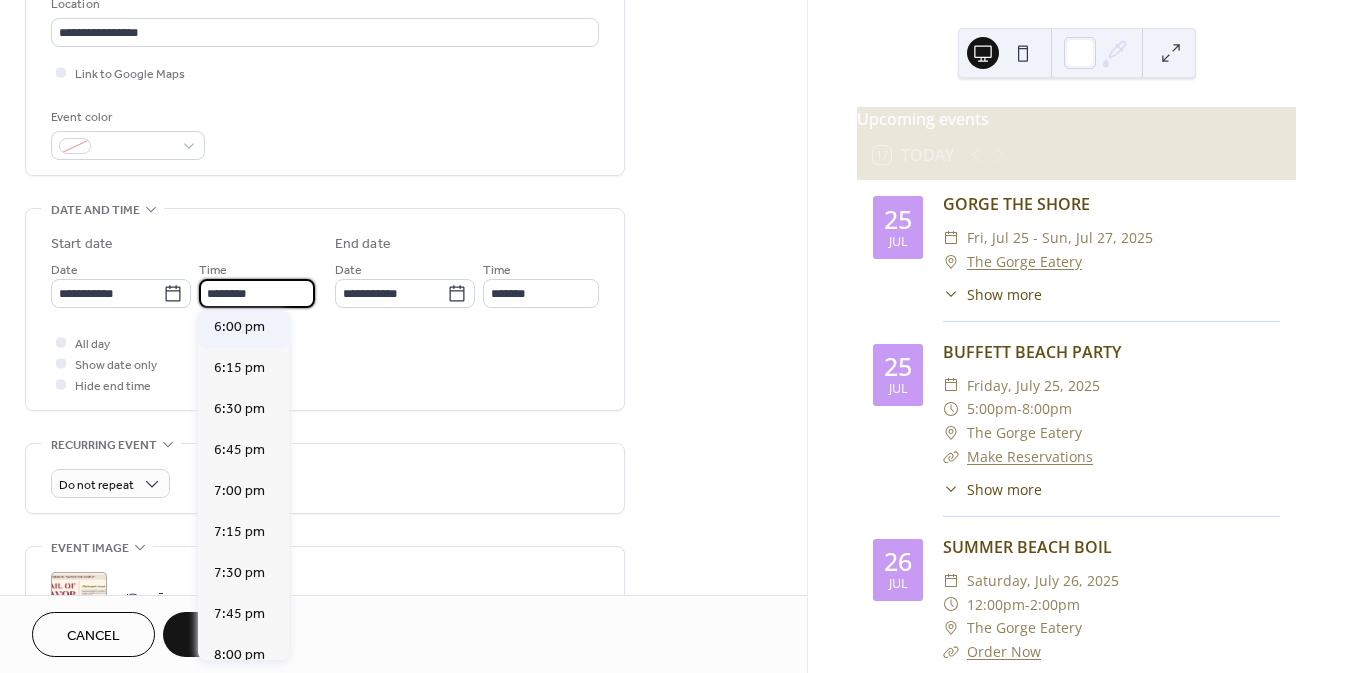 type on "*******" 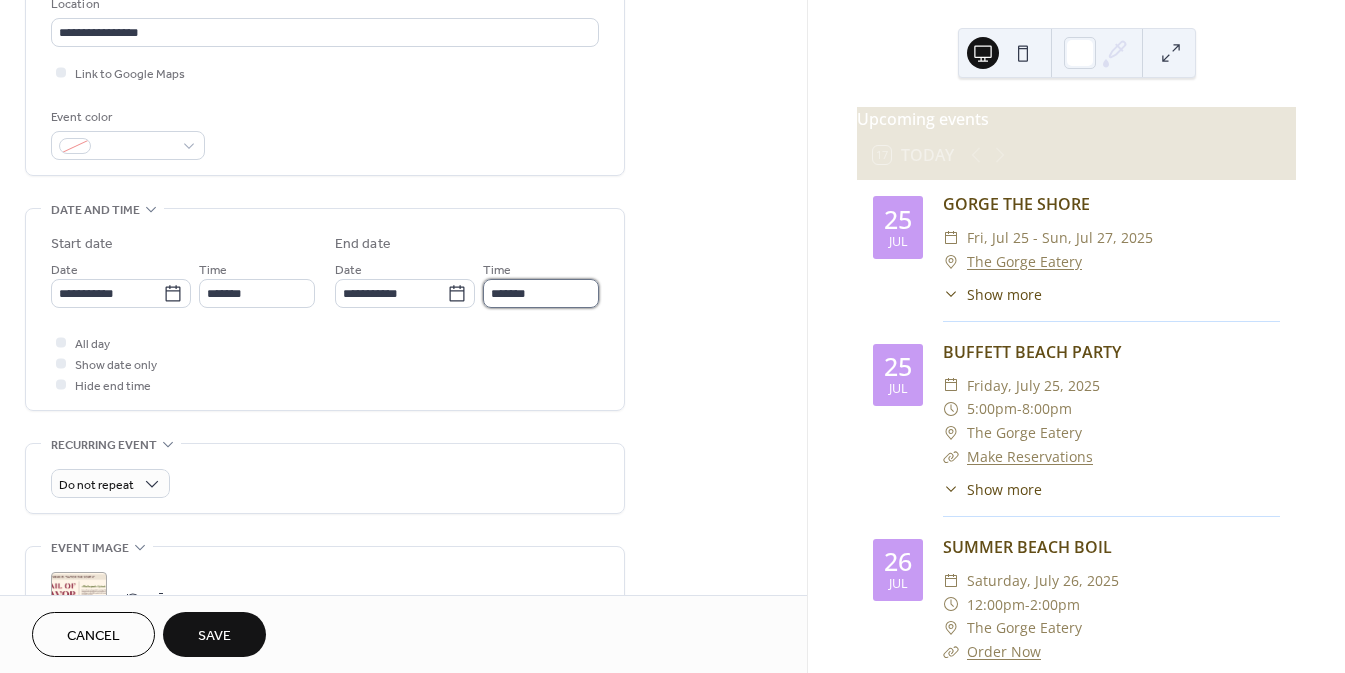 click on "*******" at bounding box center (541, 293) 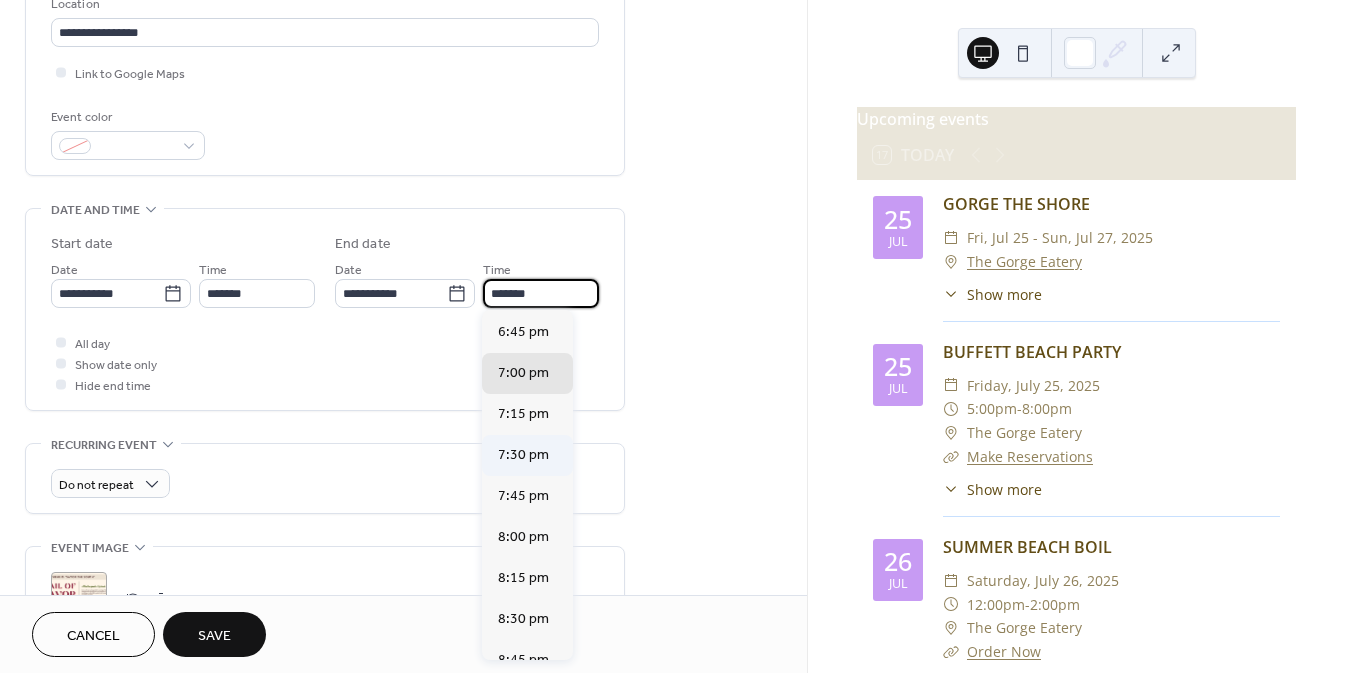 scroll, scrollTop: 81, scrollLeft: 0, axis: vertical 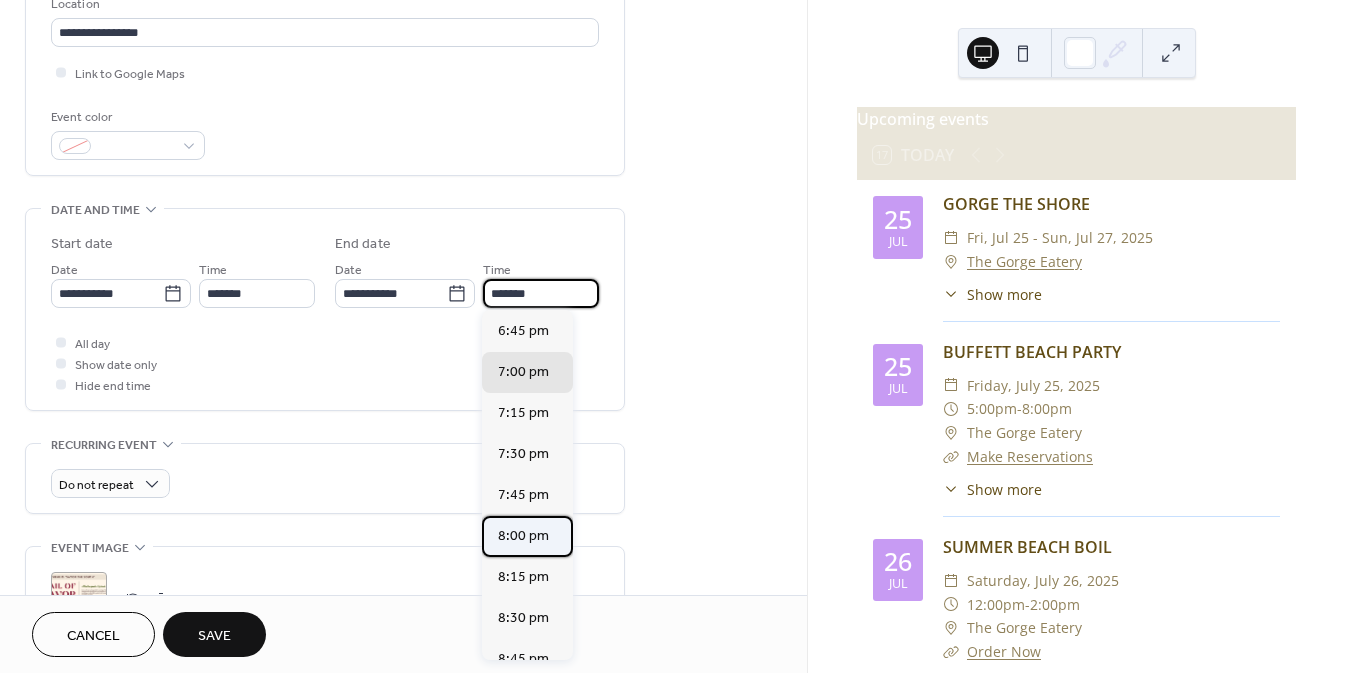 click on "8:00 pm" at bounding box center (523, 536) 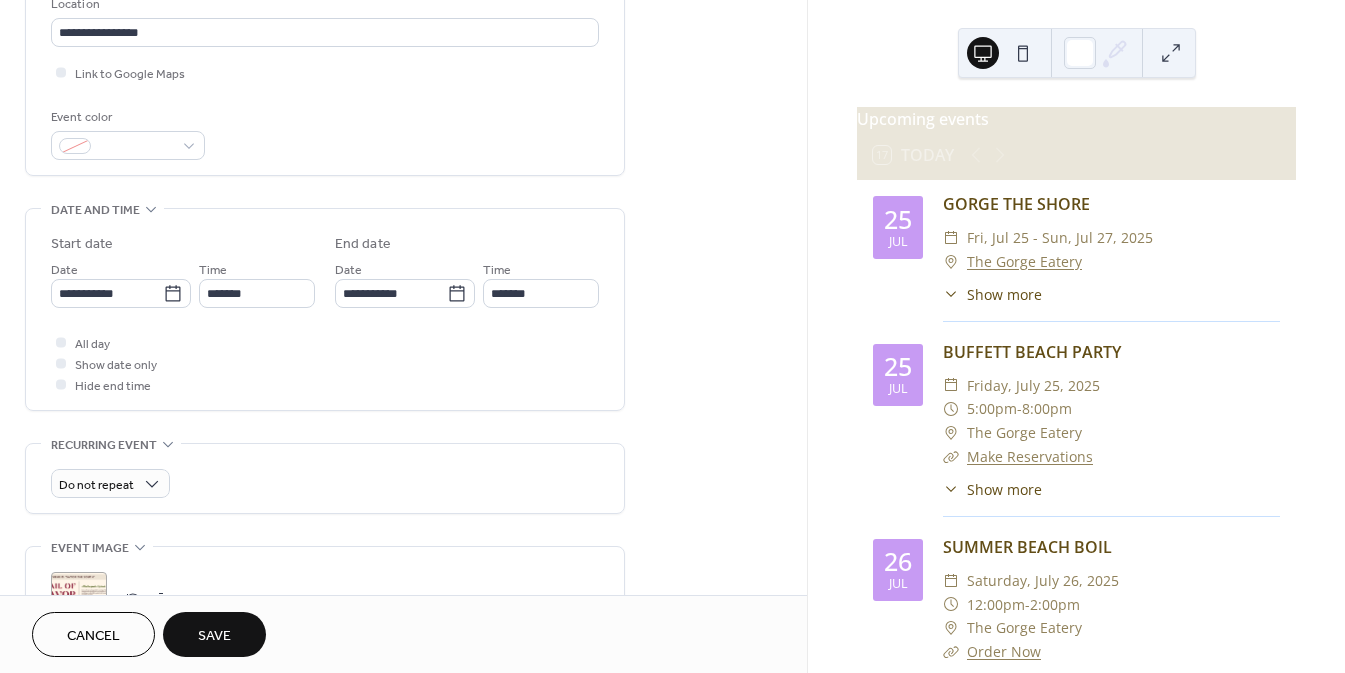 type on "*******" 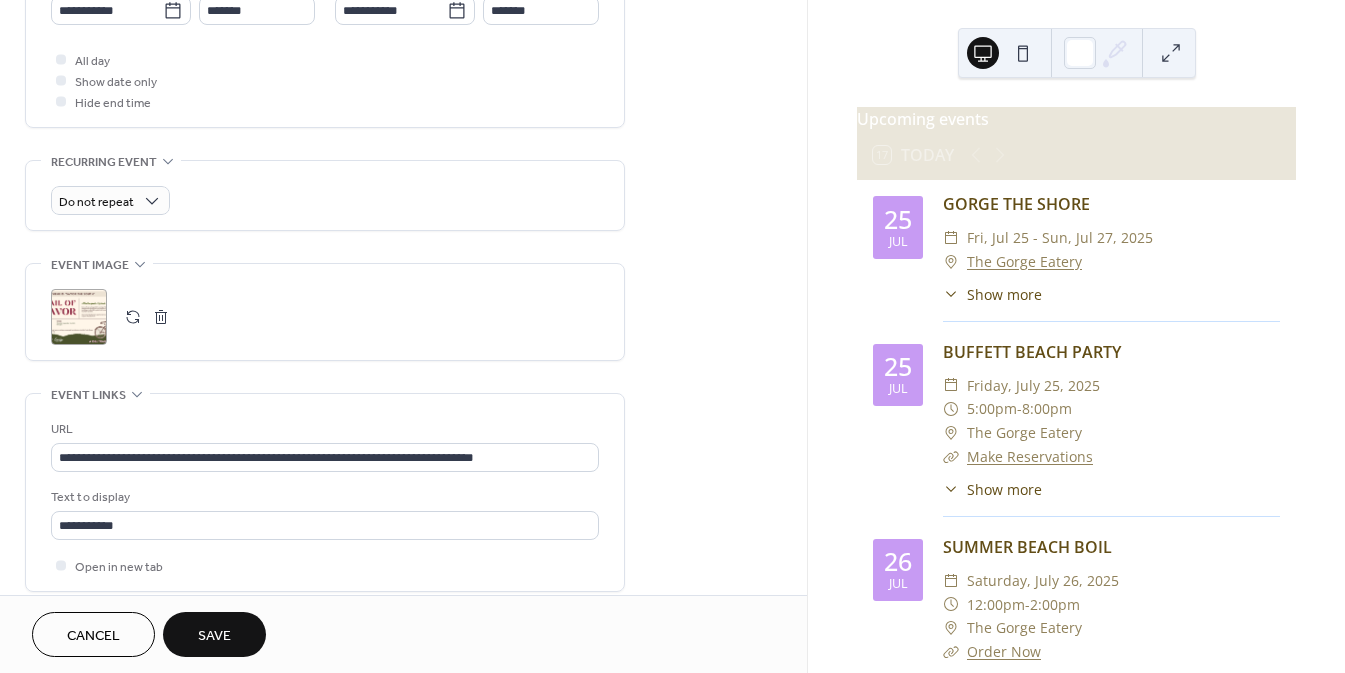 scroll, scrollTop: 885, scrollLeft: 0, axis: vertical 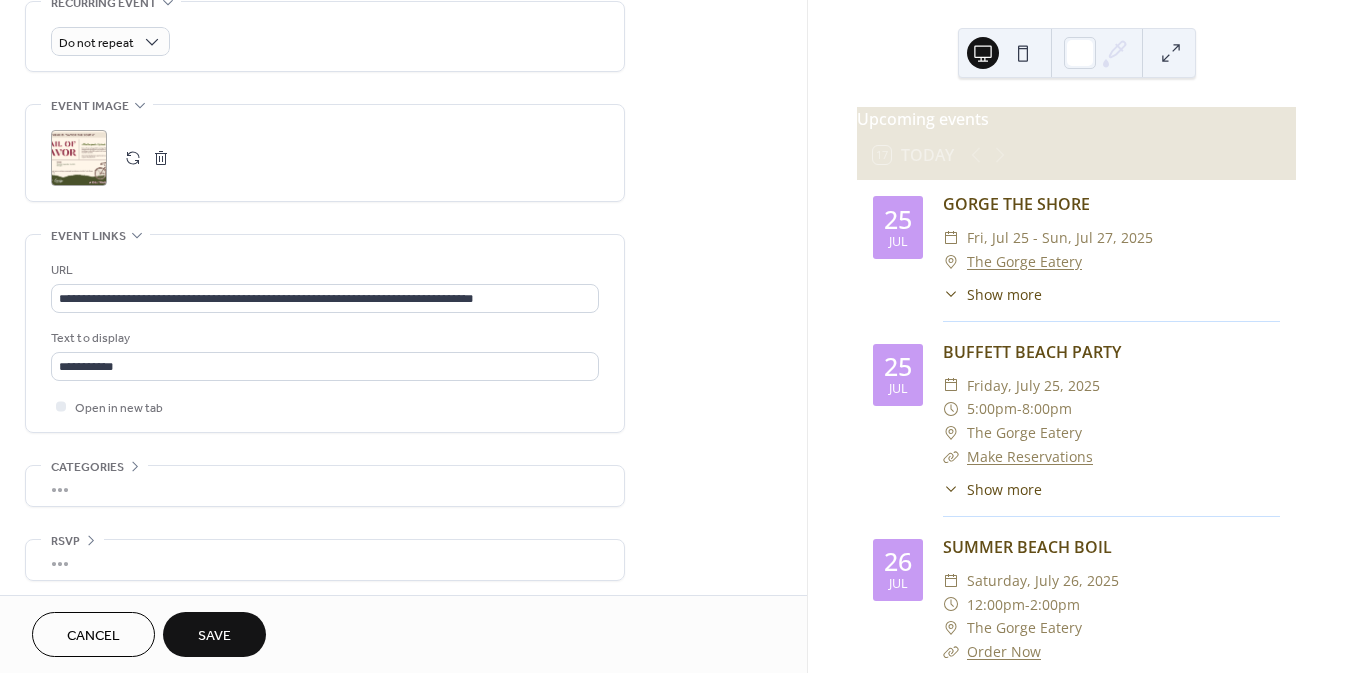 click on "Save" at bounding box center [214, 636] 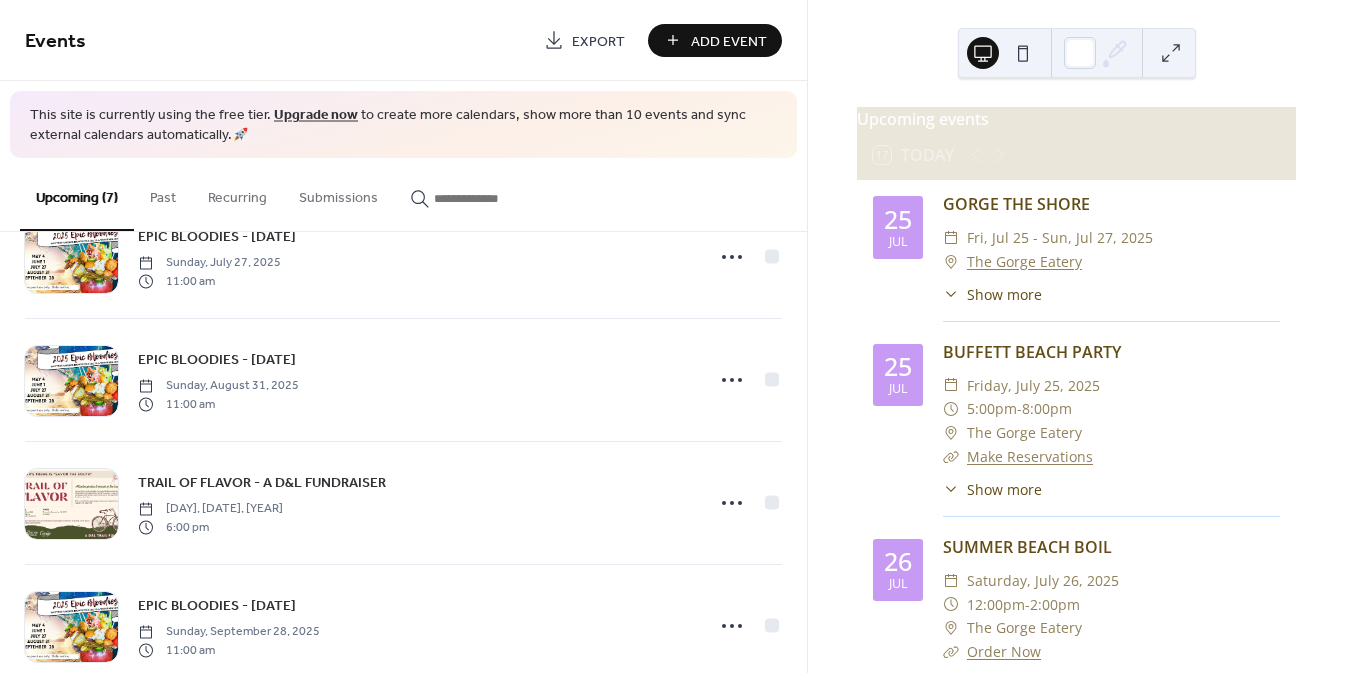 scroll, scrollTop: 476, scrollLeft: 0, axis: vertical 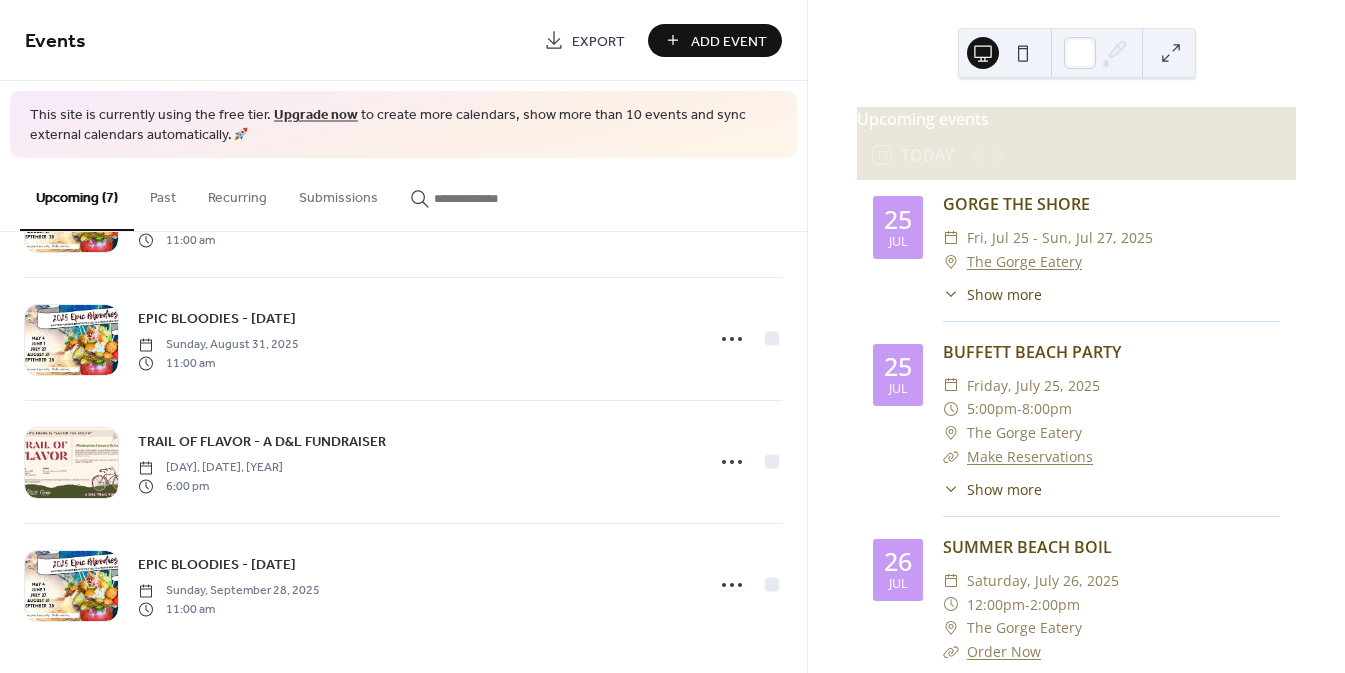 click on "Add Event" at bounding box center [729, 41] 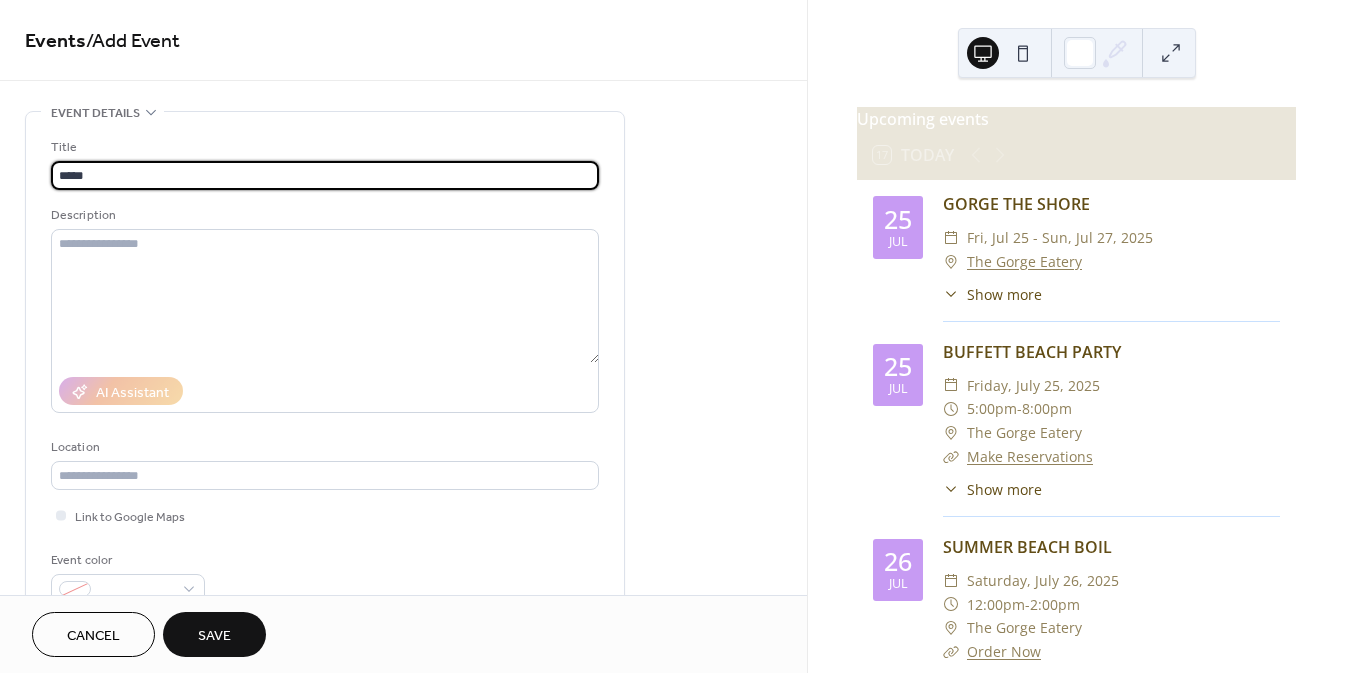 drag, startPoint x: 437, startPoint y: 164, endPoint x: -75, endPoint y: 109, distance: 514.9456 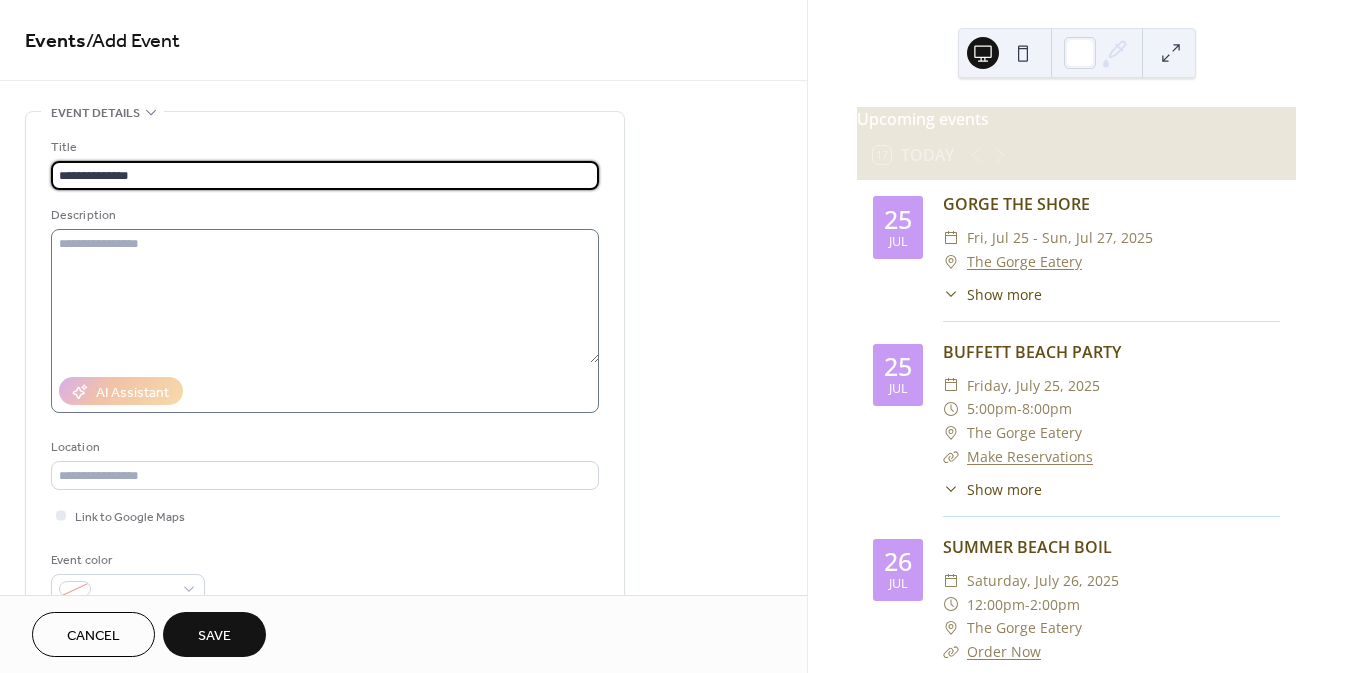 type on "**********" 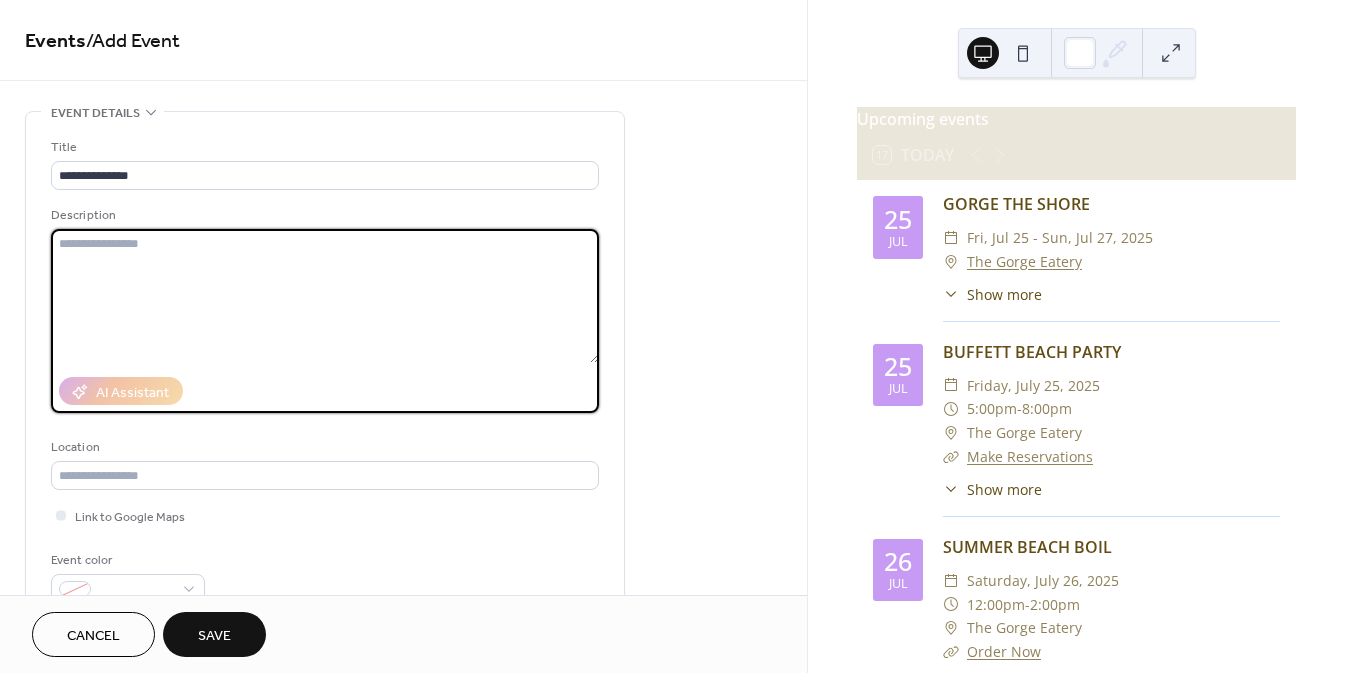 click at bounding box center [325, 296] 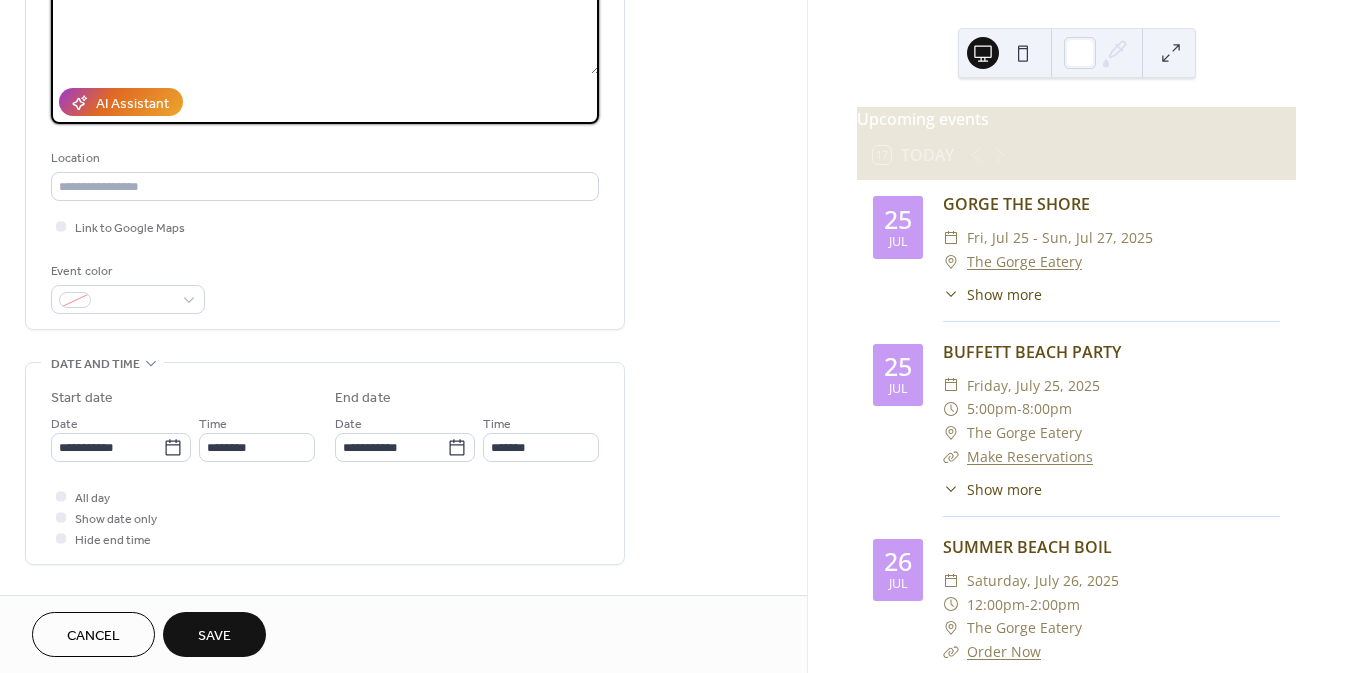scroll, scrollTop: 290, scrollLeft: 0, axis: vertical 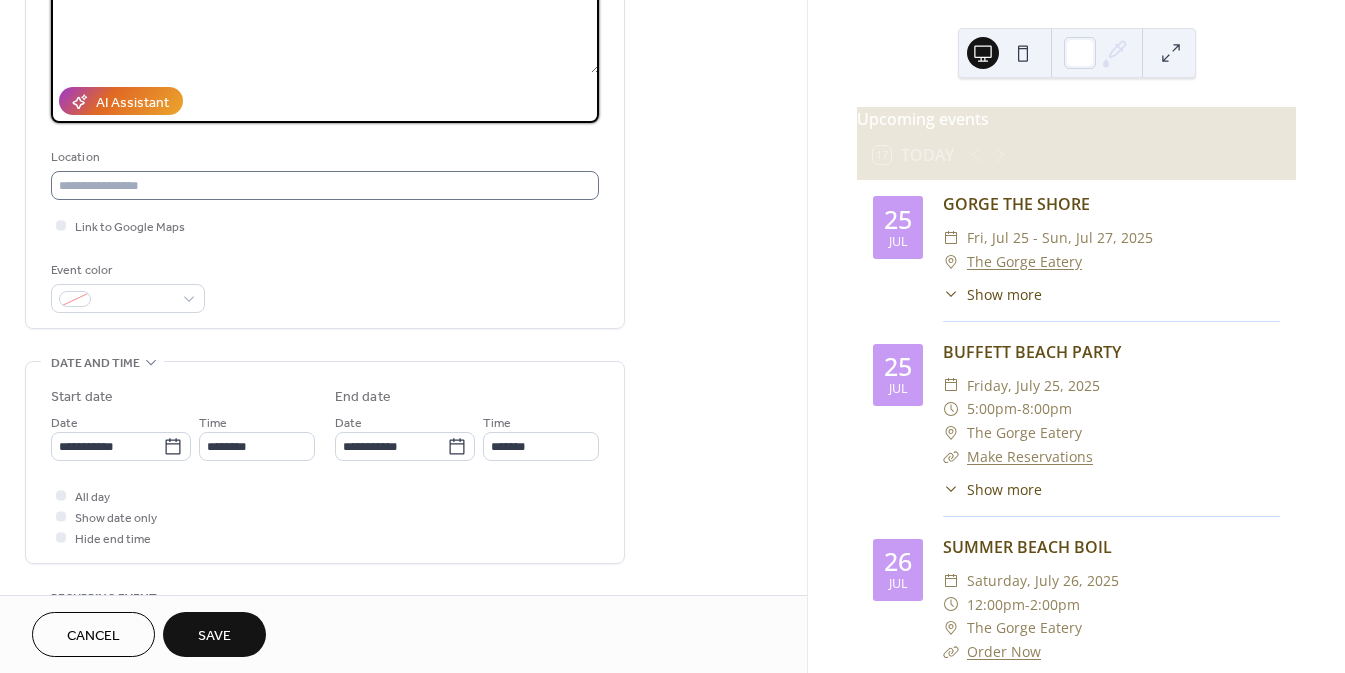 type on "**********" 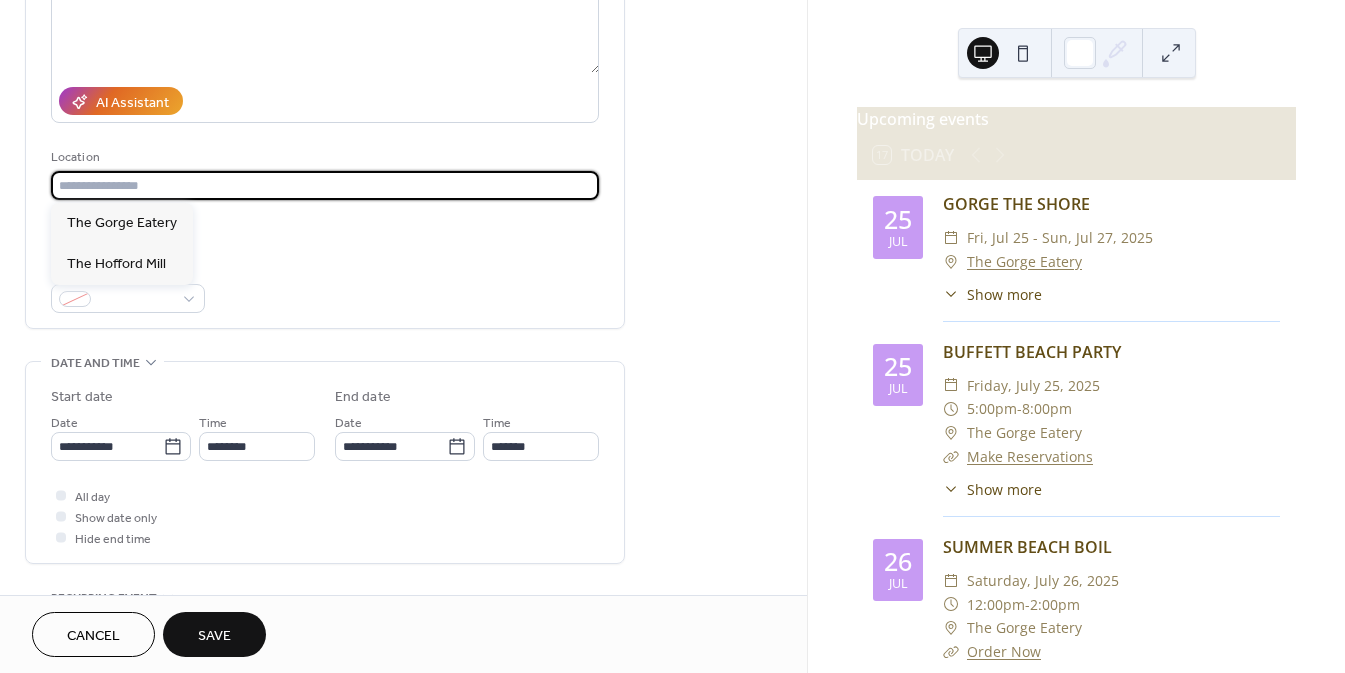 click at bounding box center (325, 185) 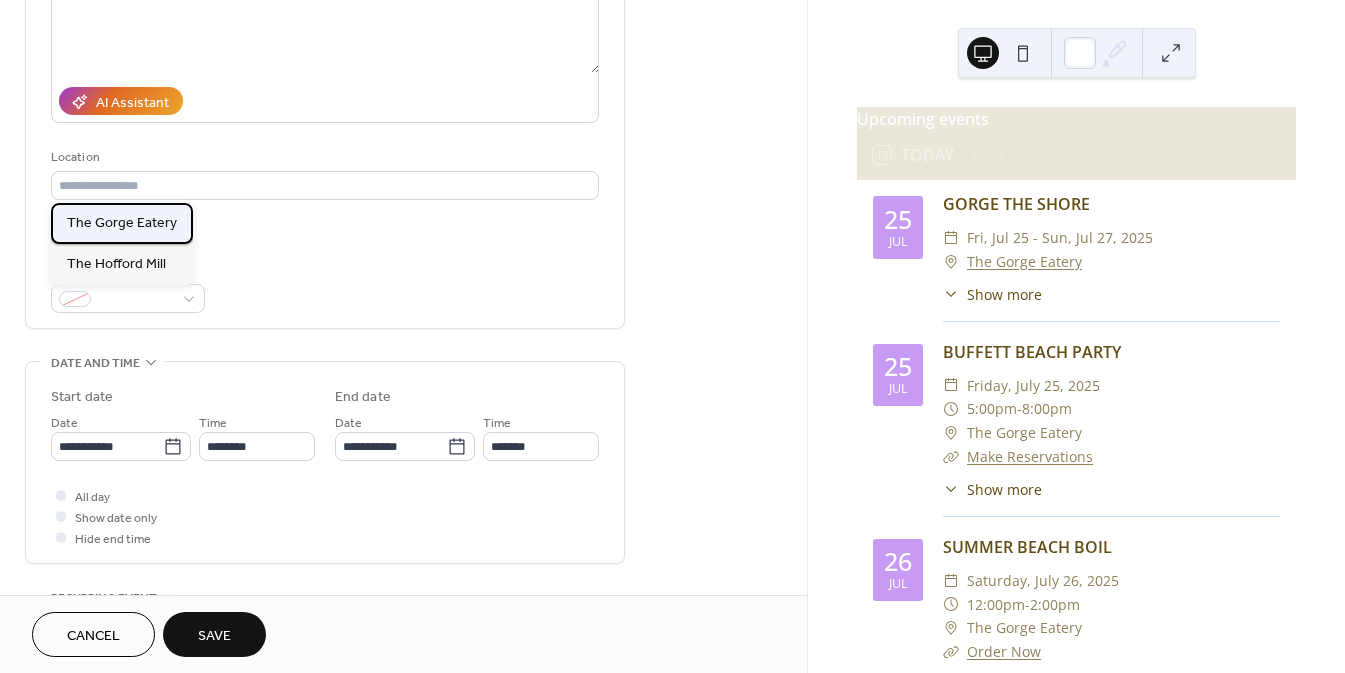 click on "The Gorge Eatery" at bounding box center [122, 223] 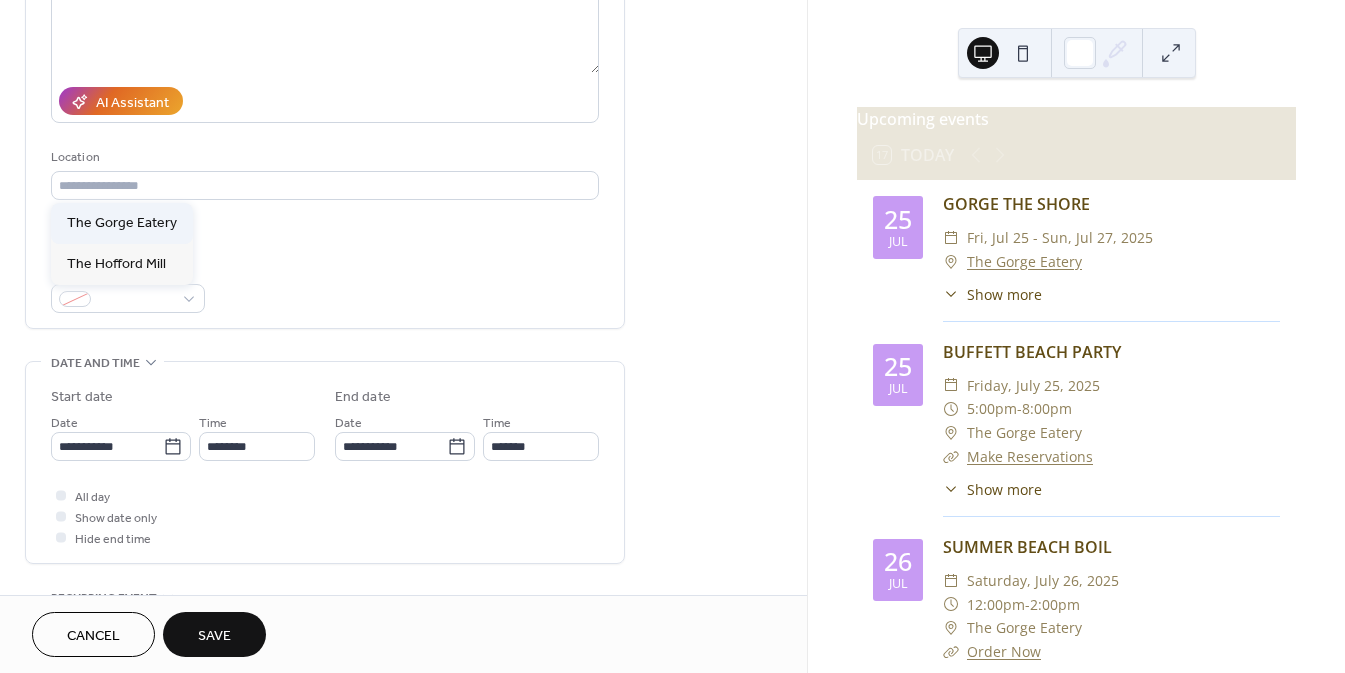 type on "**********" 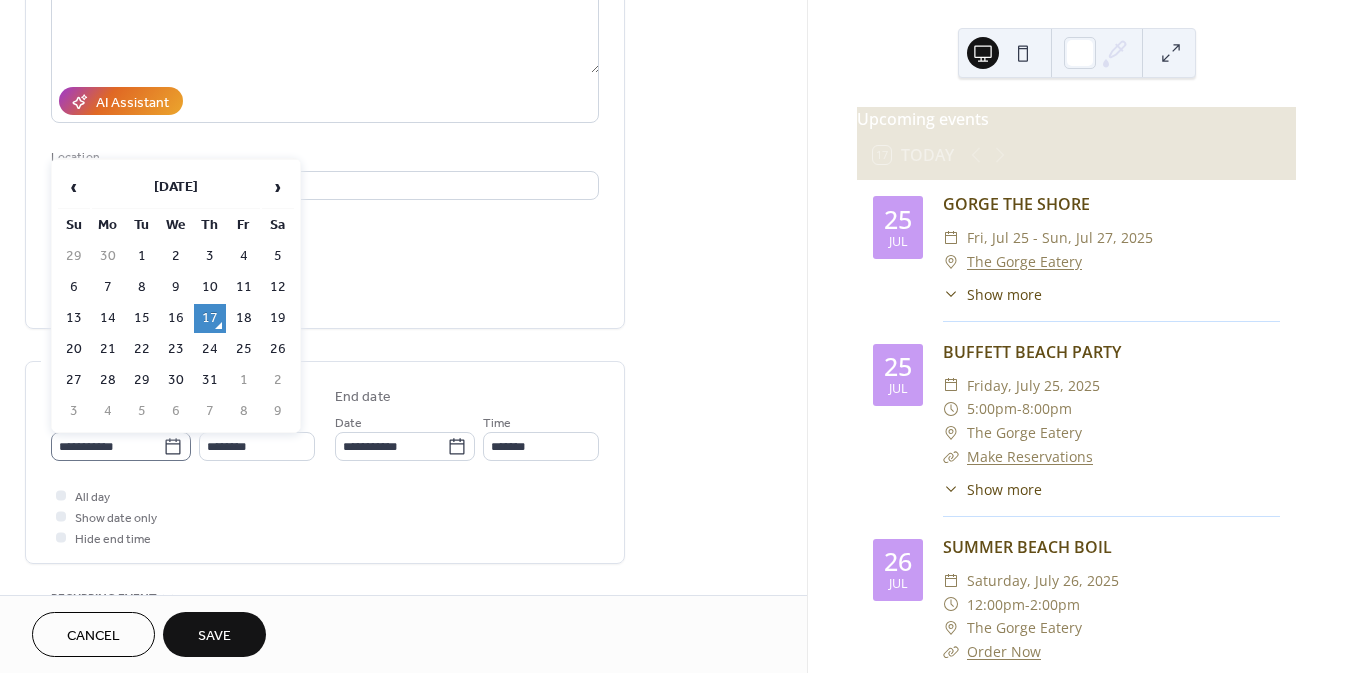 click 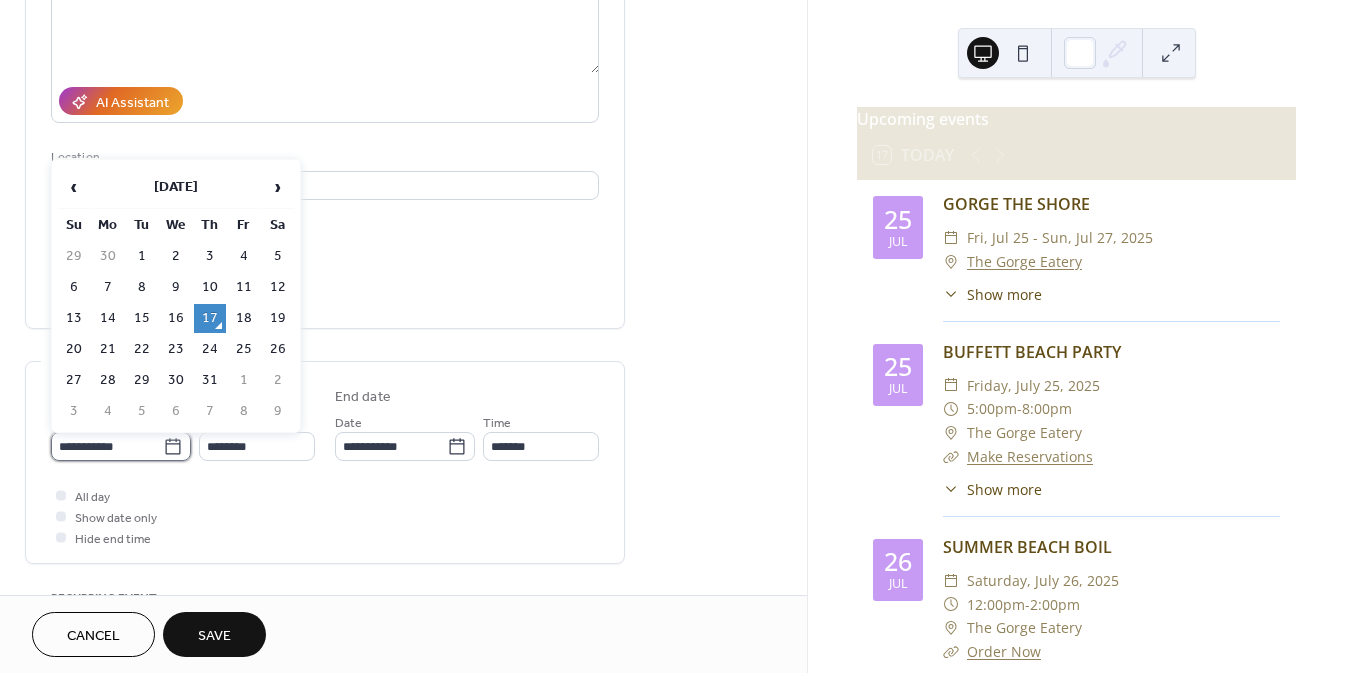 click on "**********" at bounding box center (107, 446) 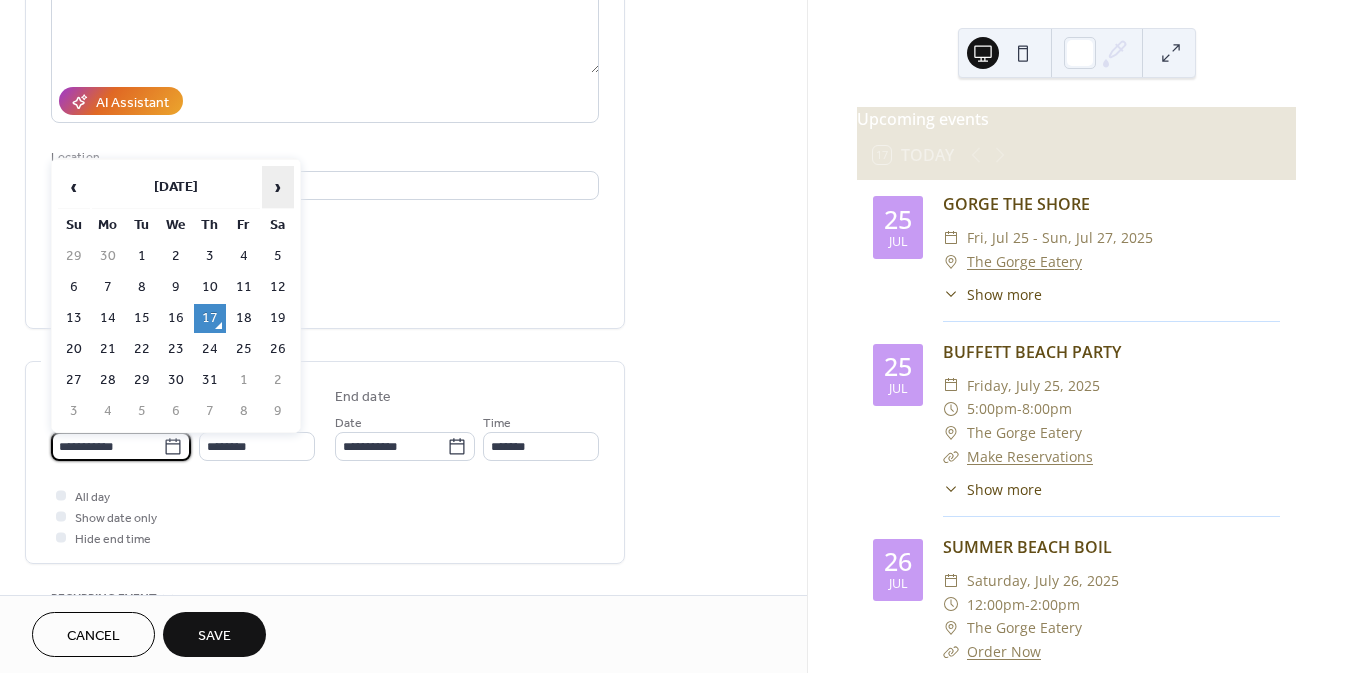click on "›" at bounding box center [278, 187] 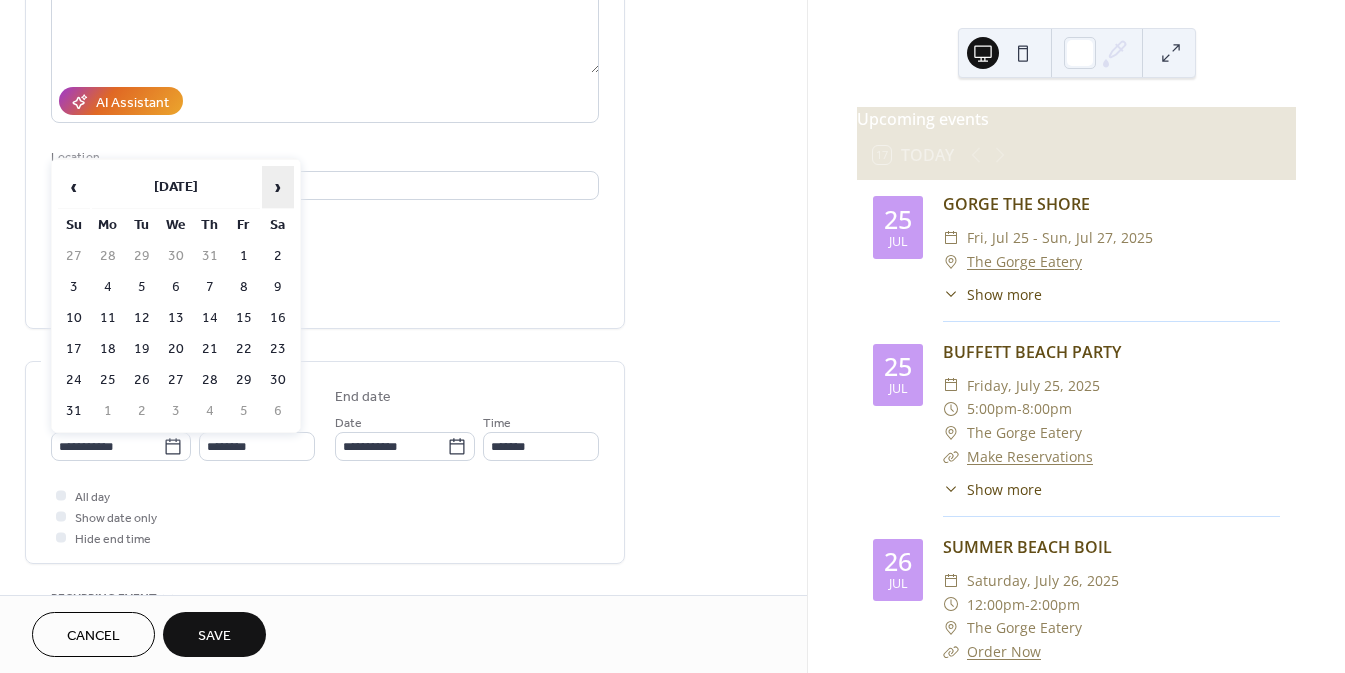 click on "›" at bounding box center (278, 187) 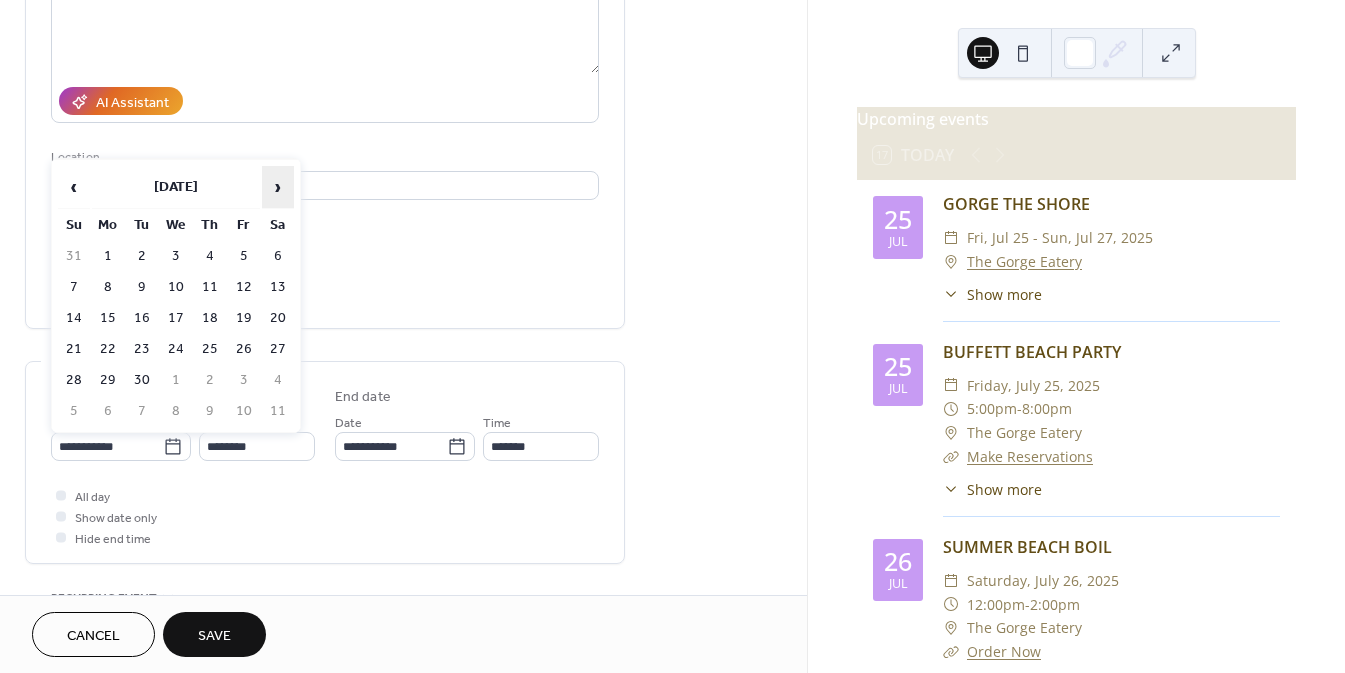 click on "›" at bounding box center (278, 187) 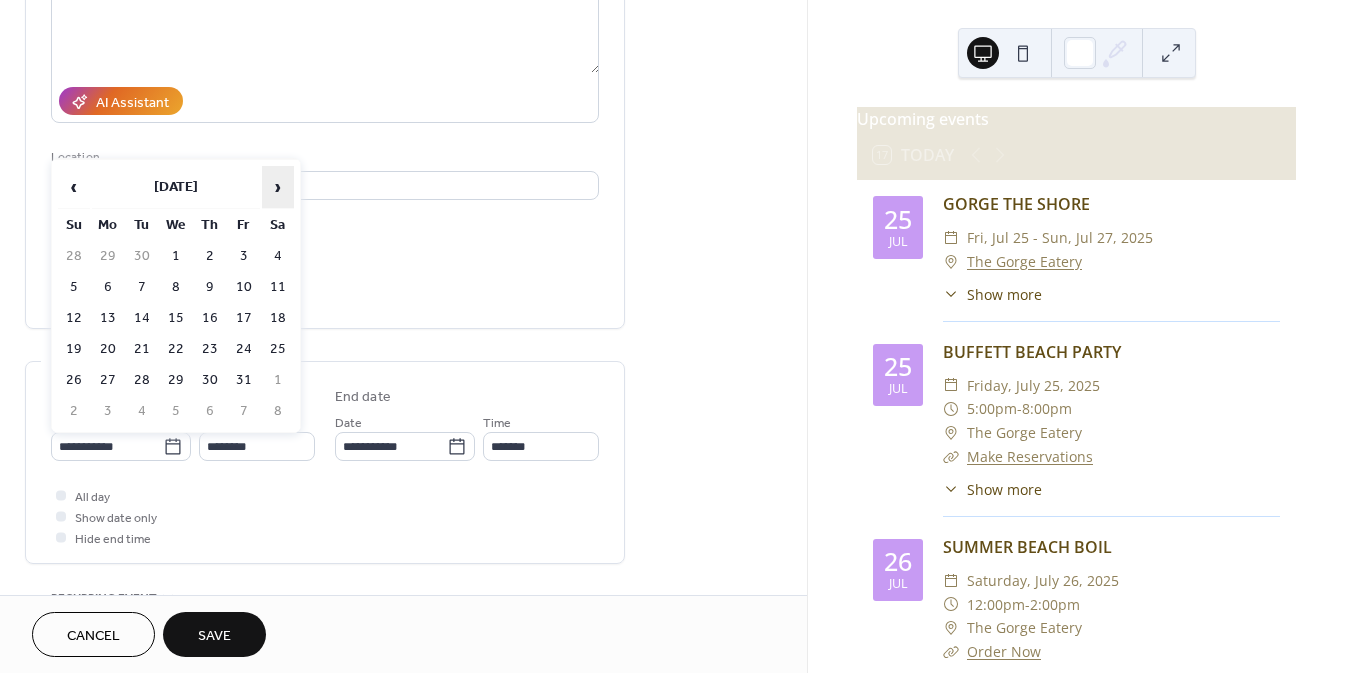 click on "›" at bounding box center [278, 187] 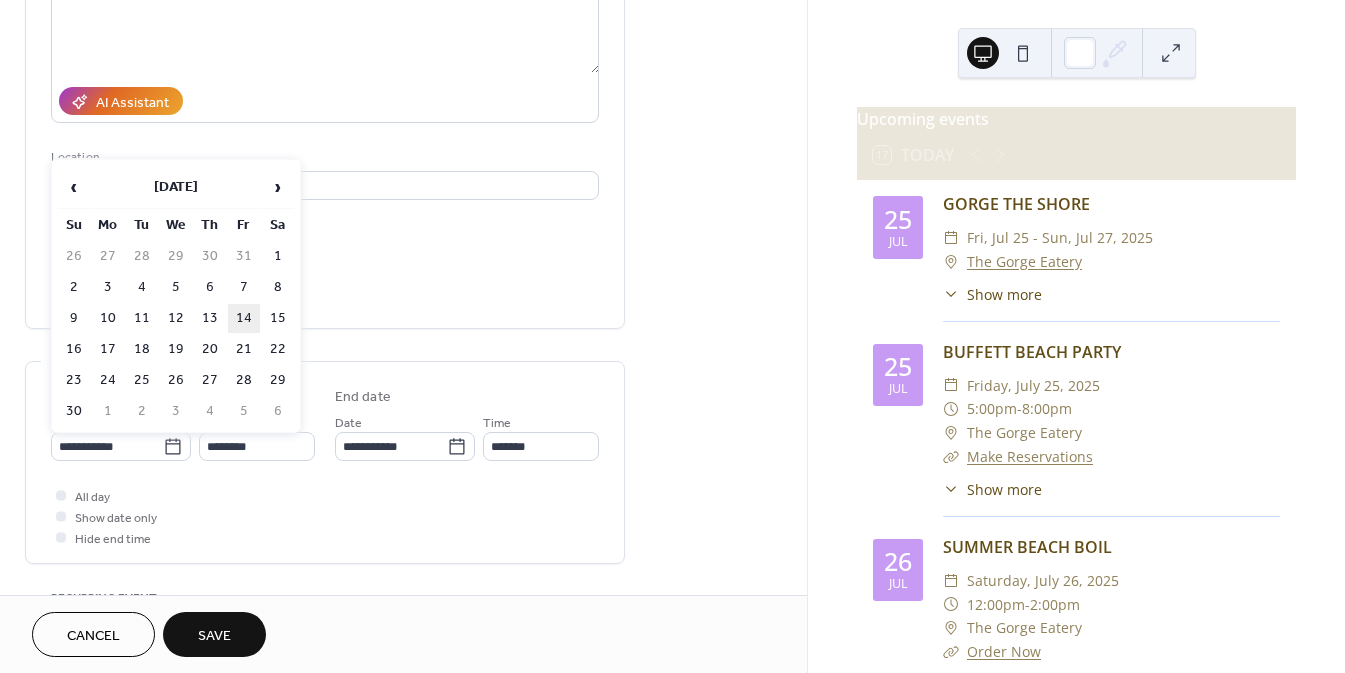 click on "14" at bounding box center [244, 318] 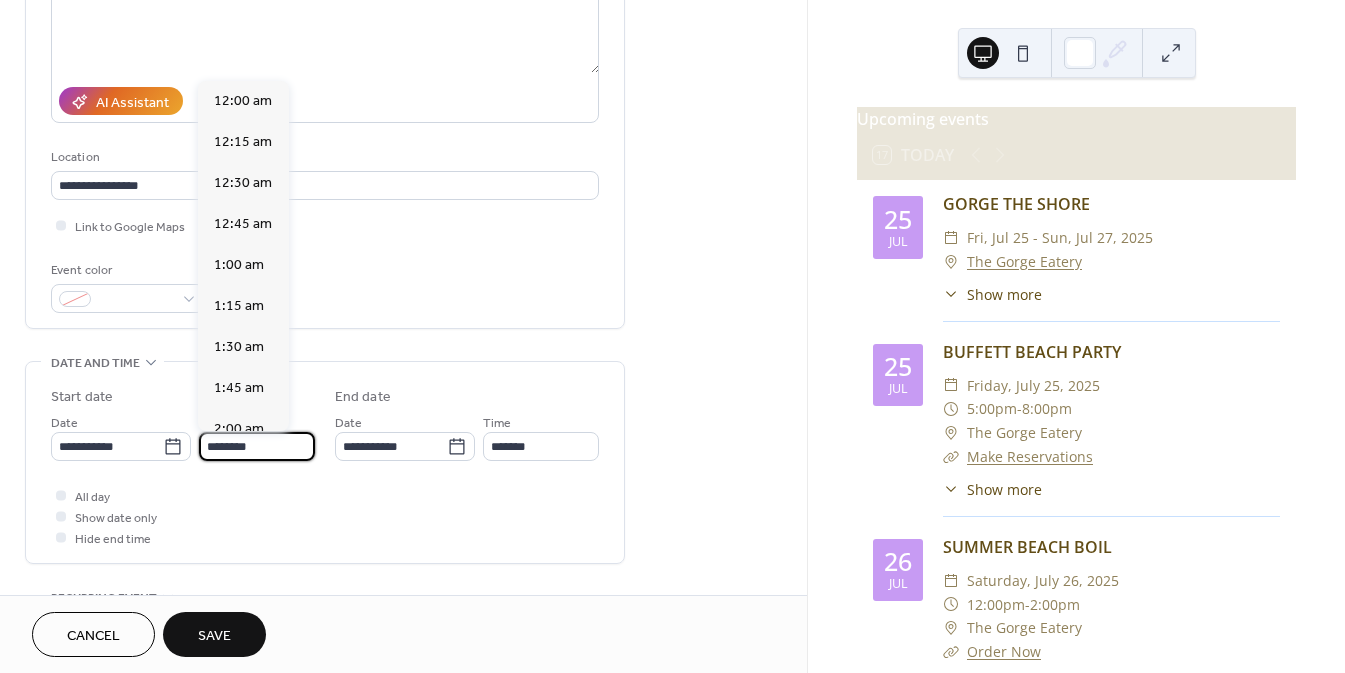 scroll, scrollTop: 1968, scrollLeft: 0, axis: vertical 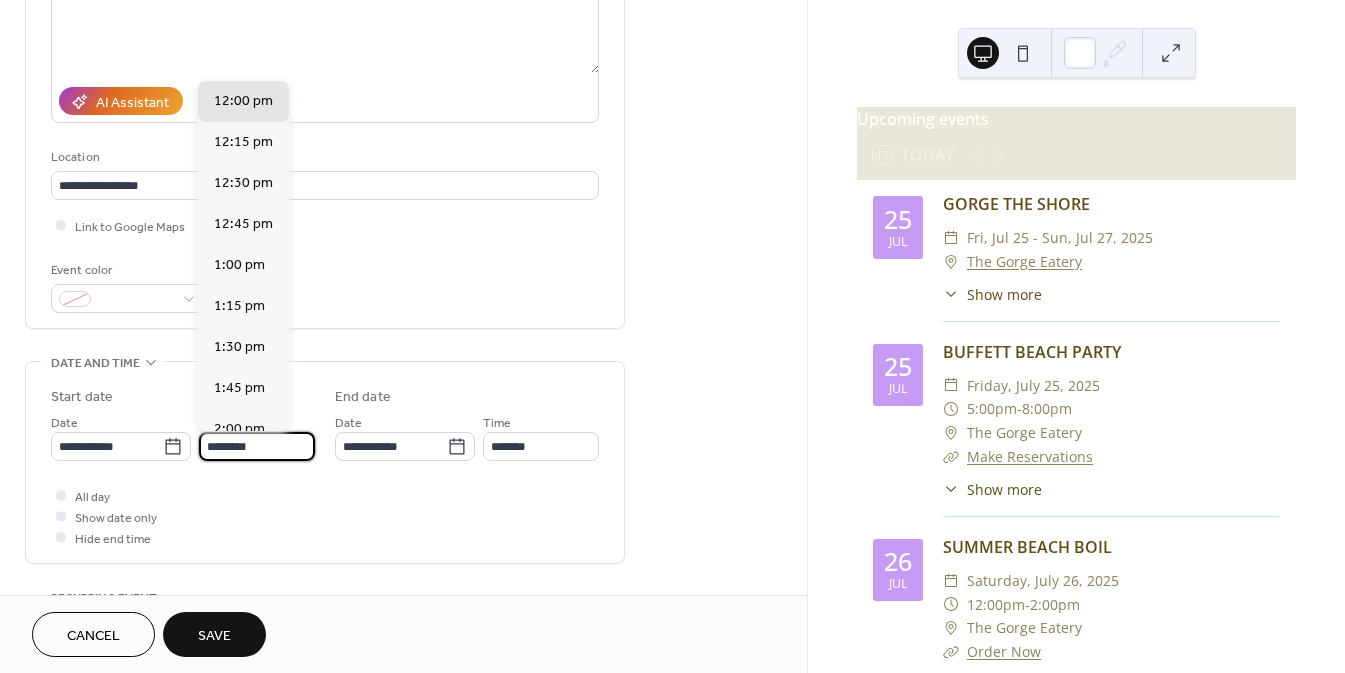 click on "********" at bounding box center [257, 446] 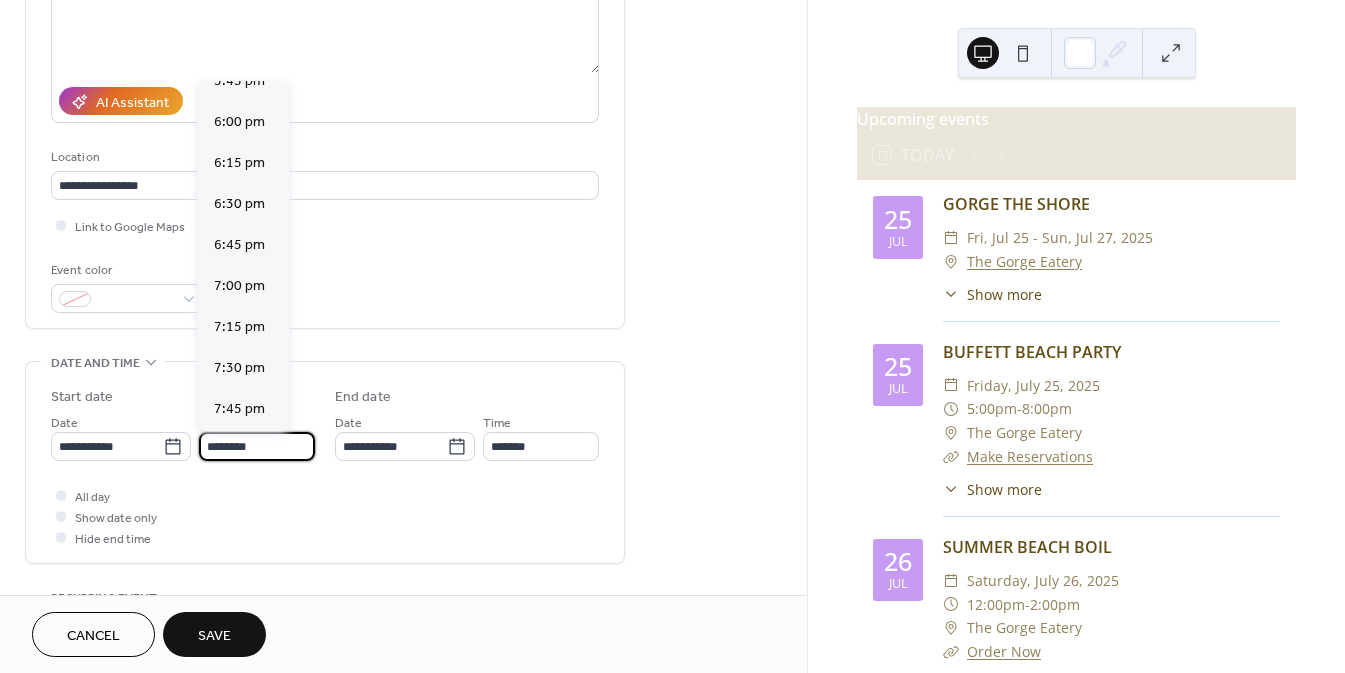 scroll, scrollTop: 2932, scrollLeft: 0, axis: vertical 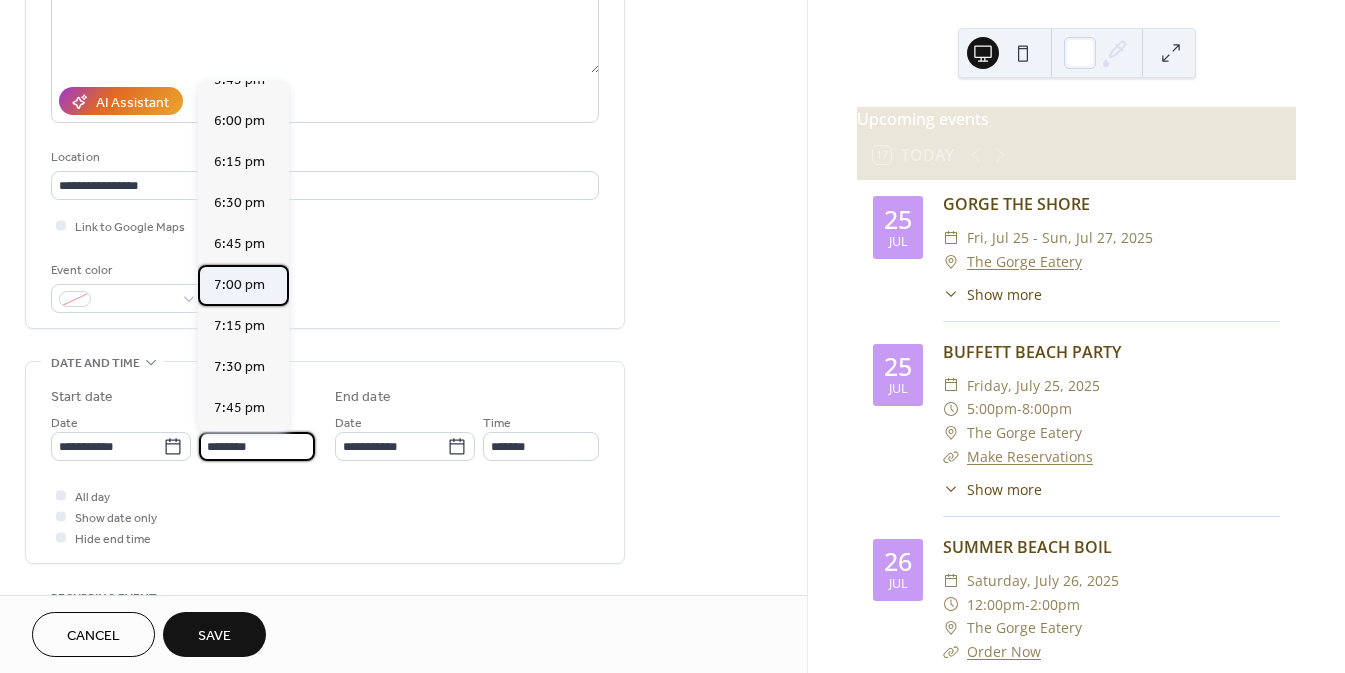 click on "7:00 pm" at bounding box center [243, 285] 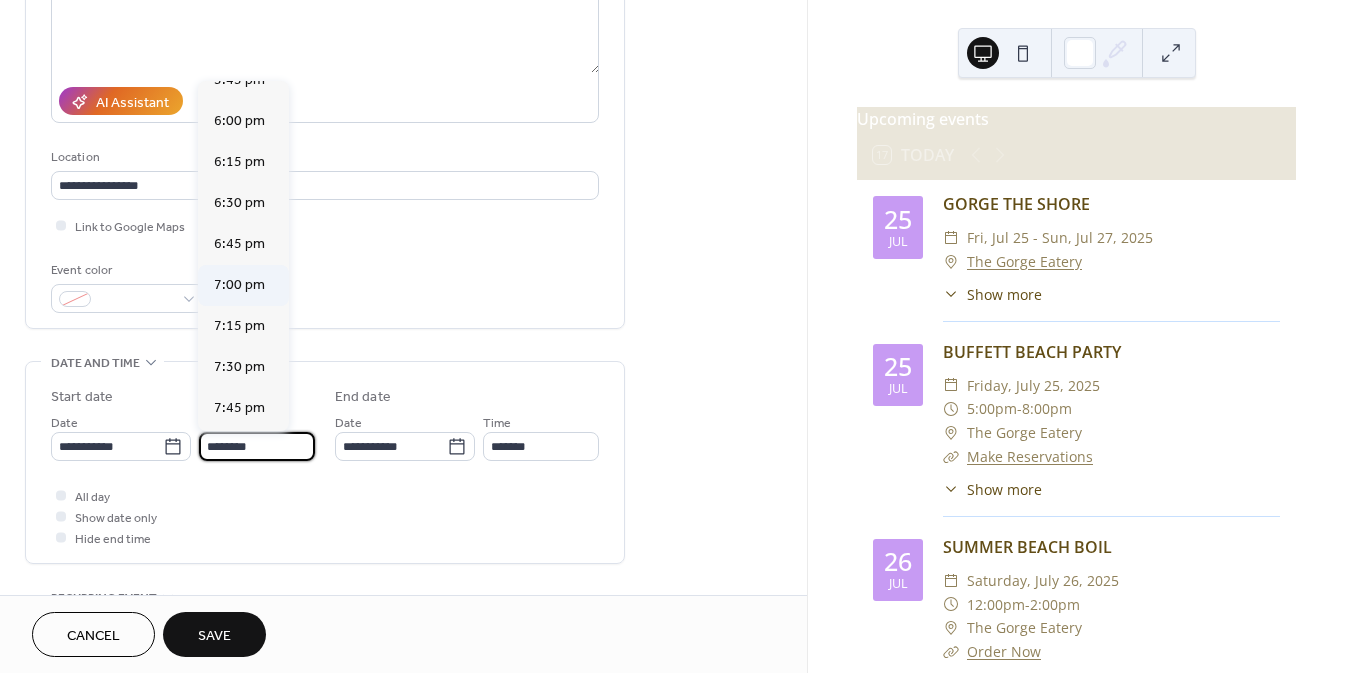 type on "*******" 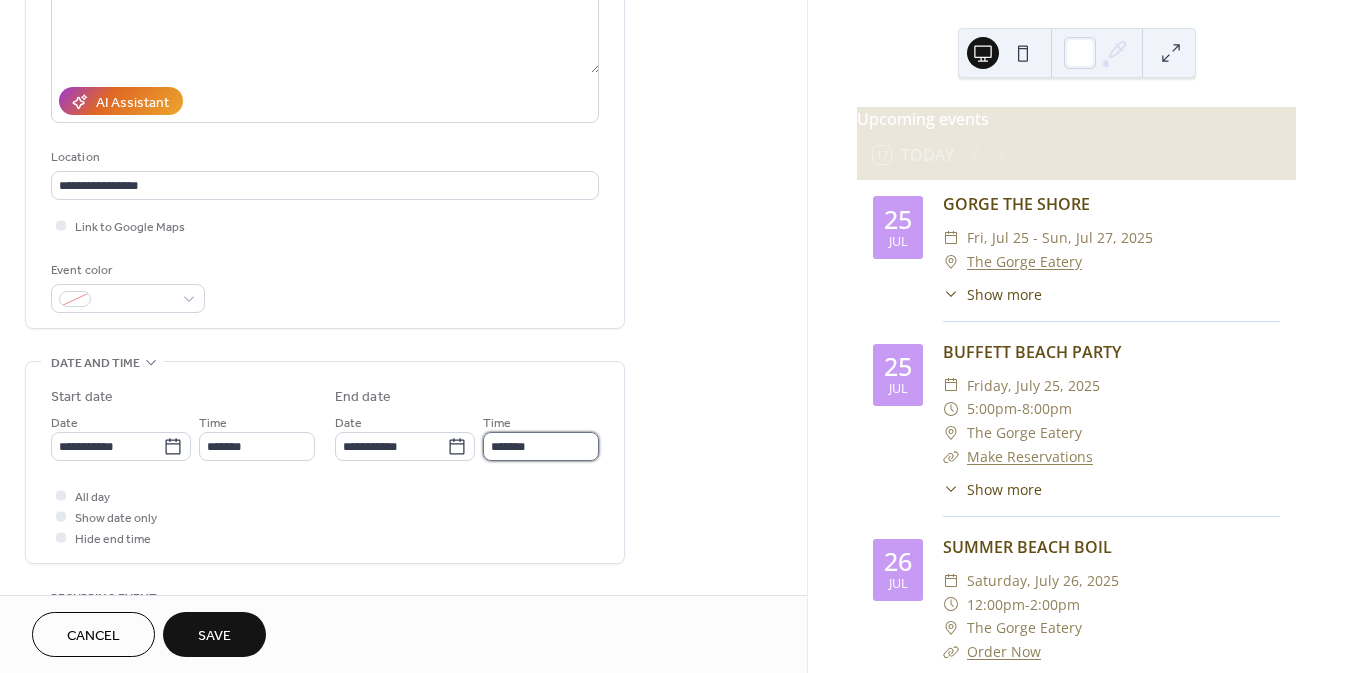 click on "*******" at bounding box center (541, 446) 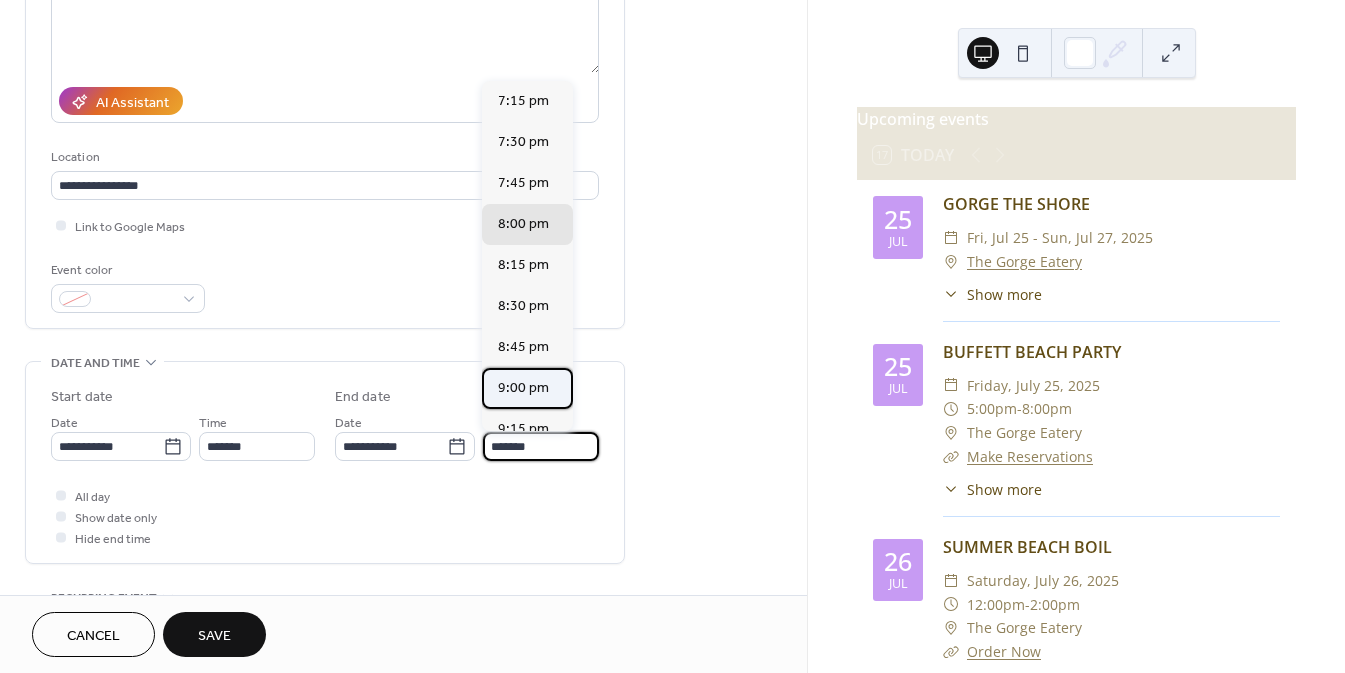 click on "9:00 pm" at bounding box center [523, 387] 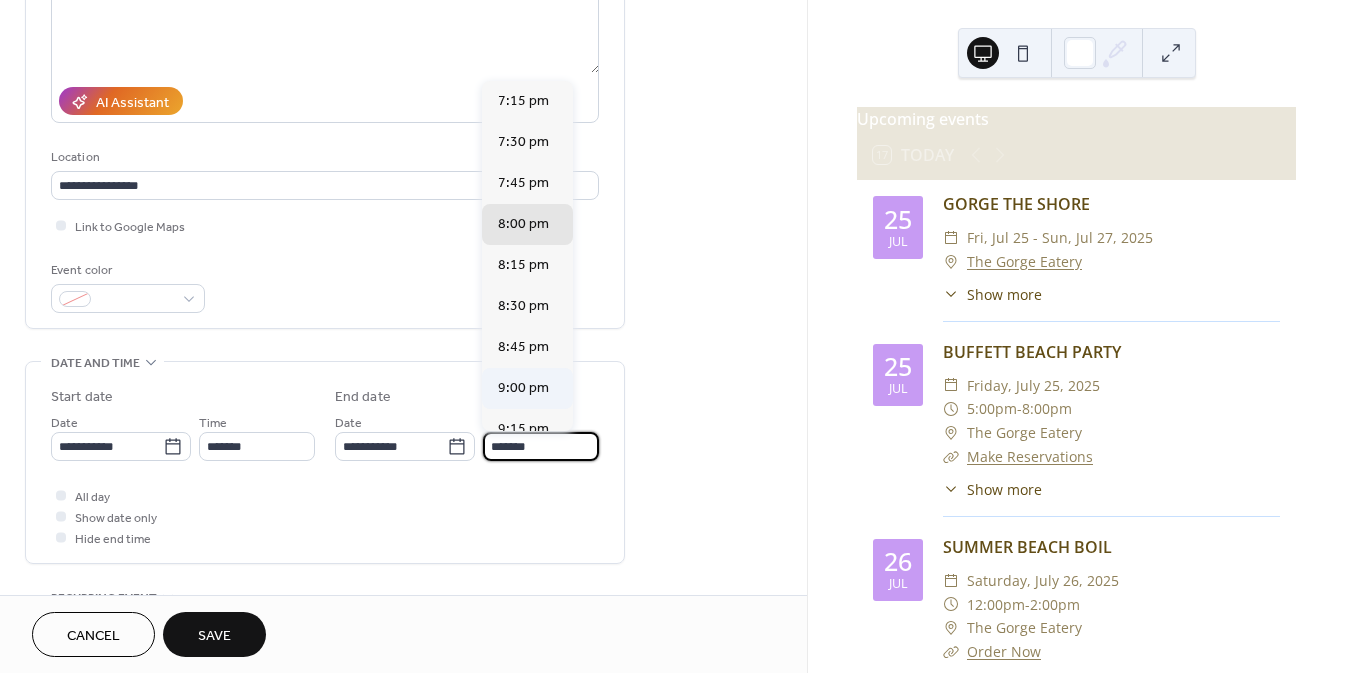 type on "*******" 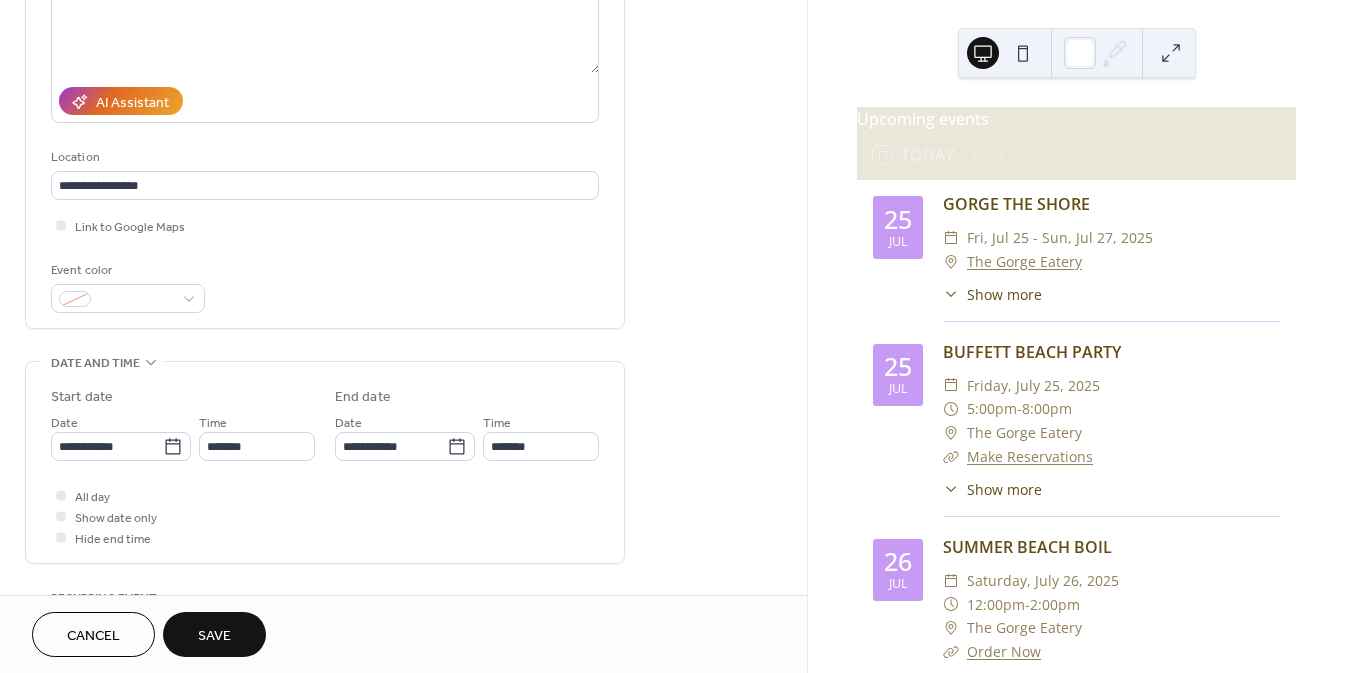 click on "All day Show date only Hide end time" at bounding box center [325, 516] 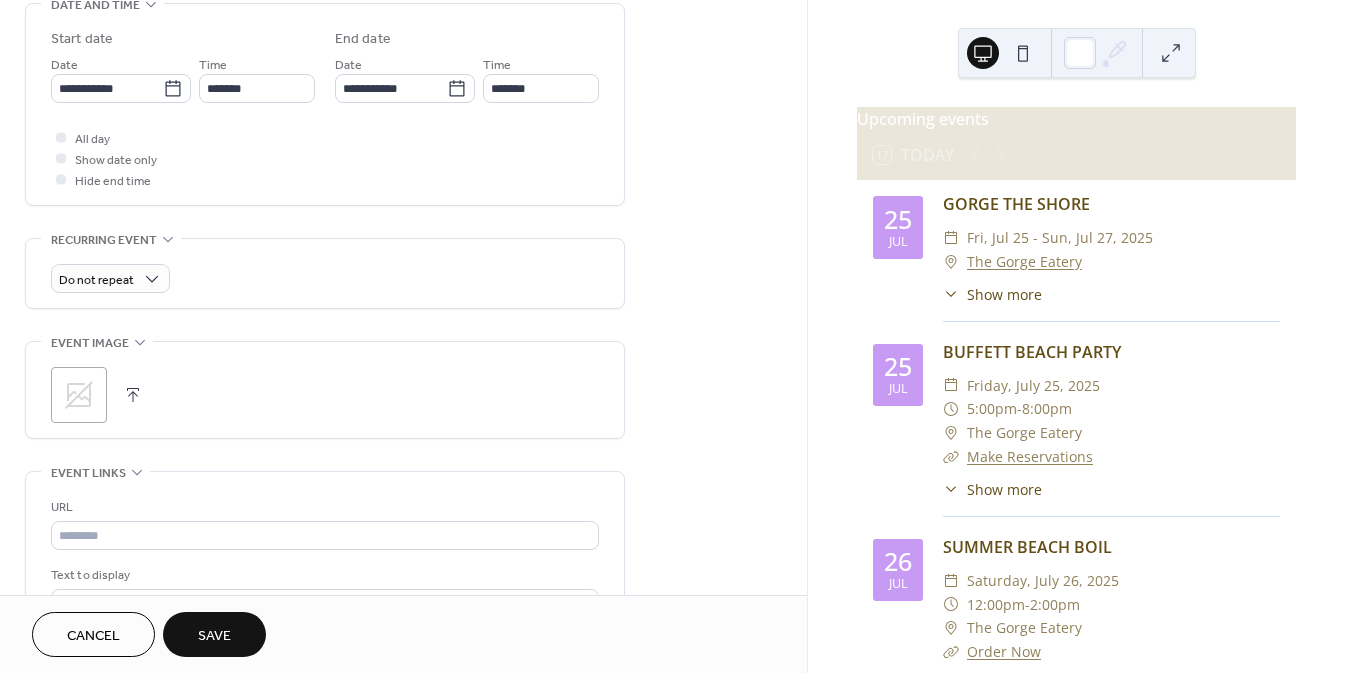 scroll, scrollTop: 651, scrollLeft: 0, axis: vertical 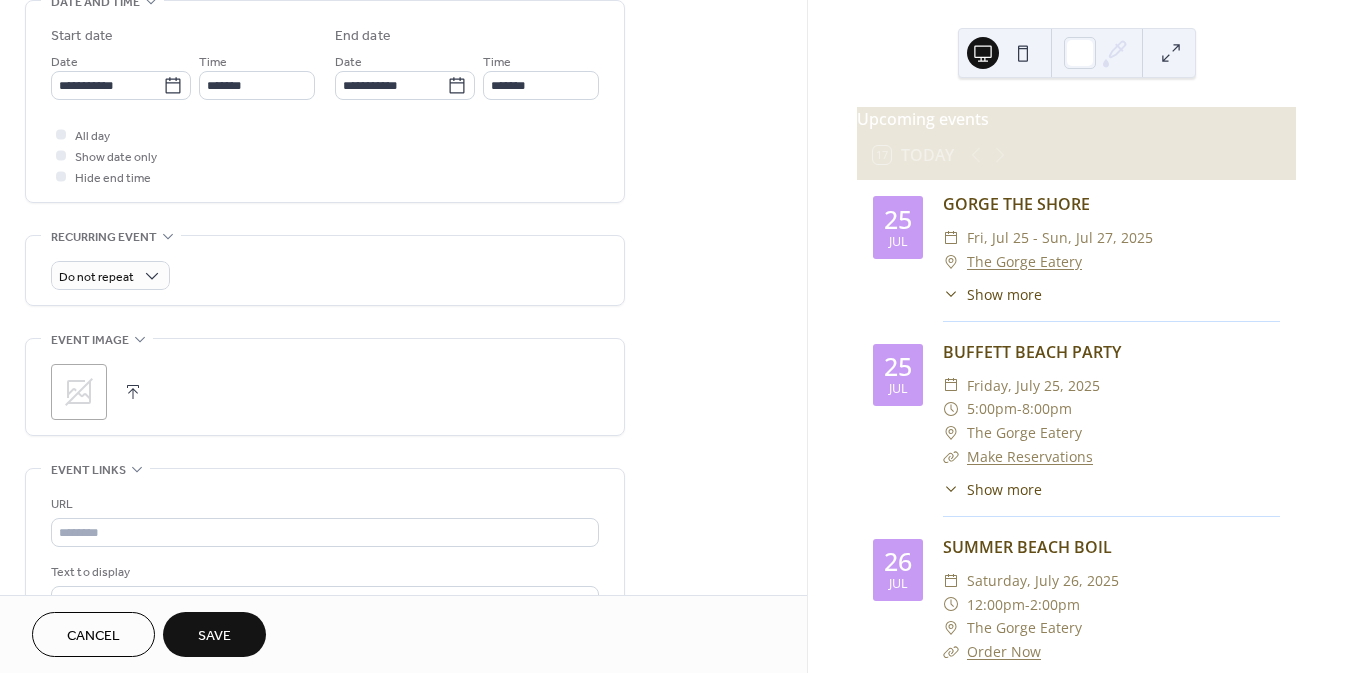 click at bounding box center [133, 392] 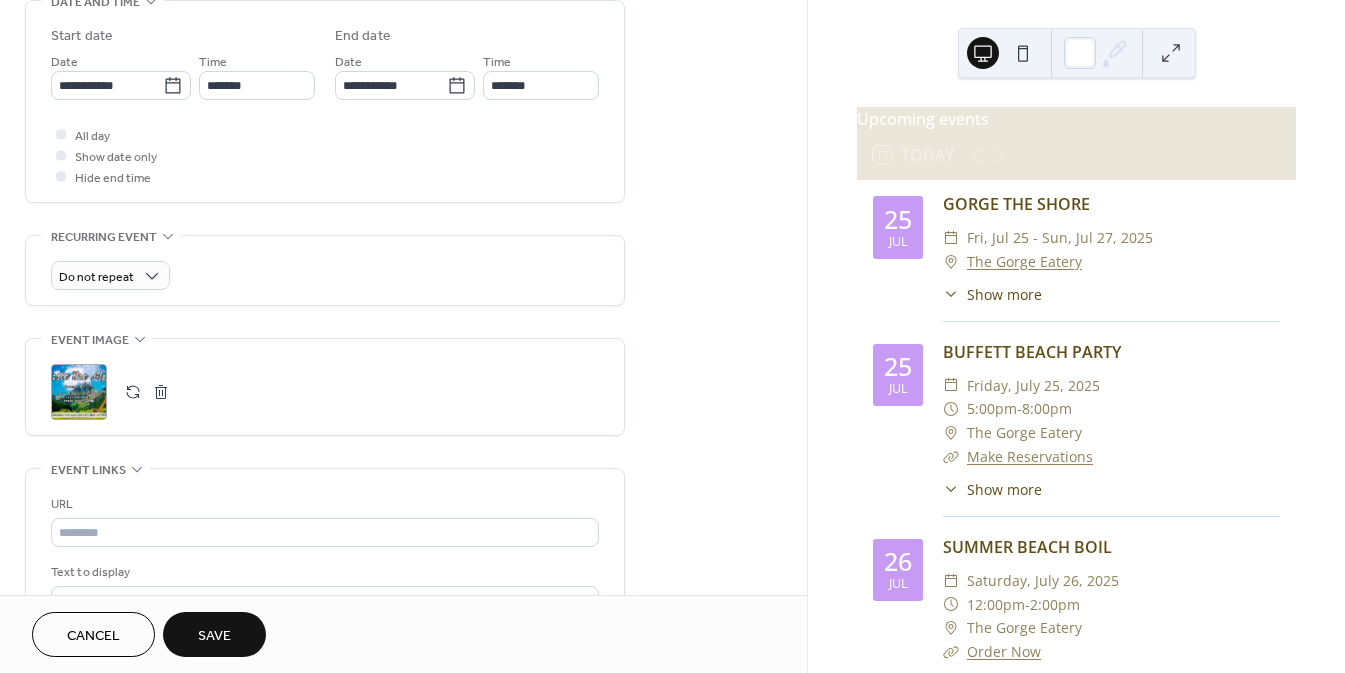 scroll, scrollTop: 885, scrollLeft: 0, axis: vertical 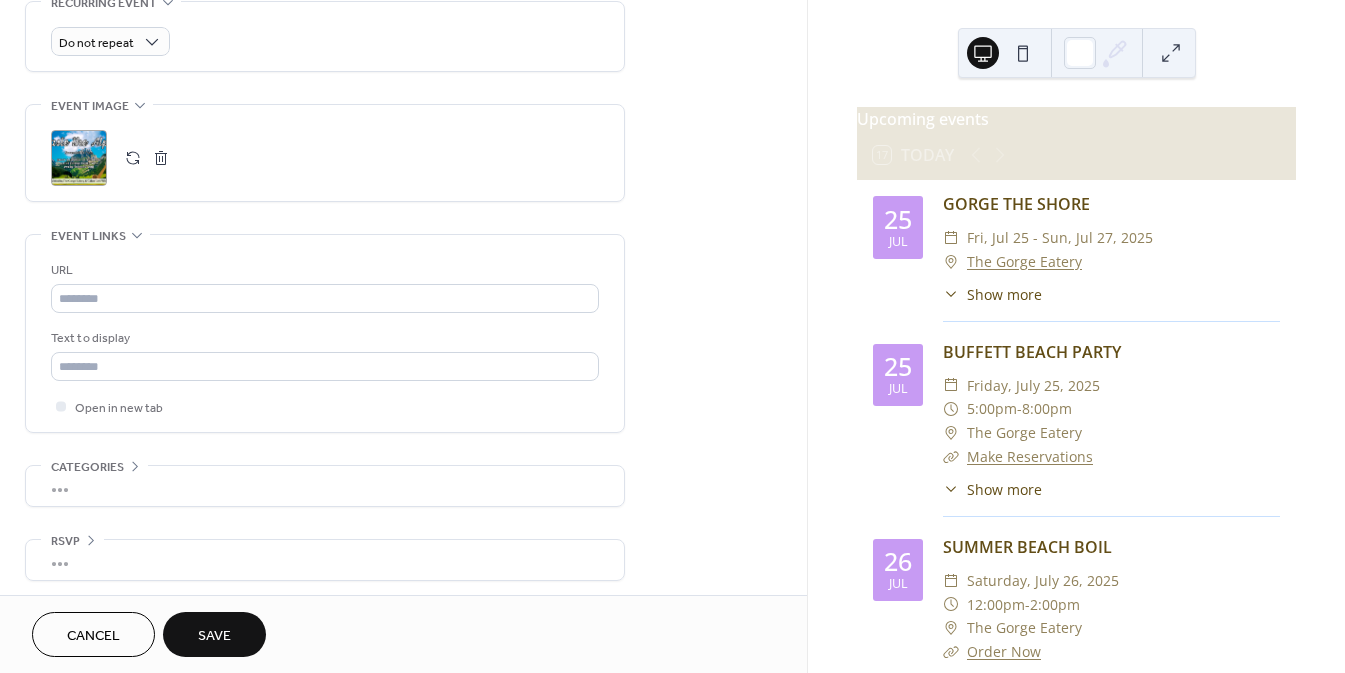 click on "Save" at bounding box center (214, 636) 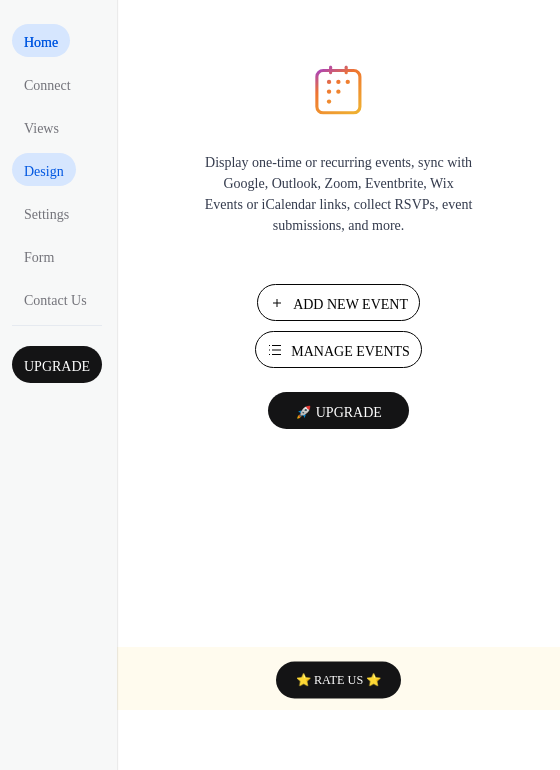 scroll, scrollTop: 0, scrollLeft: 0, axis: both 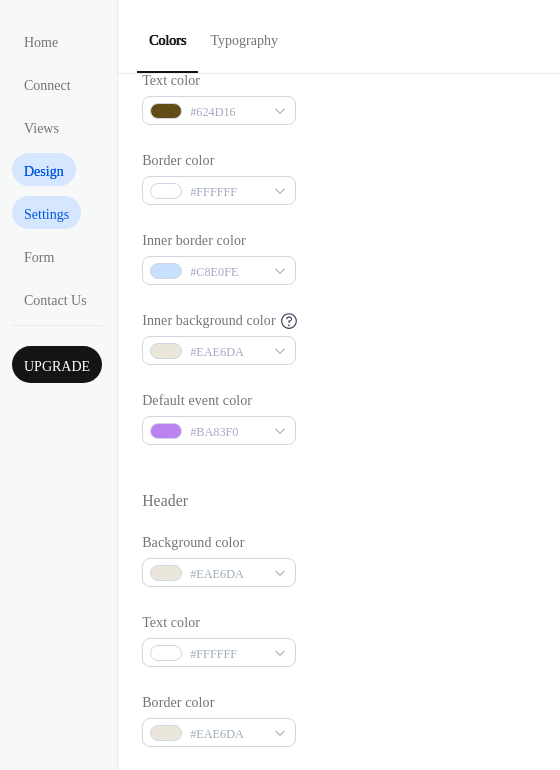 click on "Settings" at bounding box center (46, 214) 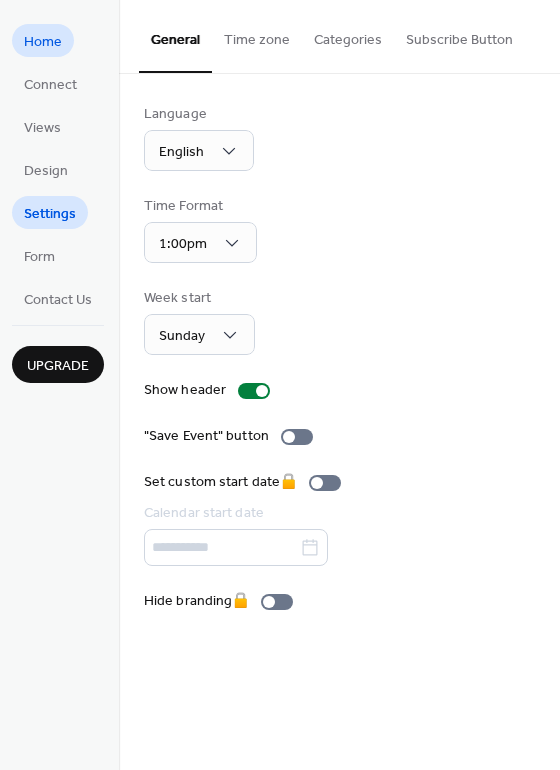 click on "Home" at bounding box center [43, 42] 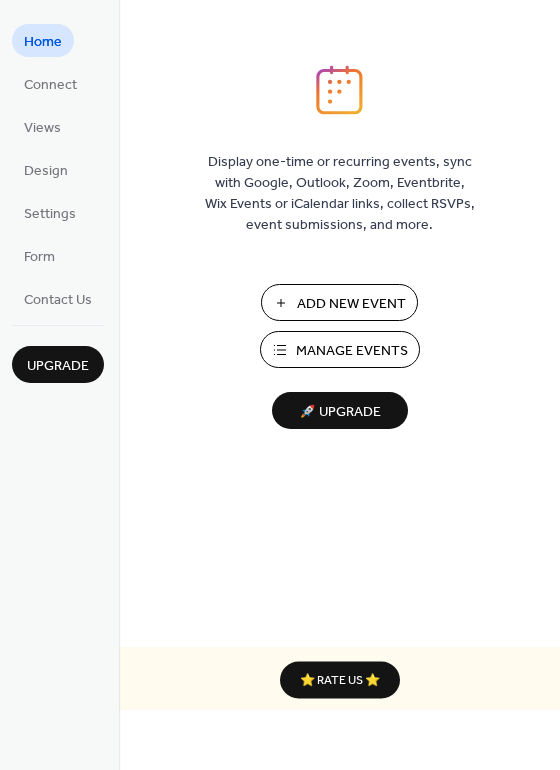 click on "Manage Events" at bounding box center [352, 351] 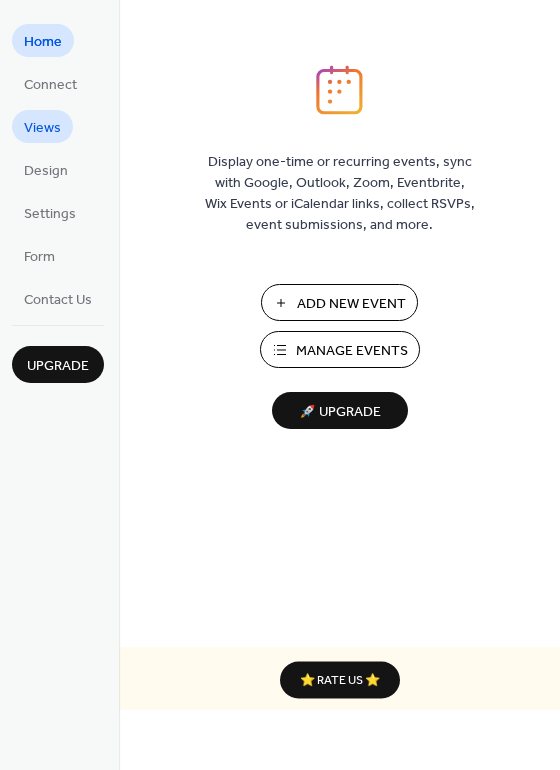 click on "Views" at bounding box center [42, 126] 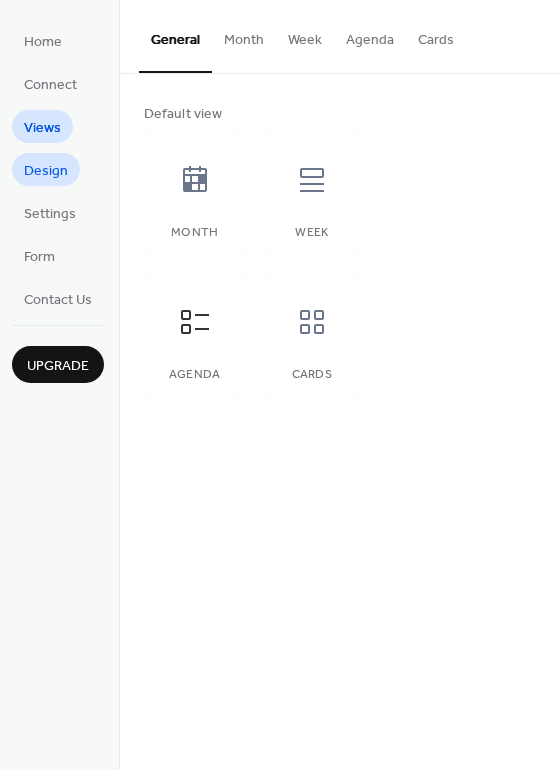 click on "Design" at bounding box center (46, 169) 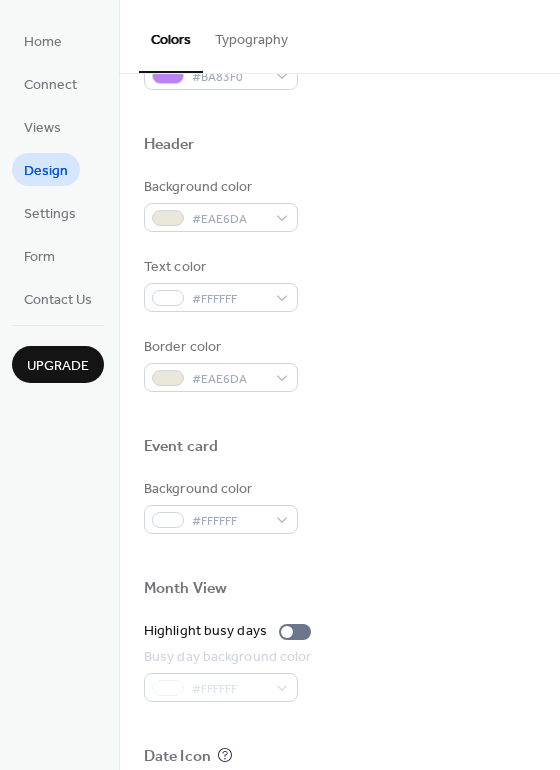 scroll, scrollTop: 855, scrollLeft: 0, axis: vertical 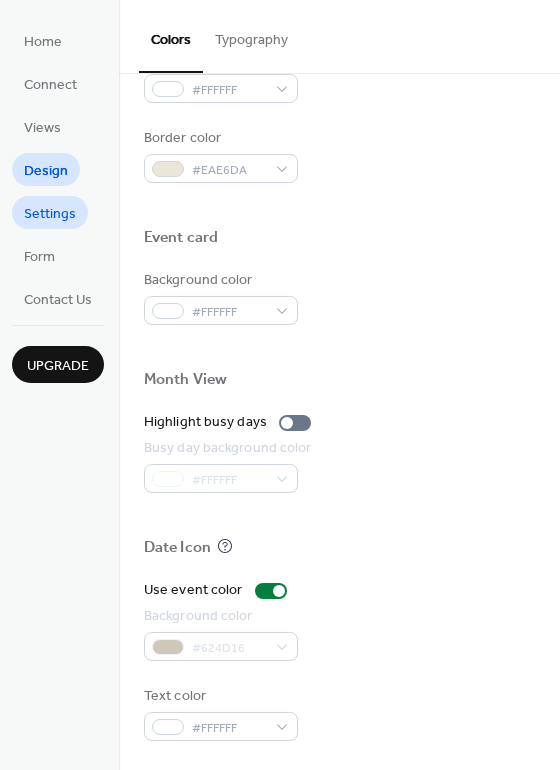 click on "Settings" at bounding box center (50, 214) 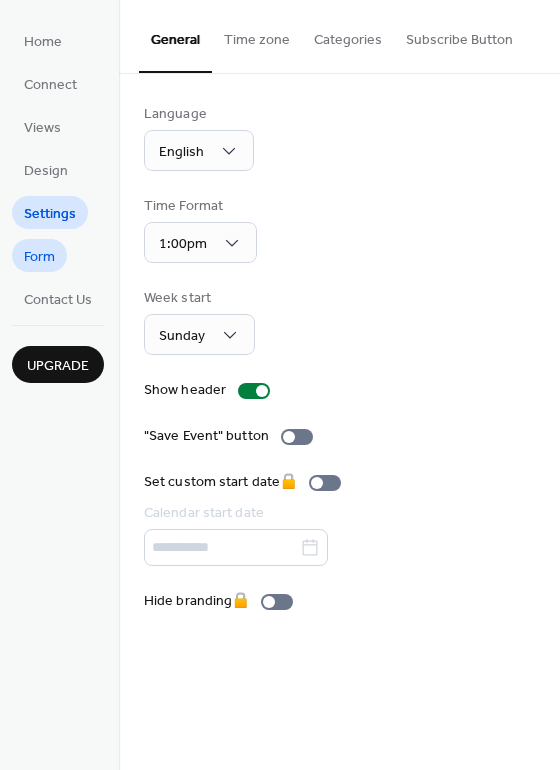 click on "Form" at bounding box center [39, 257] 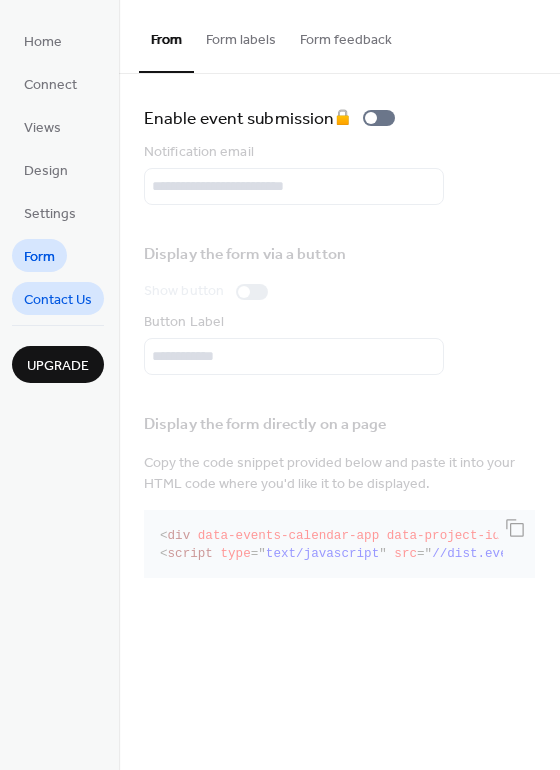 click on "Contact Us" at bounding box center (58, 300) 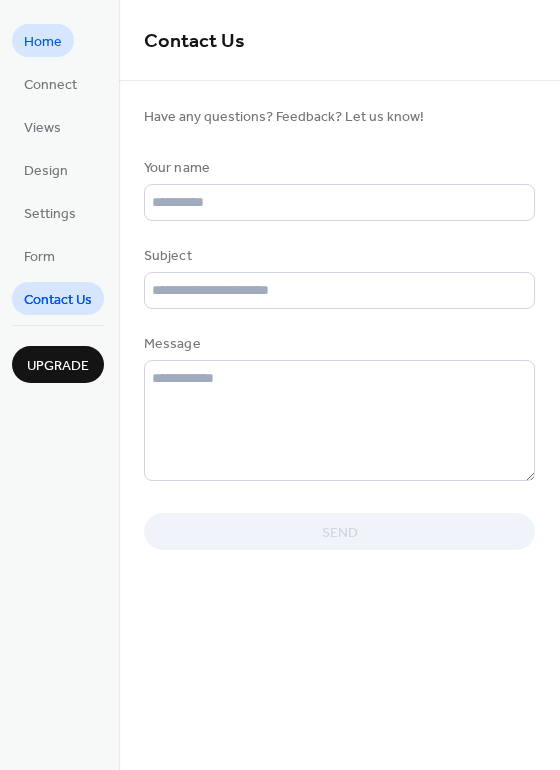 click on "Home" at bounding box center [43, 40] 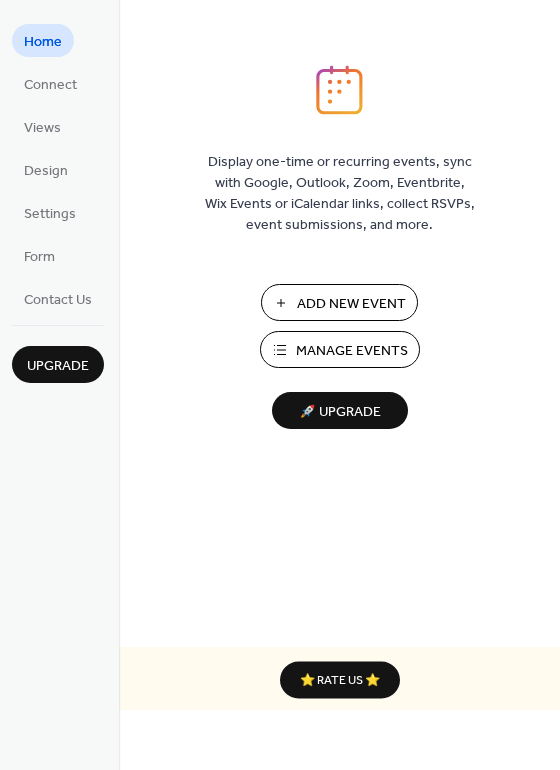 click on "Manage Events" at bounding box center (352, 351) 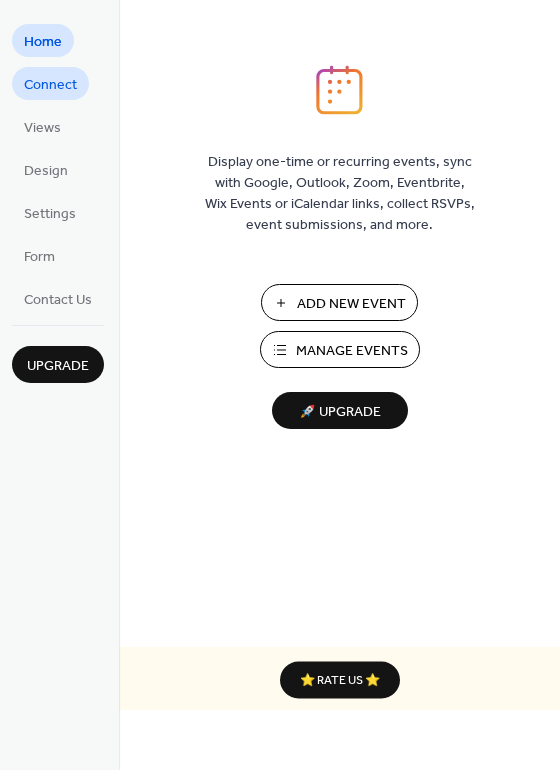 click on "Connect" at bounding box center [50, 85] 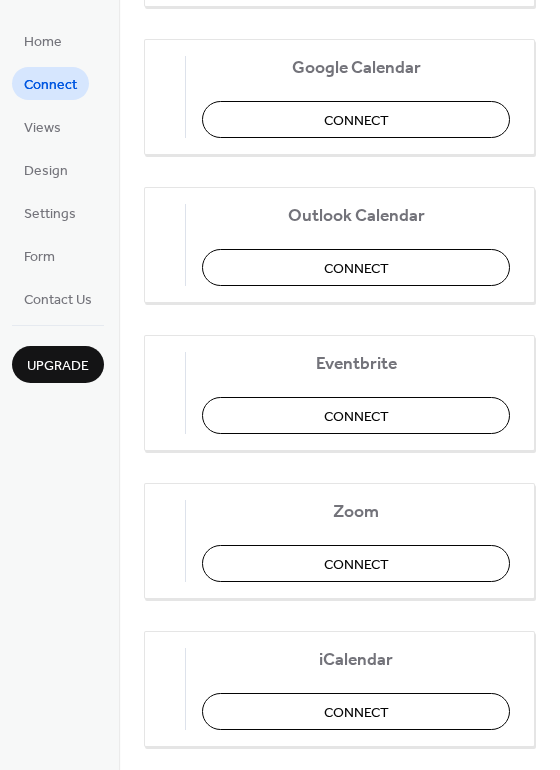 scroll, scrollTop: 415, scrollLeft: 0, axis: vertical 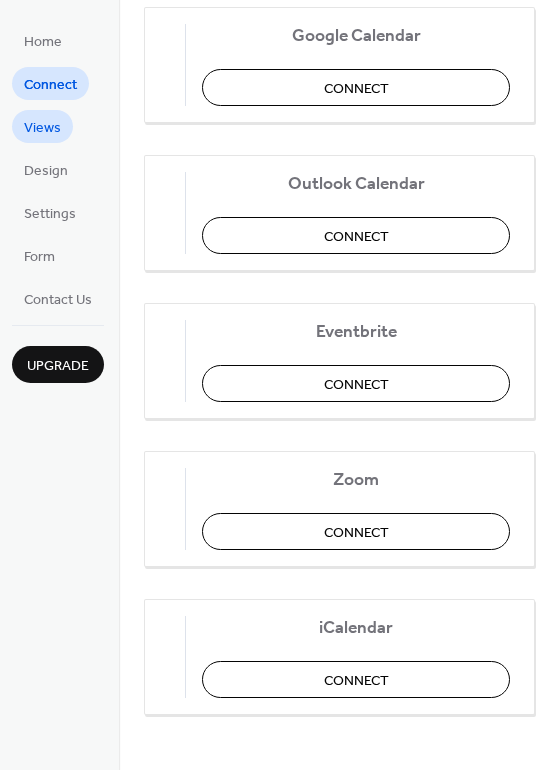 click on "Views" at bounding box center (42, 126) 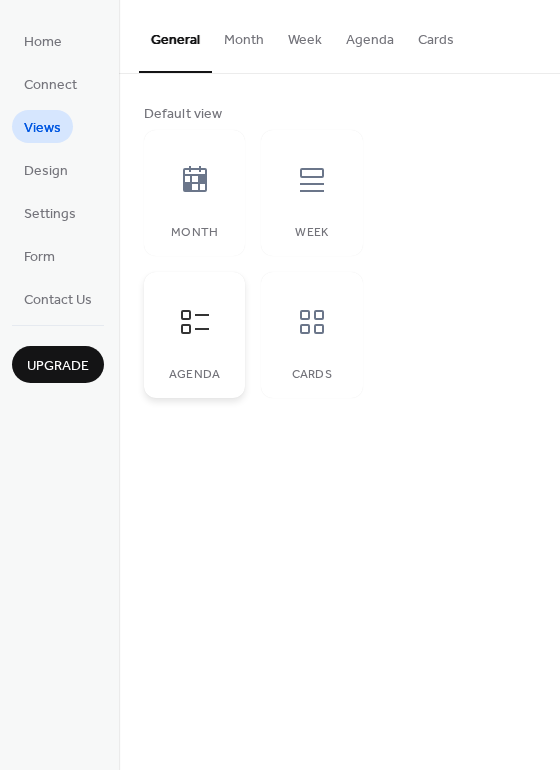 click at bounding box center (195, 322) 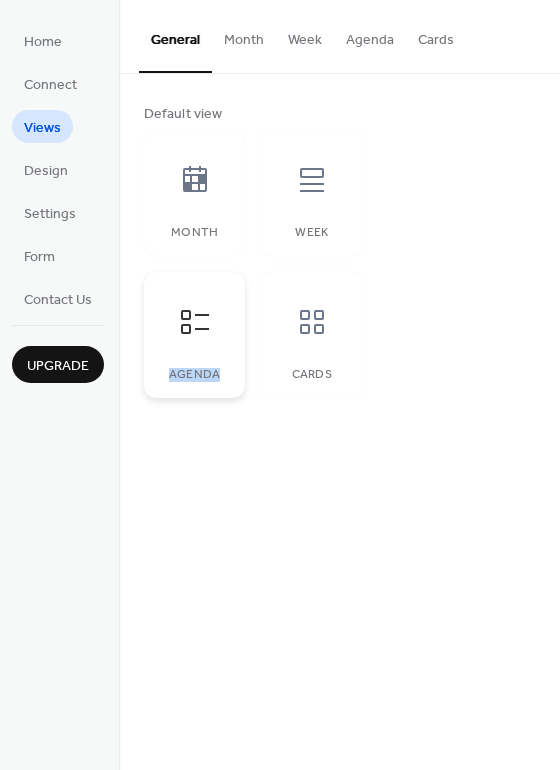 click at bounding box center [195, 322] 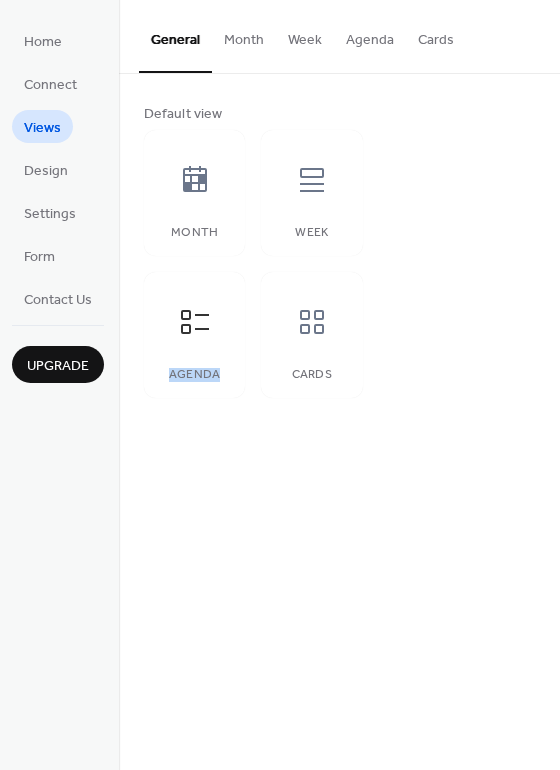 click on "Agenda" at bounding box center [370, 35] 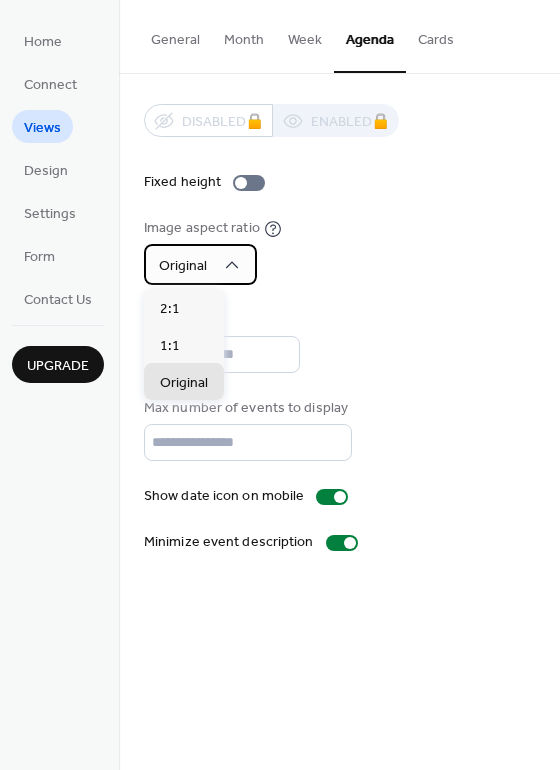 click 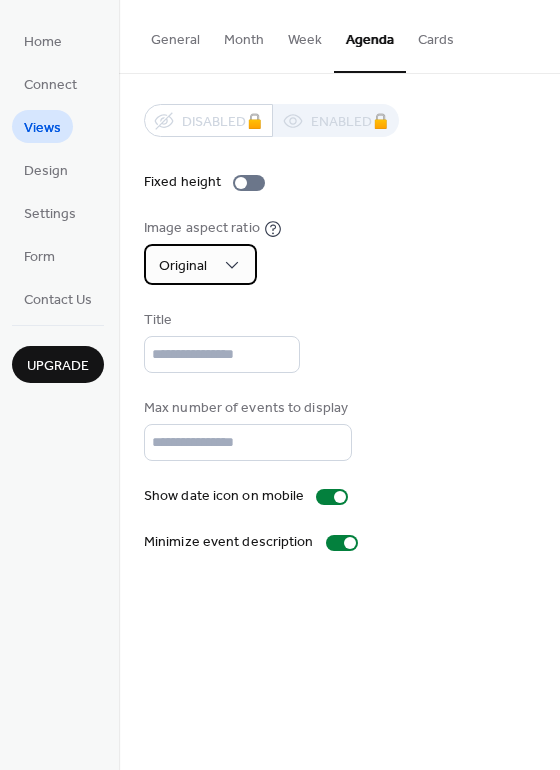 click 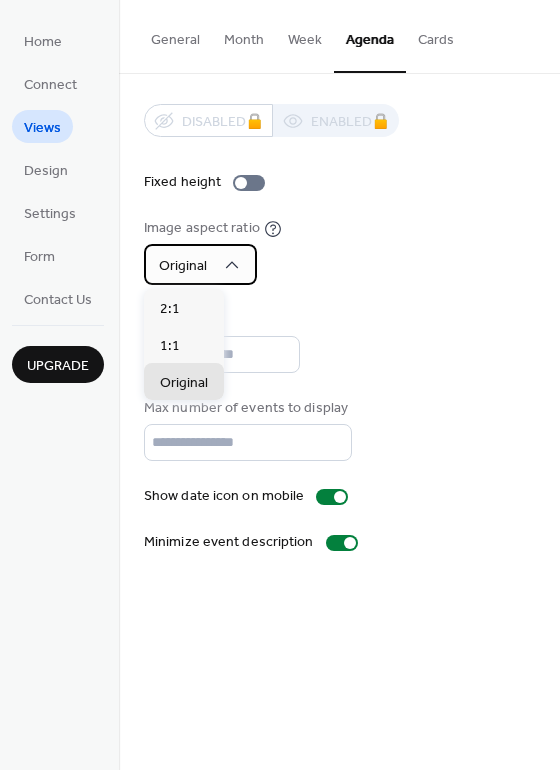 click 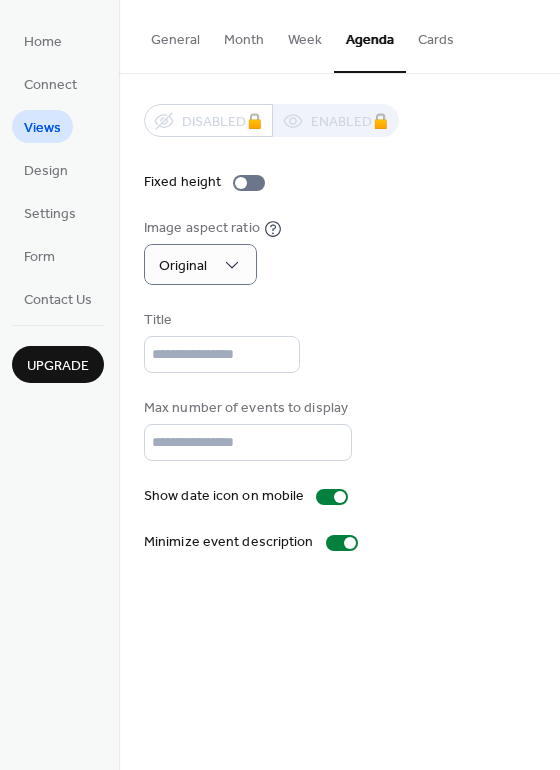 click on "Cards" at bounding box center [436, 35] 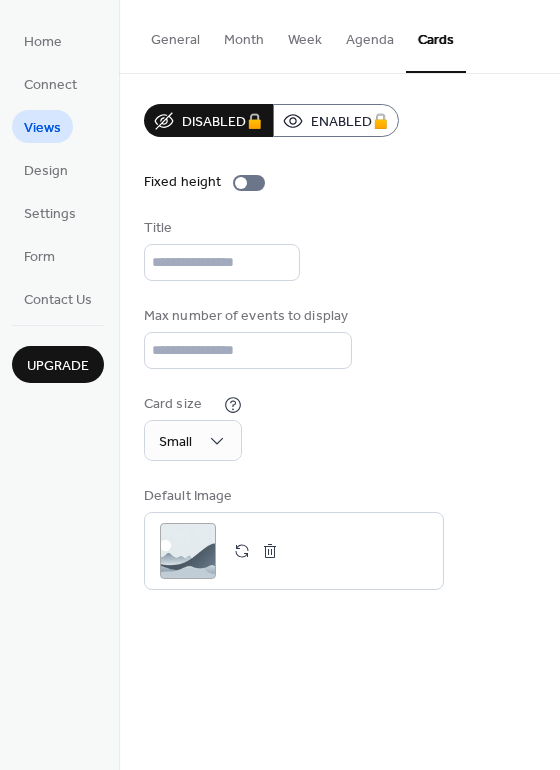 click on "Agenda" at bounding box center [370, 35] 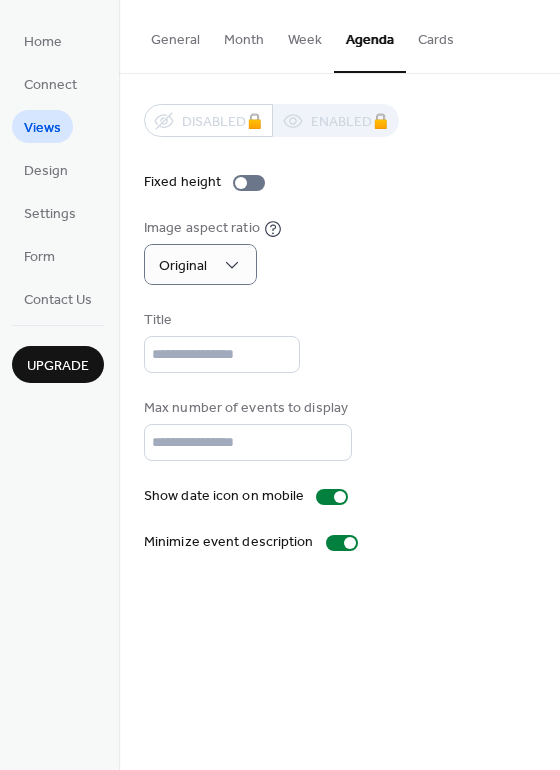 click on "Cards" at bounding box center (436, 35) 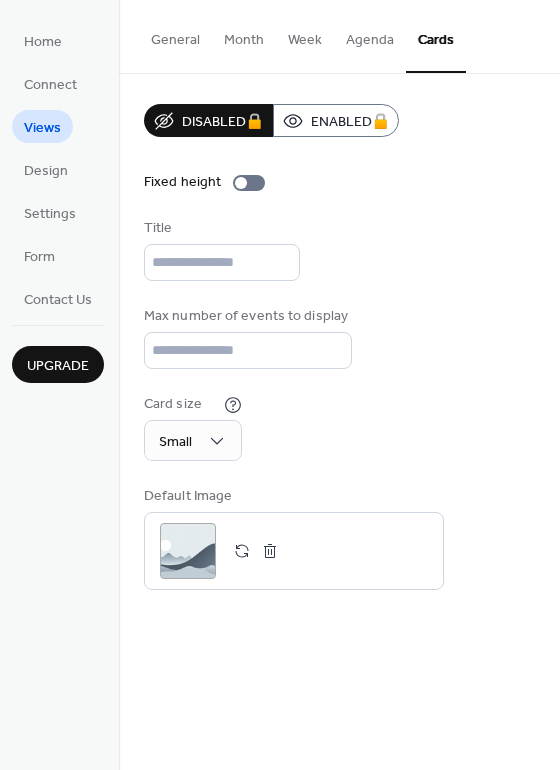 click on "Month" at bounding box center (244, 35) 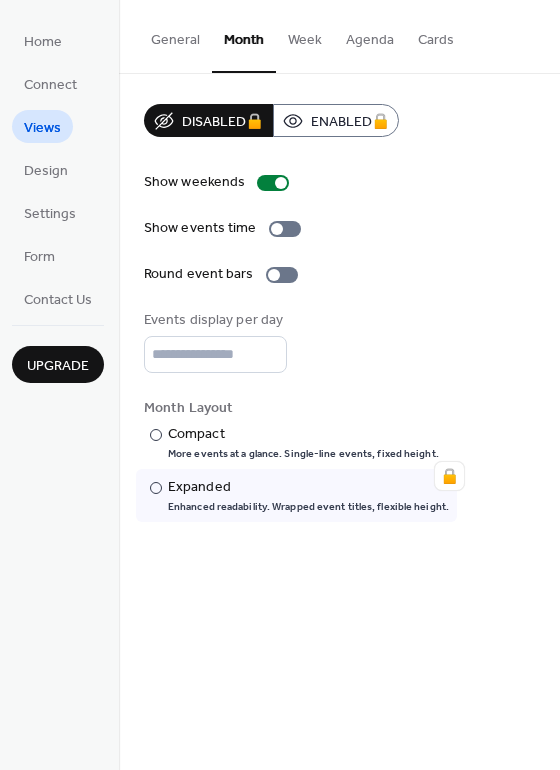 click on "Week" at bounding box center [305, 35] 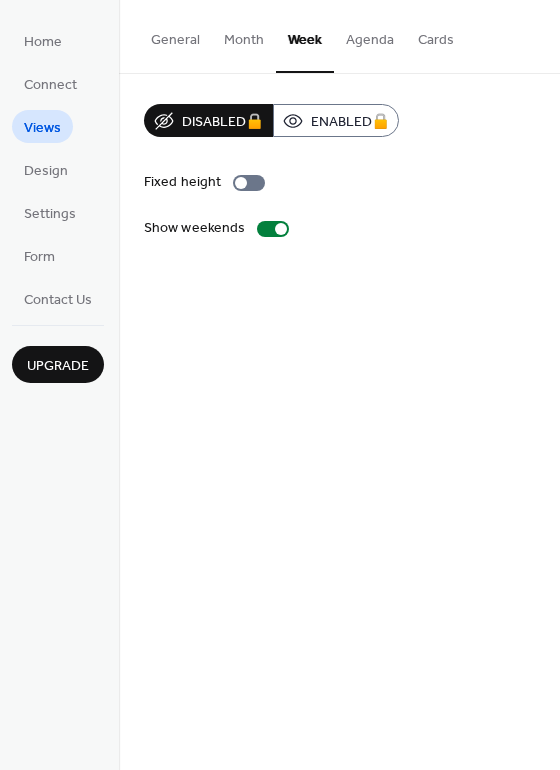 click on "Agenda" at bounding box center (370, 35) 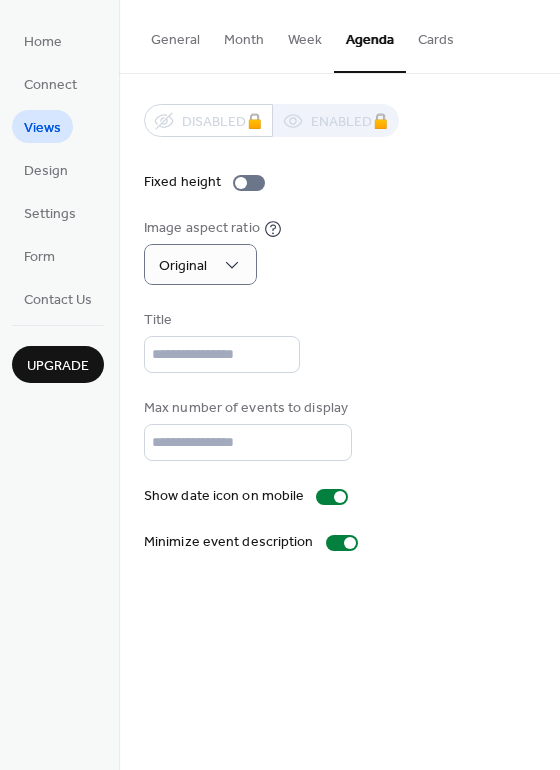 click on "Cards" at bounding box center (436, 35) 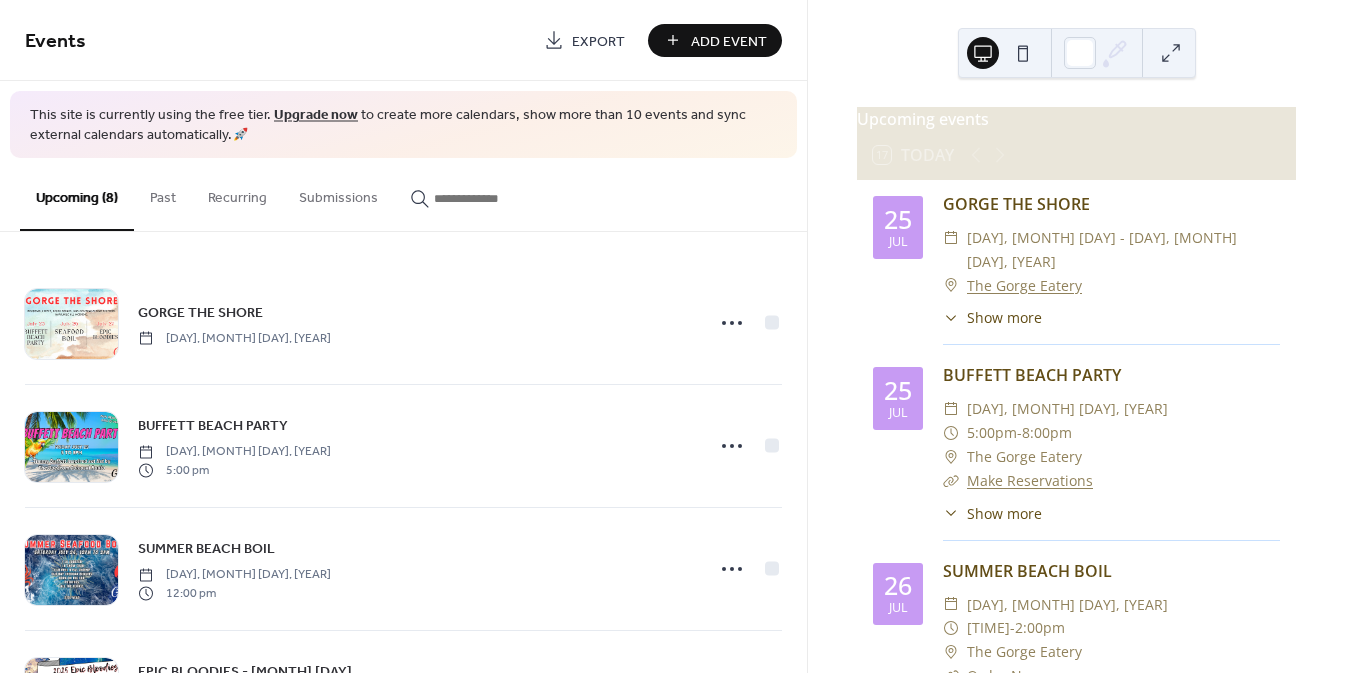 scroll, scrollTop: 0, scrollLeft: 0, axis: both 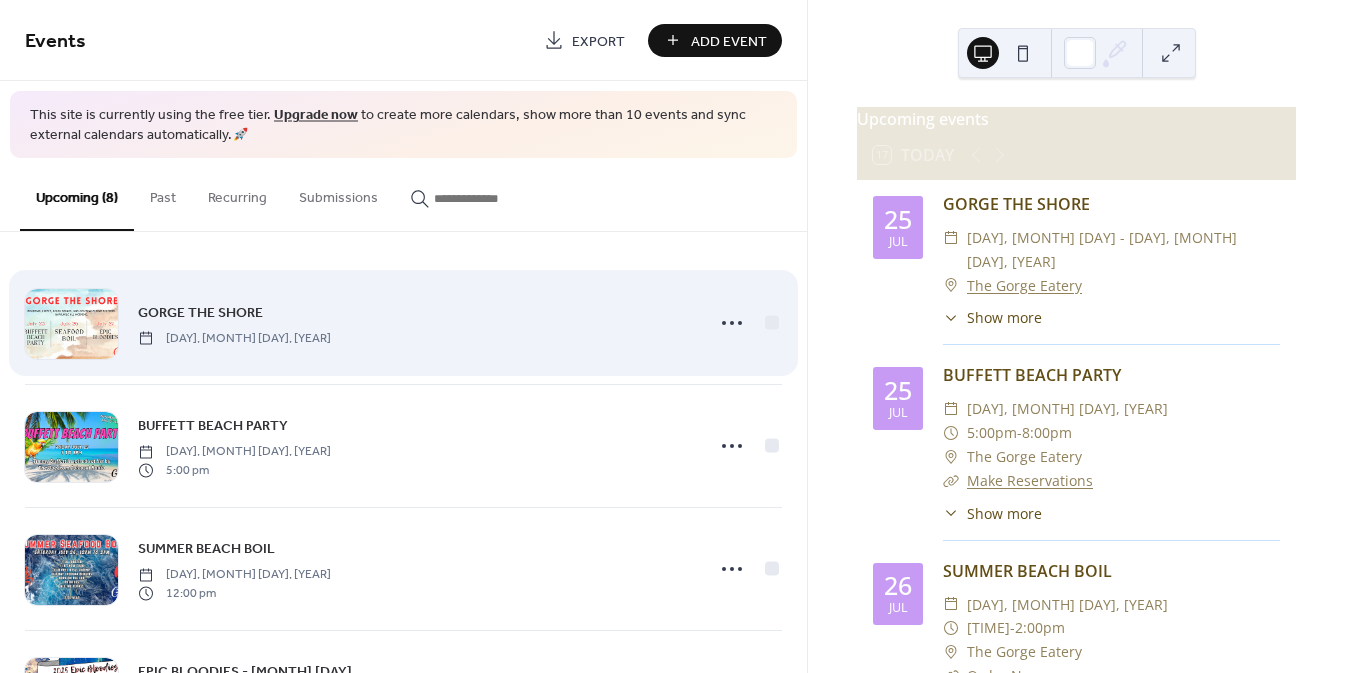 click on "GORGE THE SHORE Friday, July 25, 2025" at bounding box center (415, 323) 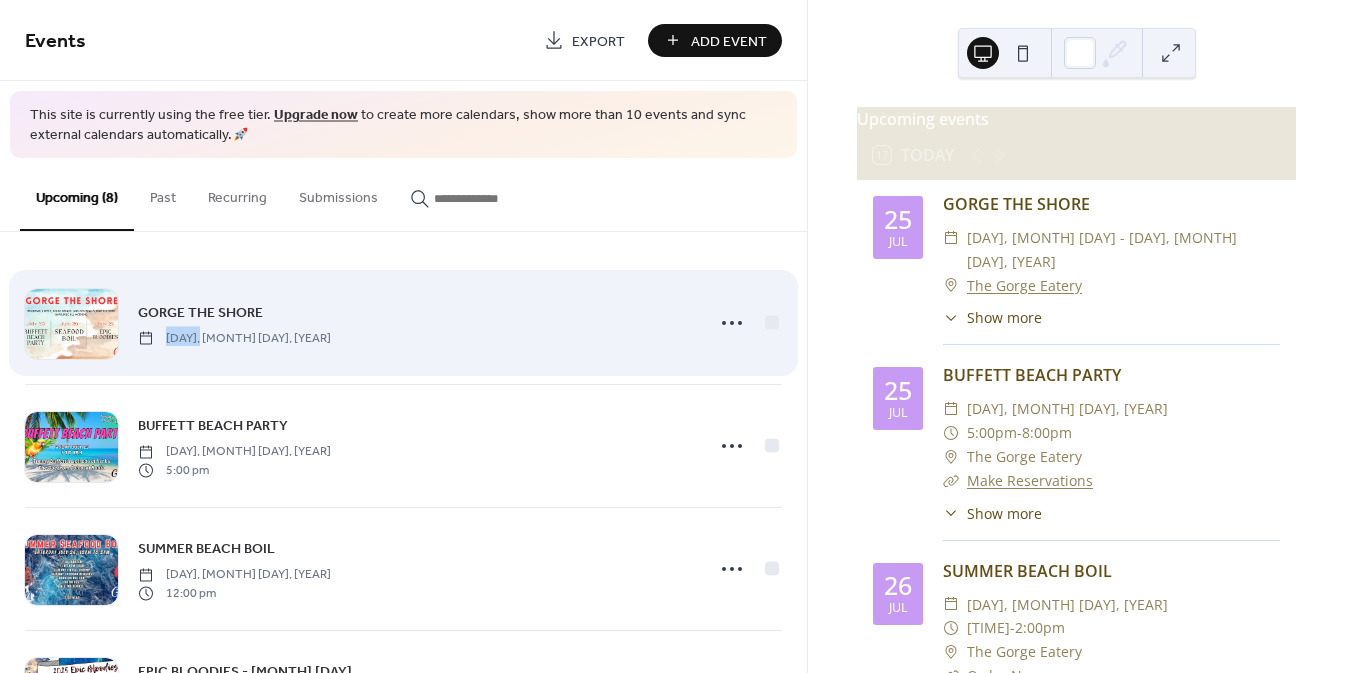 click on "GORGE THE SHORE Friday, July 25, 2025" at bounding box center [415, 323] 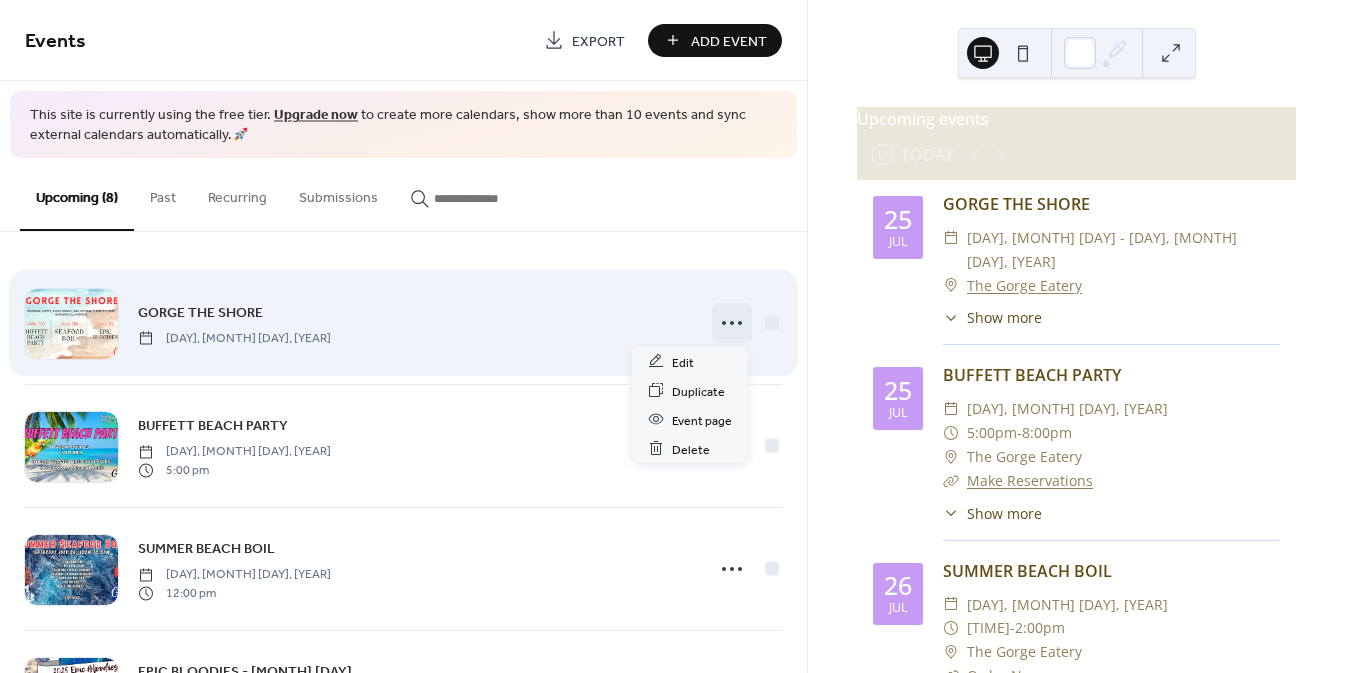 click 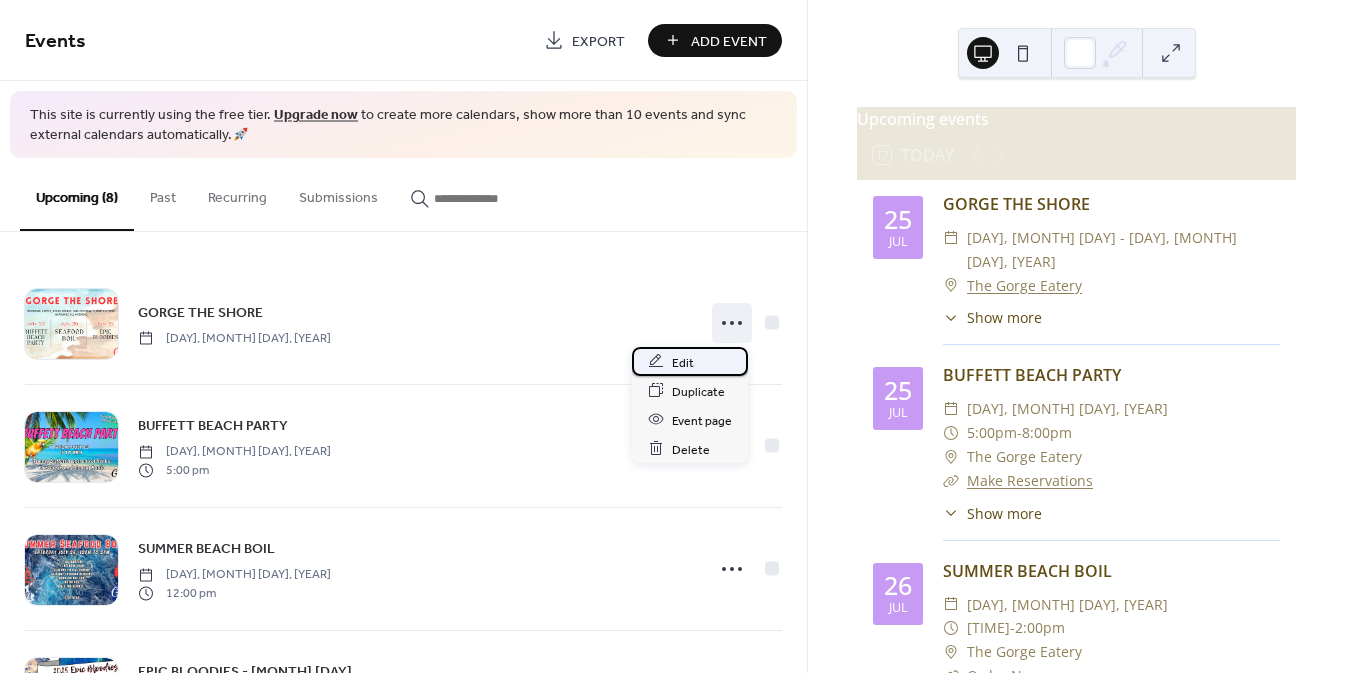 click on "Edit" at bounding box center (683, 362) 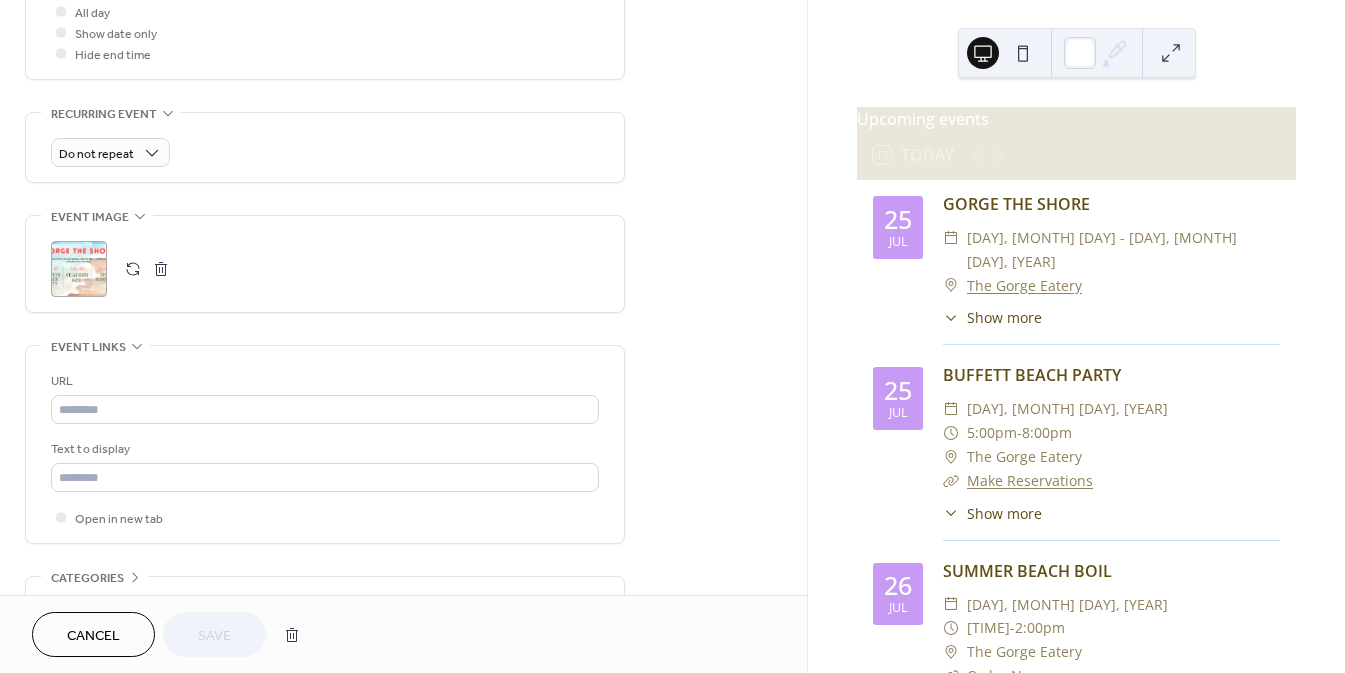 scroll, scrollTop: 885, scrollLeft: 0, axis: vertical 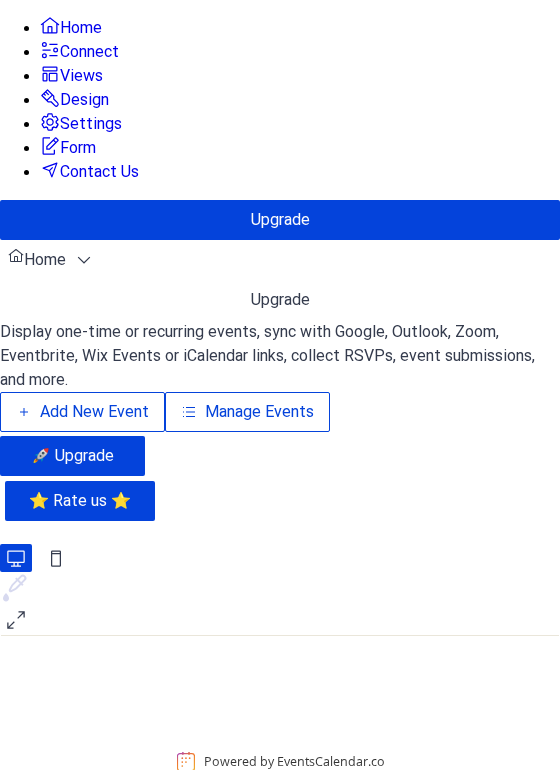 click on "Design" at bounding box center (84, 100) 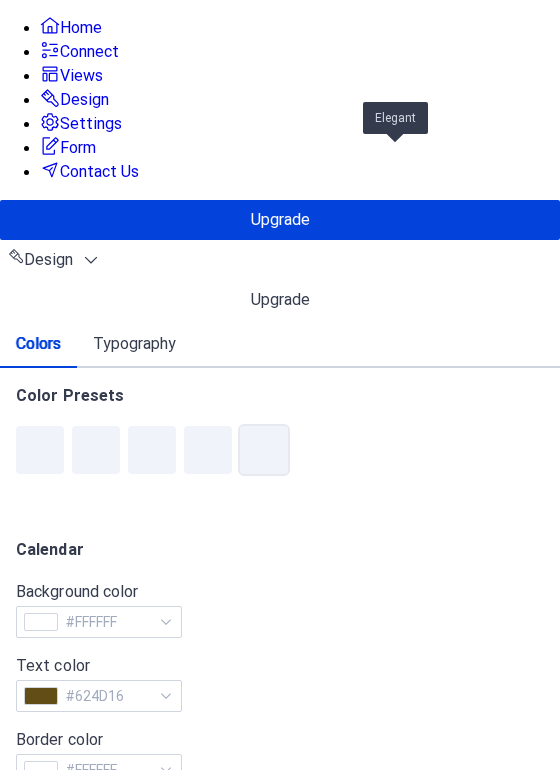 click at bounding box center [264, 450] 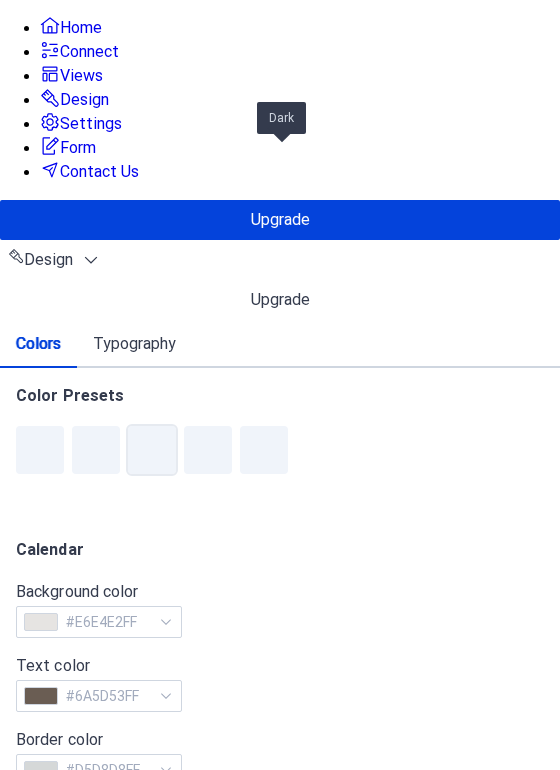 click at bounding box center [152, 450] 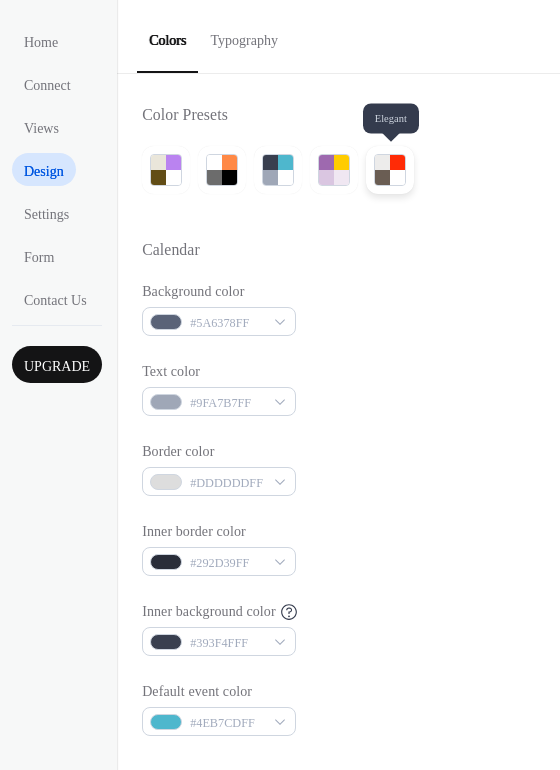 click at bounding box center (382, 177) 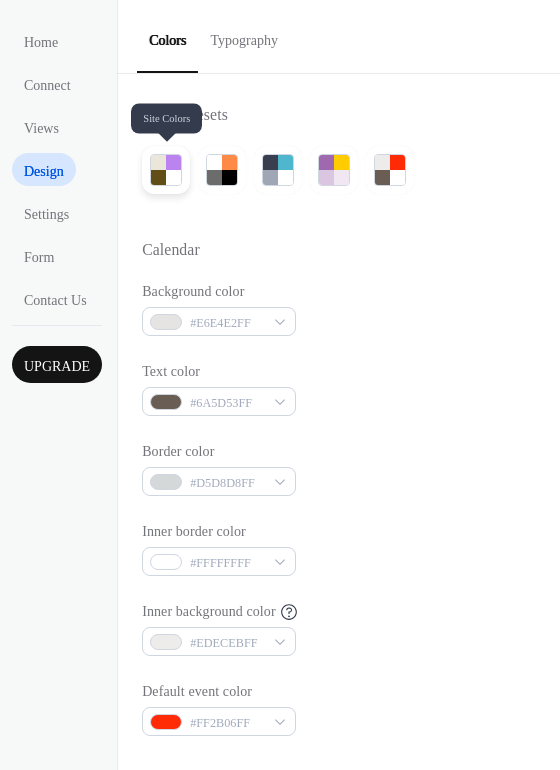 click at bounding box center (173, 162) 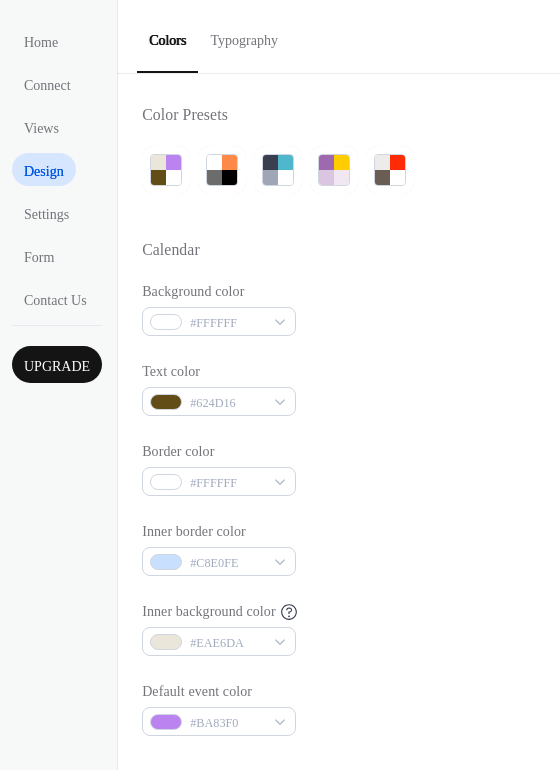 click on "Typography" at bounding box center (243, 35) 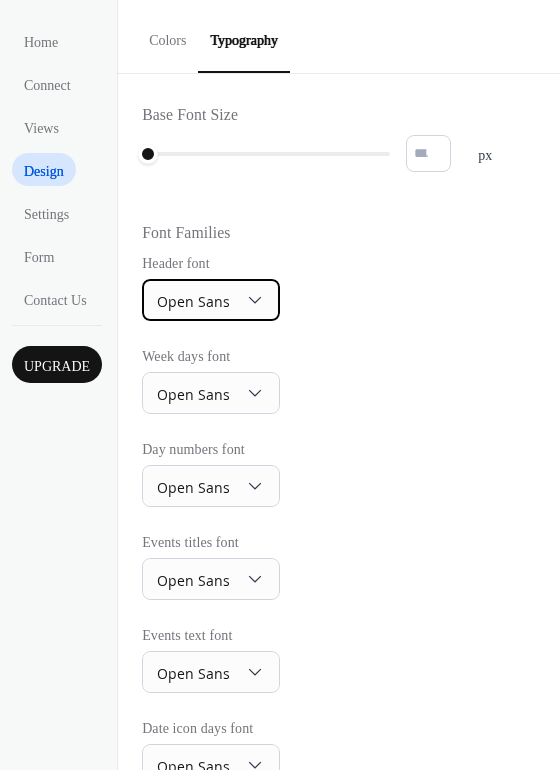click on "Open Sans" at bounding box center (211, 300) 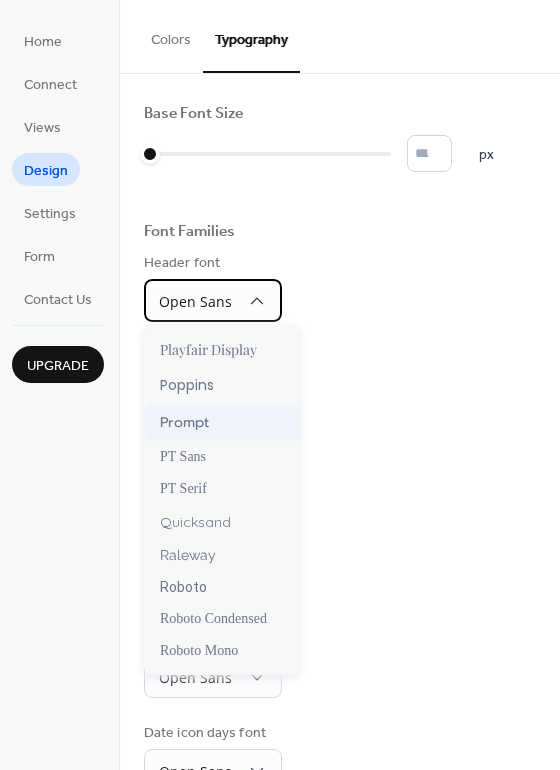 scroll, scrollTop: 1218, scrollLeft: 0, axis: vertical 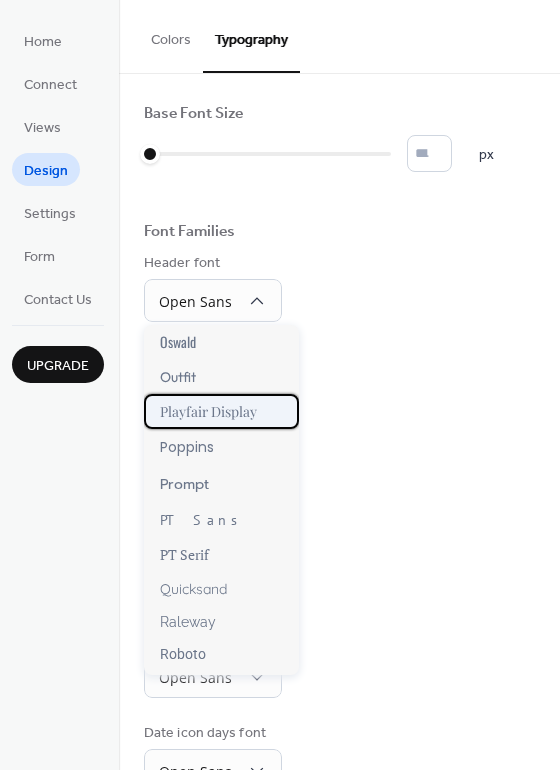 click on "Playfair Display" at bounding box center [221, 411] 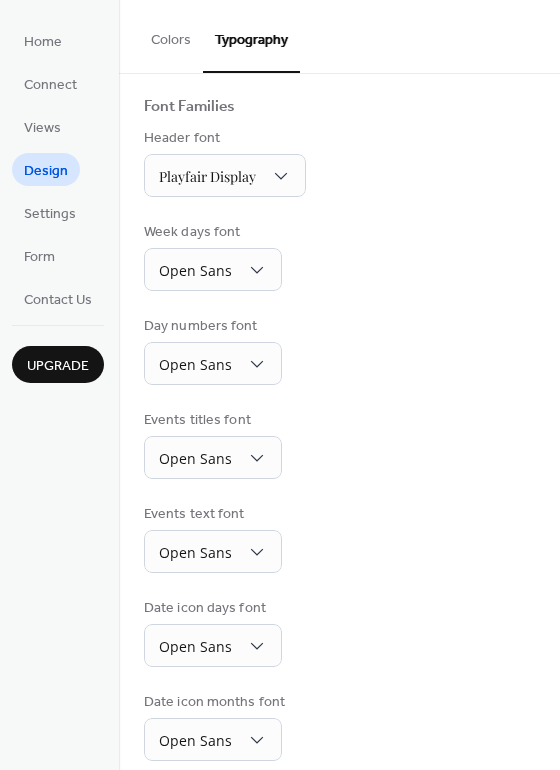 scroll, scrollTop: 126, scrollLeft: 0, axis: vertical 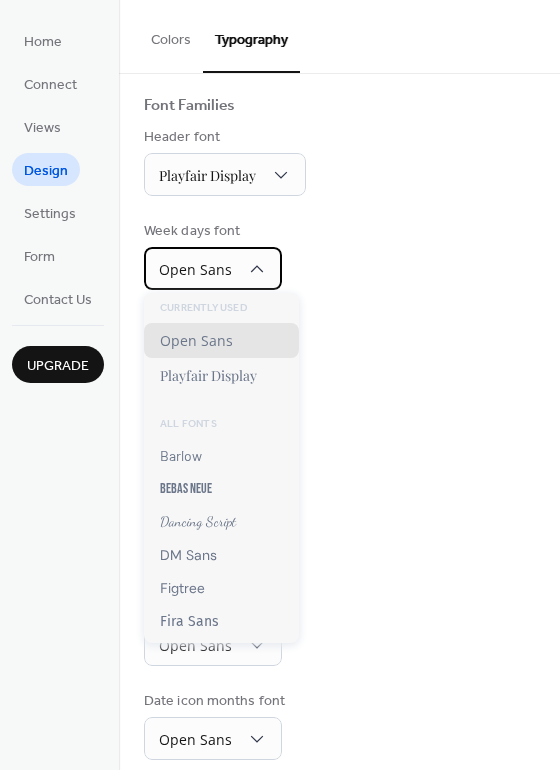 click on "Open Sans" at bounding box center [213, 268] 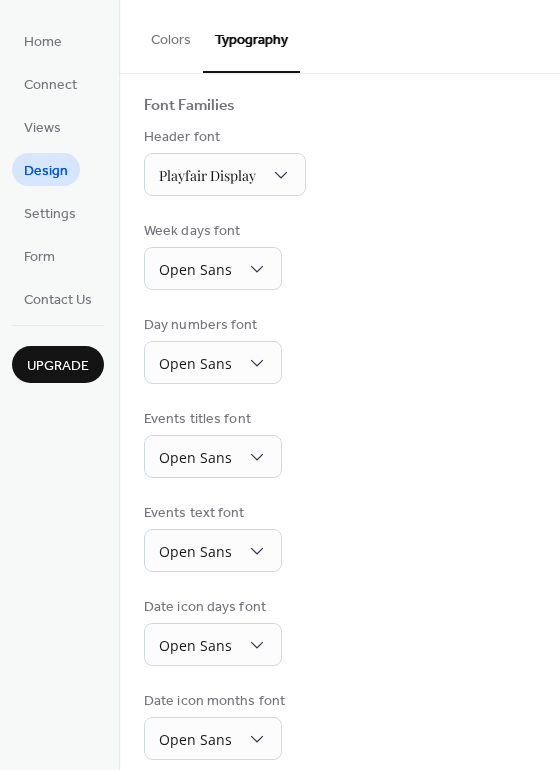 click on "Week days font Open Sans" at bounding box center (339, 255) 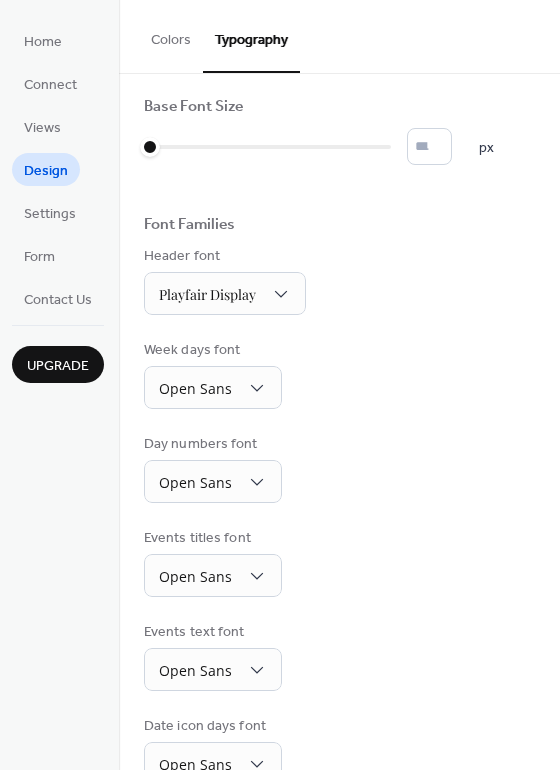 scroll, scrollTop: 0, scrollLeft: 0, axis: both 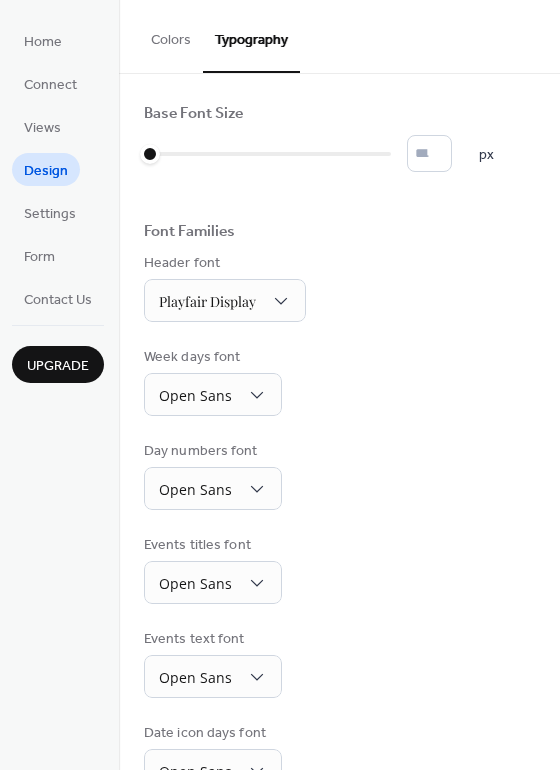 click on "Colors" at bounding box center (171, 35) 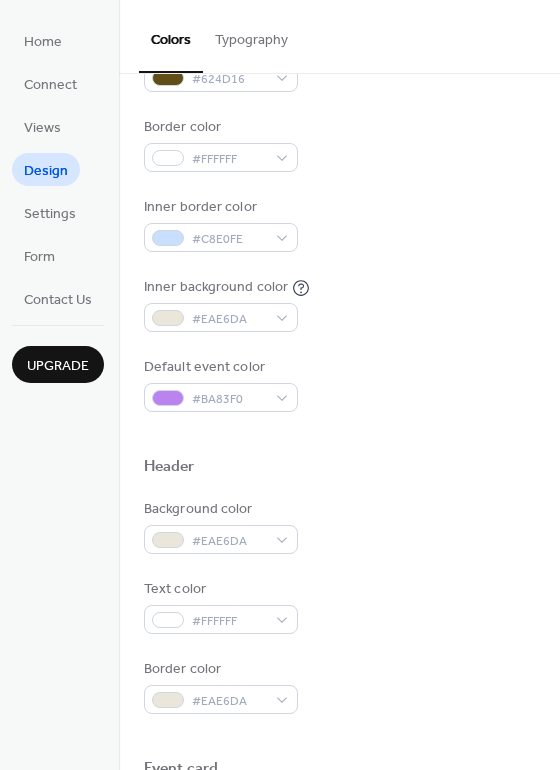scroll, scrollTop: 330, scrollLeft: 0, axis: vertical 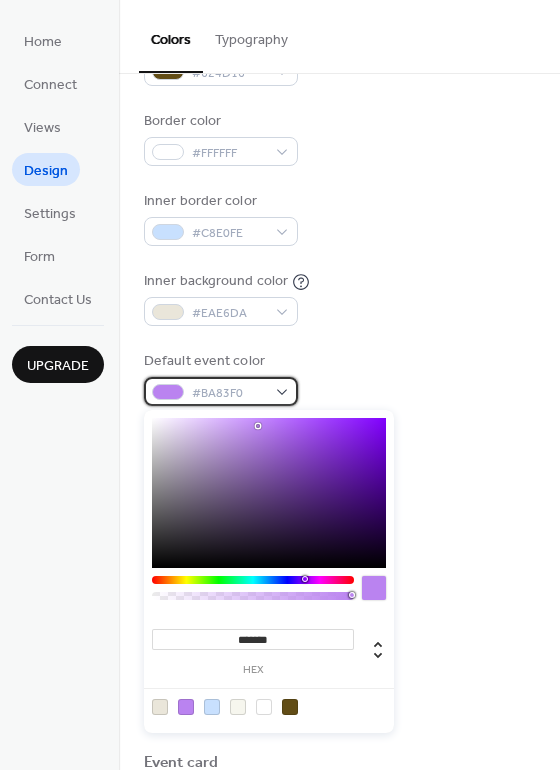 click on "#BA83F0" at bounding box center (229, 393) 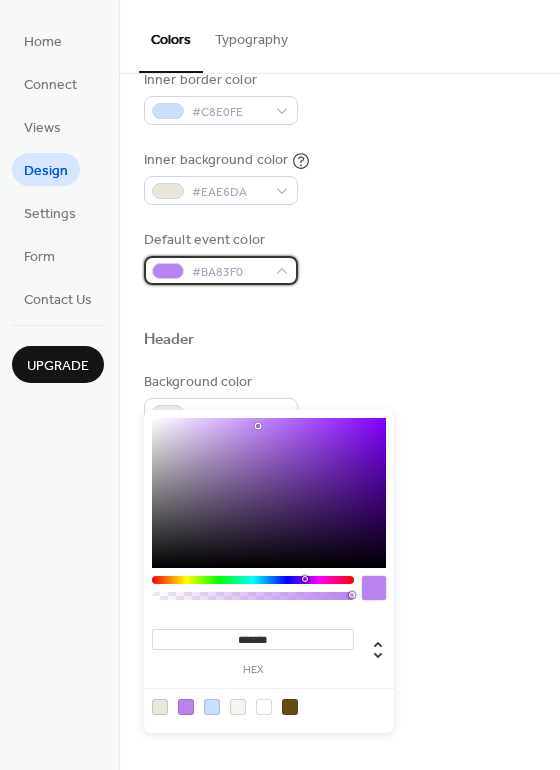 scroll, scrollTop: 452, scrollLeft: 0, axis: vertical 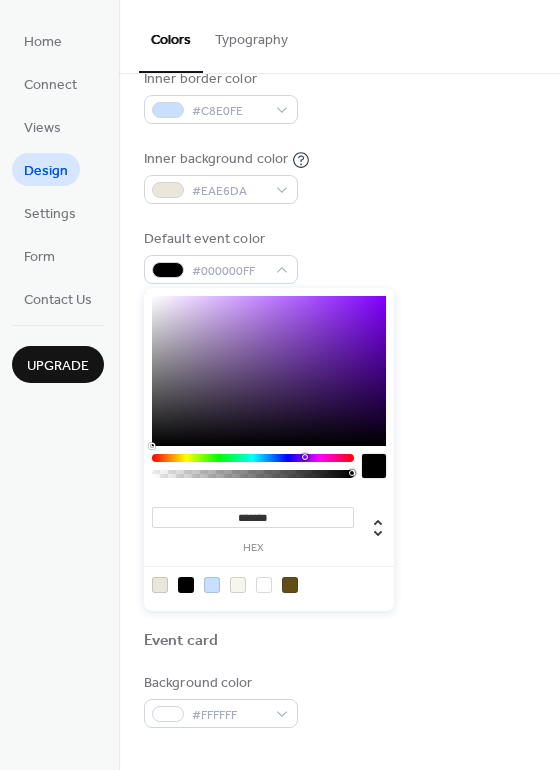 drag, startPoint x: 182, startPoint y: 560, endPoint x: 145, endPoint y: 558, distance: 37.054016 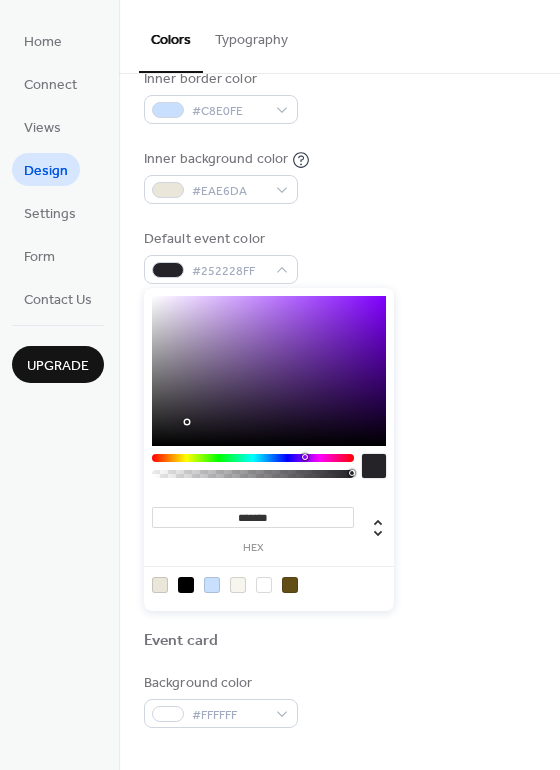 type on "*******" 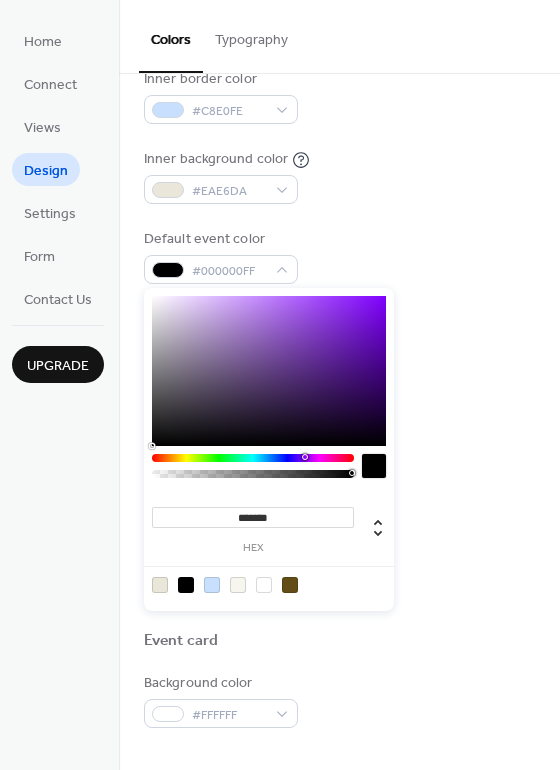 drag, startPoint x: 186, startPoint y: 422, endPoint x: 141, endPoint y: 483, distance: 75.802376 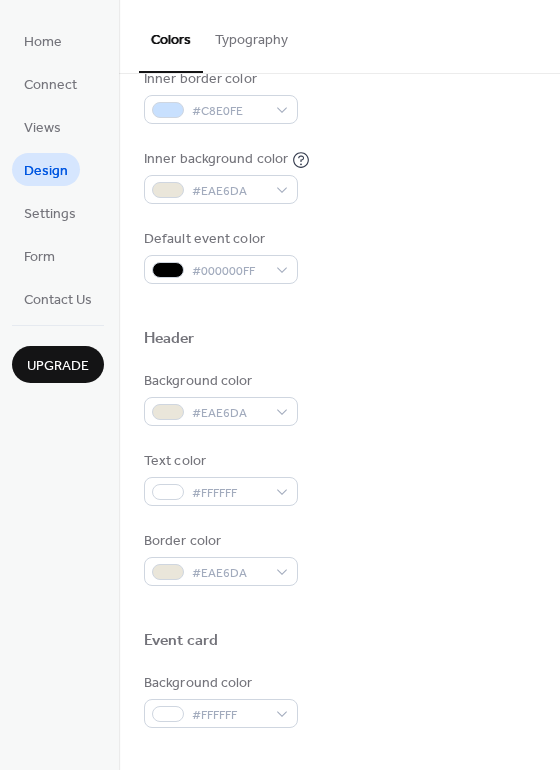 click on "Default event color #000000FF" at bounding box center [339, 256] 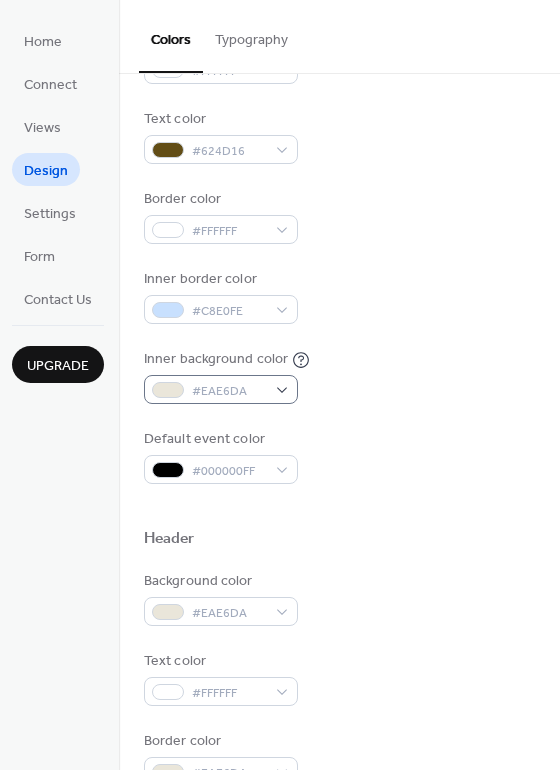 scroll, scrollTop: 326, scrollLeft: 0, axis: vertical 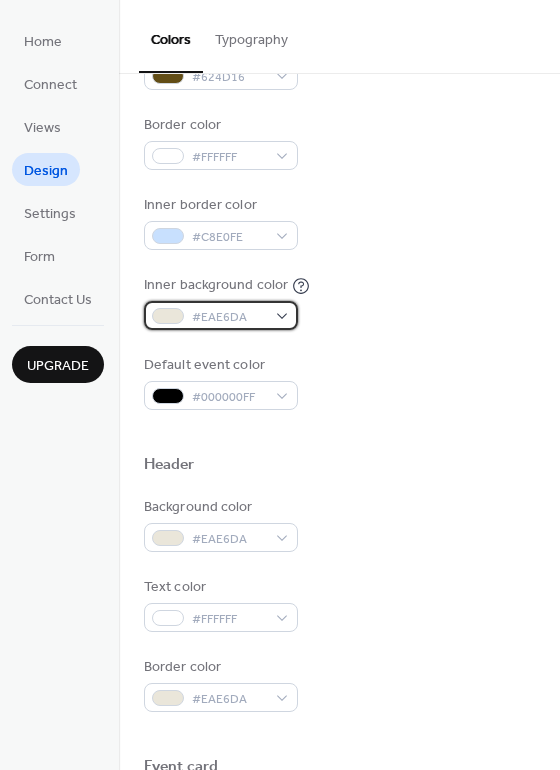 click on "#EAE6DA" at bounding box center (221, 315) 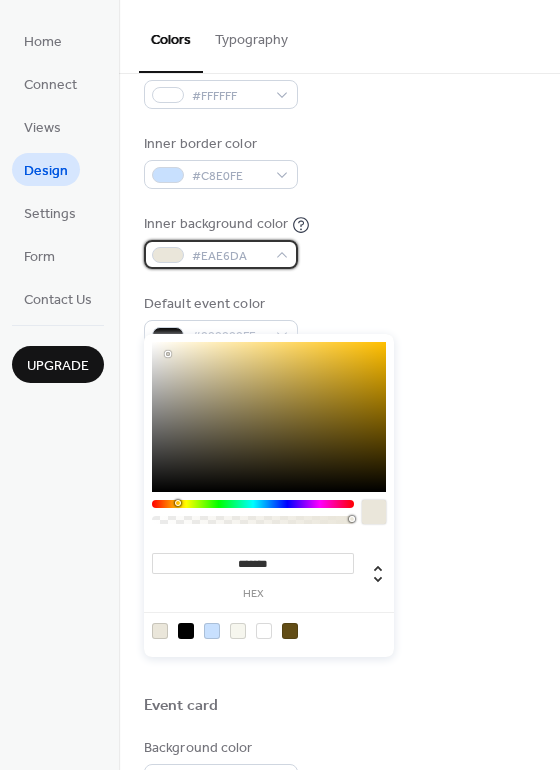 scroll, scrollTop: 388, scrollLeft: 0, axis: vertical 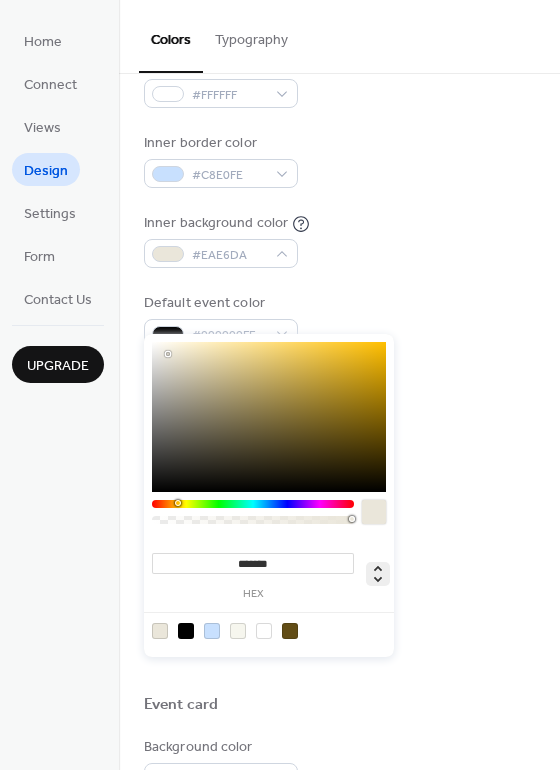 click 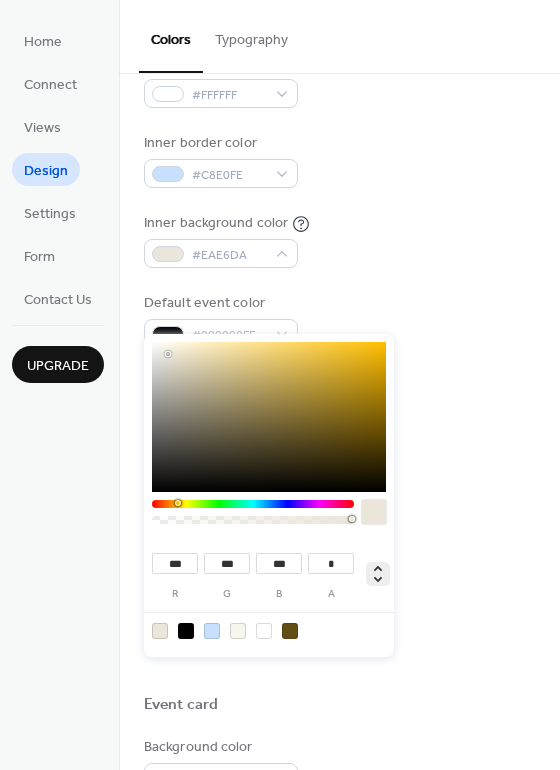 click 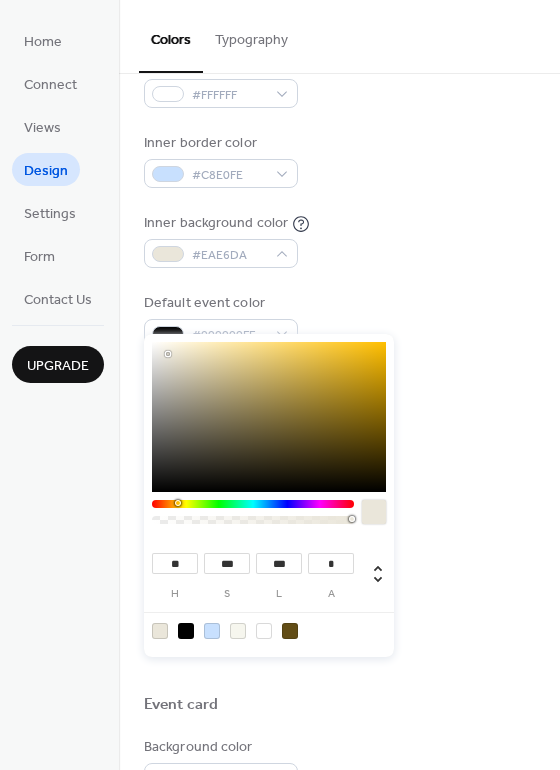 type on "**" 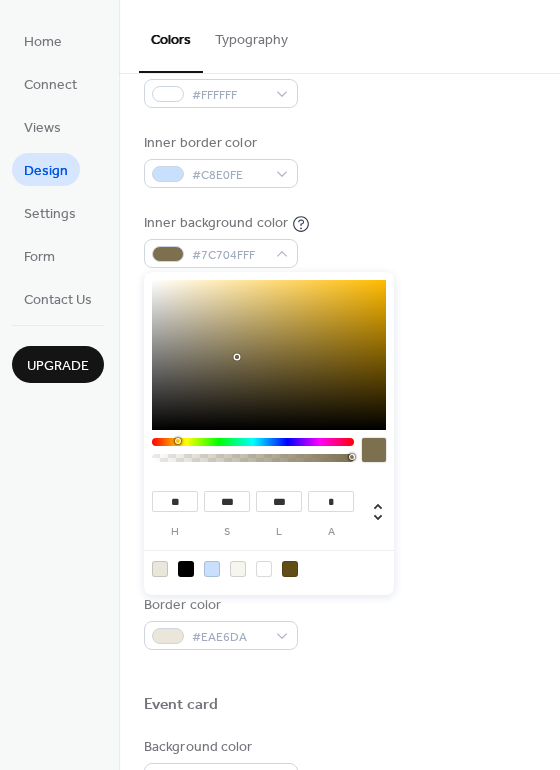 click at bounding box center (269, 355) 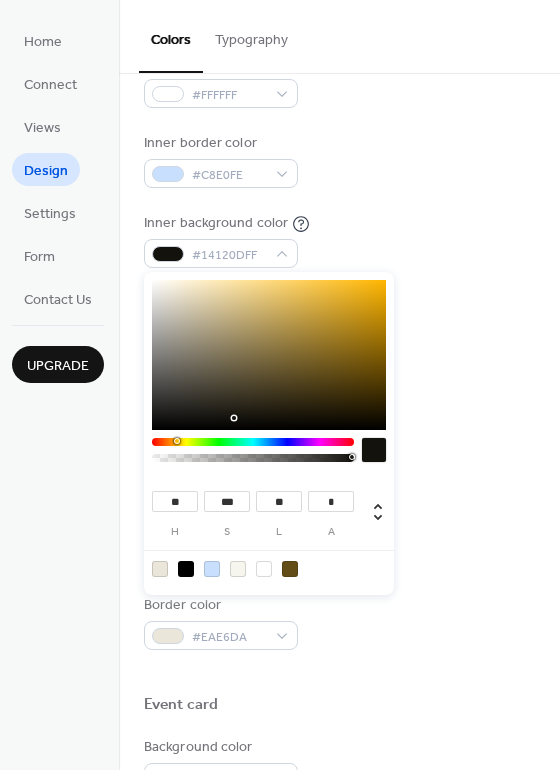 type on "**" 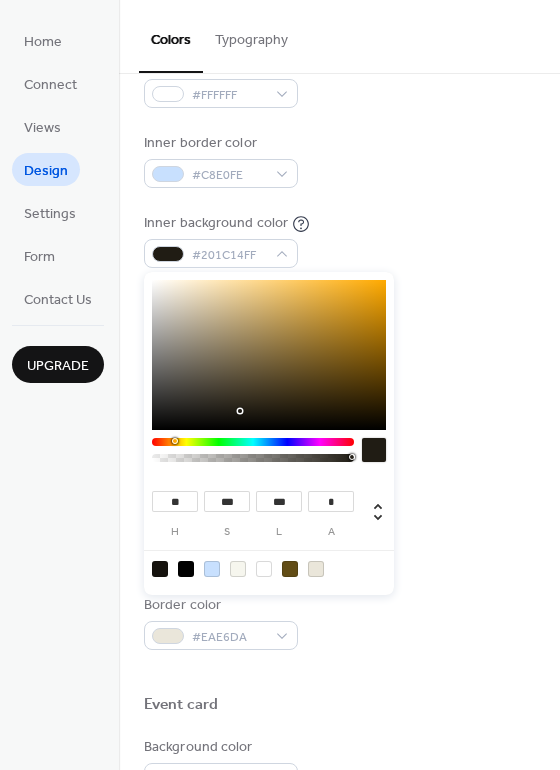 type on "***" 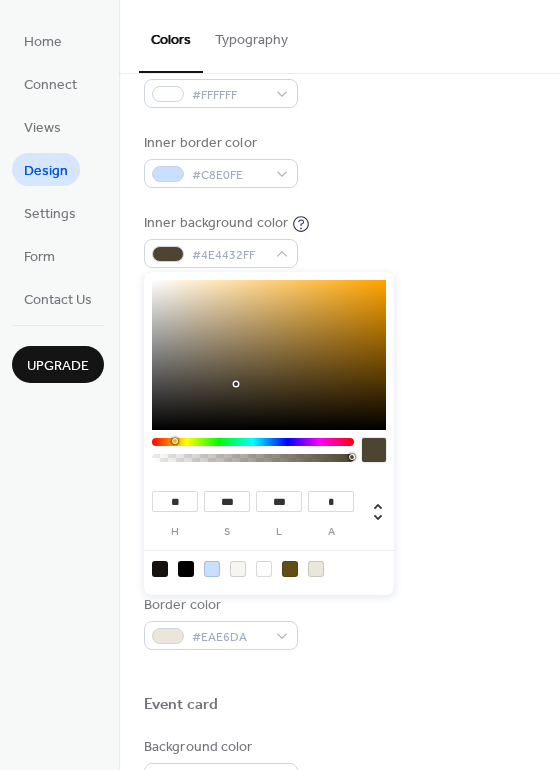 type on "**" 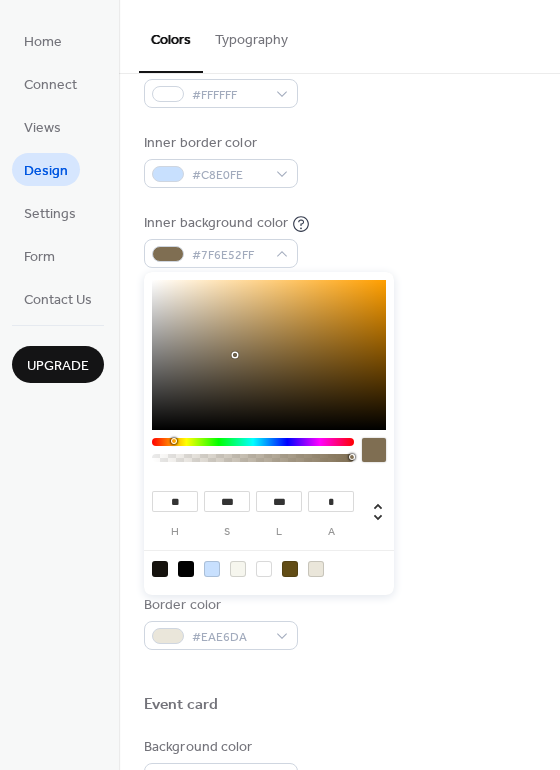 type on "***" 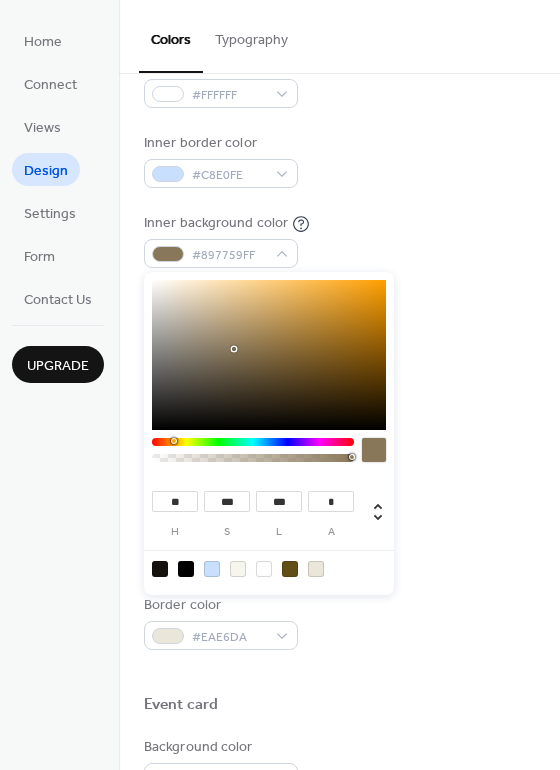 click at bounding box center [269, 355] 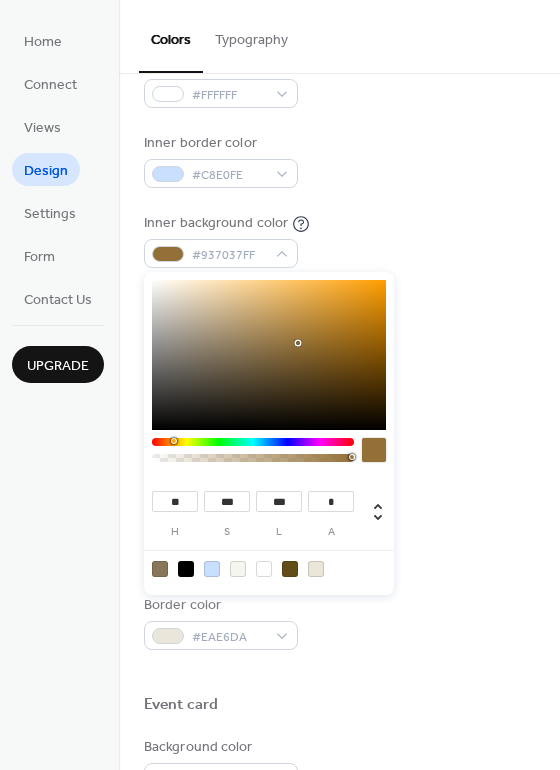 type on "***" 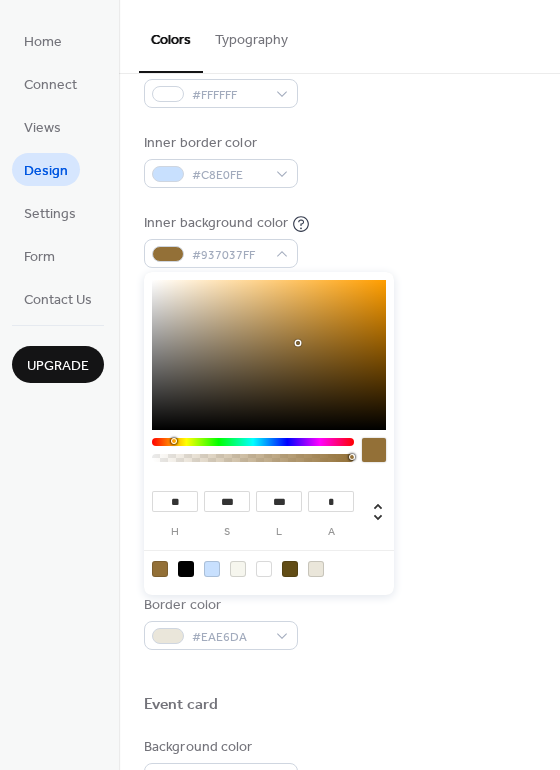 type on "***" 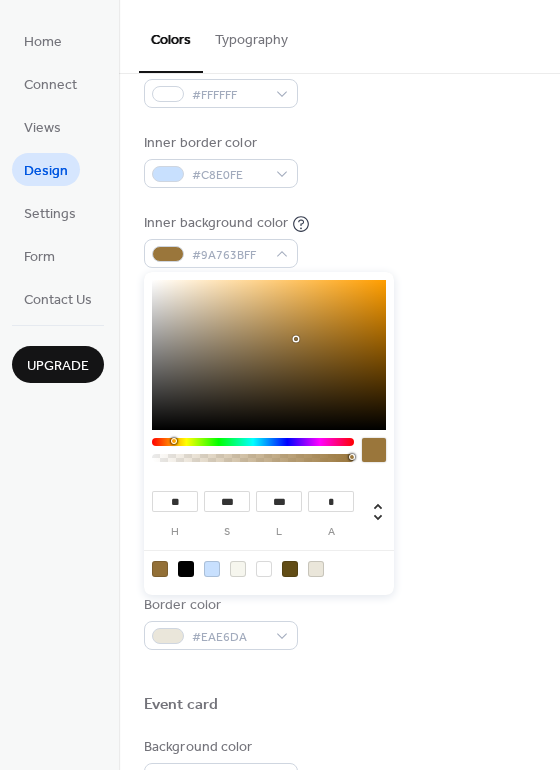 type on "***" 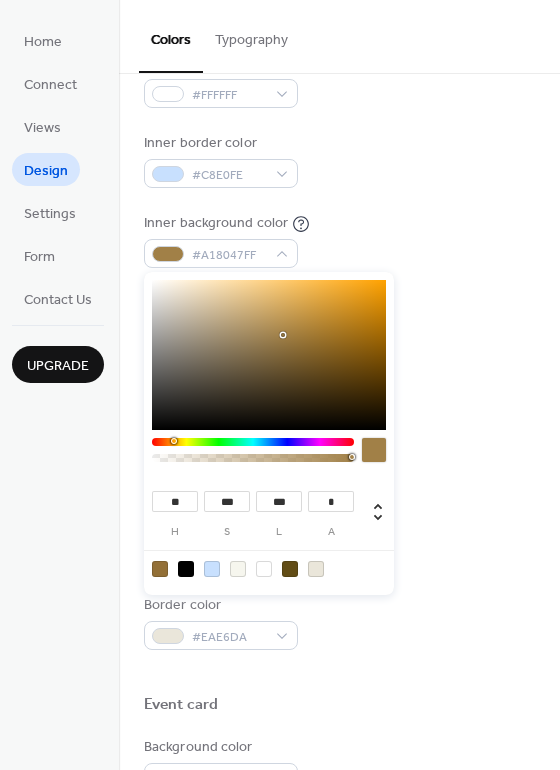 type on "***" 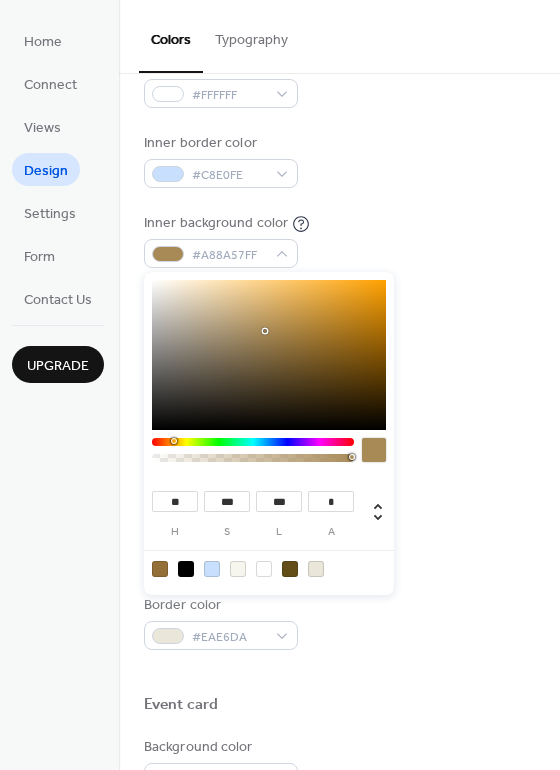 type on "***" 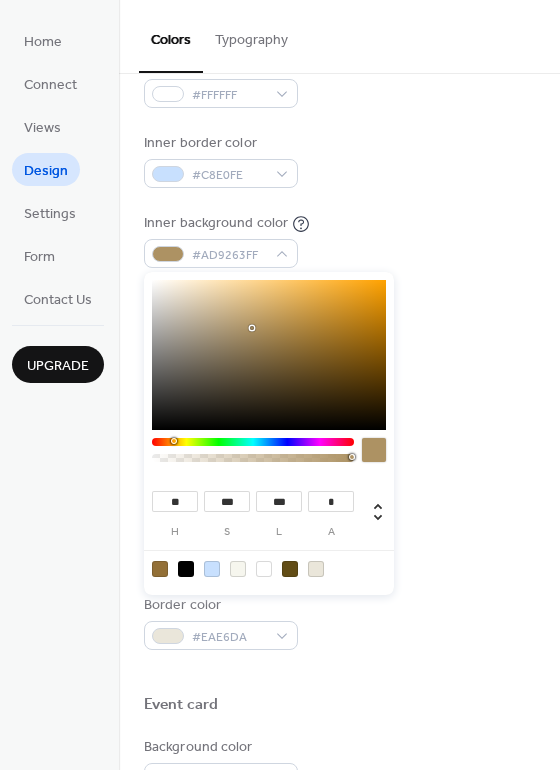 type on "***" 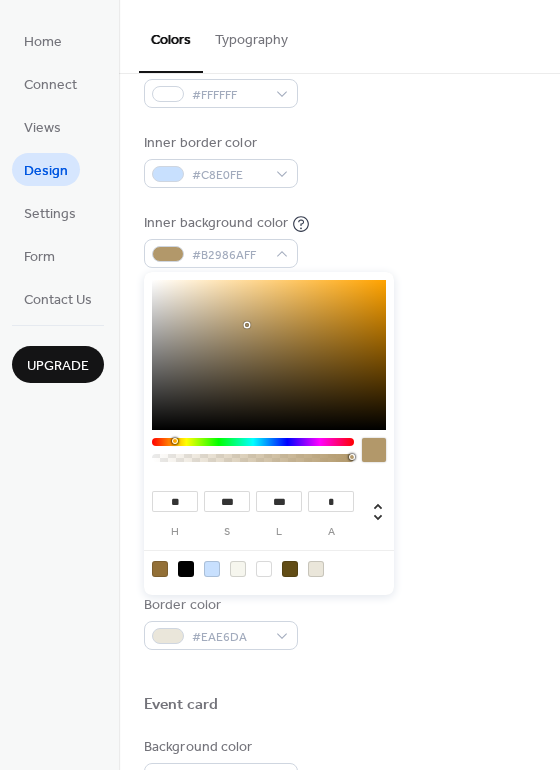 type on "**" 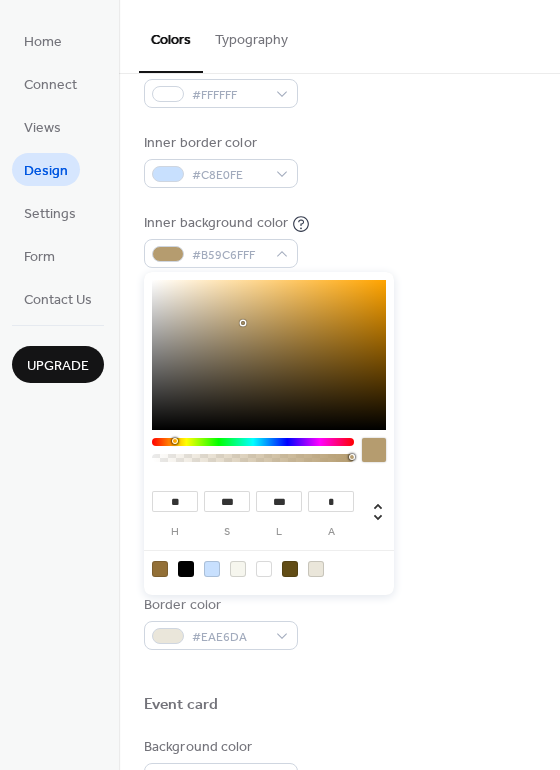 type on "**" 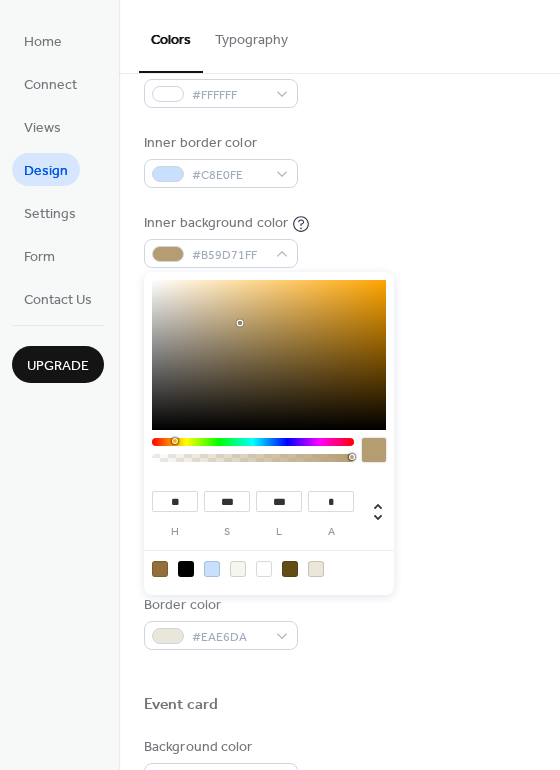 type on "***" 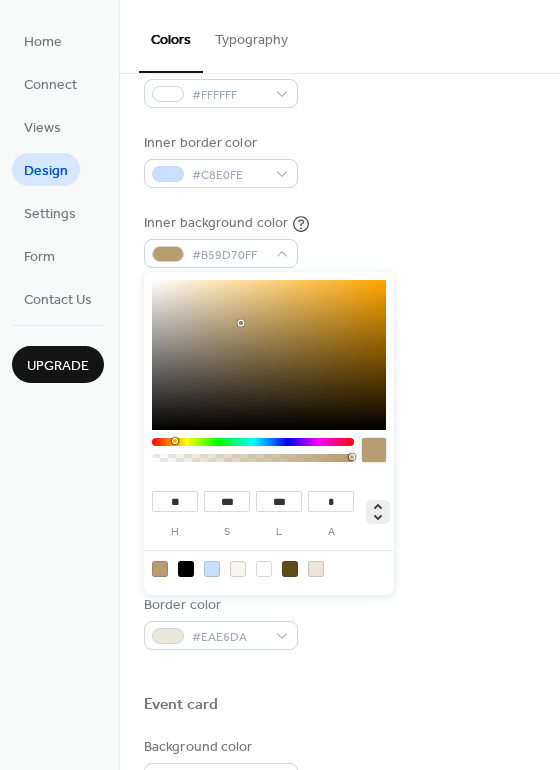 click 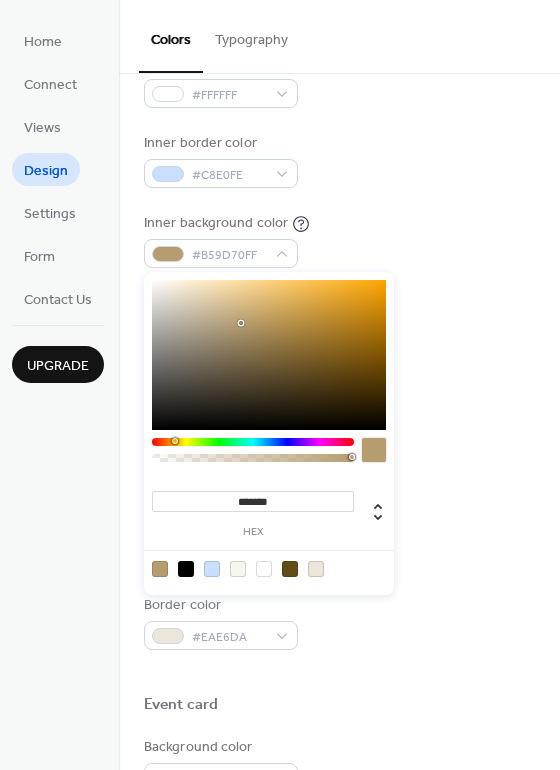 drag, startPoint x: 299, startPoint y: 500, endPoint x: 180, endPoint y: 471, distance: 122.48265 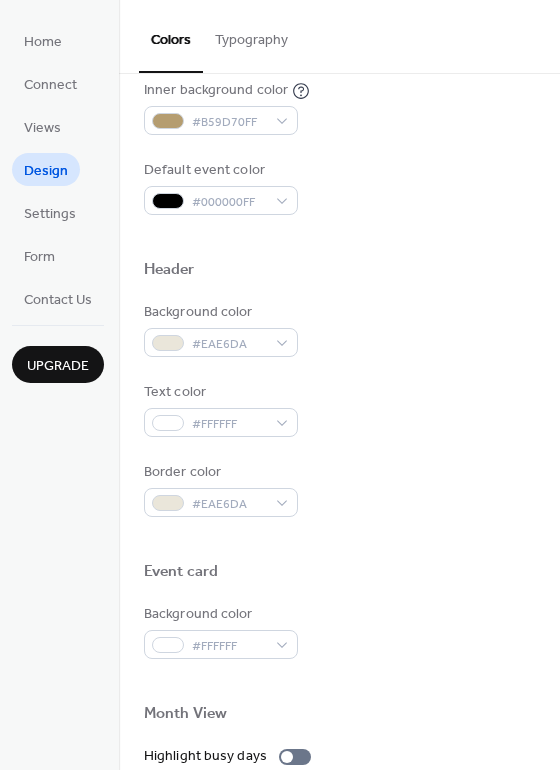 scroll, scrollTop: 534, scrollLeft: 0, axis: vertical 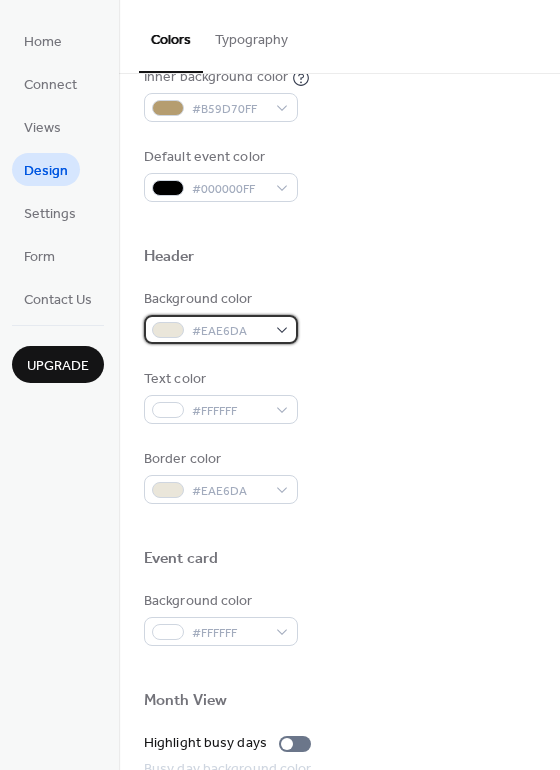 click on "#EAE6DA" at bounding box center [221, 329] 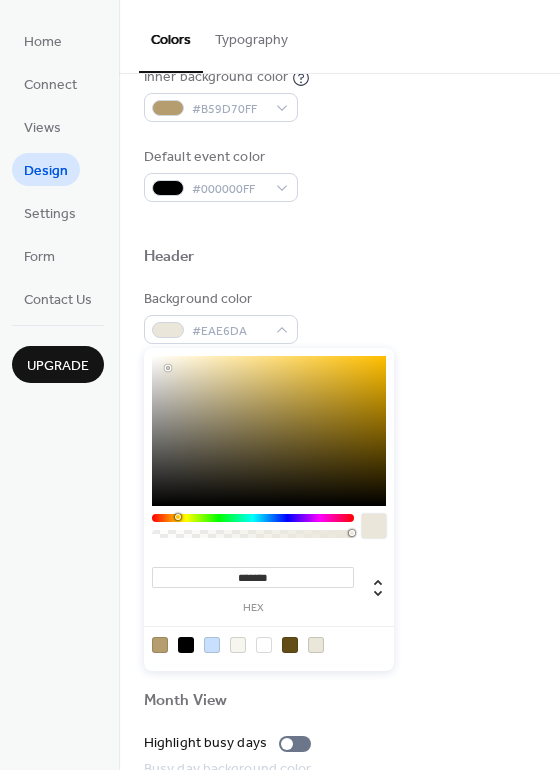 click on "*******" at bounding box center (253, 577) 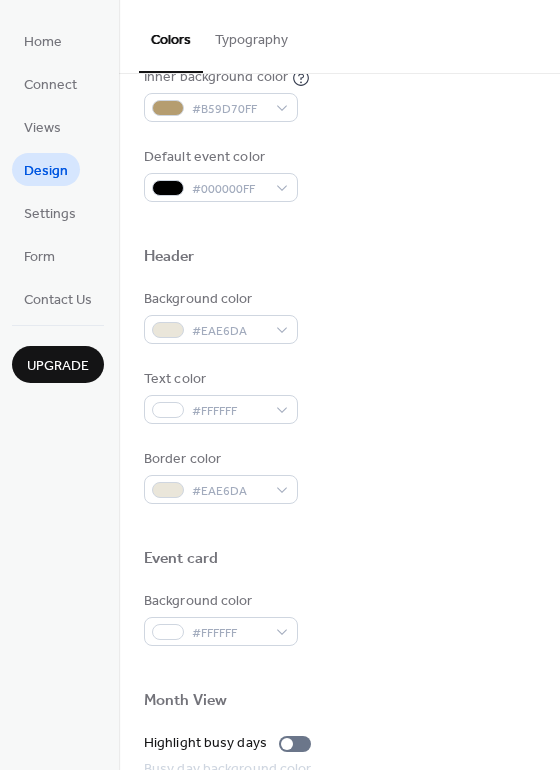 scroll, scrollTop: 855, scrollLeft: 0, axis: vertical 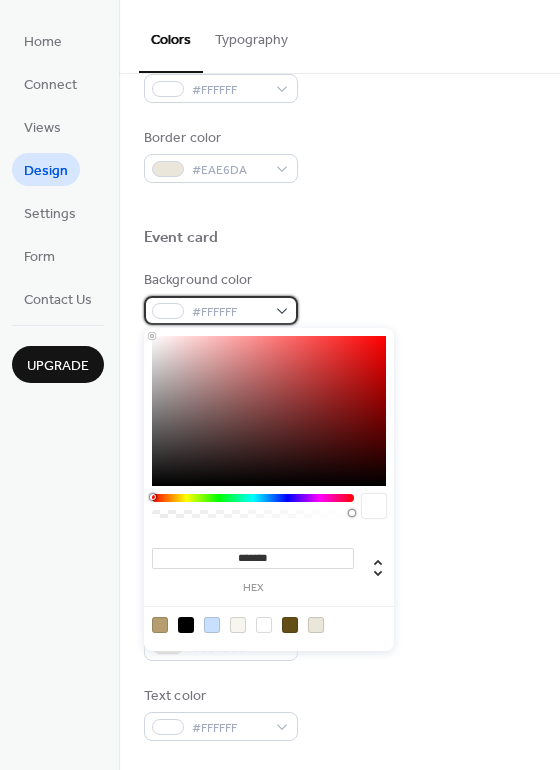 click on "#FFFFFF" at bounding box center [229, 312] 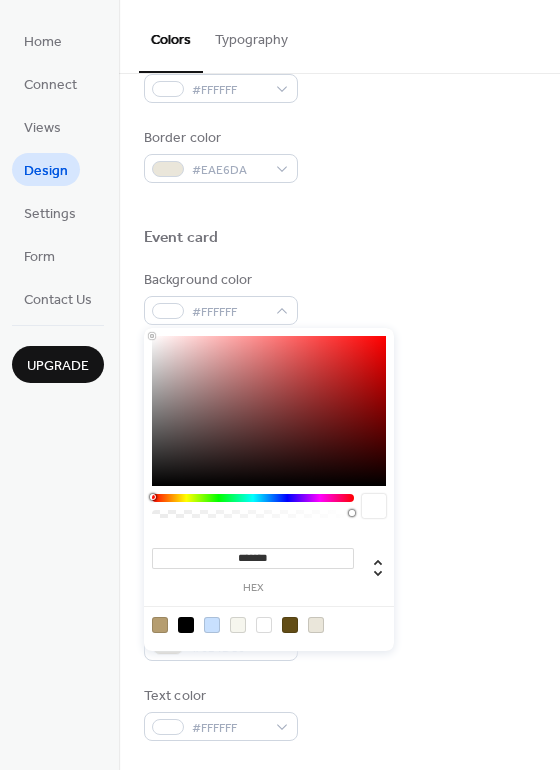 click at bounding box center (339, 262) 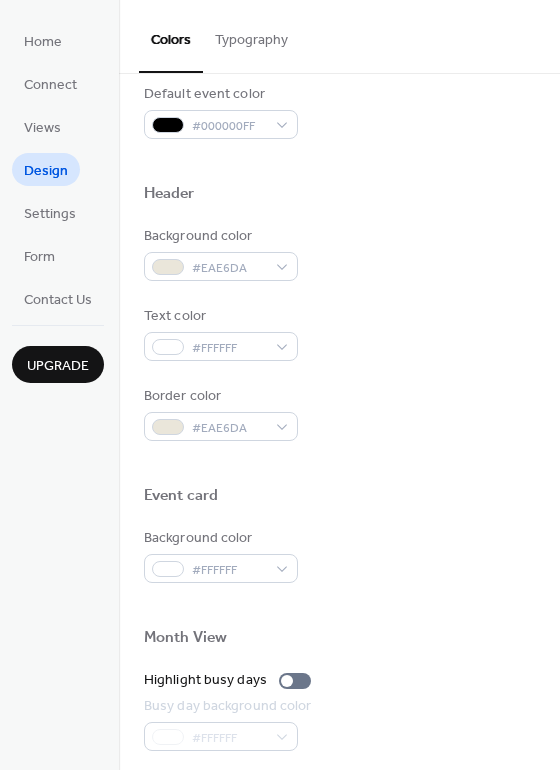 scroll, scrollTop: 597, scrollLeft: 0, axis: vertical 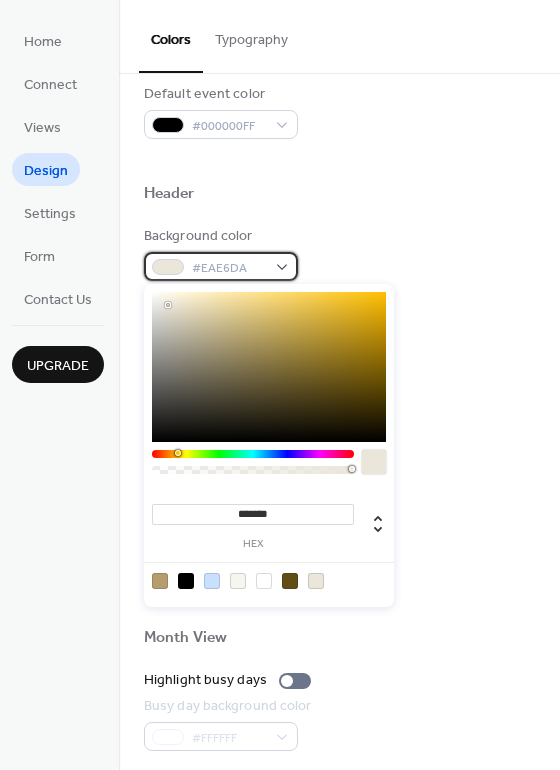click on "#EAE6DA" at bounding box center (229, 268) 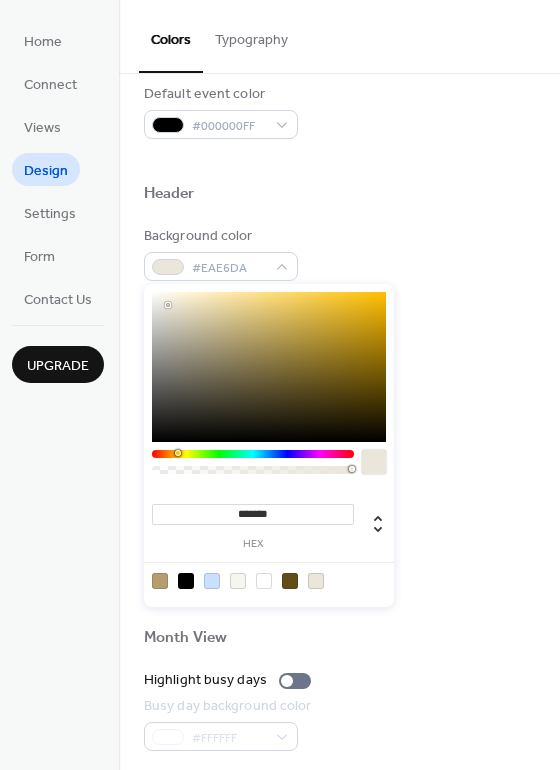 click on "*******" at bounding box center (253, 514) 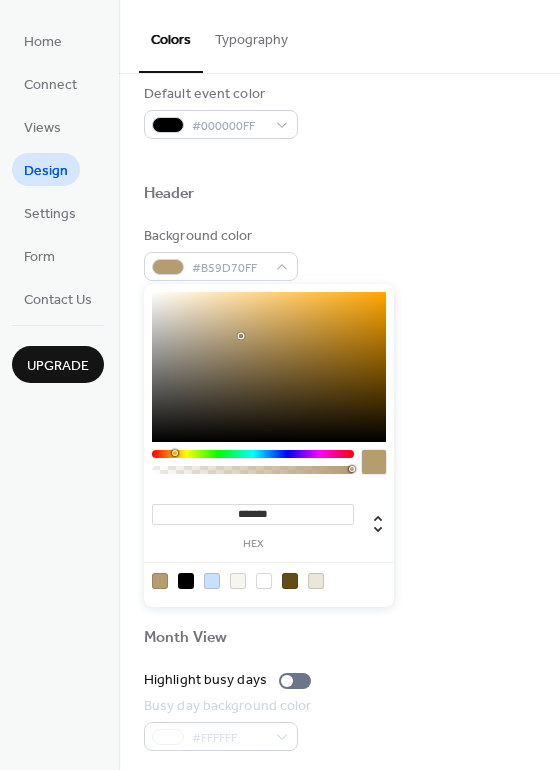 click on "*******" at bounding box center (253, 514) 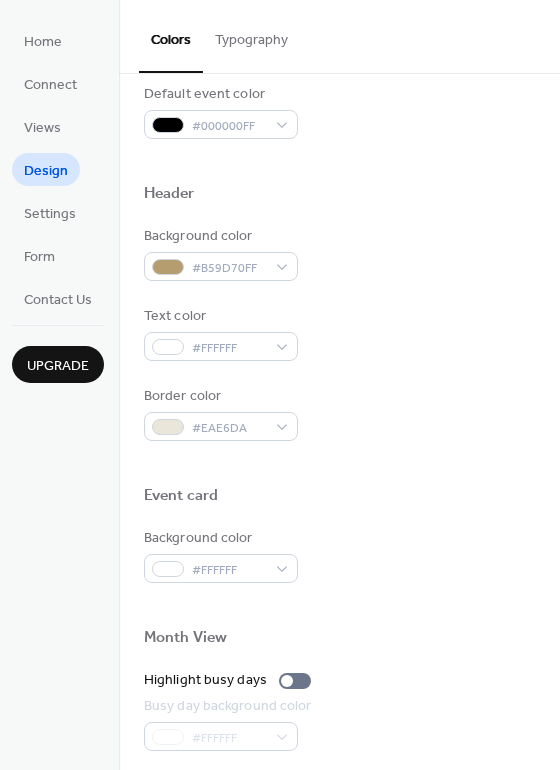 click on "Background color #B59D70FF" at bounding box center (339, 253) 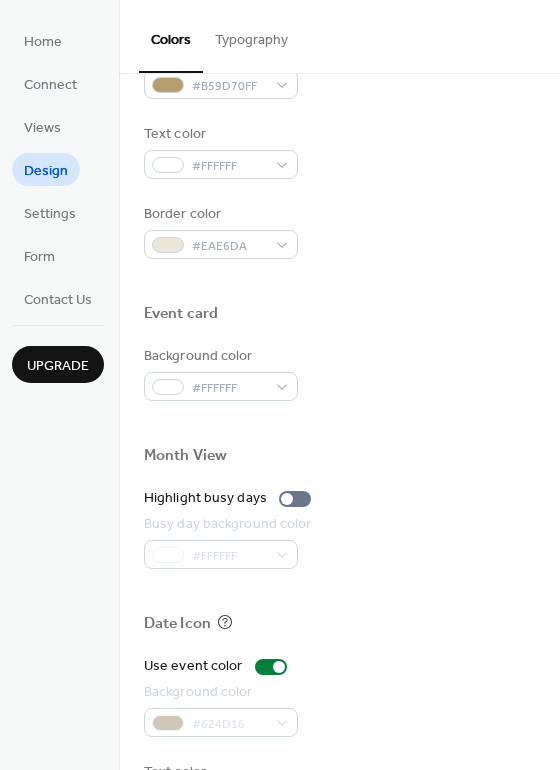 scroll, scrollTop: 780, scrollLeft: 0, axis: vertical 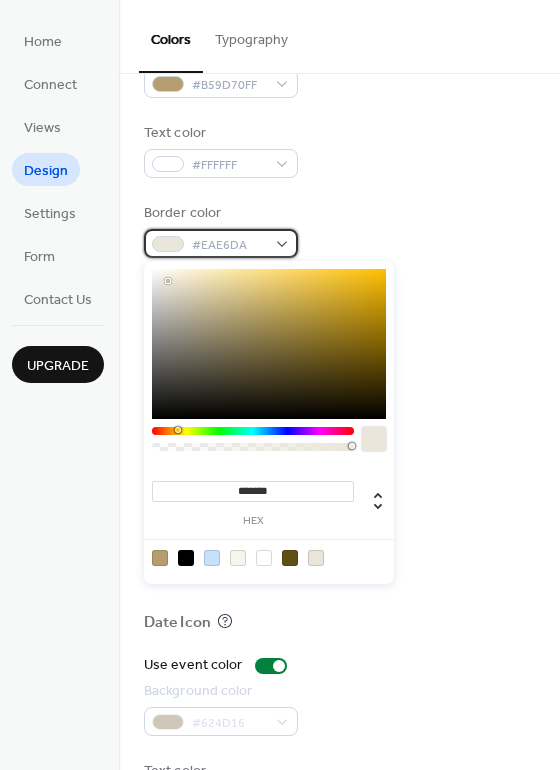 click on "#EAE6DA" at bounding box center [221, 243] 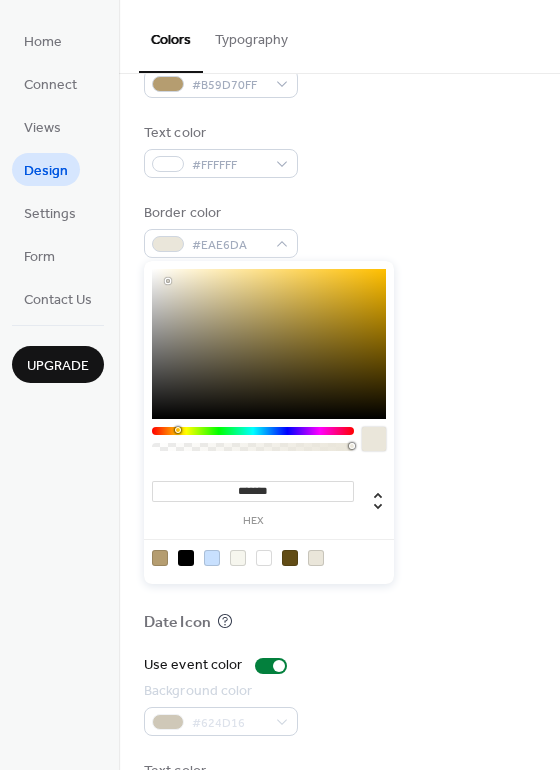 click on "Text color #FFFFFF" at bounding box center (339, 150) 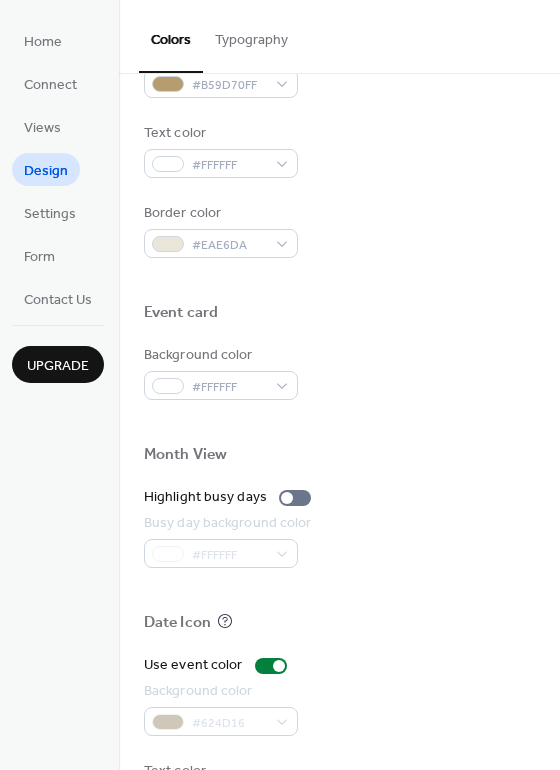 scroll, scrollTop: 855, scrollLeft: 0, axis: vertical 